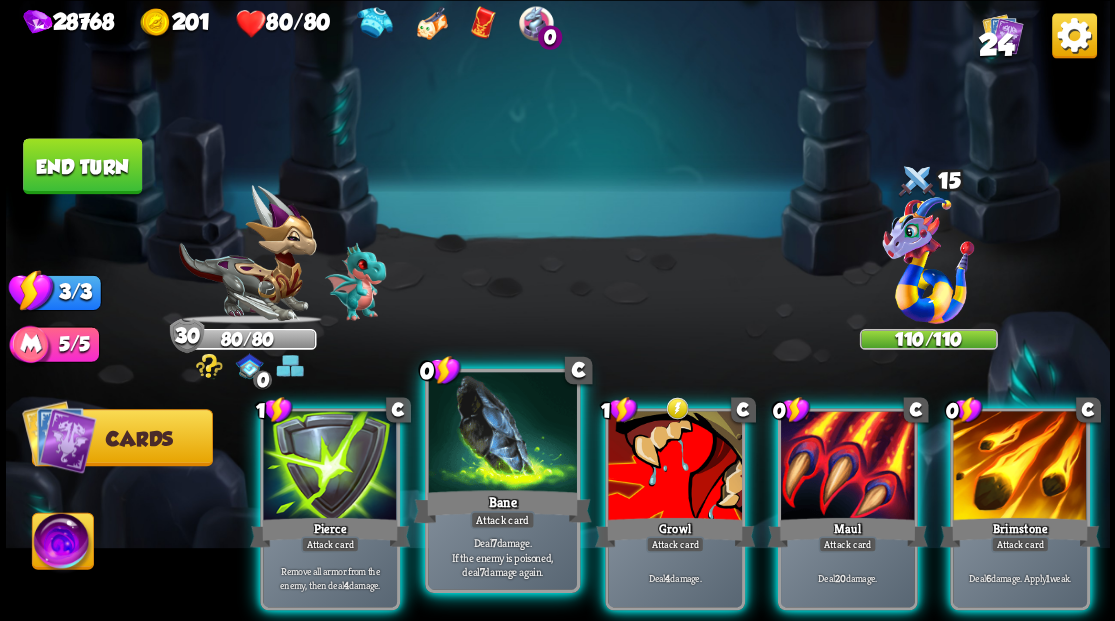 scroll, scrollTop: 0, scrollLeft: 0, axis: both 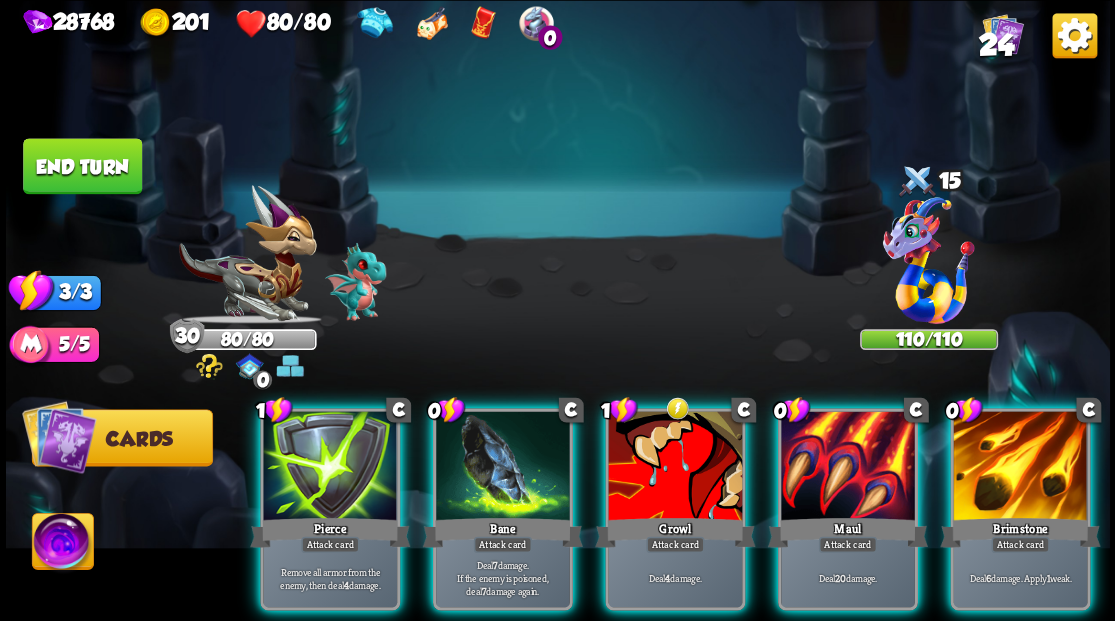 click at bounding box center (62, 544) 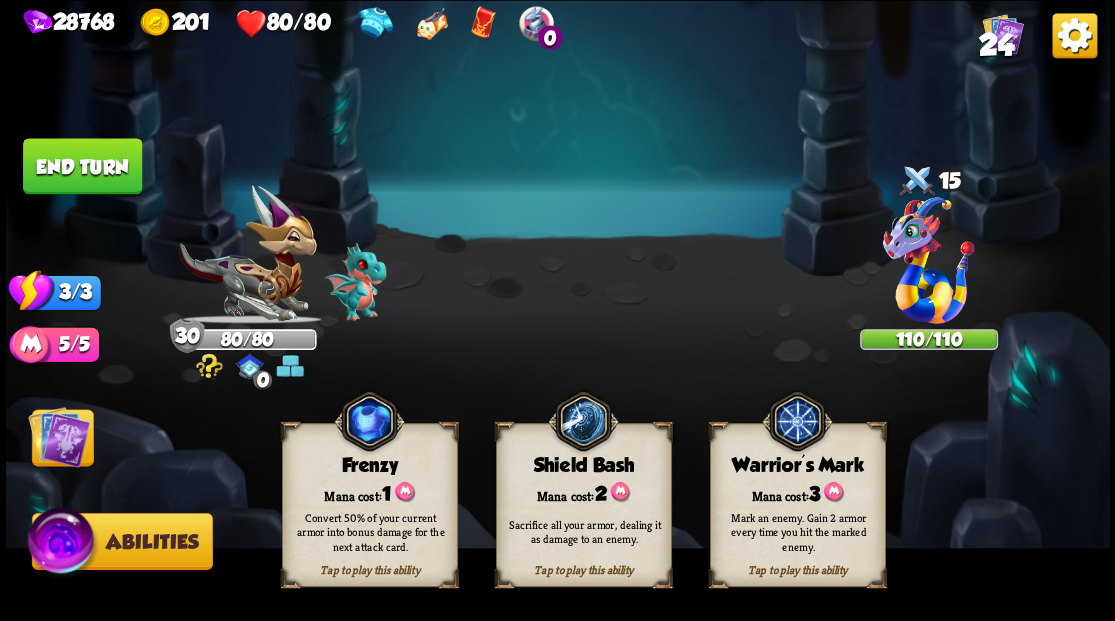 drag, startPoint x: 802, startPoint y: 470, endPoint x: 807, endPoint y: 447, distance: 23.537205 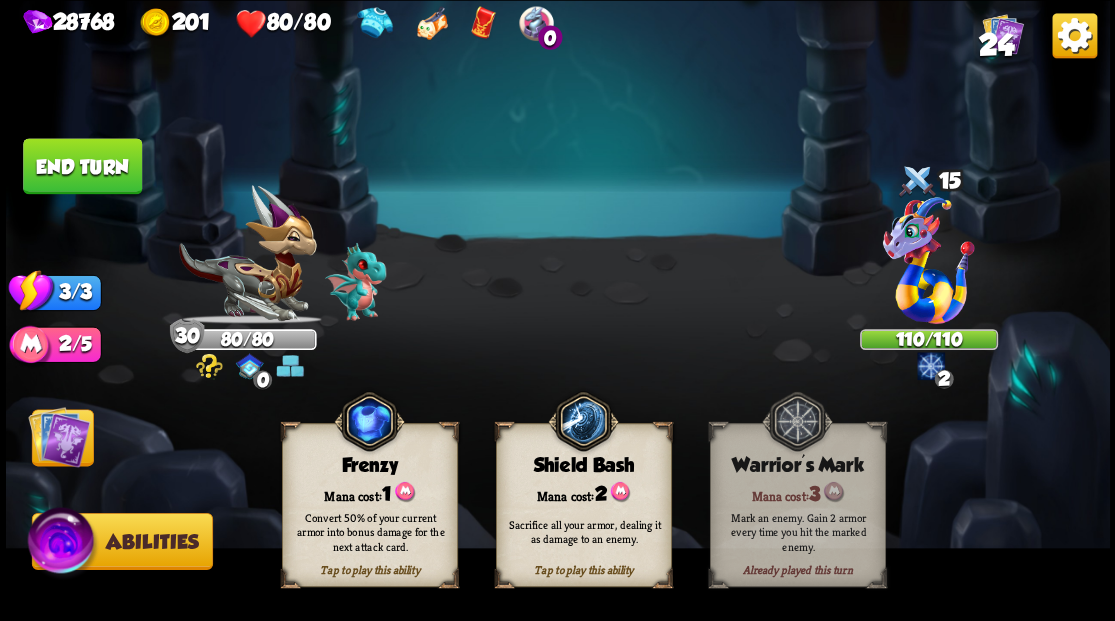 click at bounding box center [59, 436] 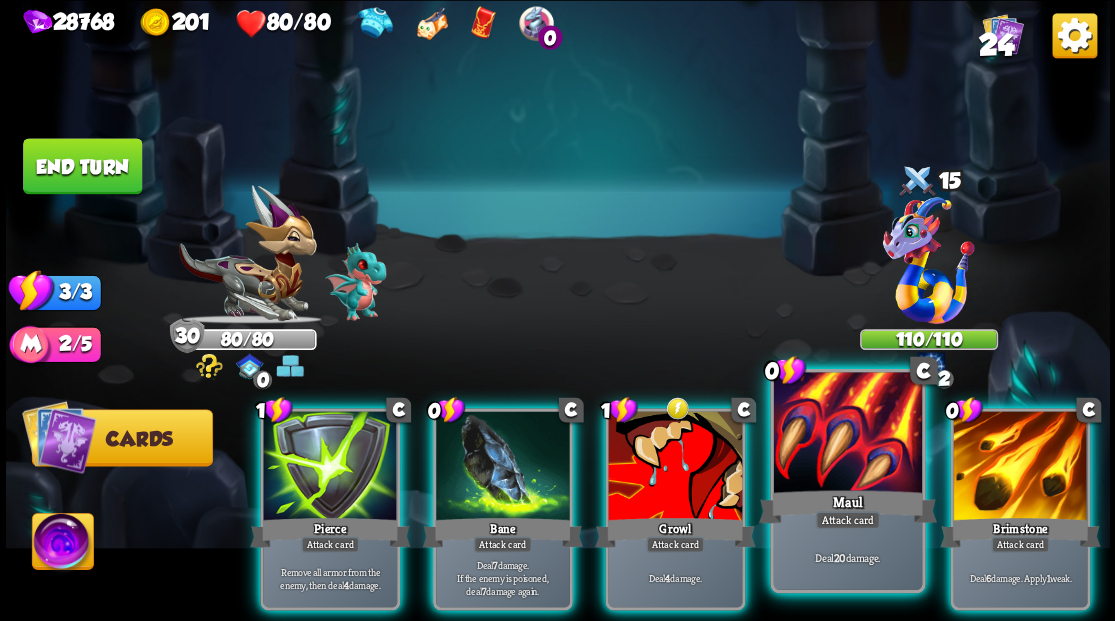 click at bounding box center [847, 434] 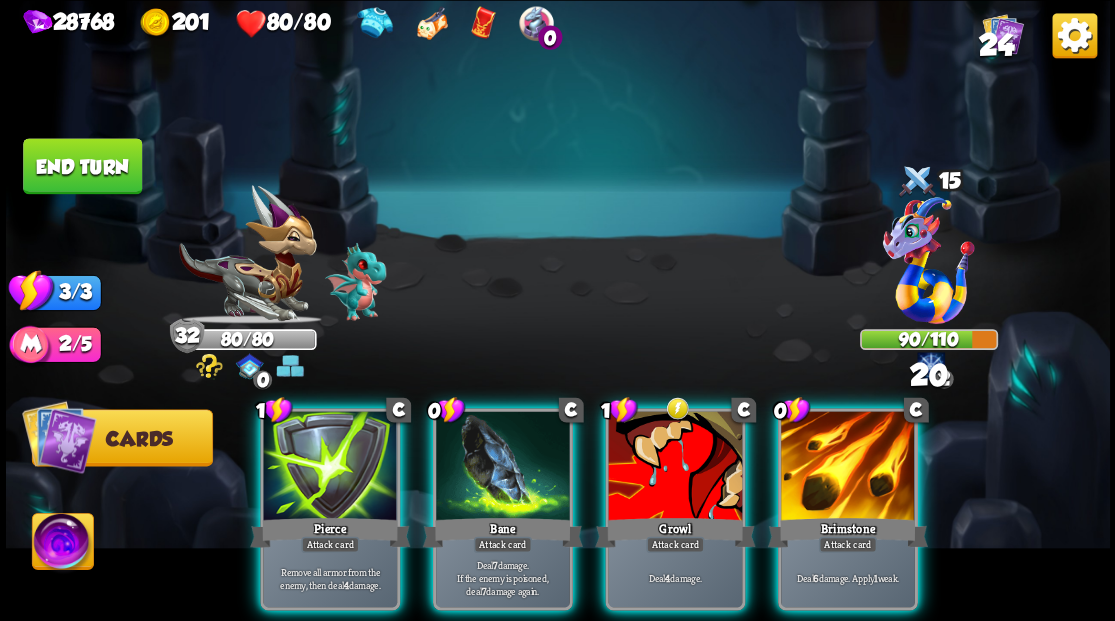 drag, startPoint x: 821, startPoint y: 442, endPoint x: 808, endPoint y: 358, distance: 85 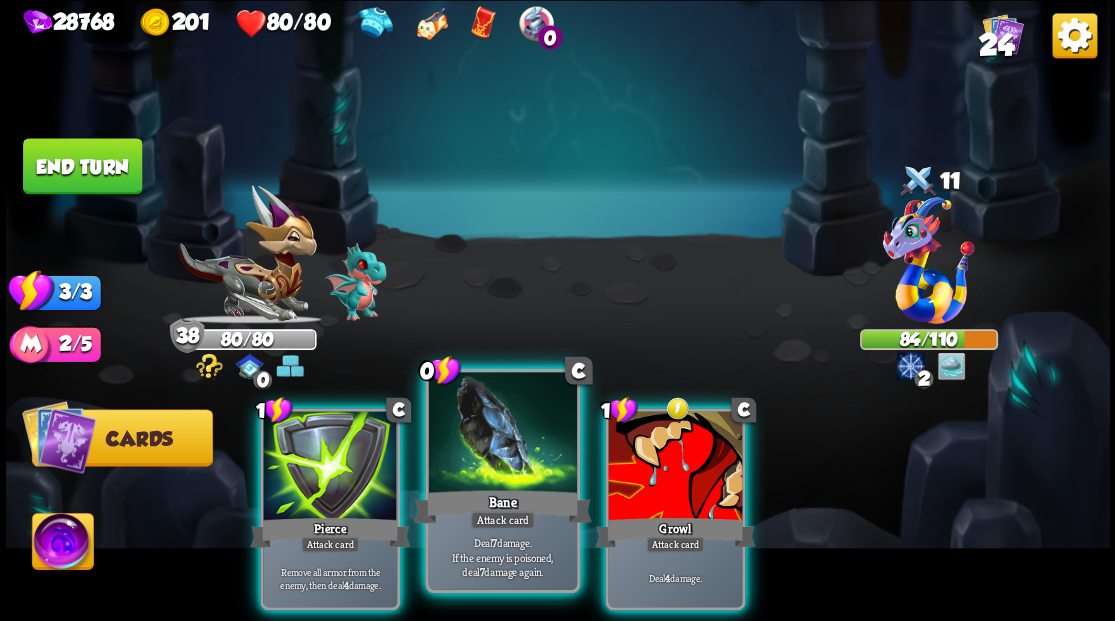 click at bounding box center [502, 434] 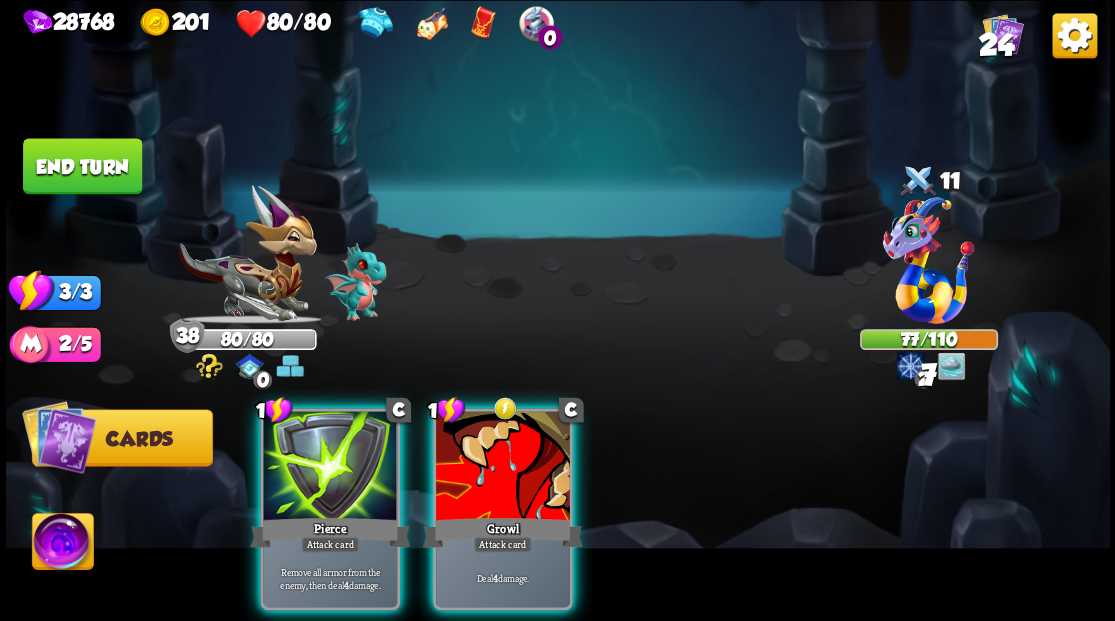 click at bounding box center [503, 467] 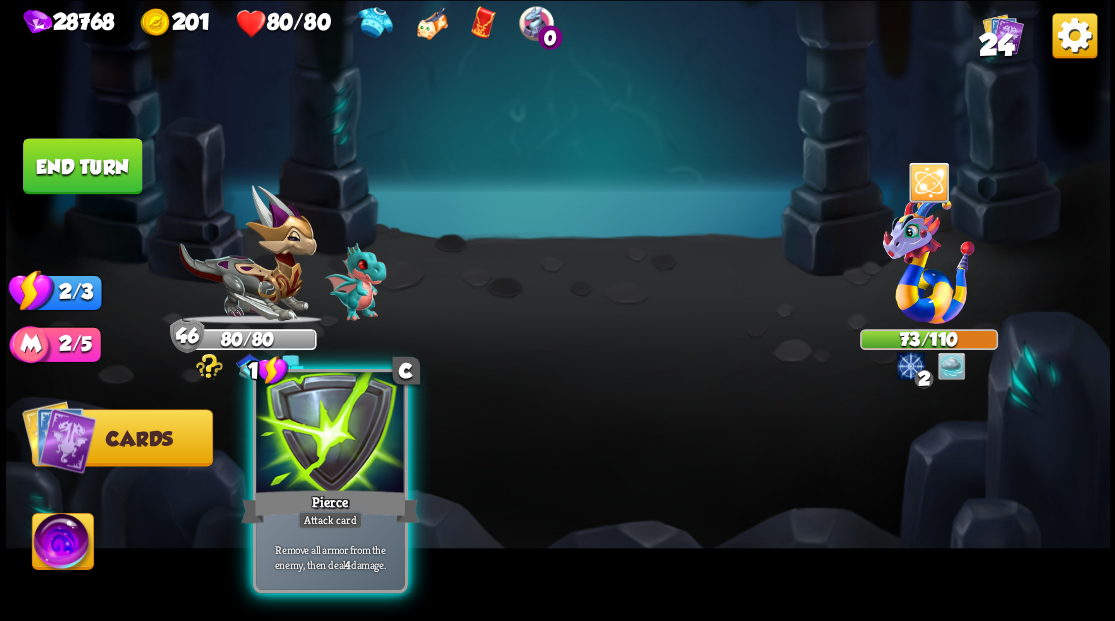 click at bounding box center [330, 434] 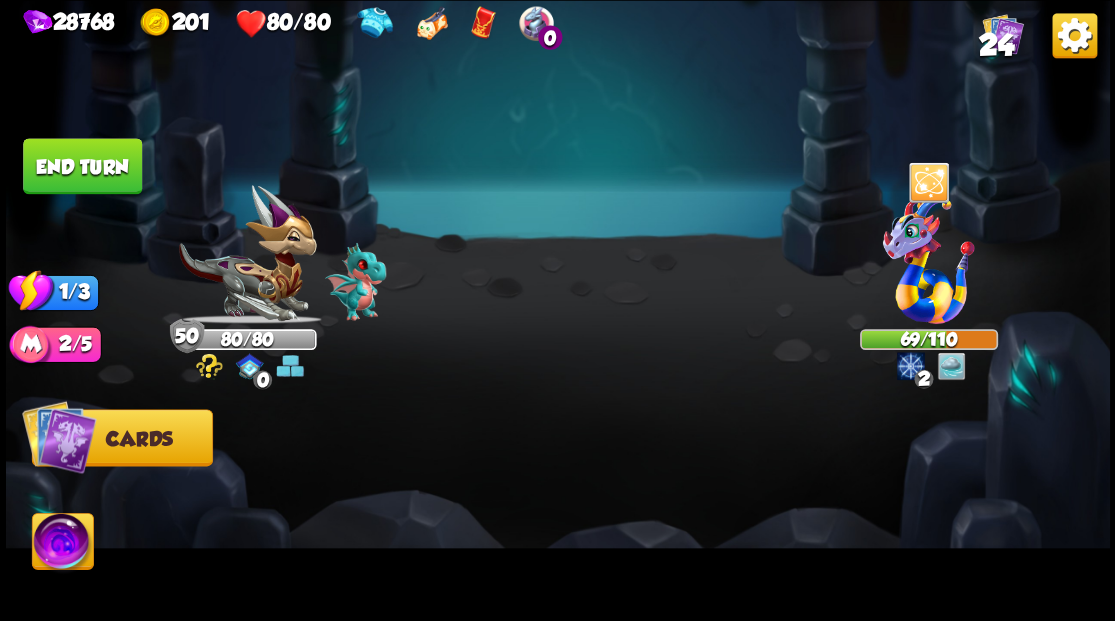 click on "End turn" at bounding box center [82, 166] 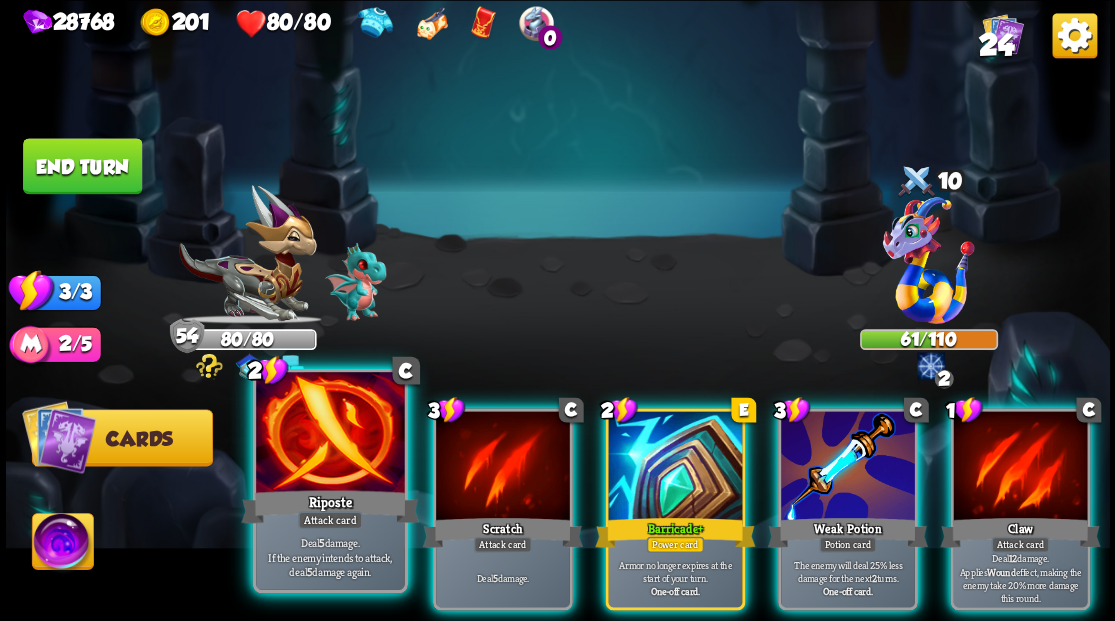 click at bounding box center [330, 434] 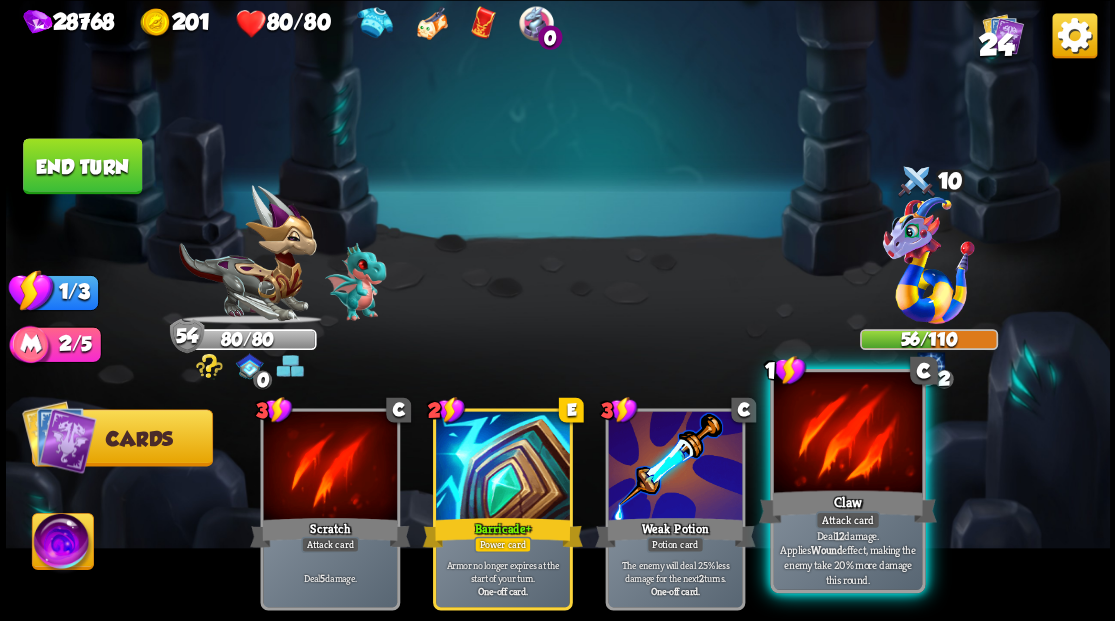 click at bounding box center [847, 434] 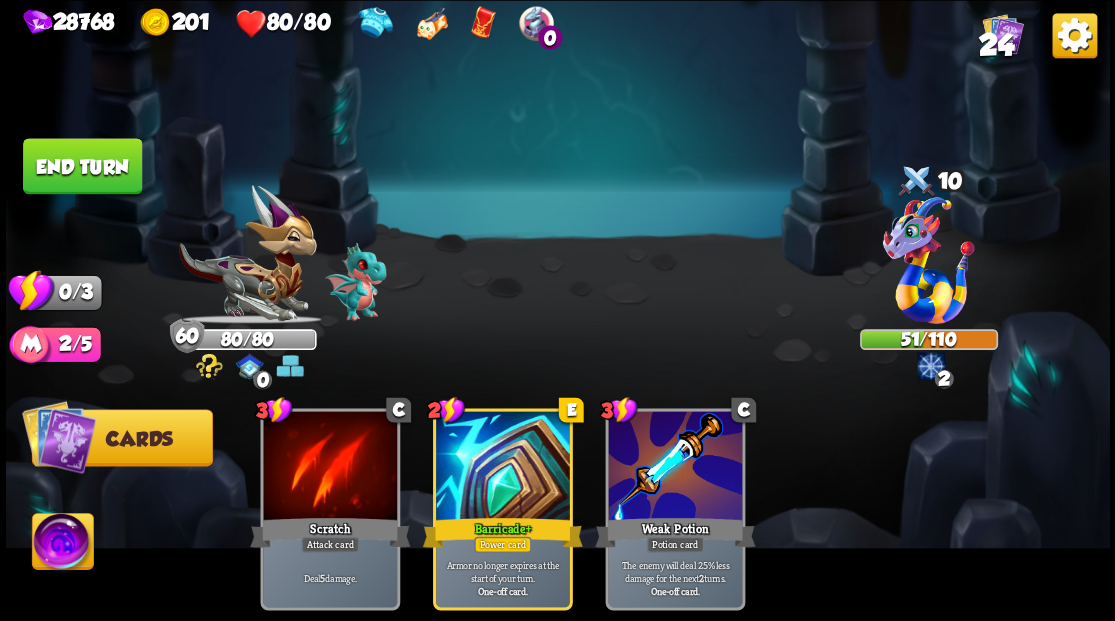 click on "End turn" at bounding box center [82, 166] 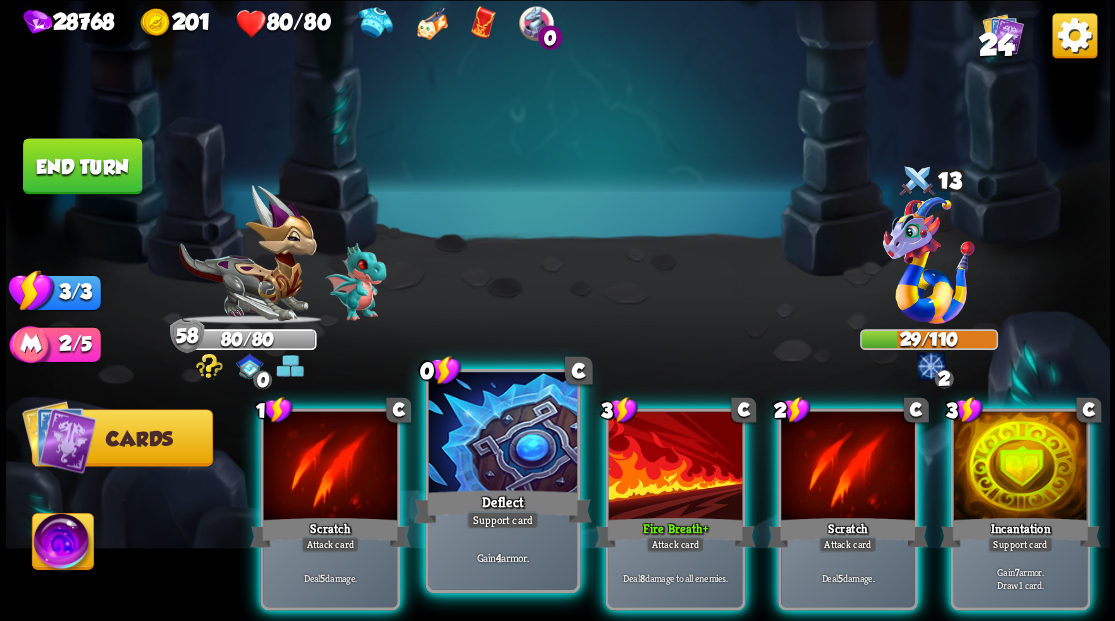 click at bounding box center (502, 434) 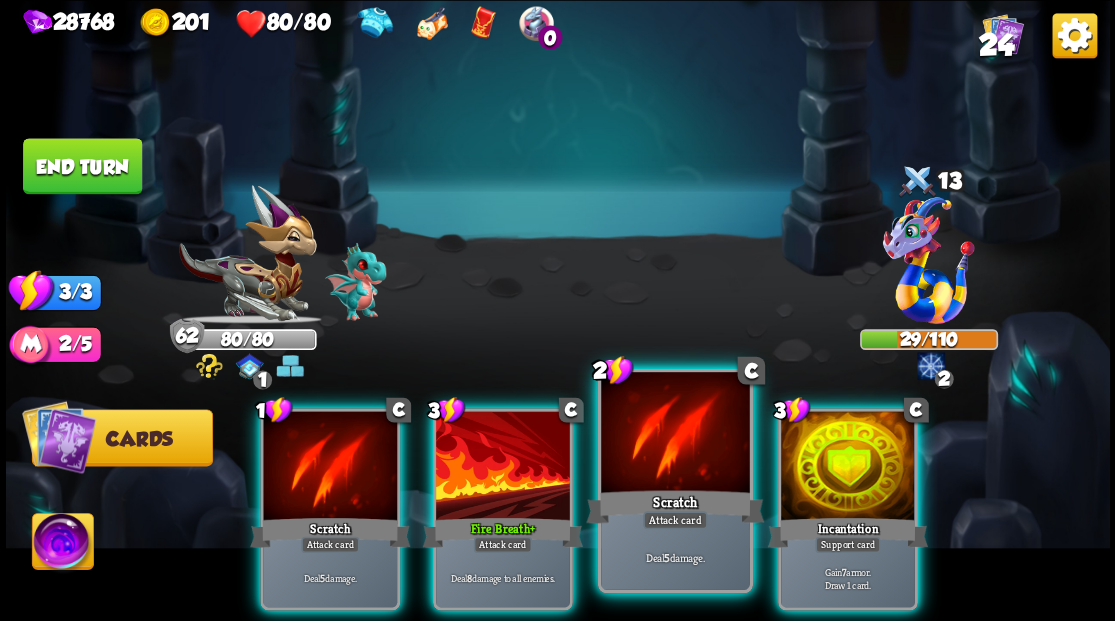 click at bounding box center (675, 434) 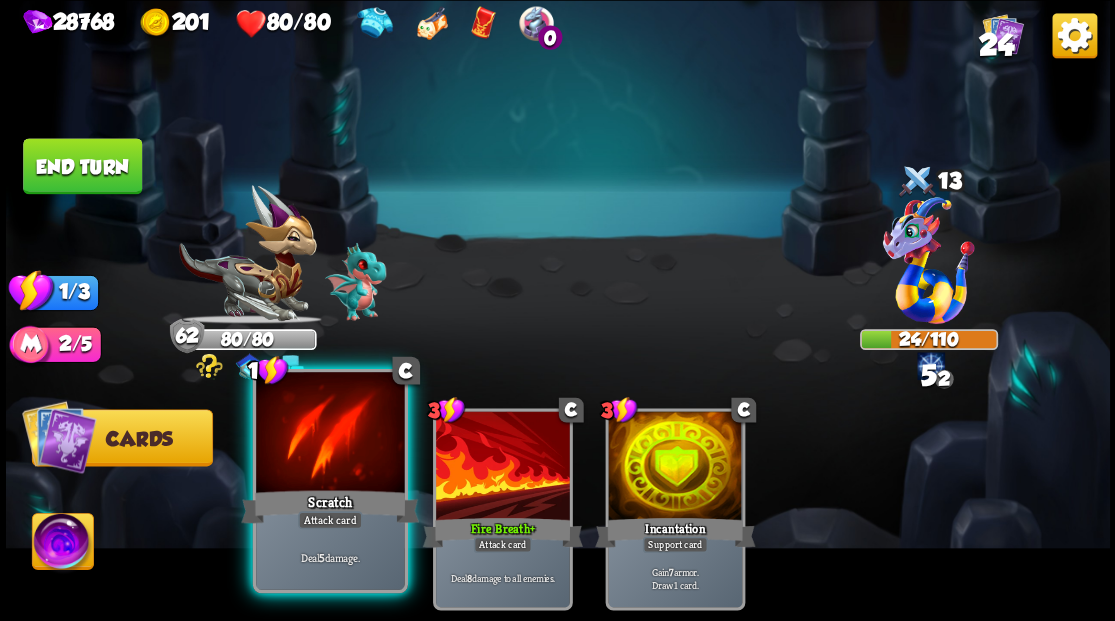 click at bounding box center (330, 434) 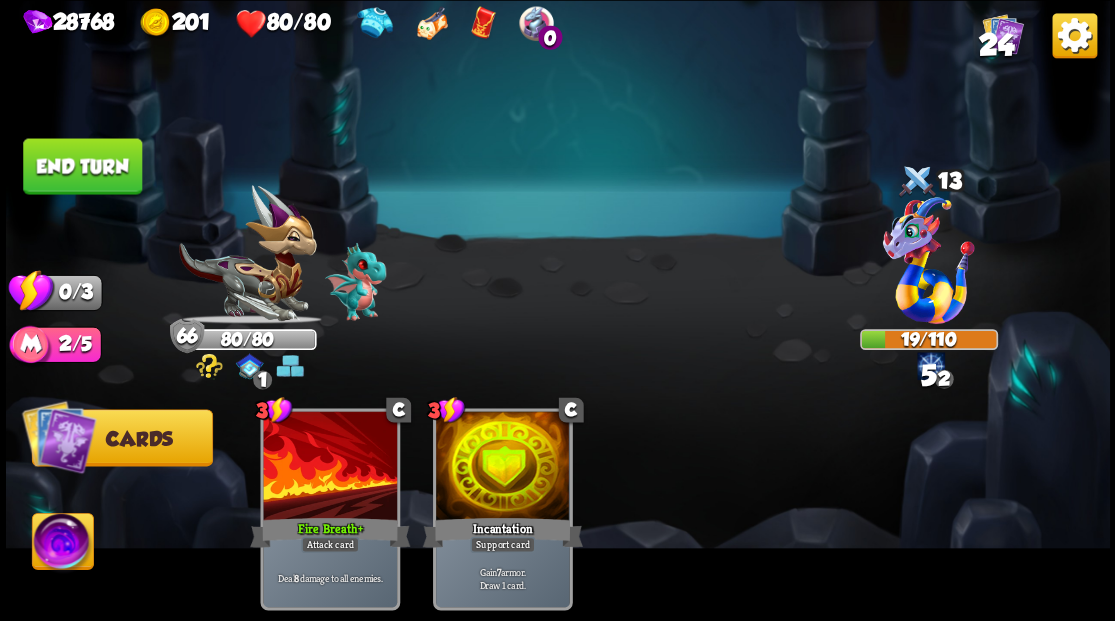 click on "End turn" at bounding box center (82, 166) 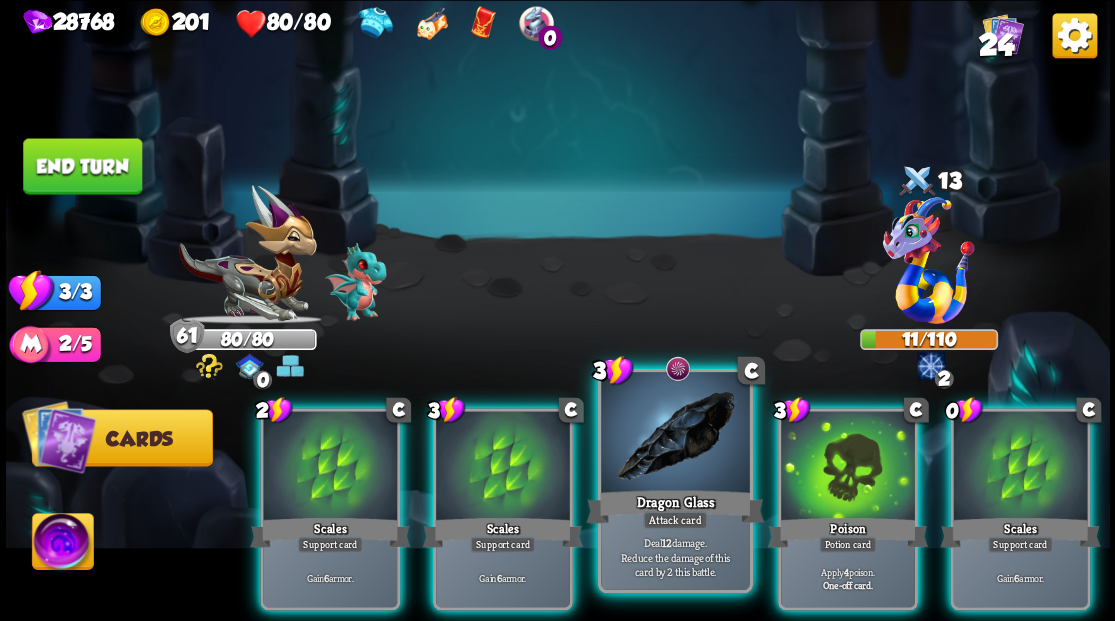 click at bounding box center (675, 434) 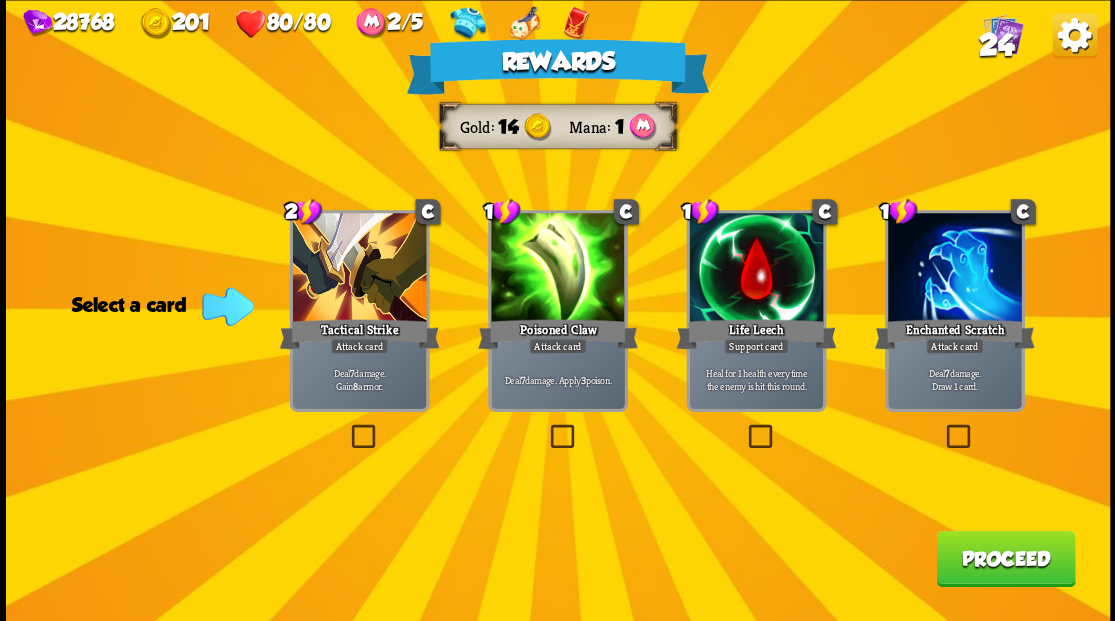 click on "24" at bounding box center (995, 45) 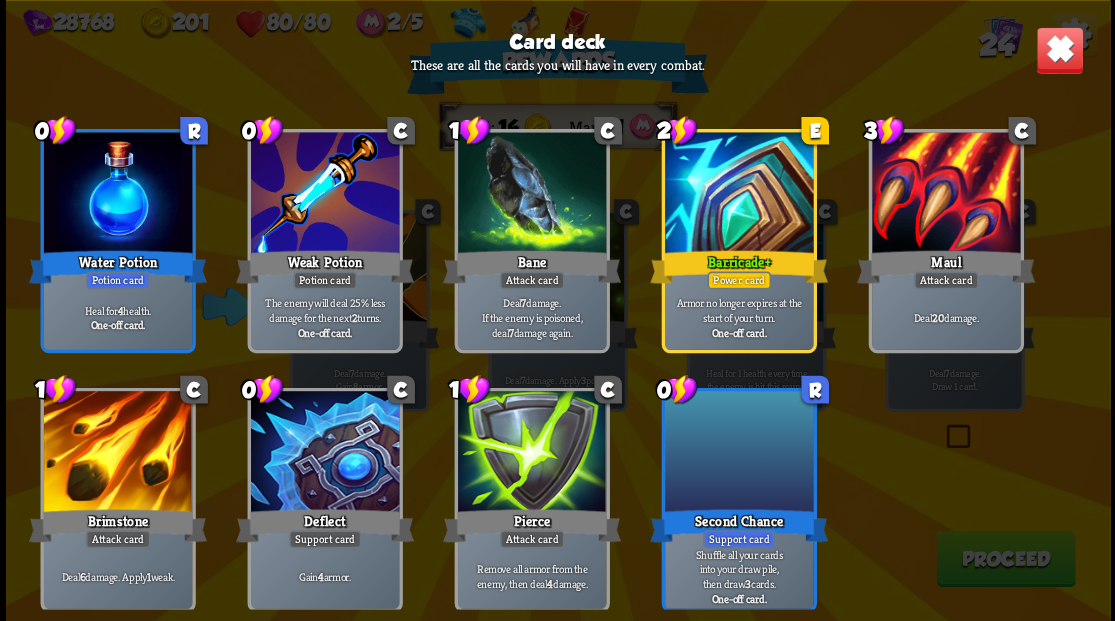 scroll, scrollTop: 929, scrollLeft: 0, axis: vertical 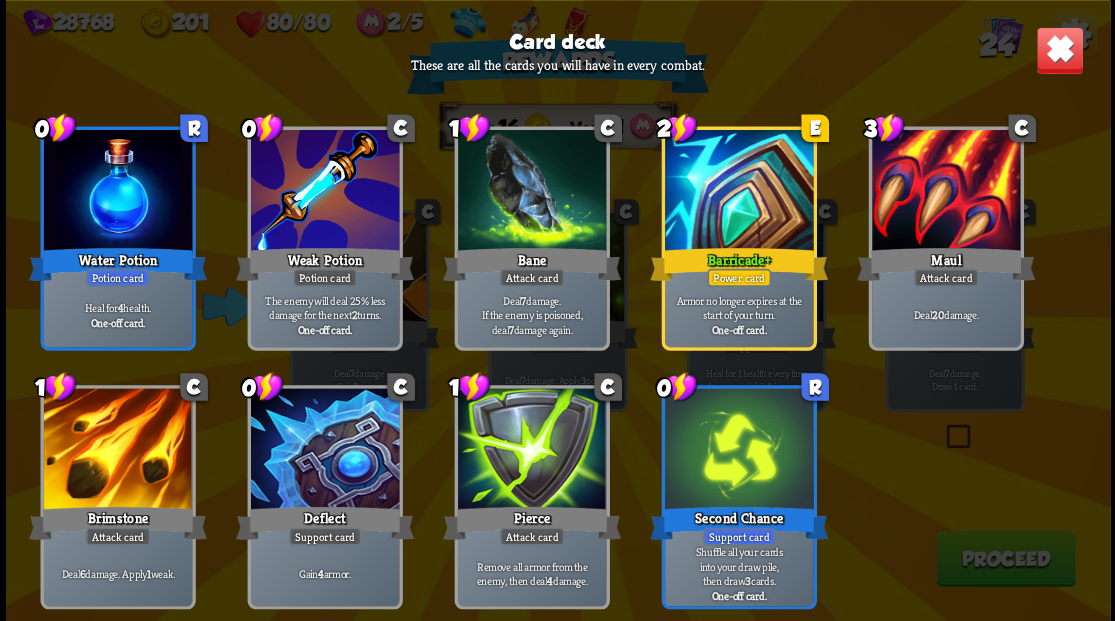 click at bounding box center [1059, 50] 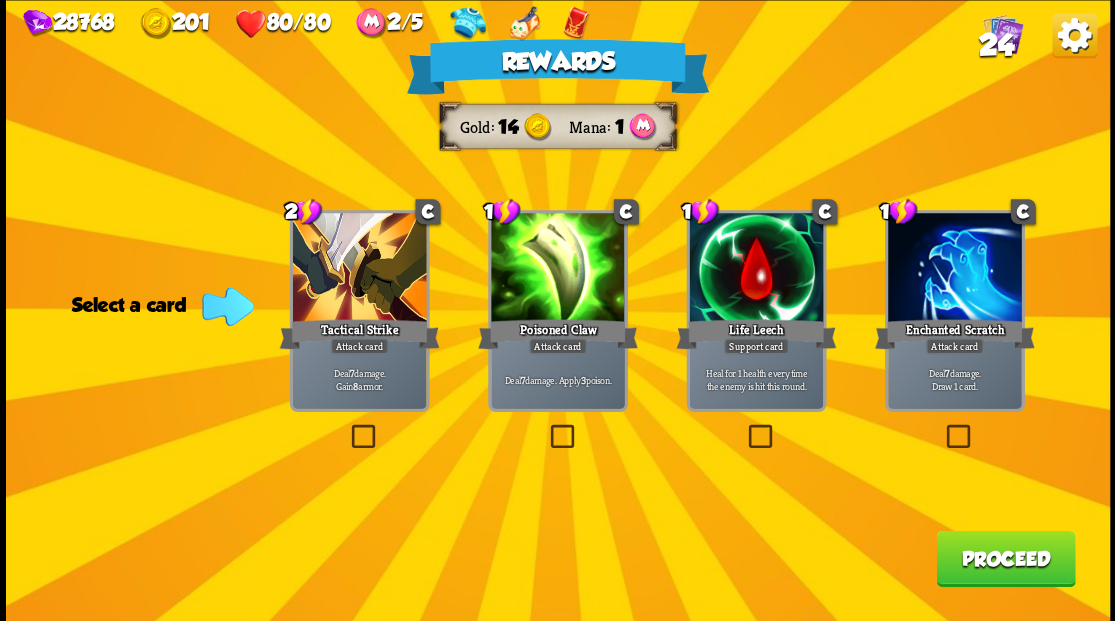 drag, startPoint x: 958, startPoint y: 432, endPoint x: 979, endPoint y: 474, distance: 46.957428 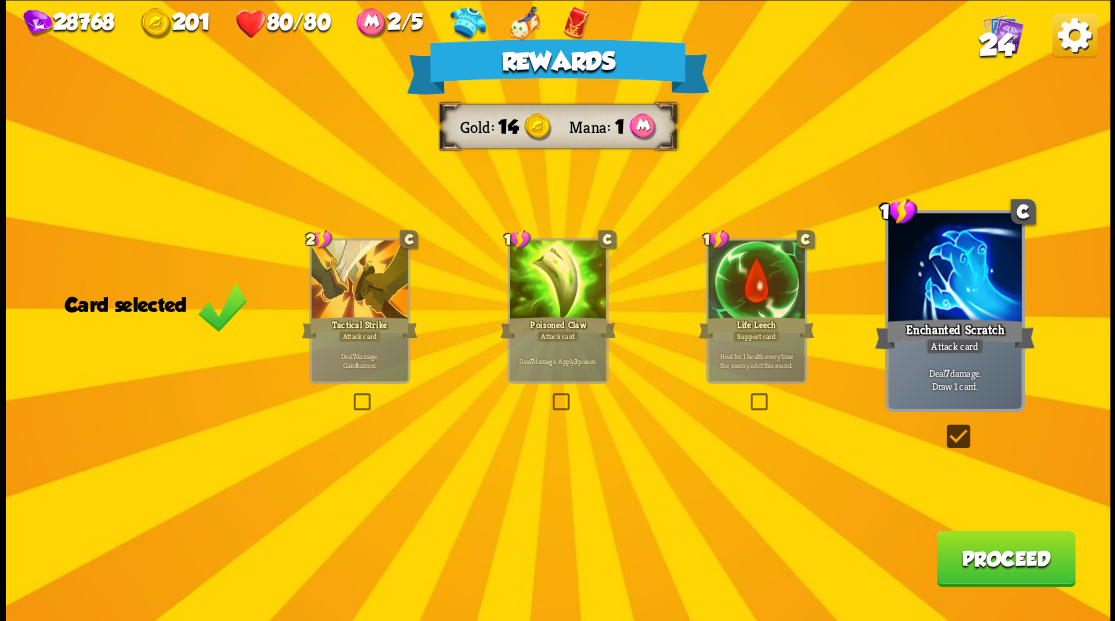 click on "Proceed" at bounding box center [1005, 558] 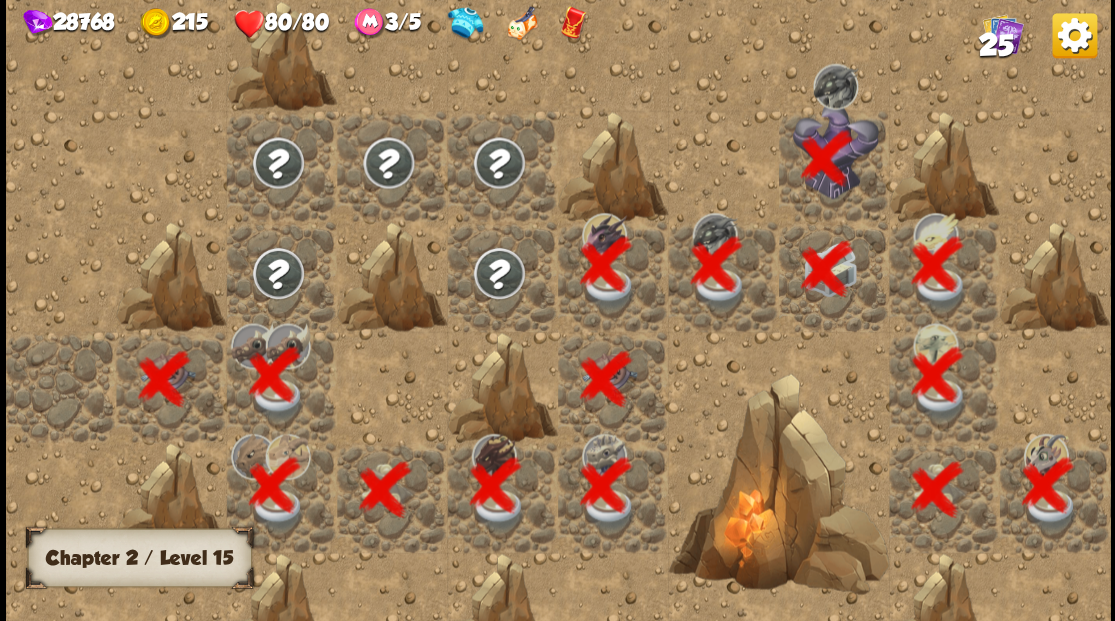scroll, scrollTop: 0, scrollLeft: 384, axis: horizontal 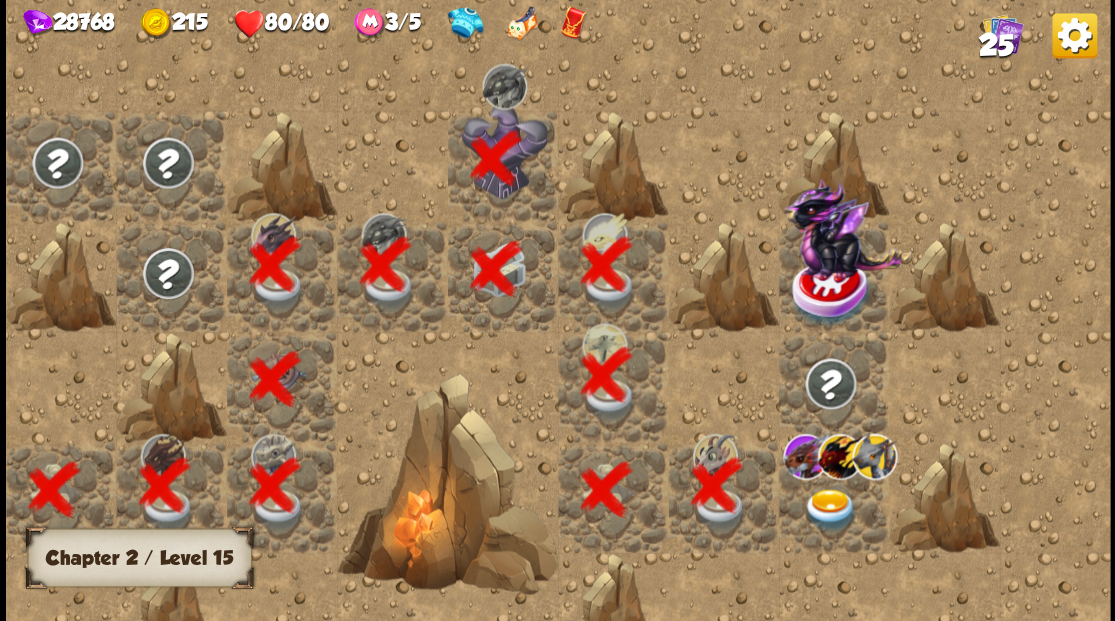click at bounding box center (829, 509) 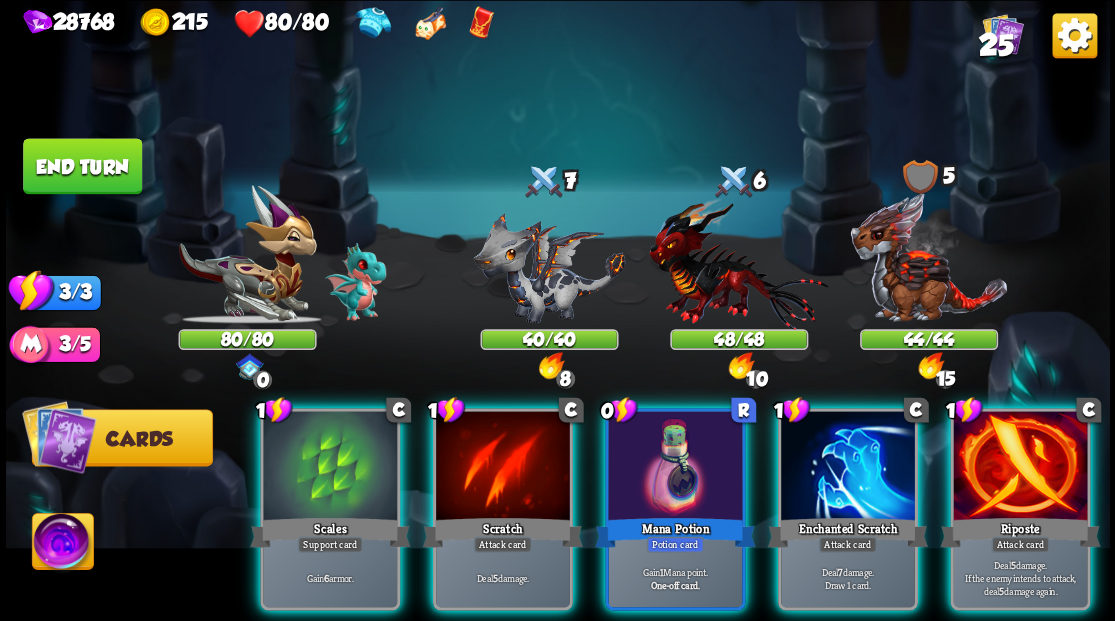 click at bounding box center [549, 263] 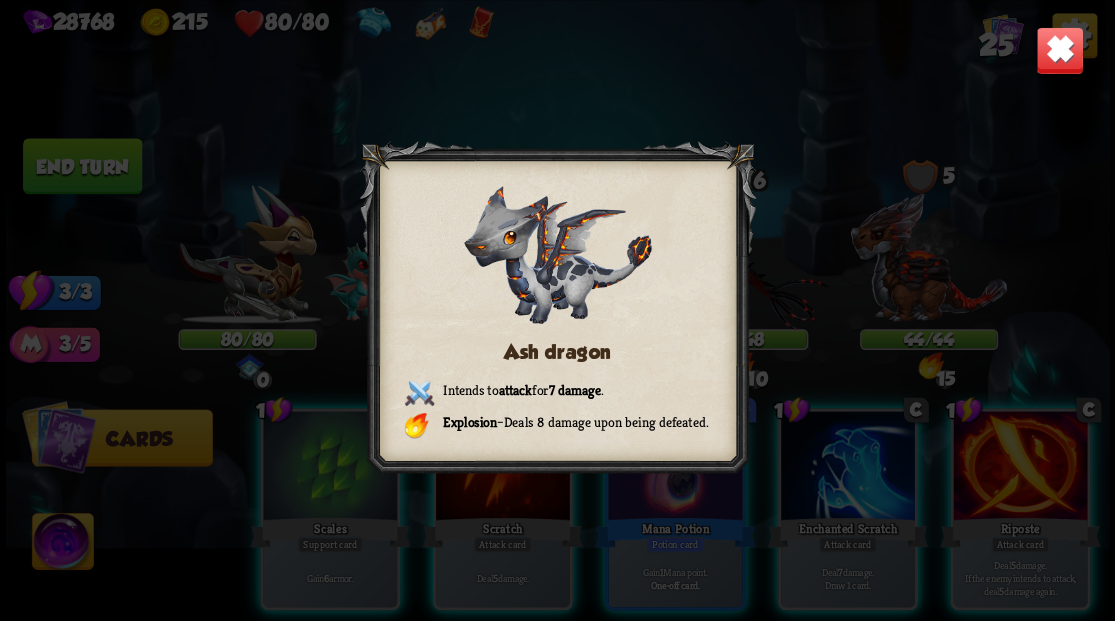 click at bounding box center (1059, 50) 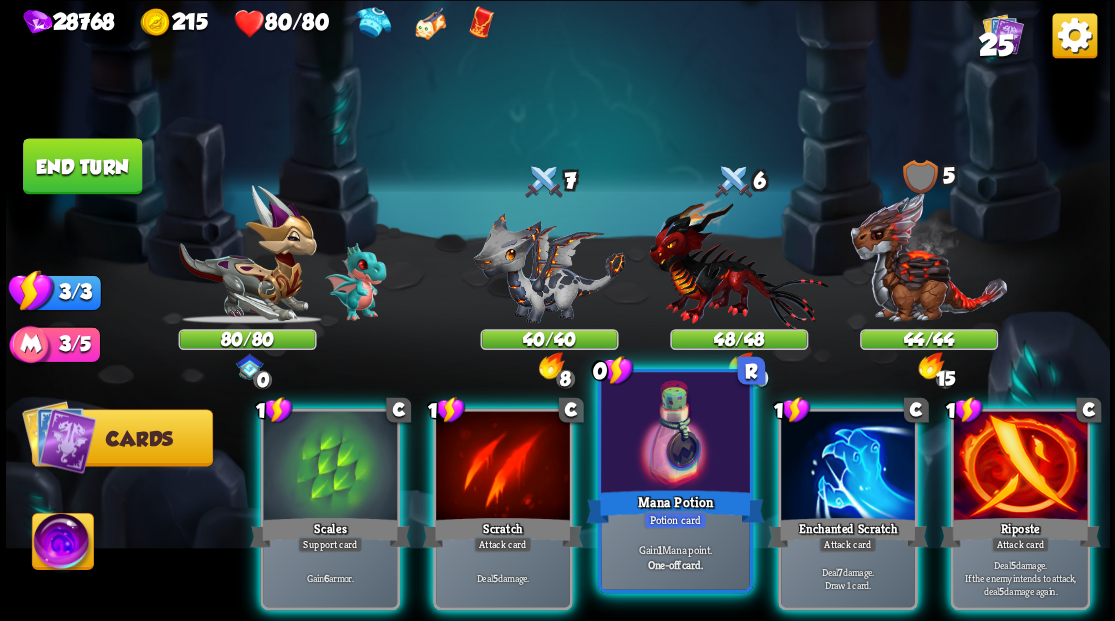 click at bounding box center [675, 434] 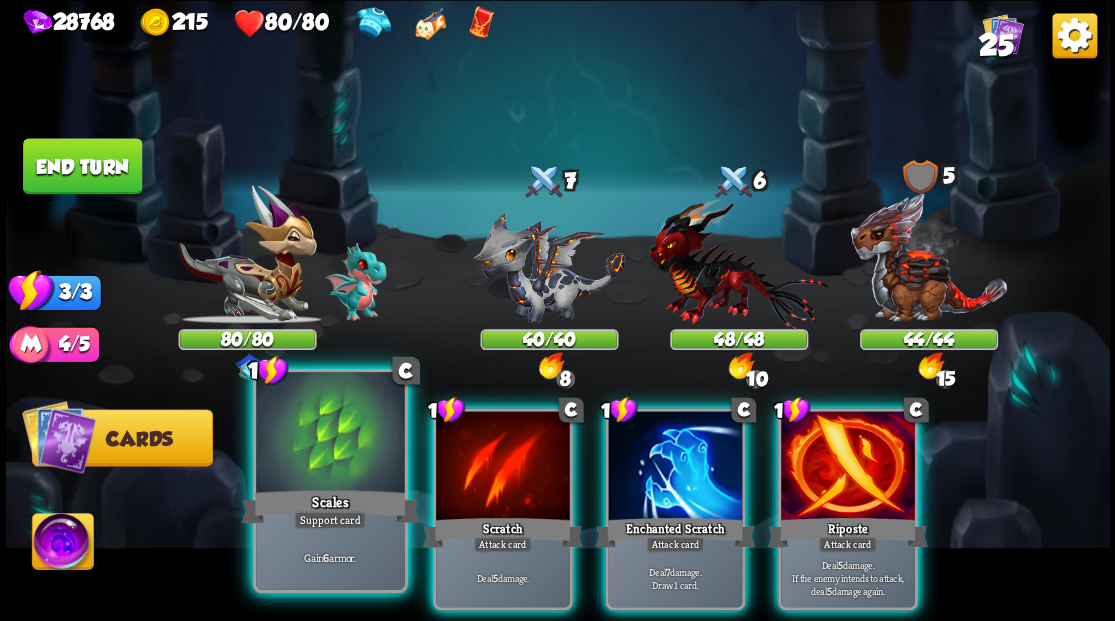 click at bounding box center (330, 434) 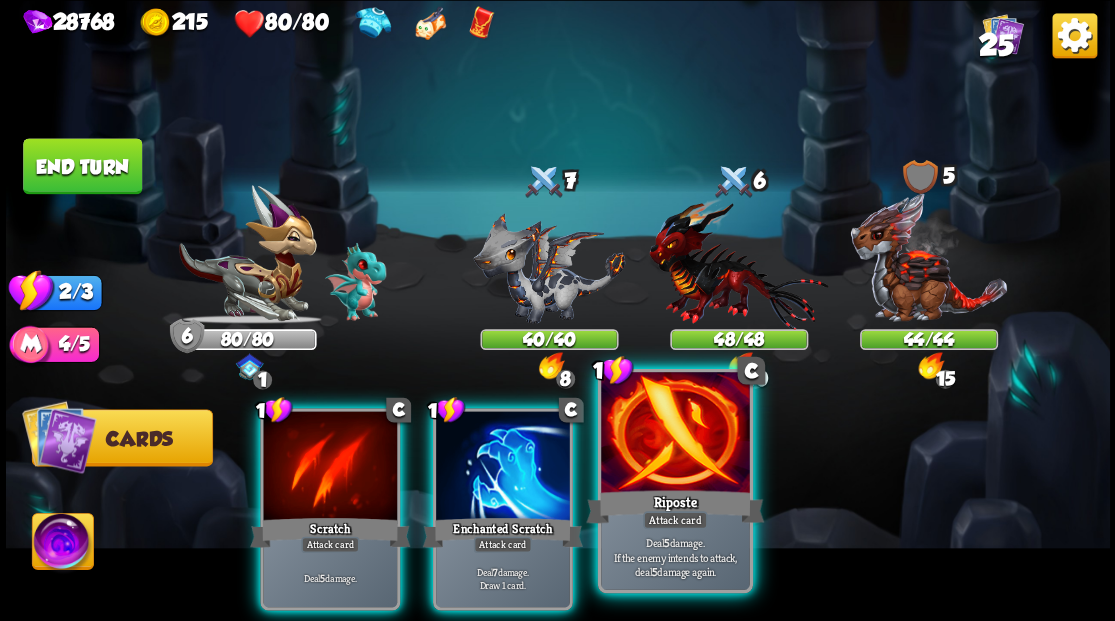 click at bounding box center [675, 434] 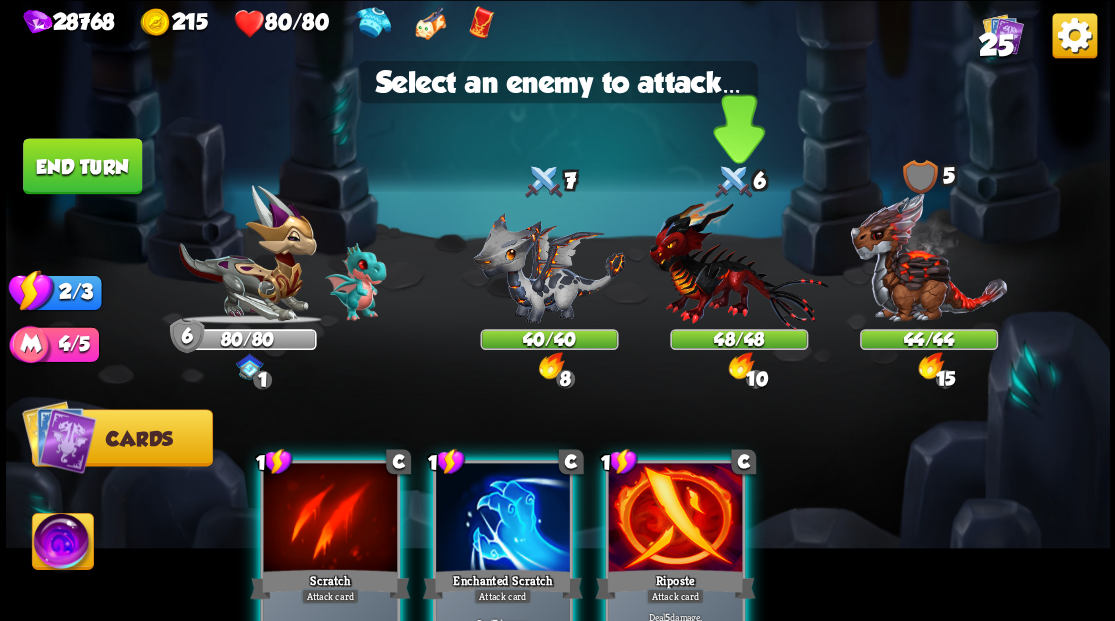 click at bounding box center (738, 263) 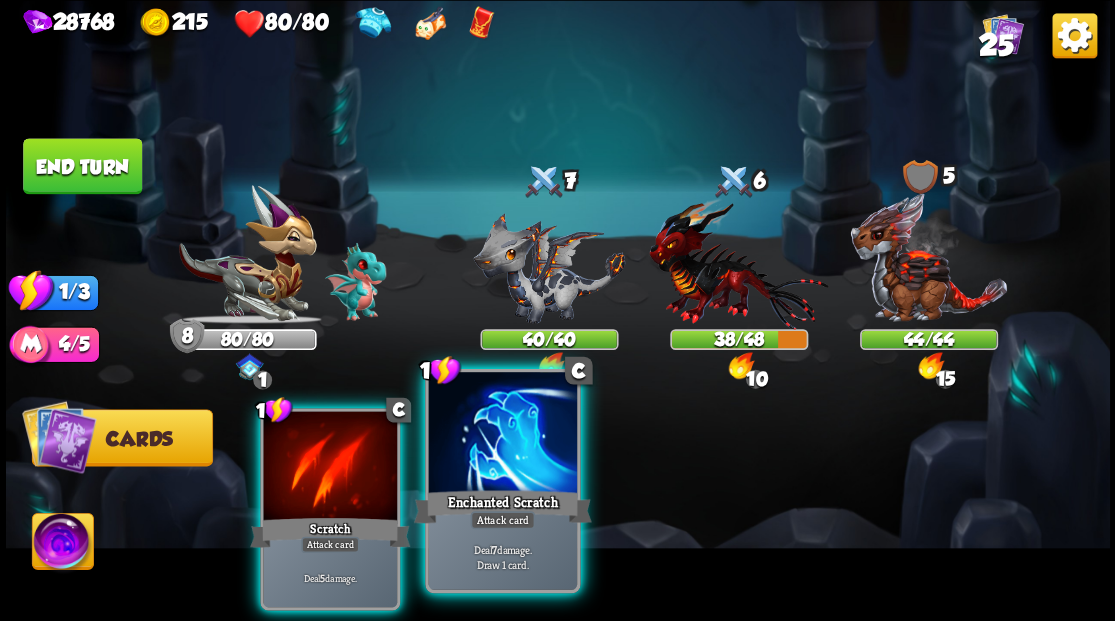 click at bounding box center [502, 434] 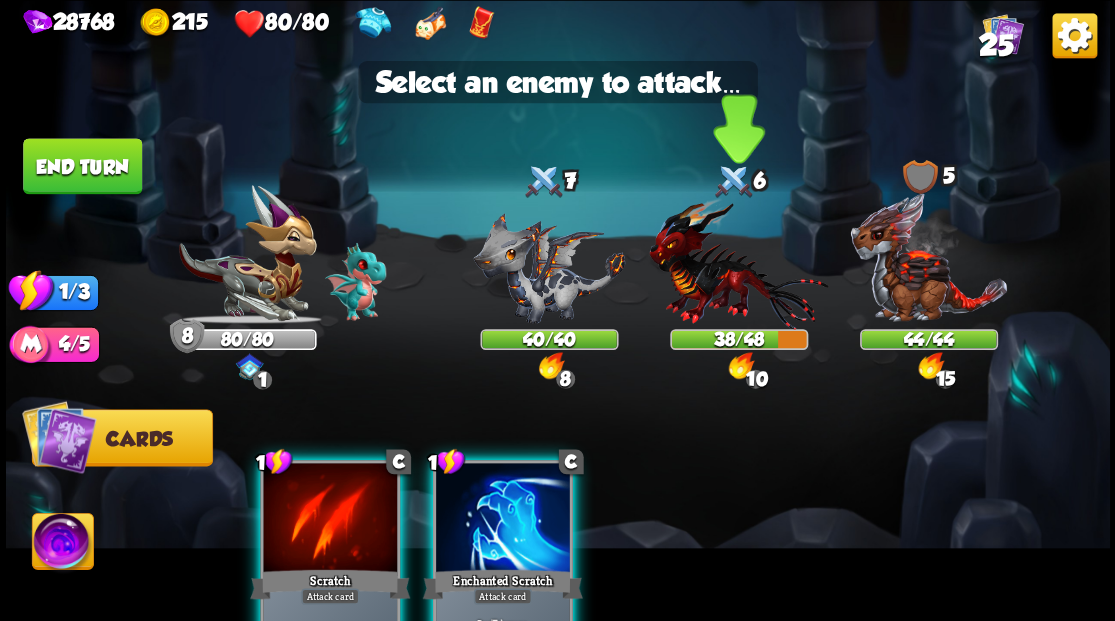 click at bounding box center (738, 263) 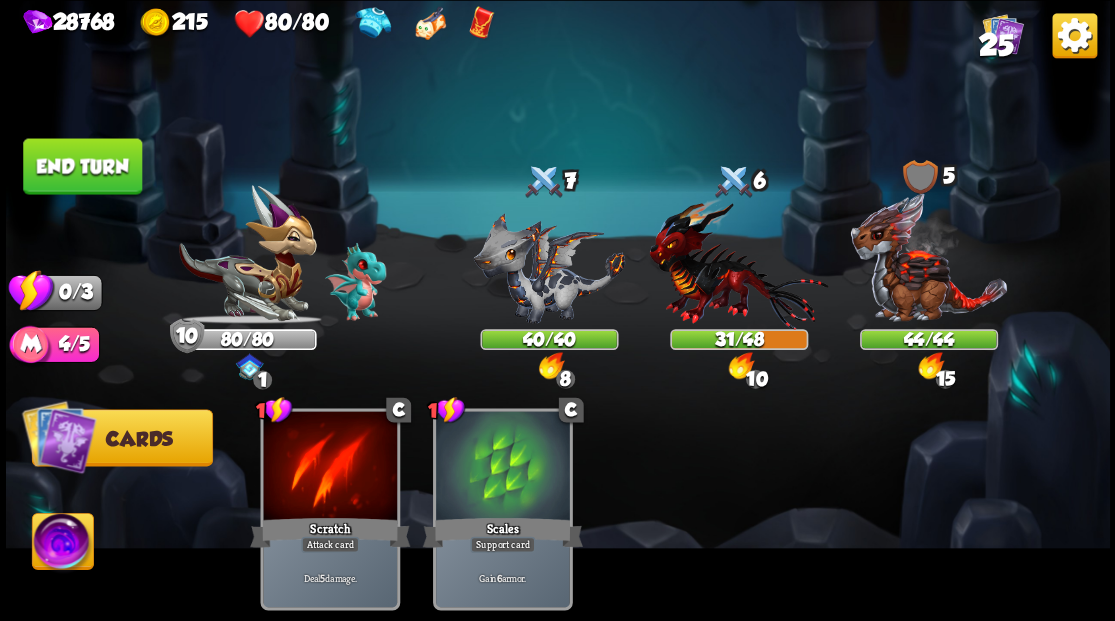 click on "End turn" at bounding box center [82, 166] 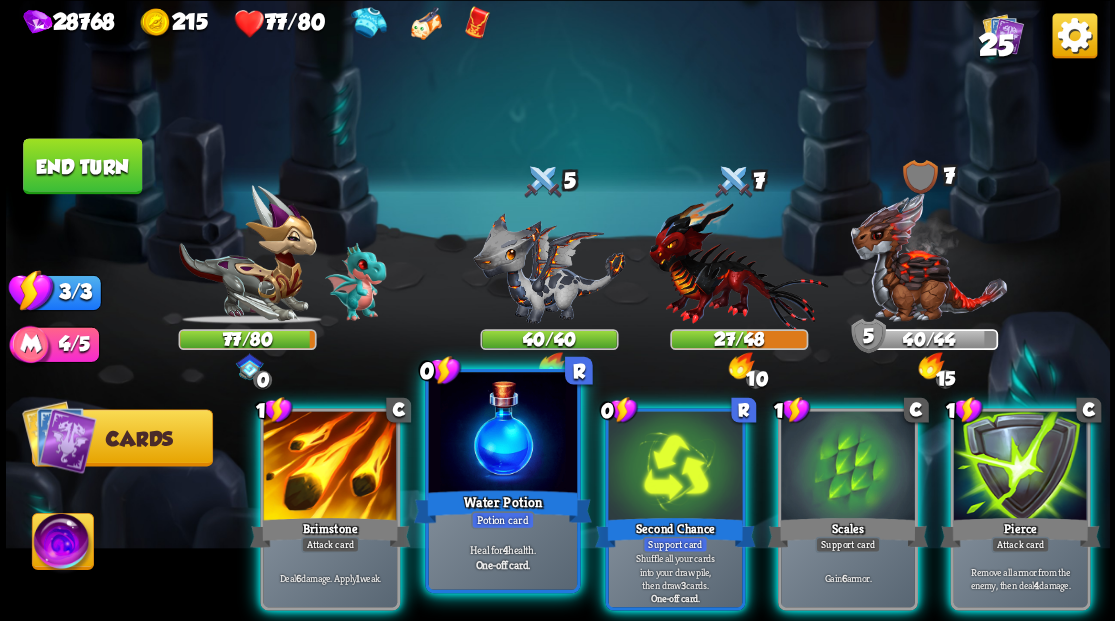 click at bounding box center [502, 434] 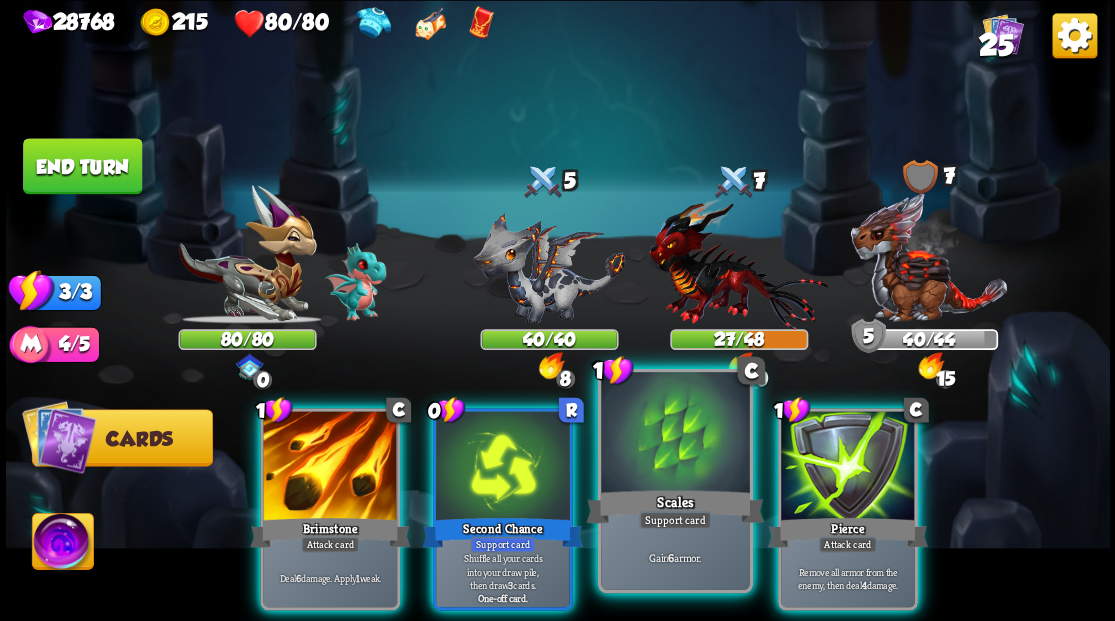 click at bounding box center [675, 434] 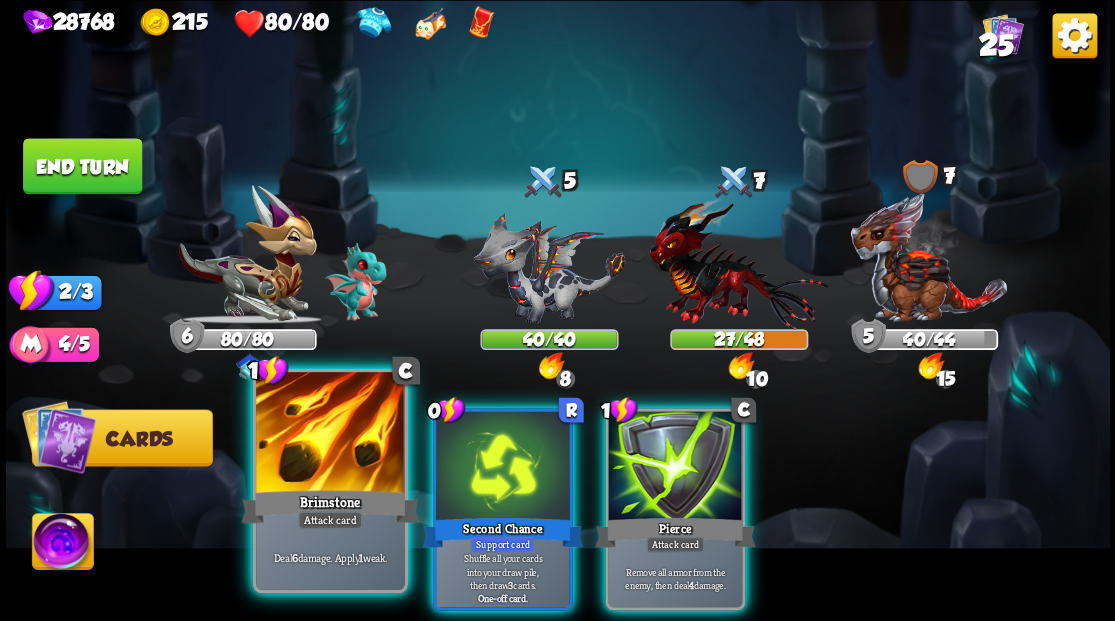 drag, startPoint x: 336, startPoint y: 454, endPoint x: 340, endPoint y: 438, distance: 16.492422 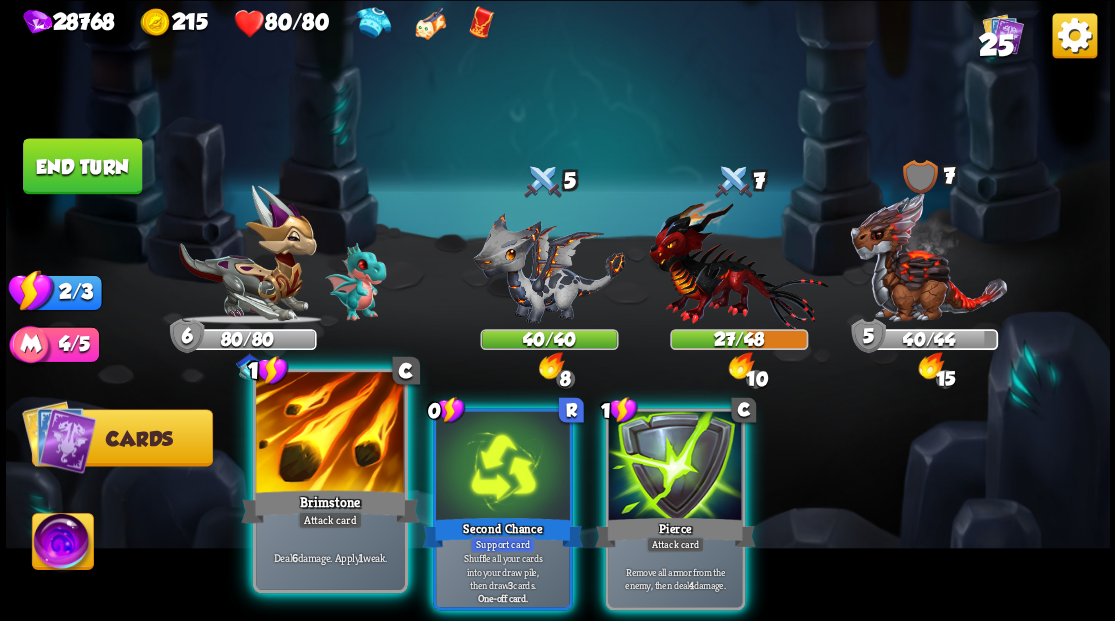 click at bounding box center (330, 434) 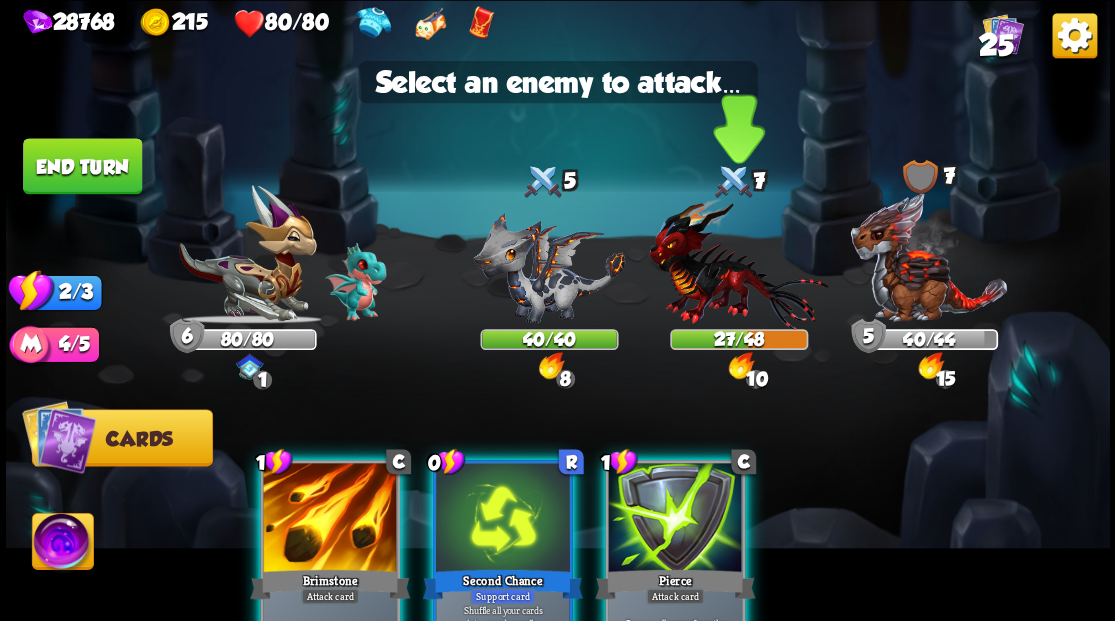 click at bounding box center [738, 263] 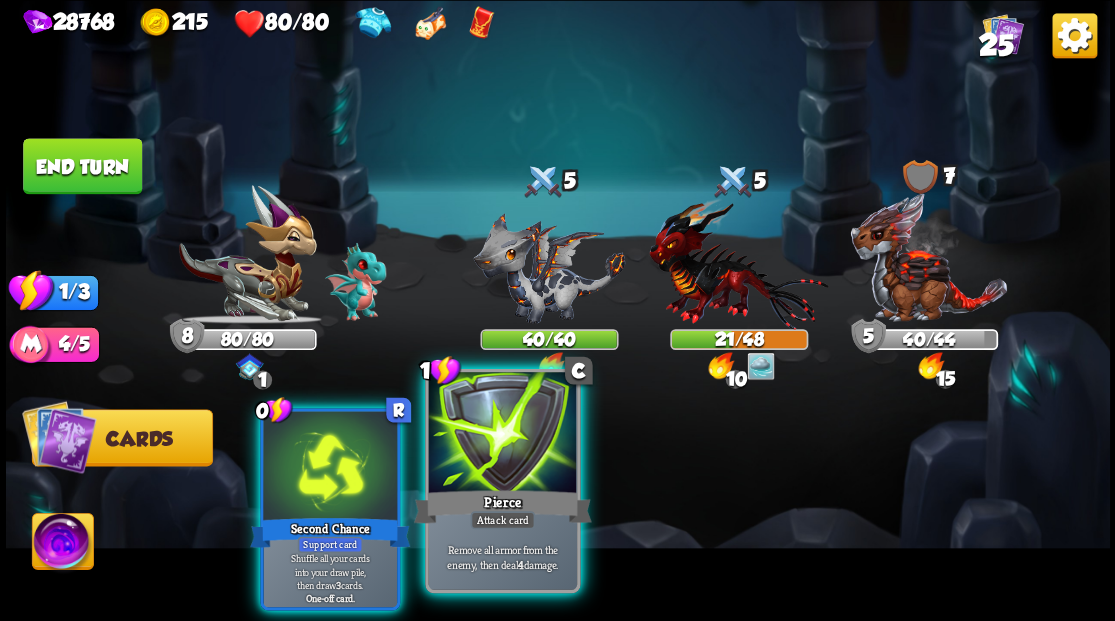 click at bounding box center (502, 434) 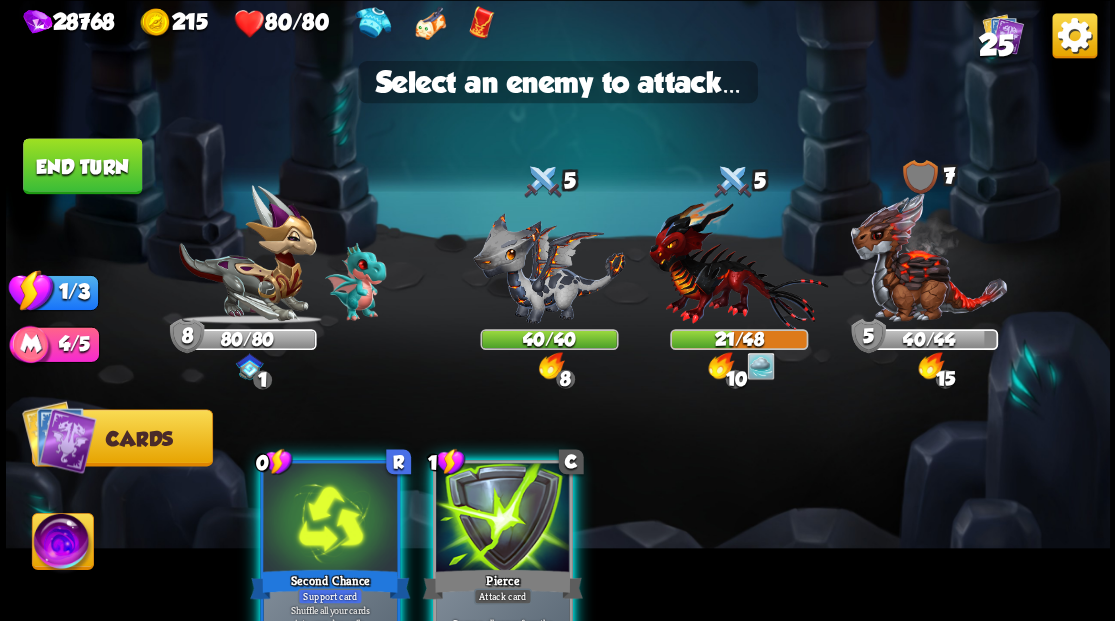 click at bounding box center [503, 519] 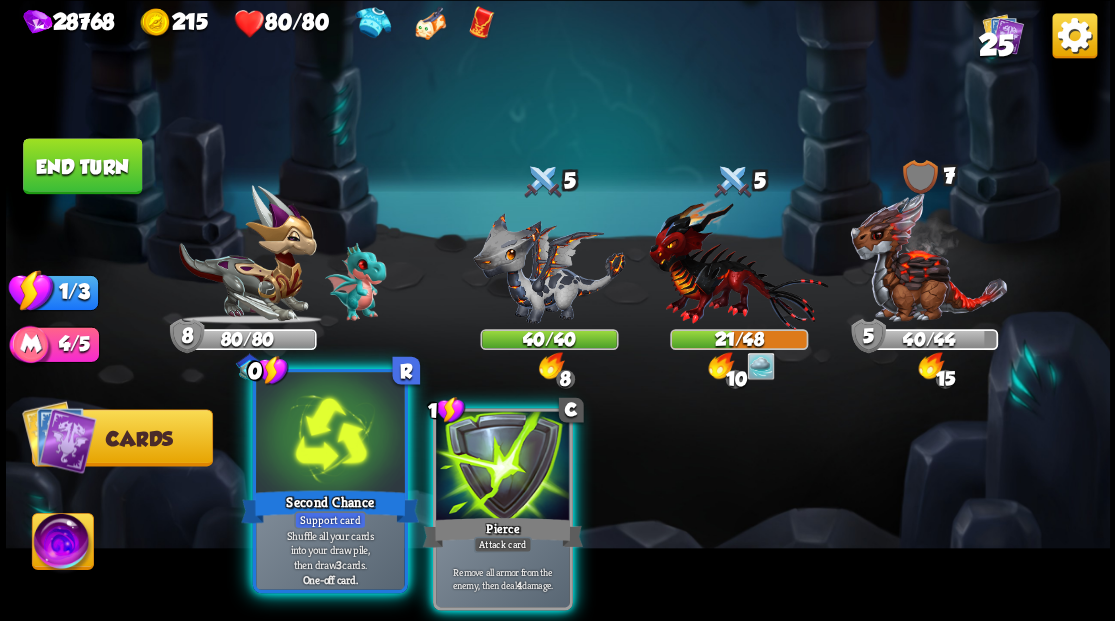 click at bounding box center [330, 434] 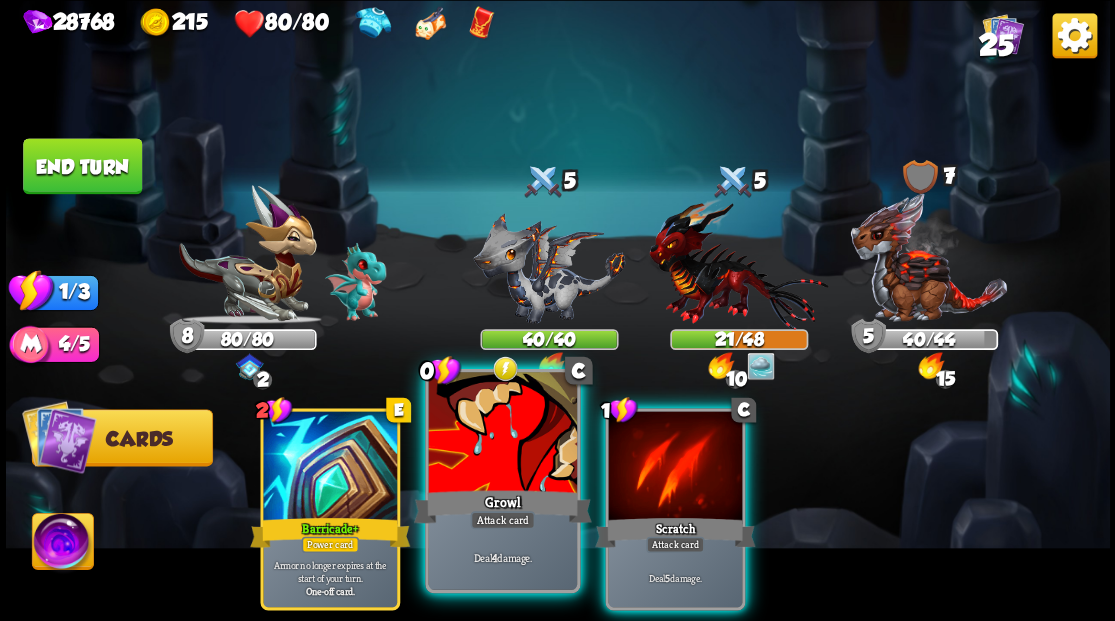 click at bounding box center (502, 434) 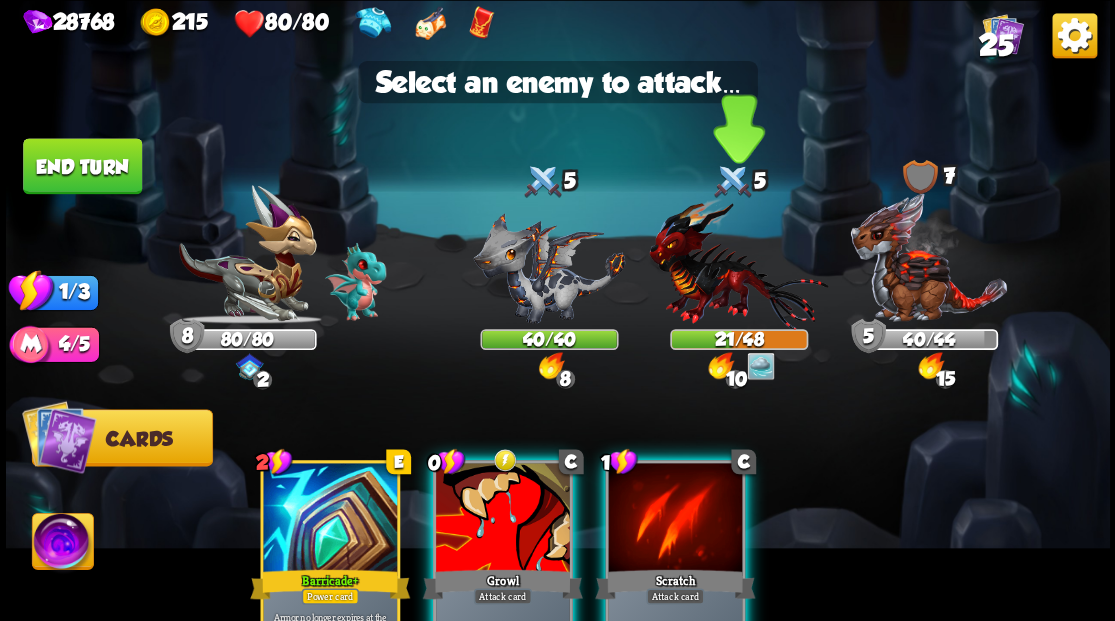 click at bounding box center [738, 263] 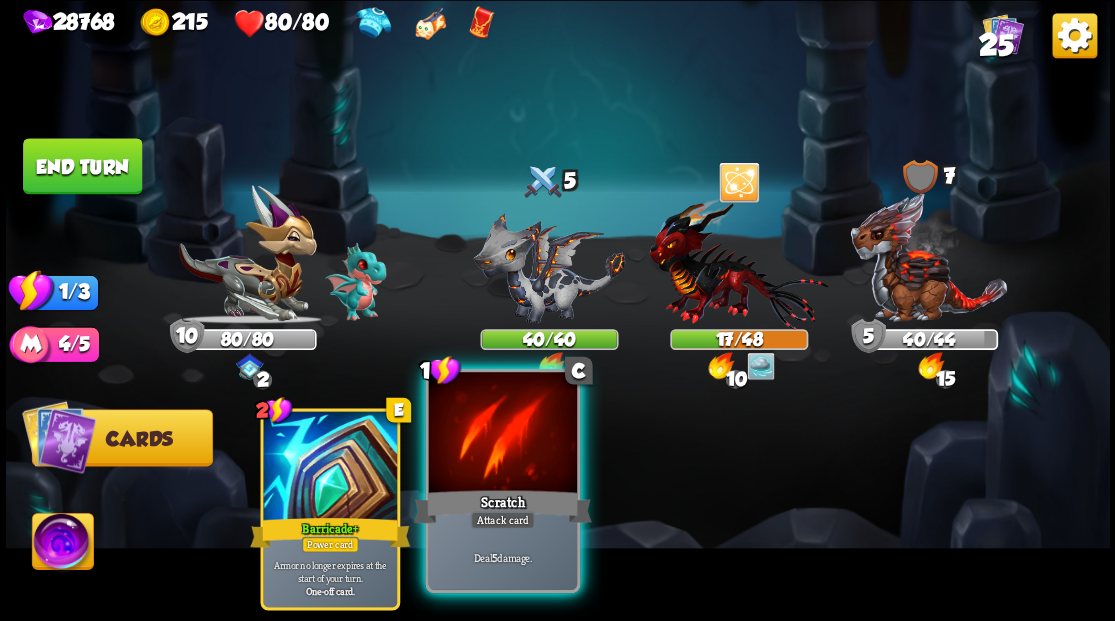 click at bounding box center [502, 434] 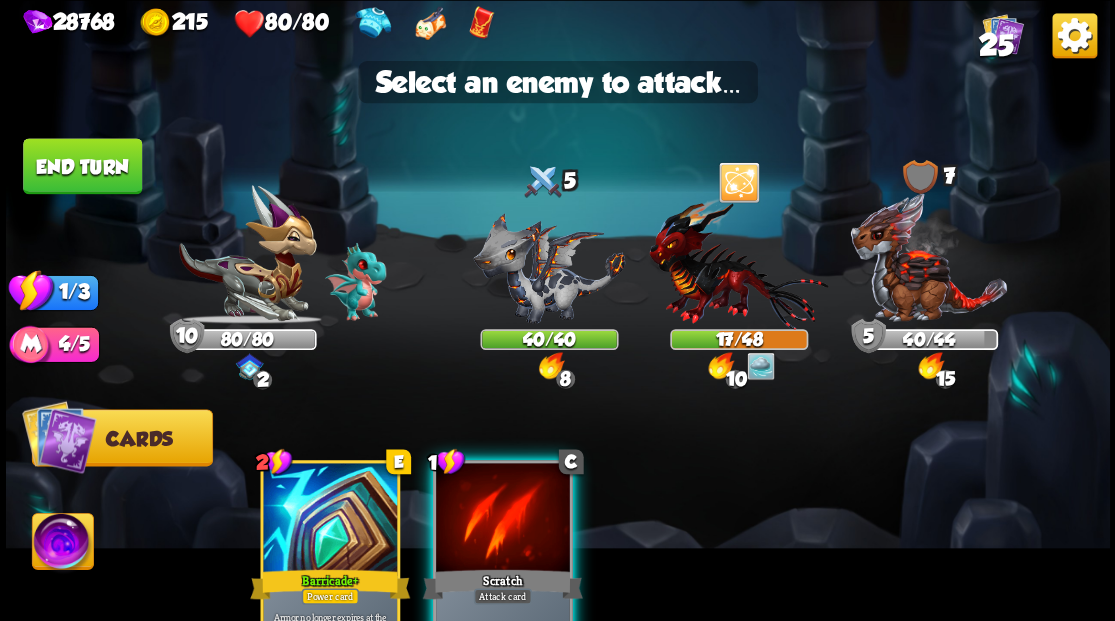 click at bounding box center [503, 519] 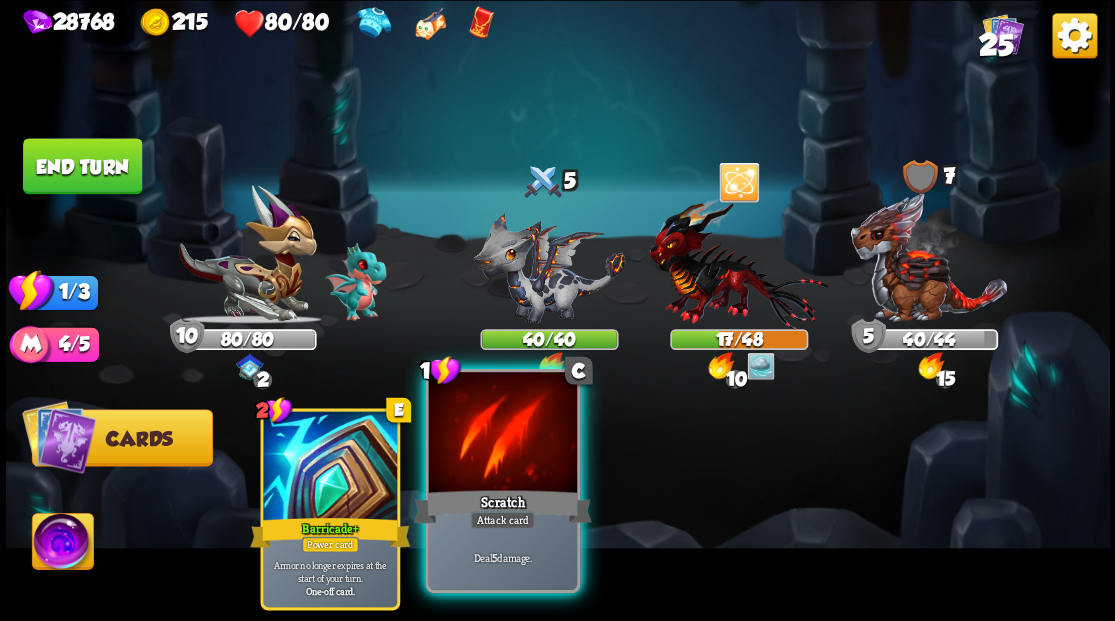 click at bounding box center [502, 434] 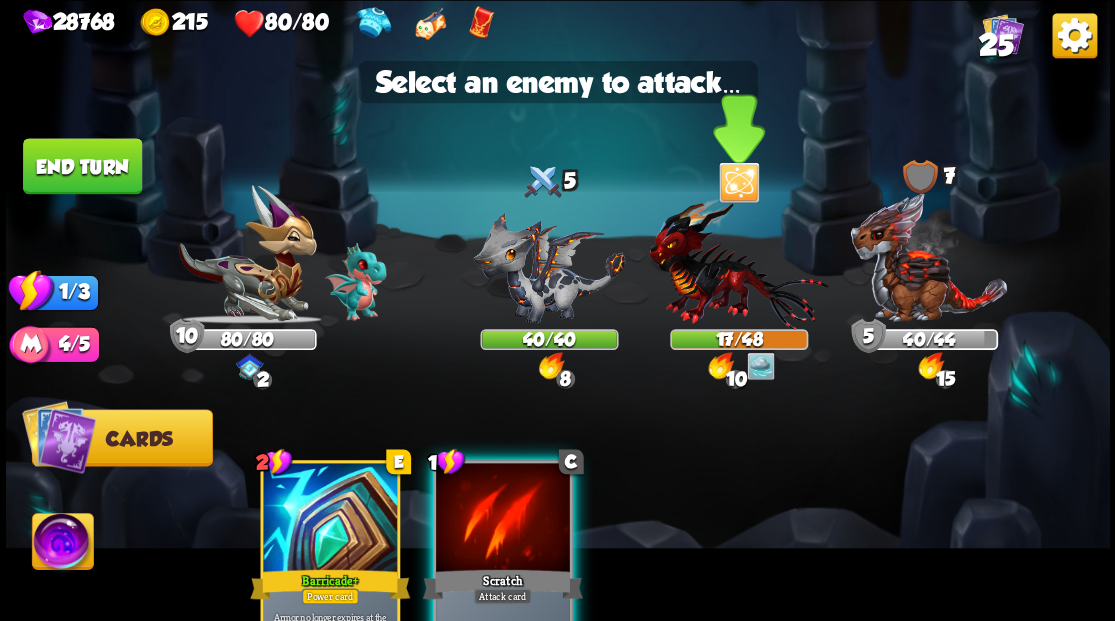 click at bounding box center [738, 263] 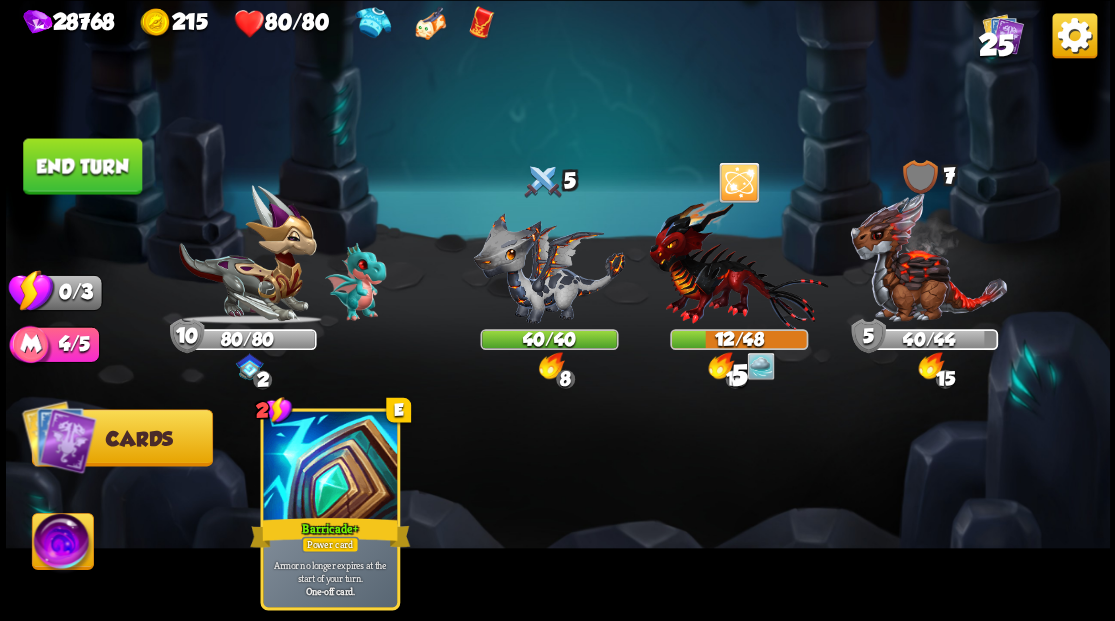 click on "End turn" at bounding box center [82, 166] 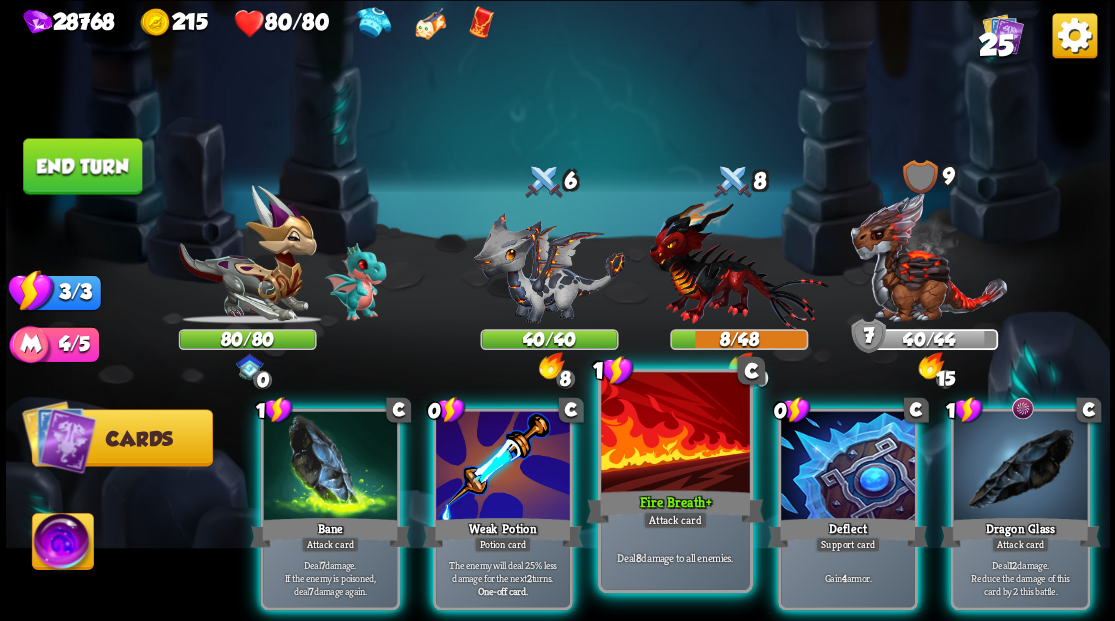 click at bounding box center [675, 434] 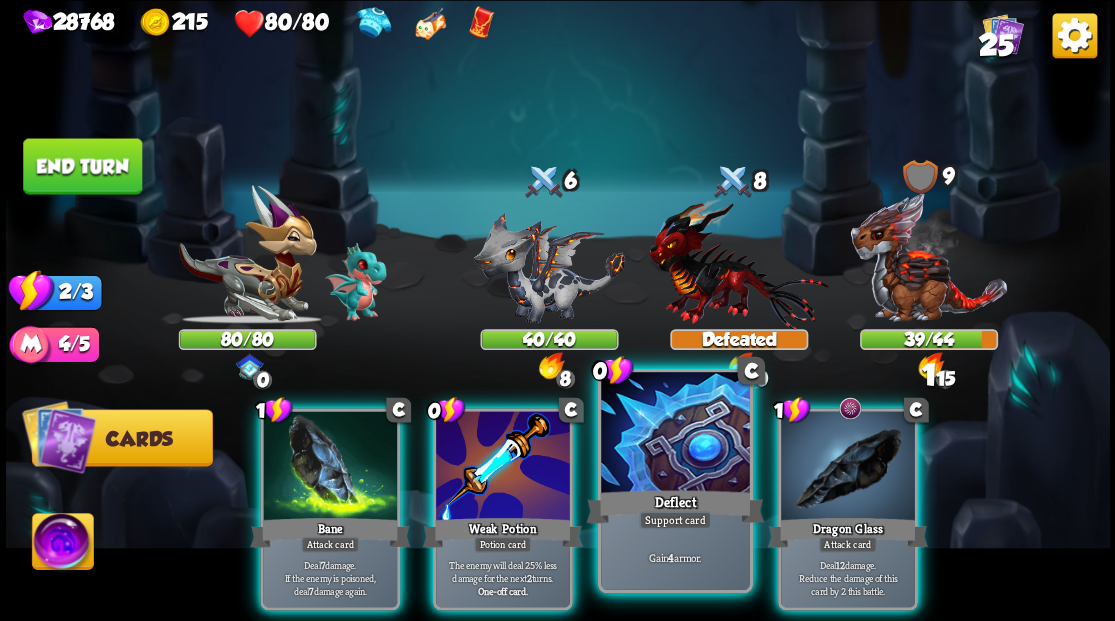 click at bounding box center (675, 434) 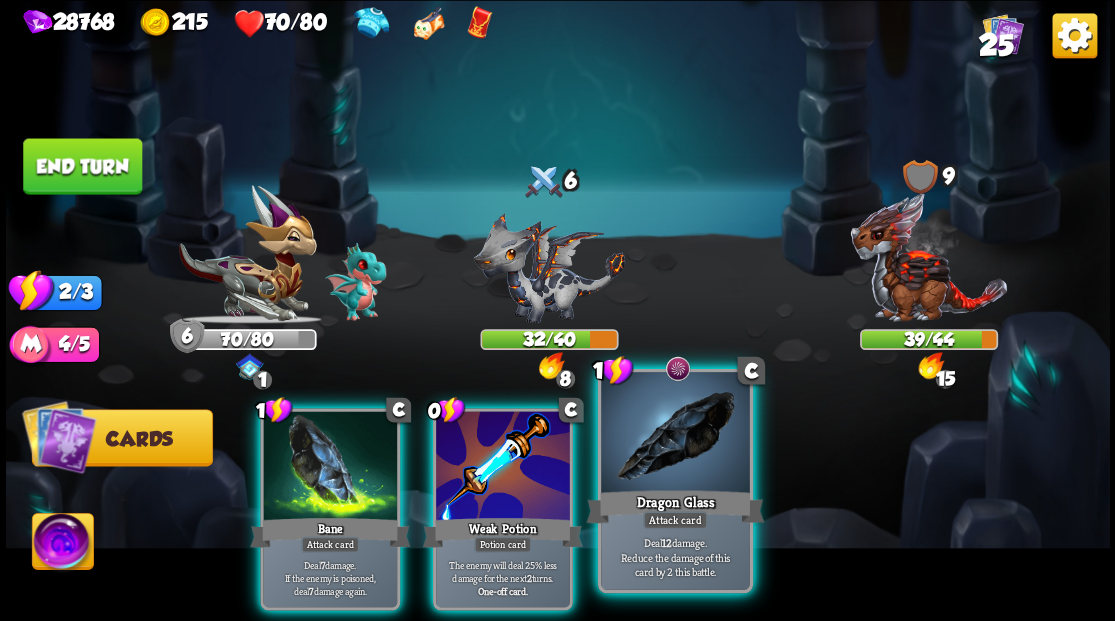 drag, startPoint x: 676, startPoint y: 453, endPoint x: 678, endPoint y: 463, distance: 10.198039 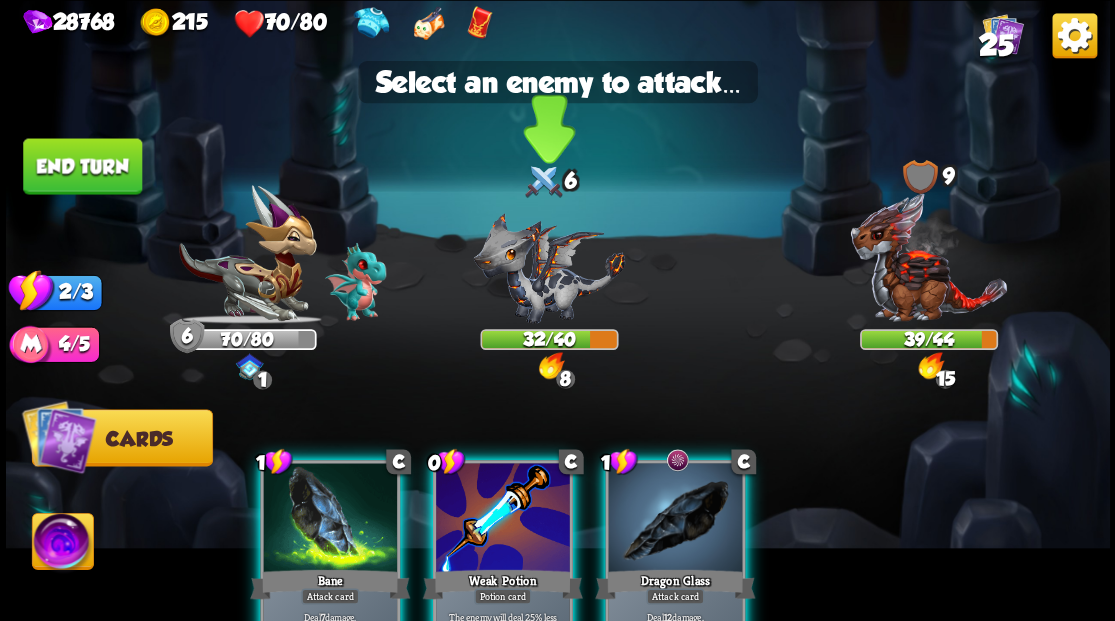 click at bounding box center [549, 267] 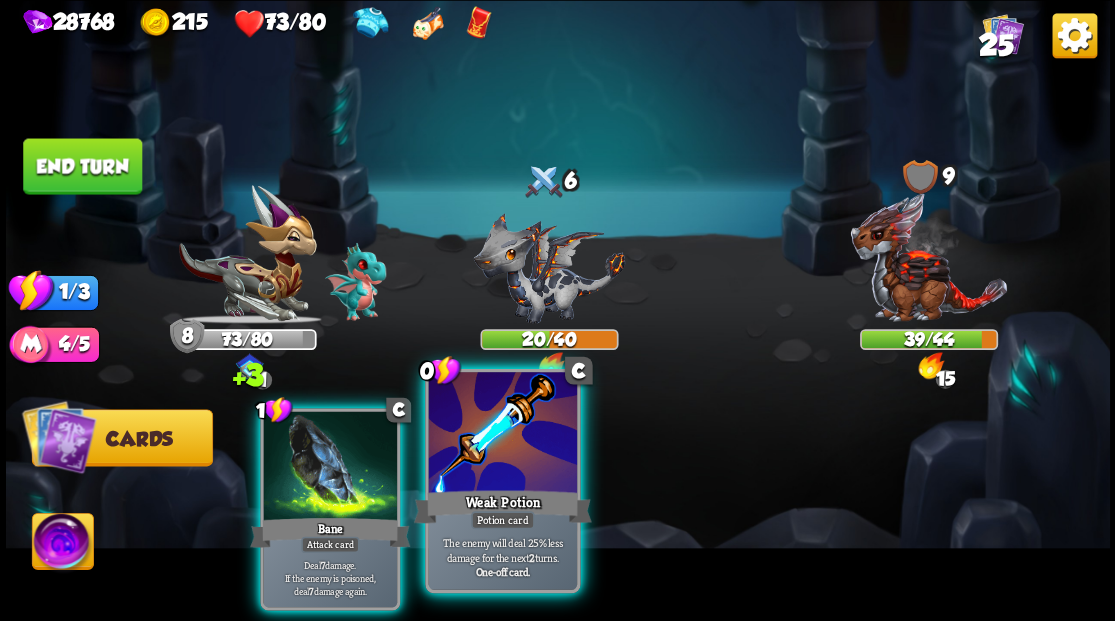 click at bounding box center (502, 434) 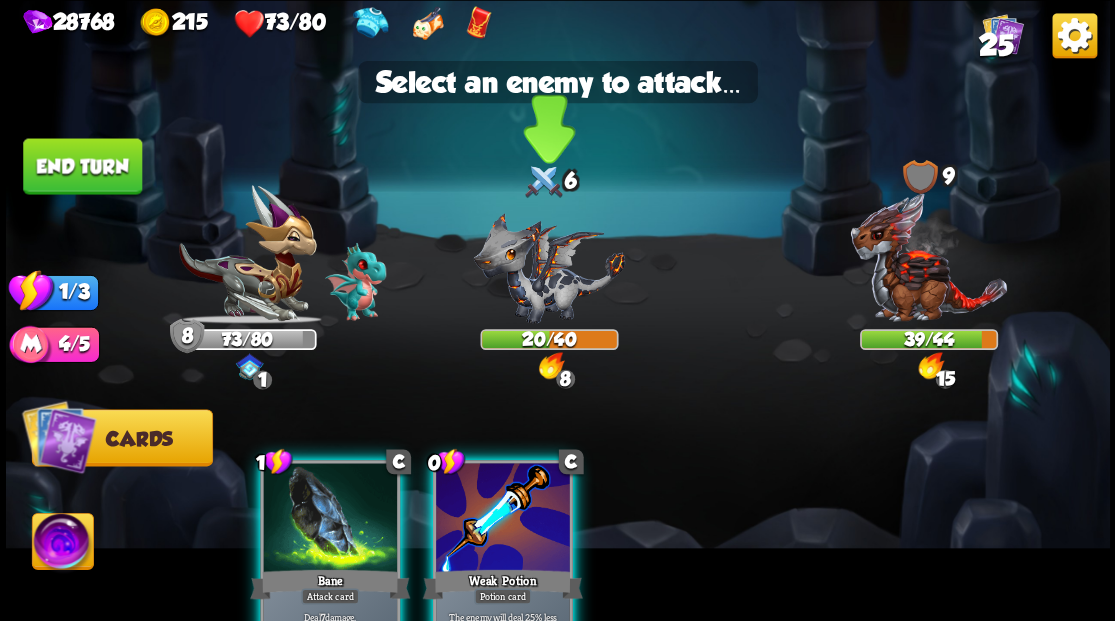 click at bounding box center (549, 267) 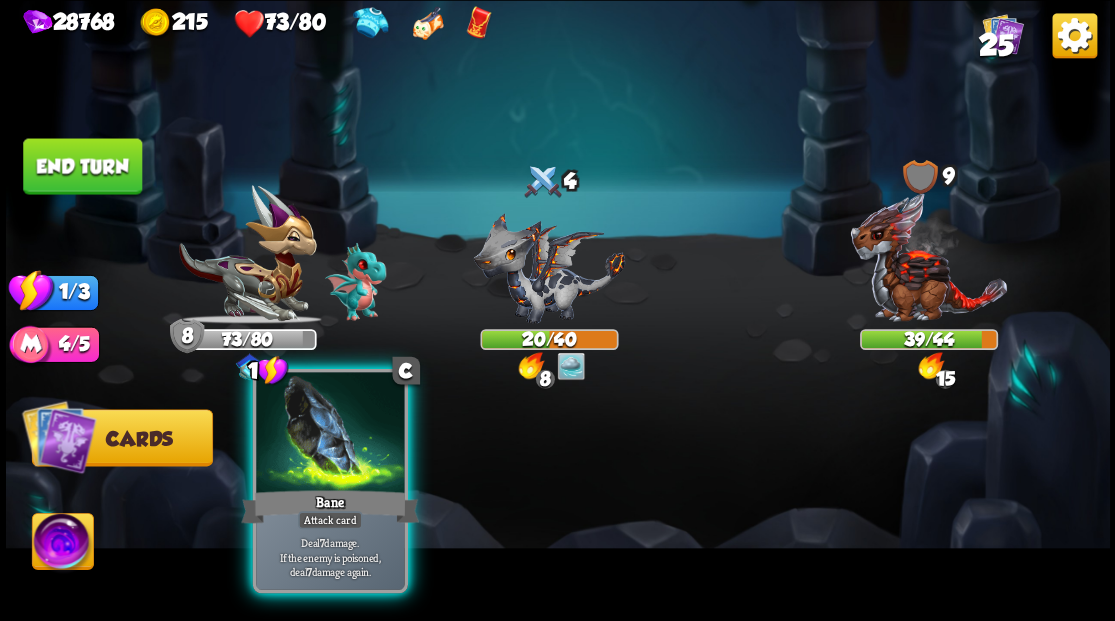 click at bounding box center (330, 434) 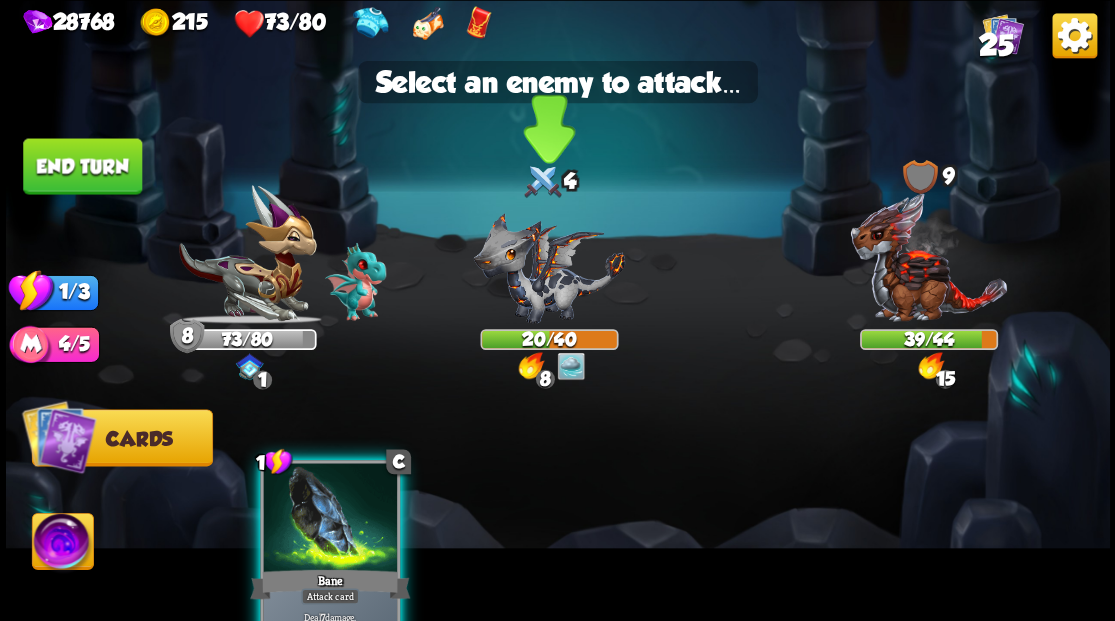 click at bounding box center (549, 267) 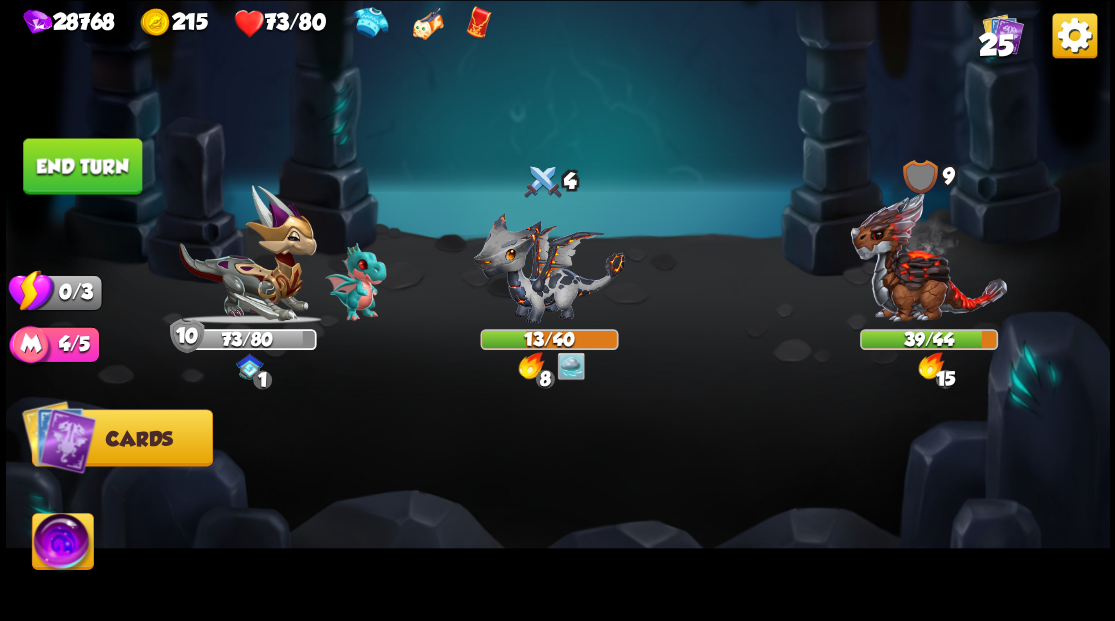 click on "End turn" at bounding box center [82, 166] 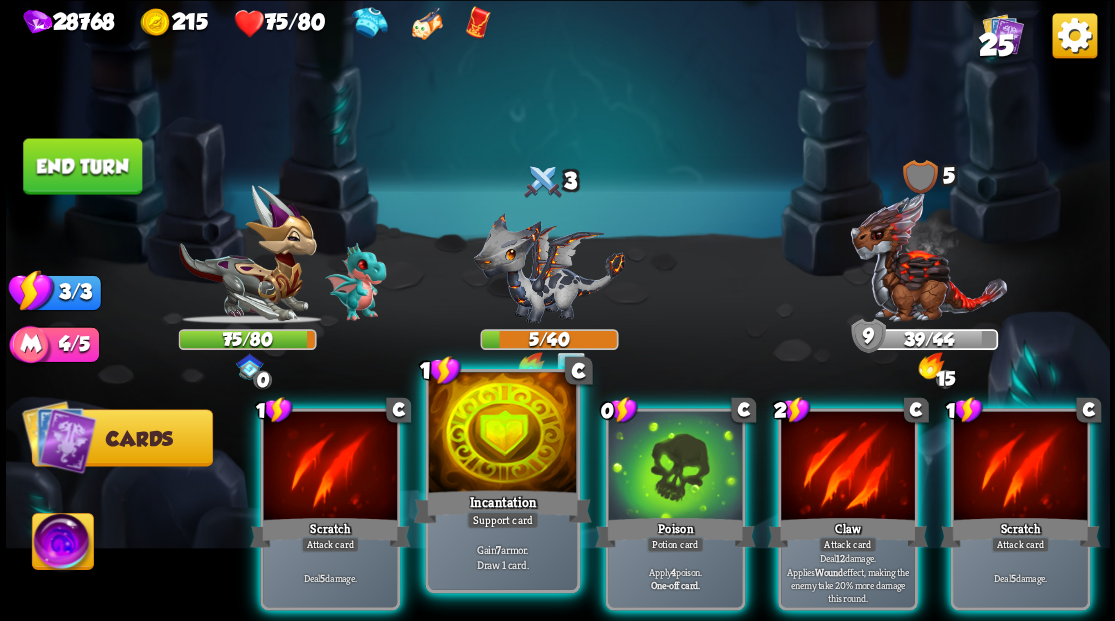click at bounding box center (502, 434) 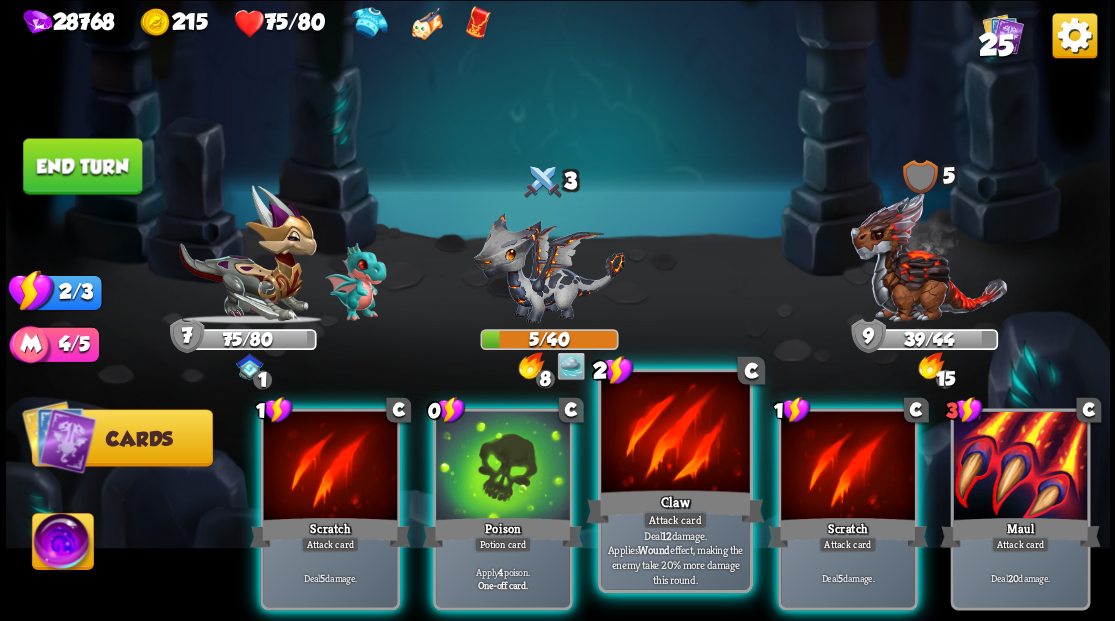 drag, startPoint x: 810, startPoint y: 471, endPoint x: 696, endPoint y: 394, distance: 137.56816 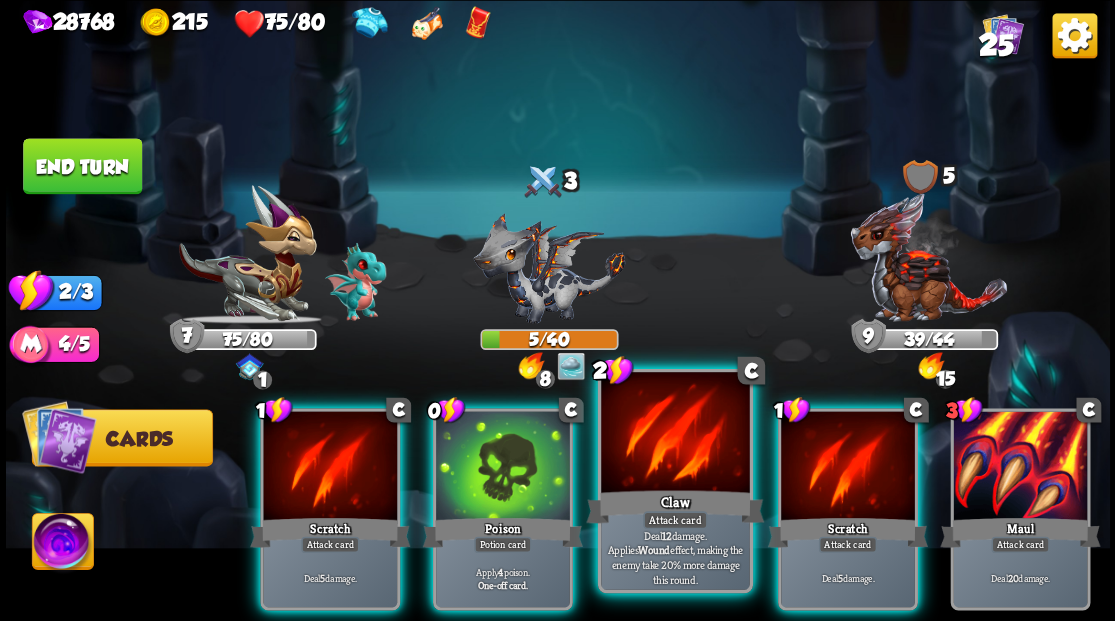 click at bounding box center [848, 467] 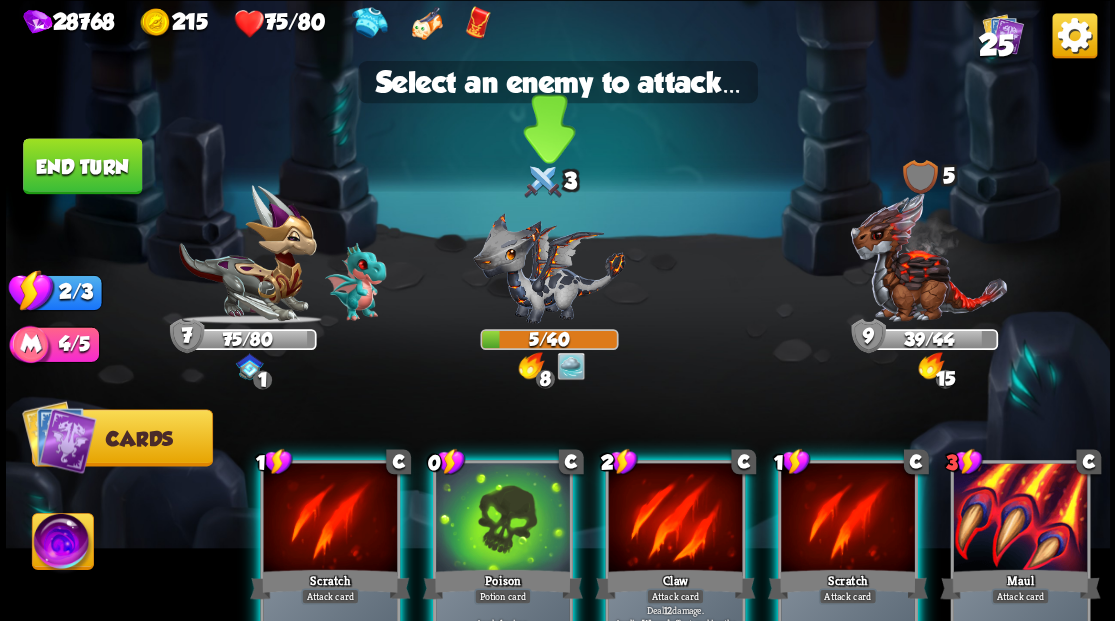 click at bounding box center (549, 267) 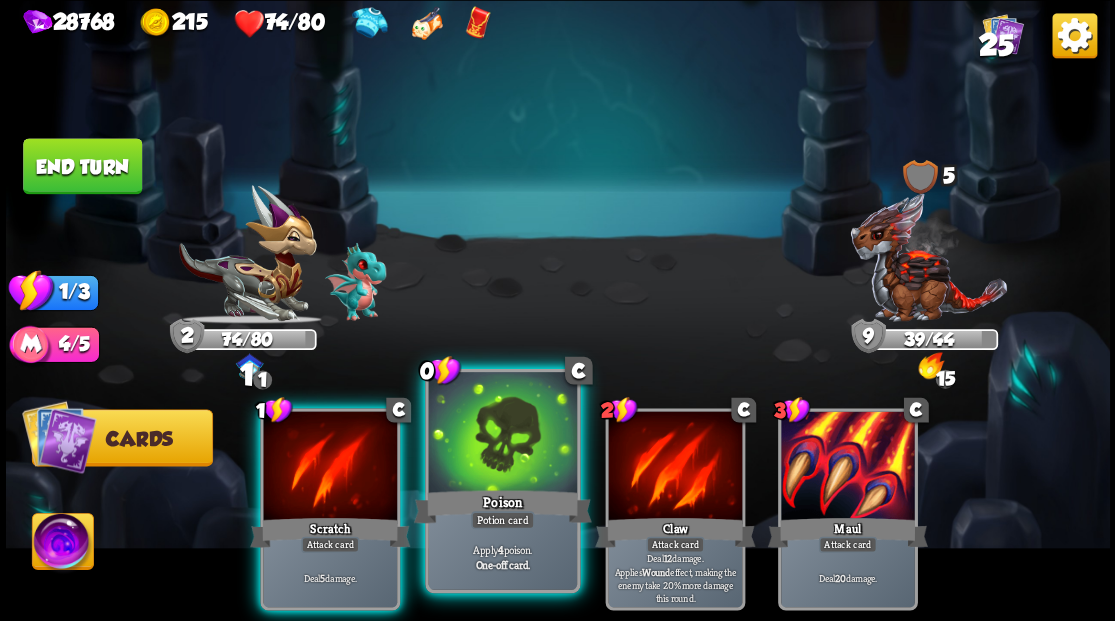 click on "Poison" at bounding box center [502, 506] 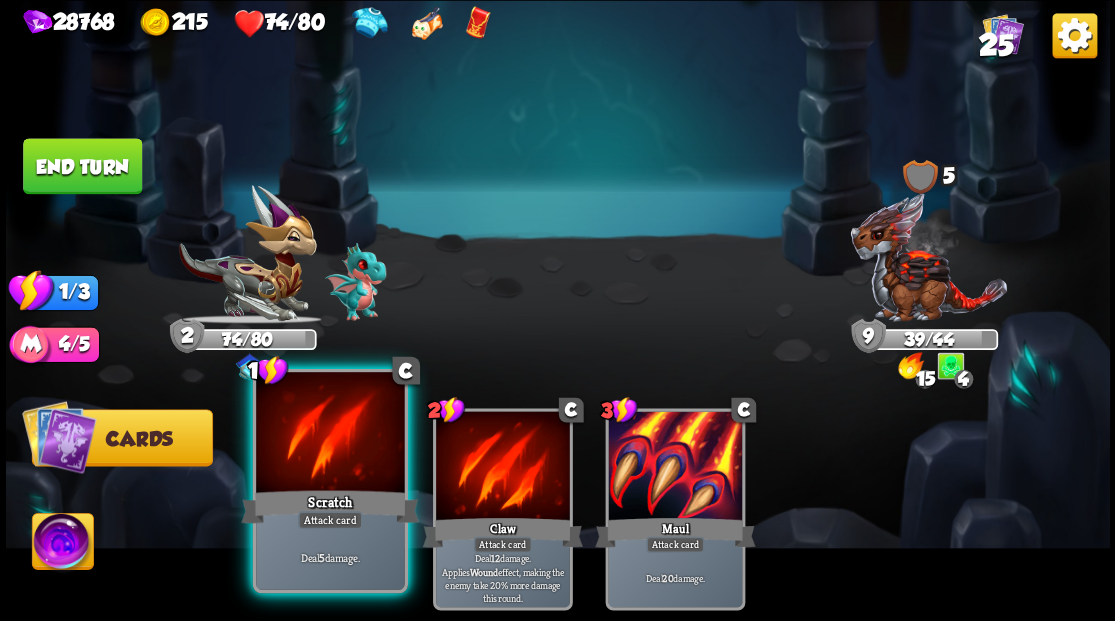 click at bounding box center [330, 434] 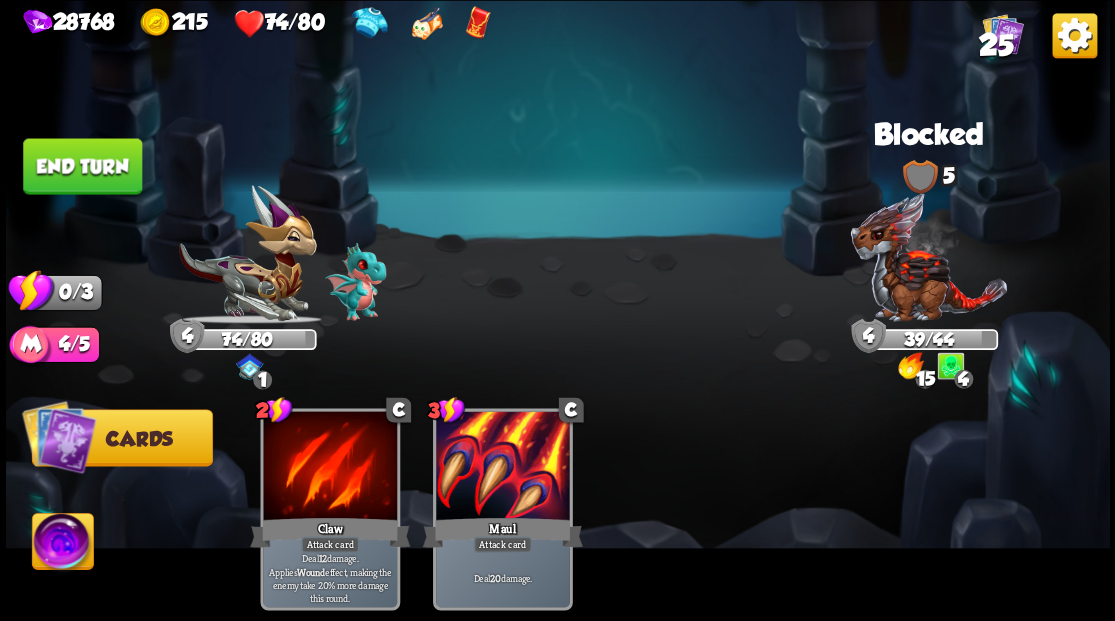 click on "End turn" at bounding box center (82, 166) 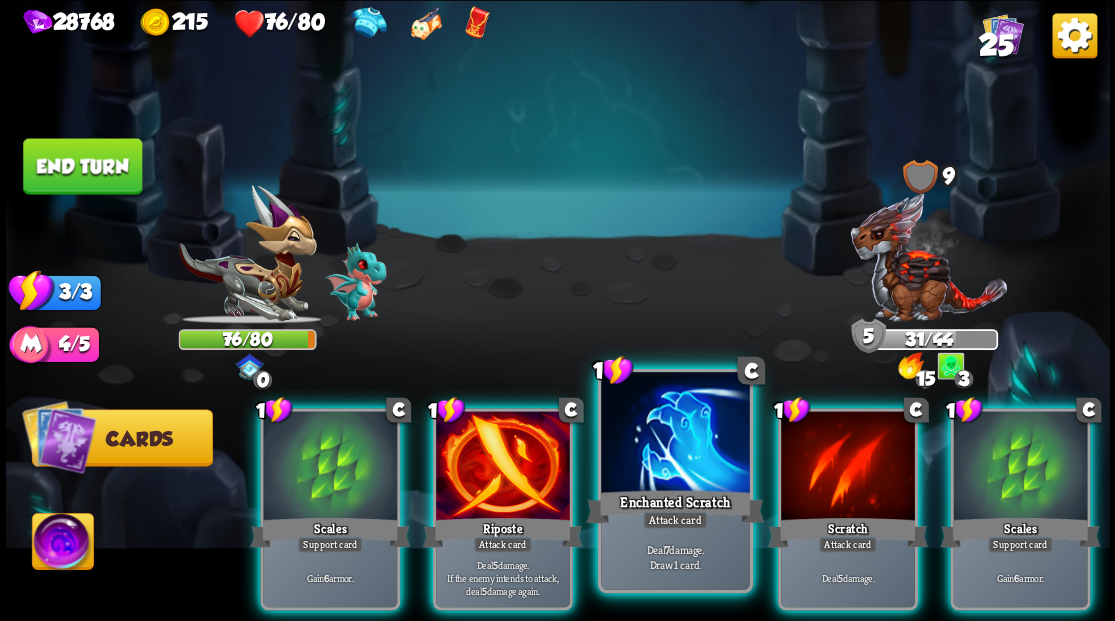 click at bounding box center (675, 434) 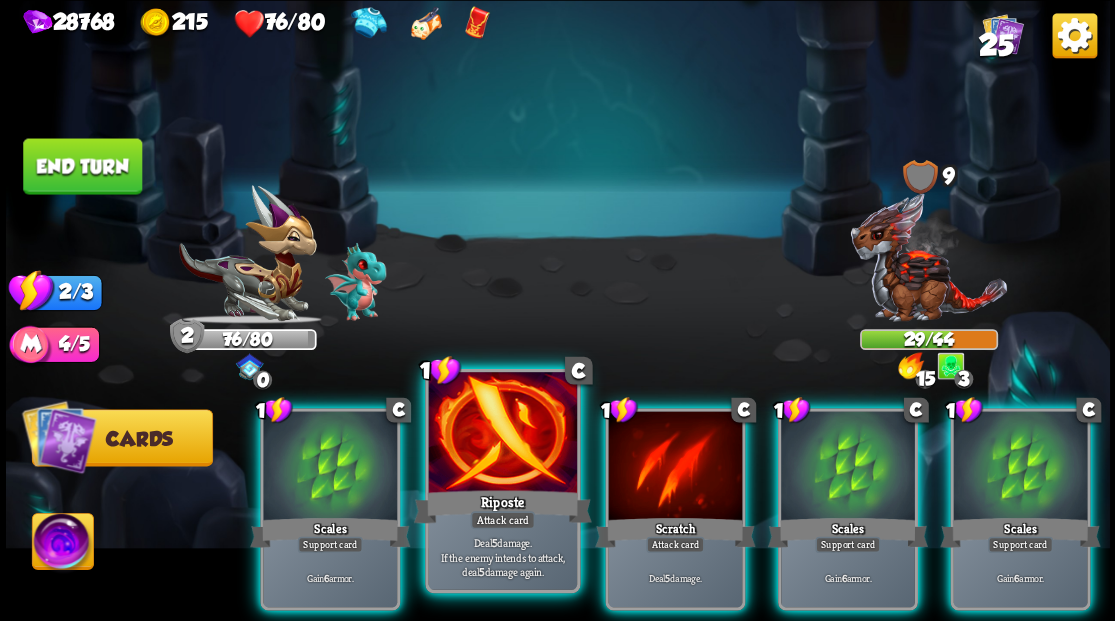 click at bounding box center (502, 434) 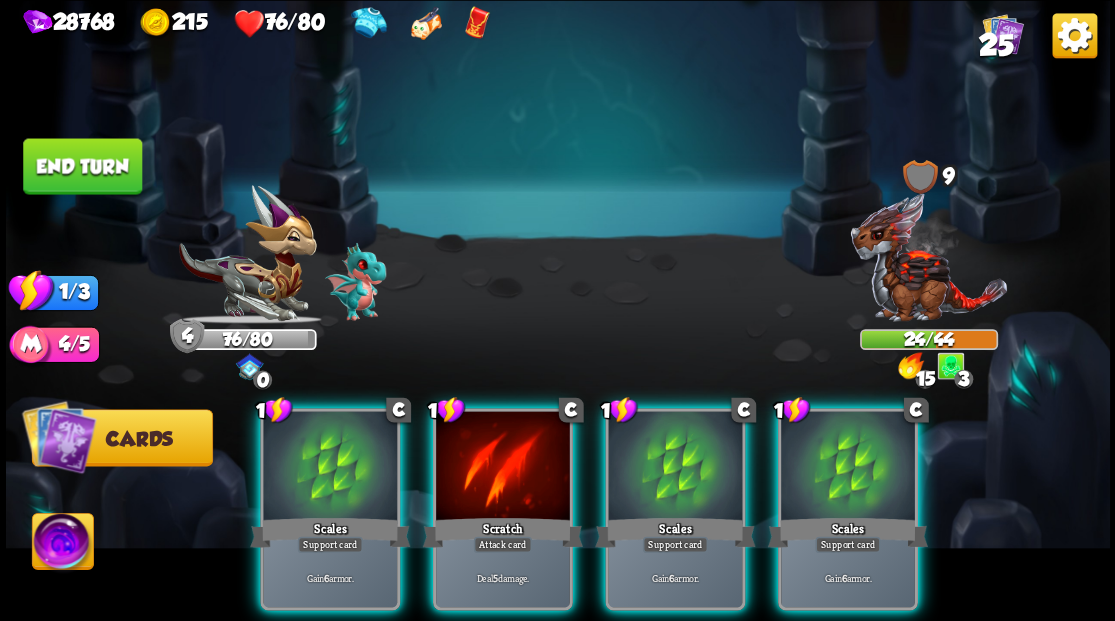 click at bounding box center (928, 257) 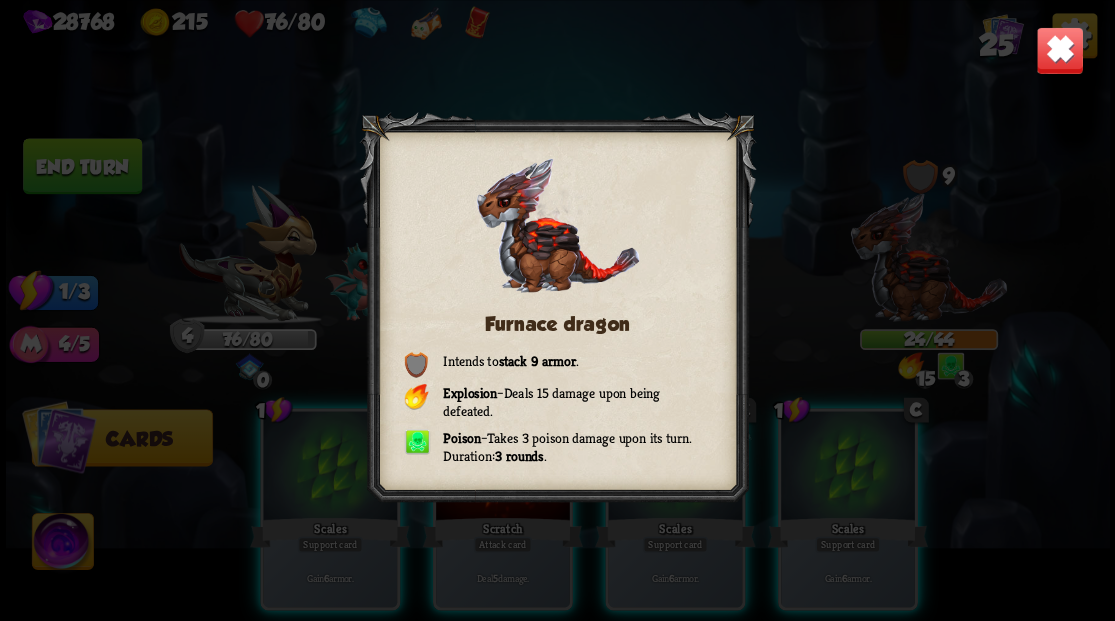 click at bounding box center [1059, 50] 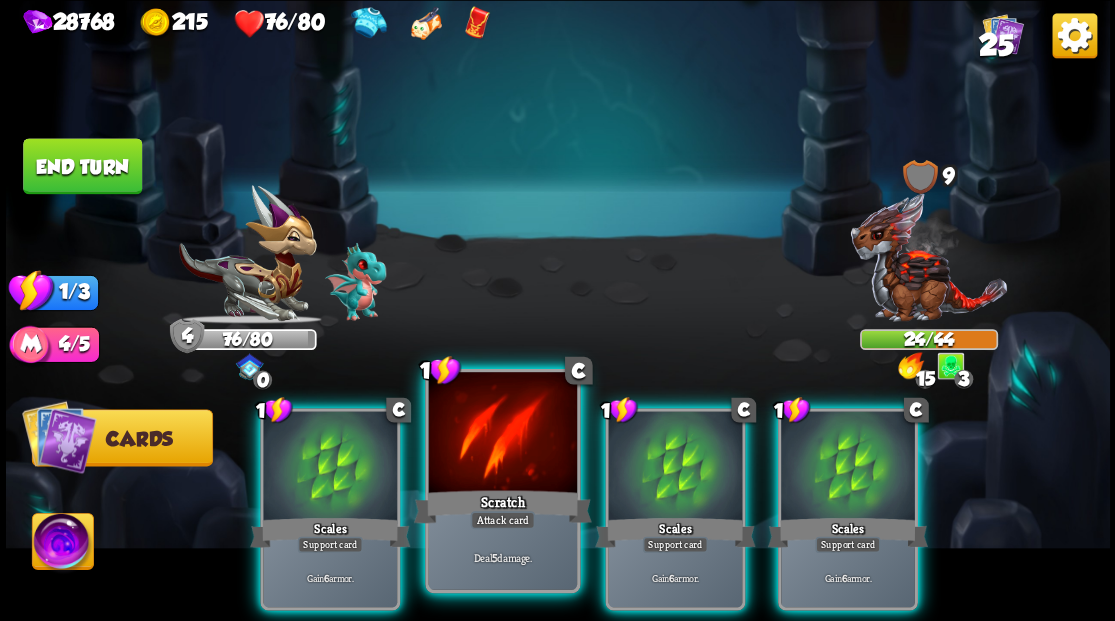 click at bounding box center (502, 434) 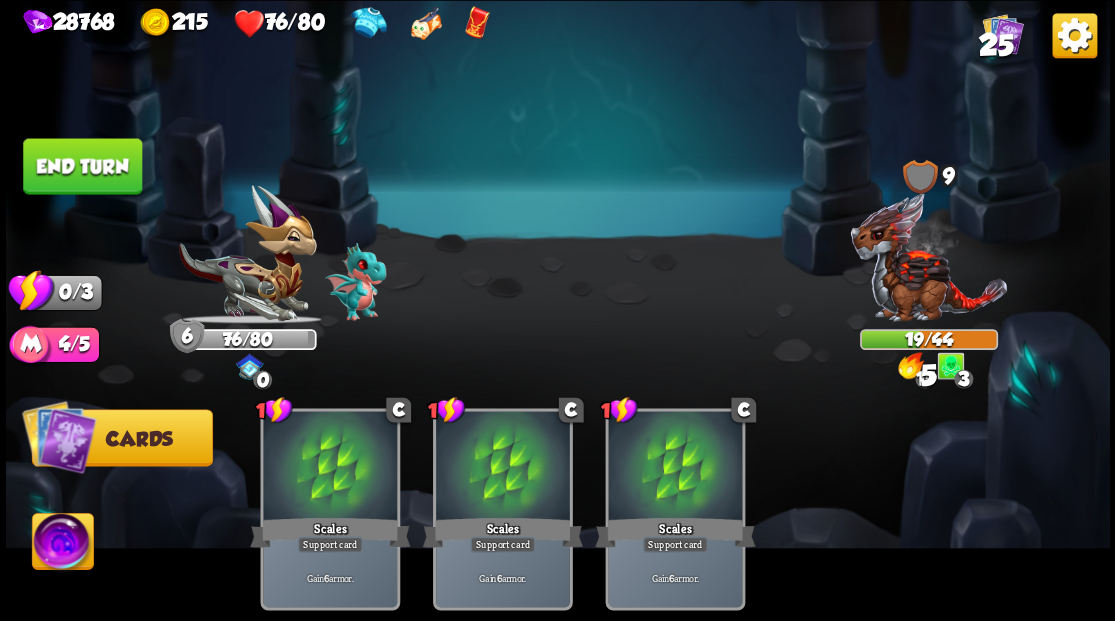 click on "End turn" at bounding box center [82, 166] 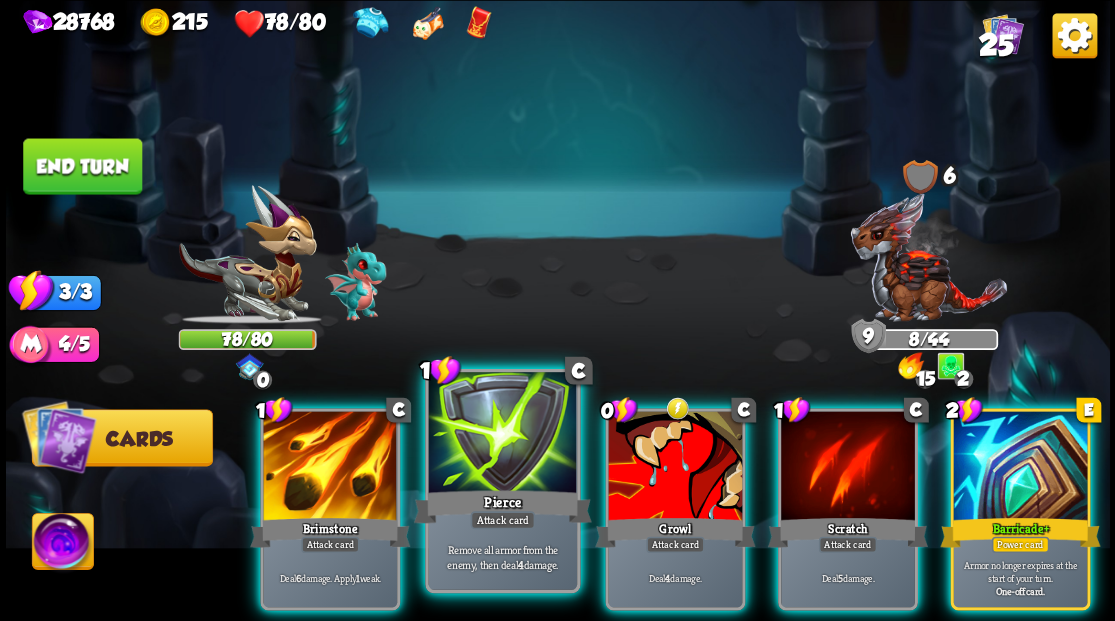 click at bounding box center [502, 434] 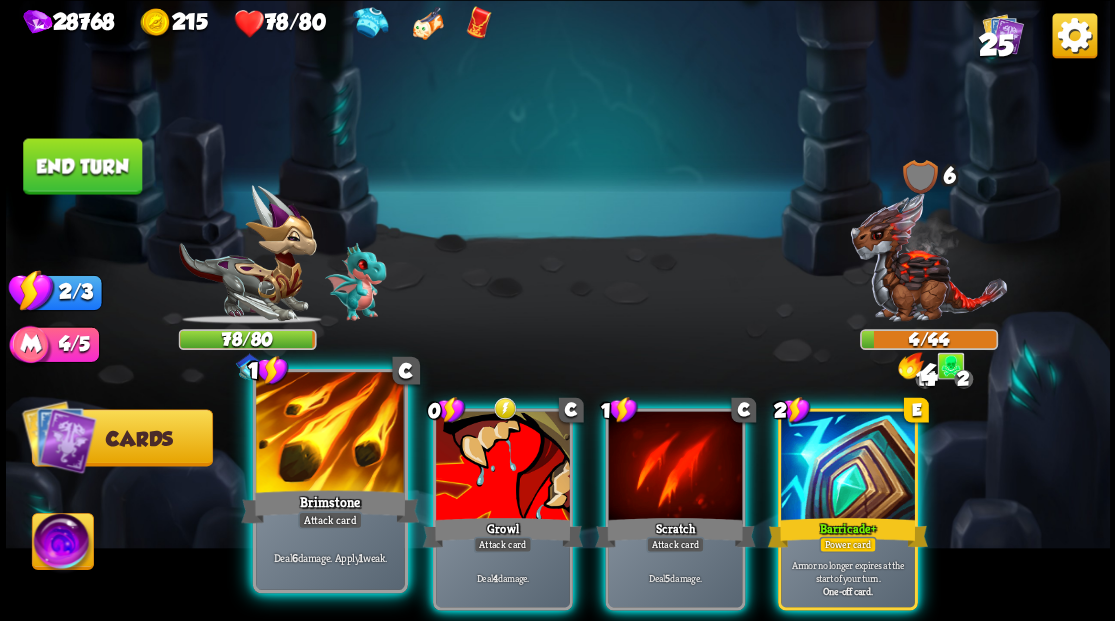 click at bounding box center [330, 434] 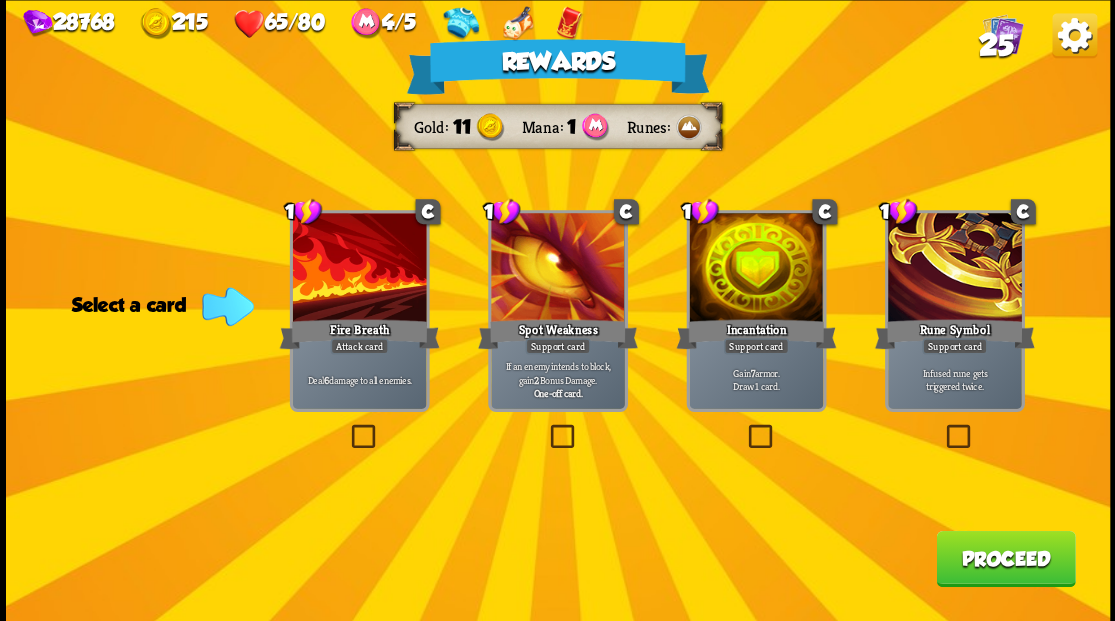 click on "25" at bounding box center [995, 45] 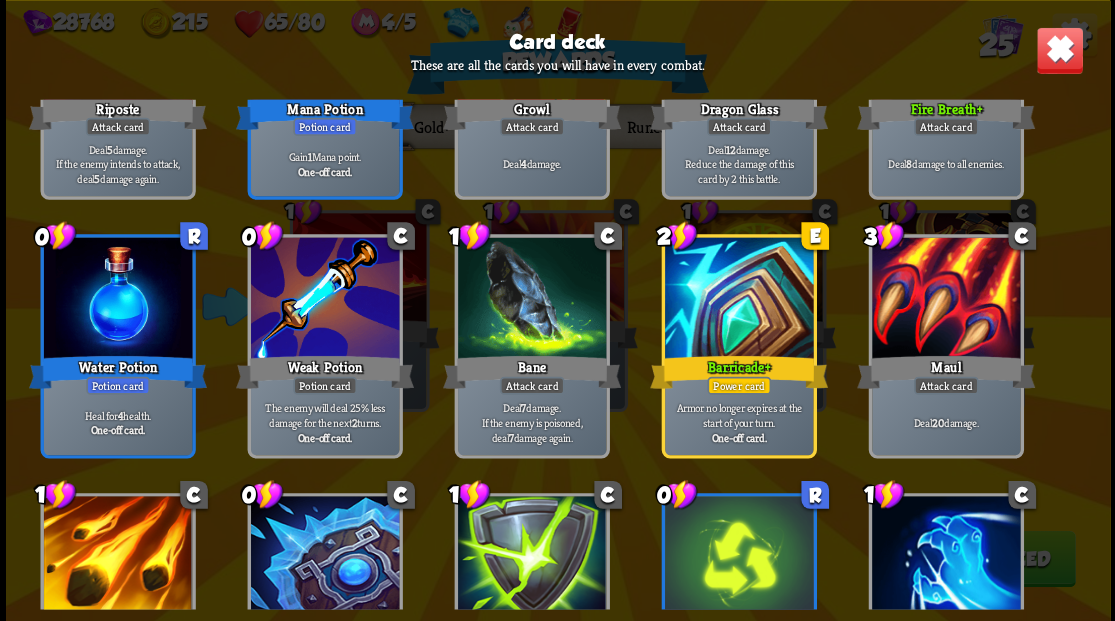 scroll, scrollTop: 929, scrollLeft: 0, axis: vertical 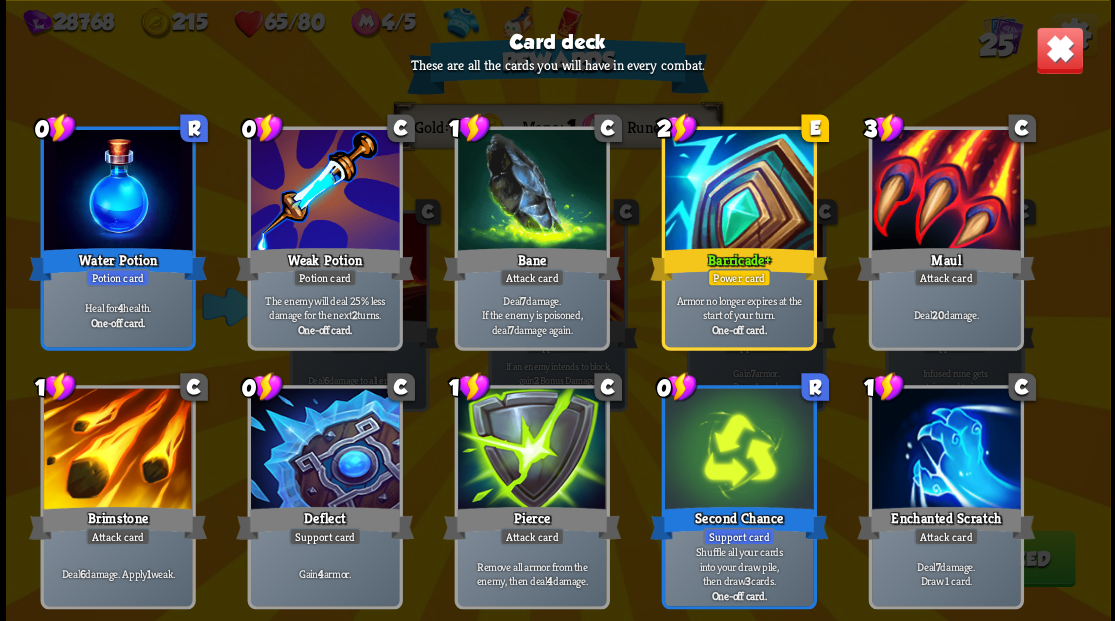 click at bounding box center [1059, 50] 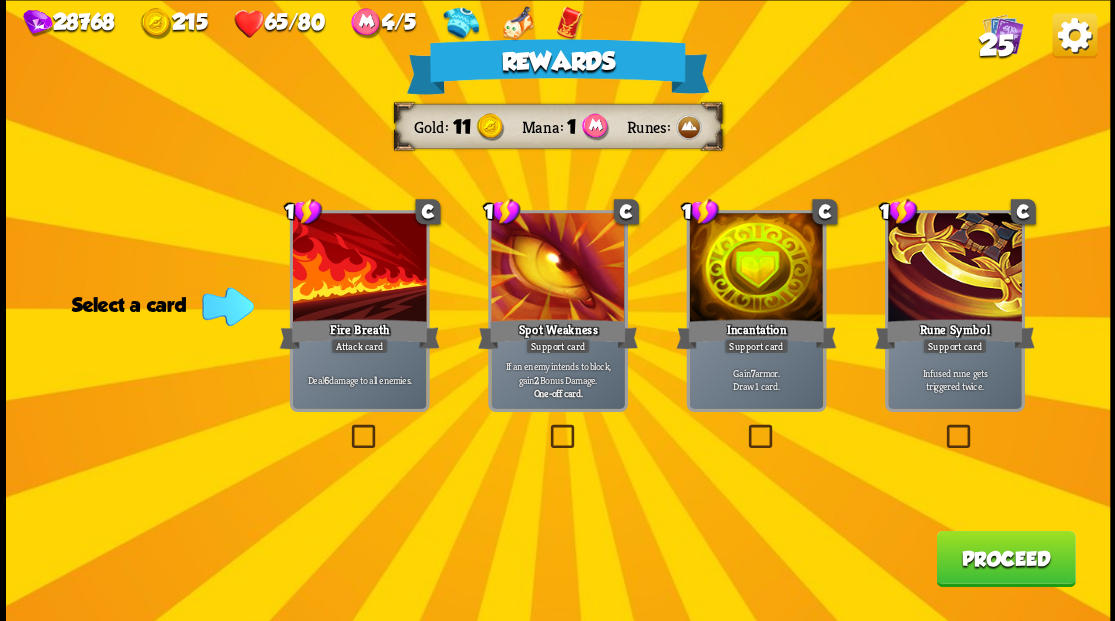 click at bounding box center [347, 427] 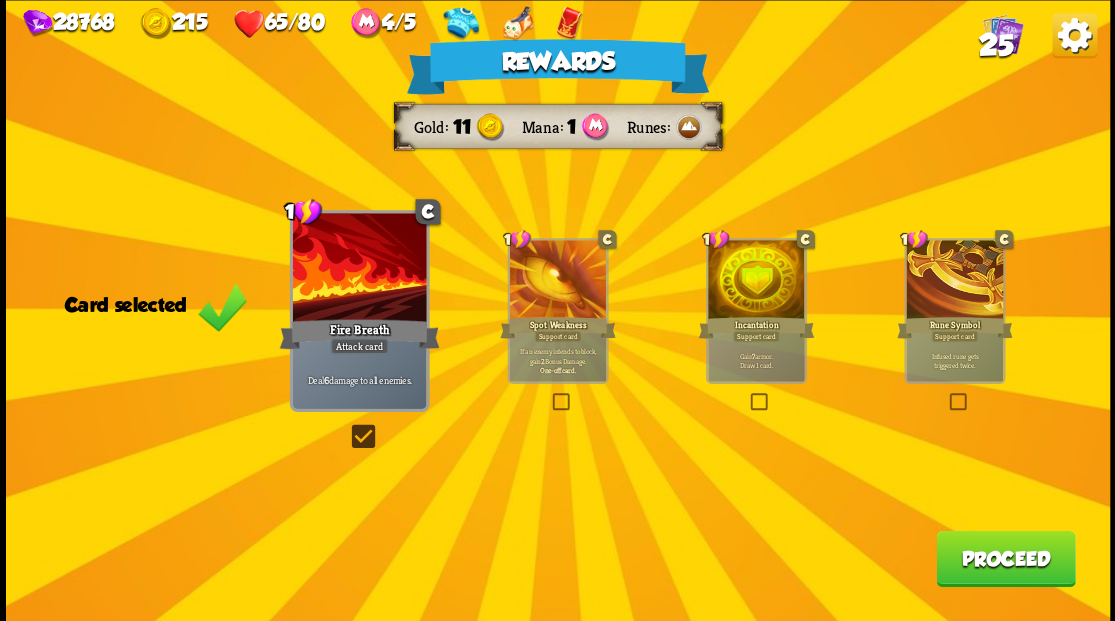 click on "Proceed" at bounding box center (1005, 558) 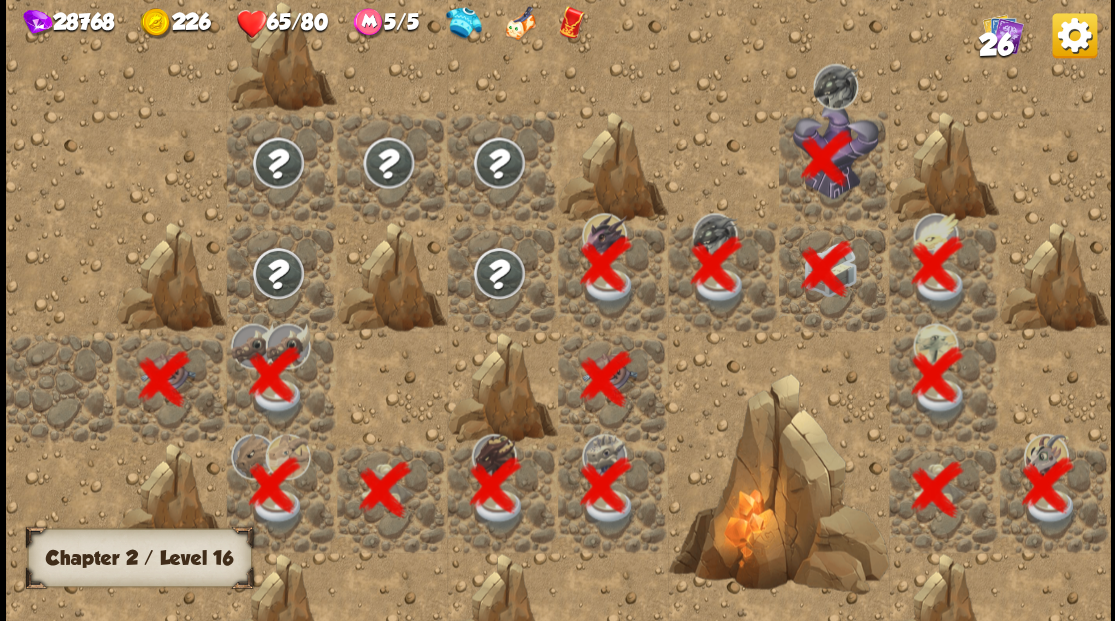 scroll, scrollTop: 0, scrollLeft: 384, axis: horizontal 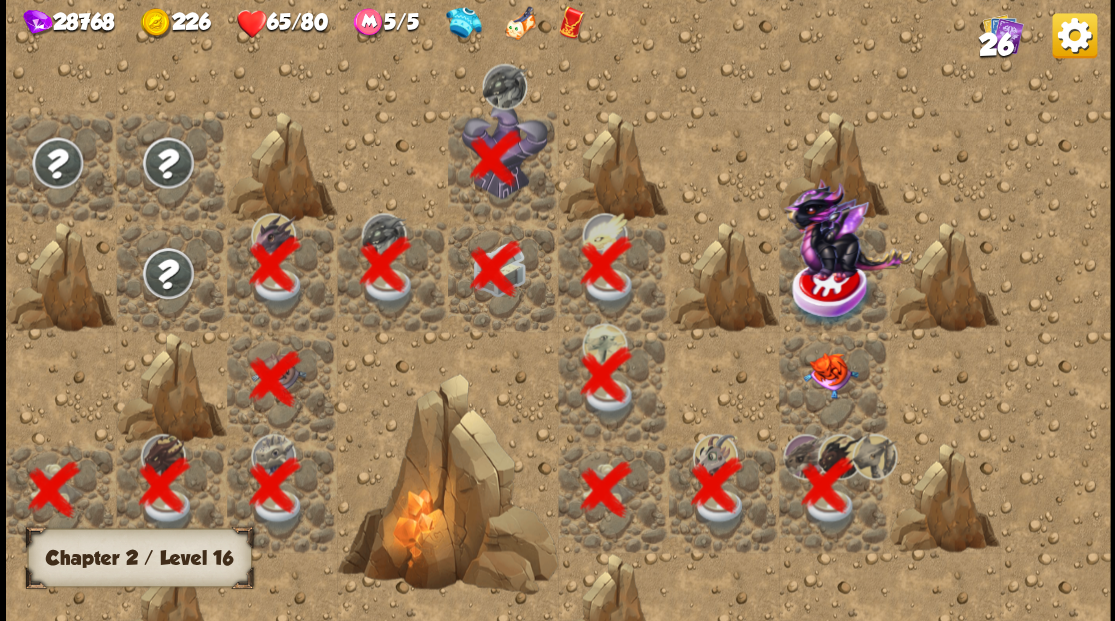 click at bounding box center [829, 375] 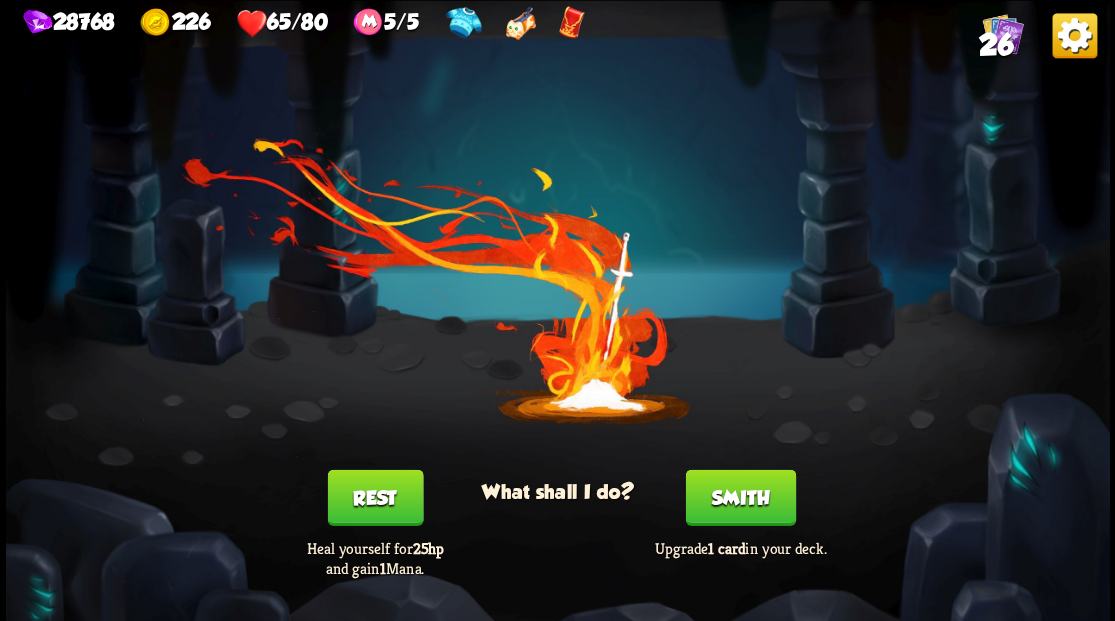 click on "Smith" at bounding box center [740, 497] 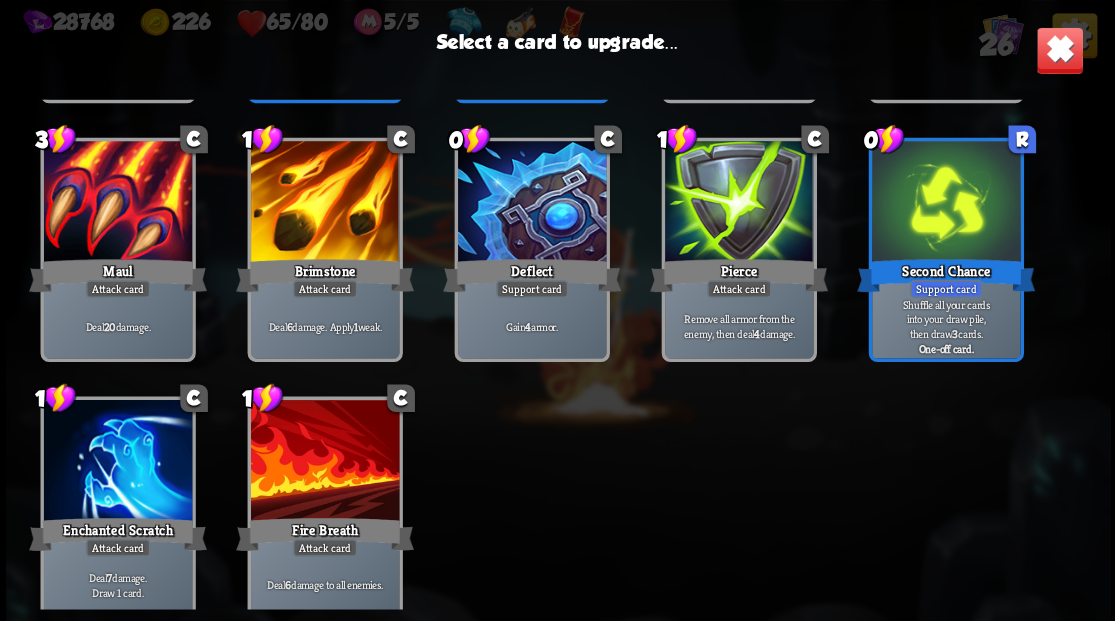 scroll, scrollTop: 929, scrollLeft: 0, axis: vertical 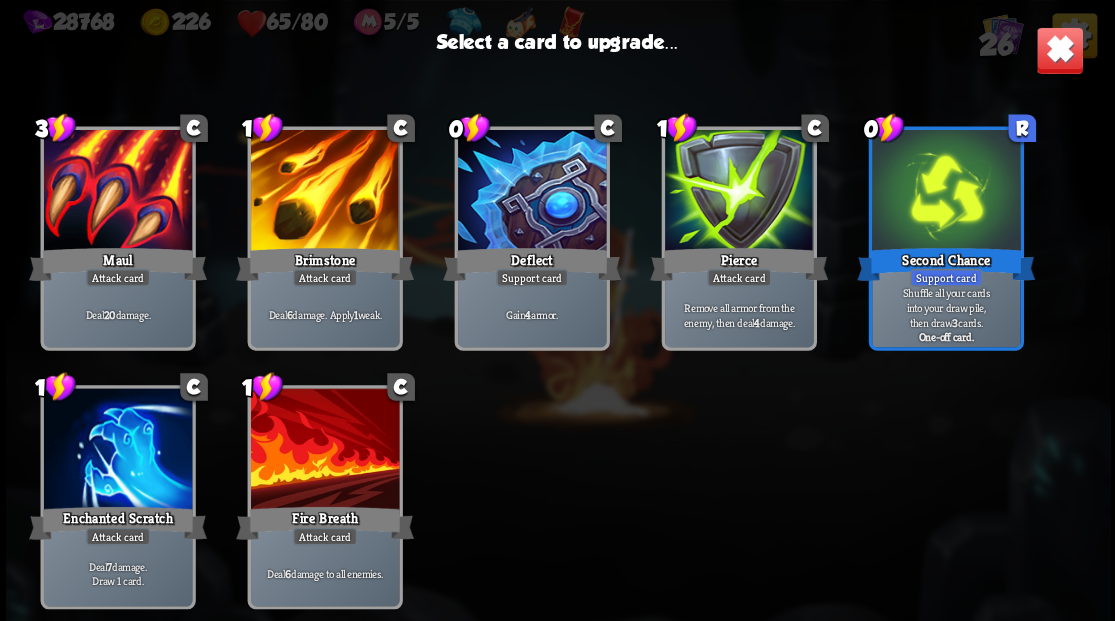 click at bounding box center (738, 192) 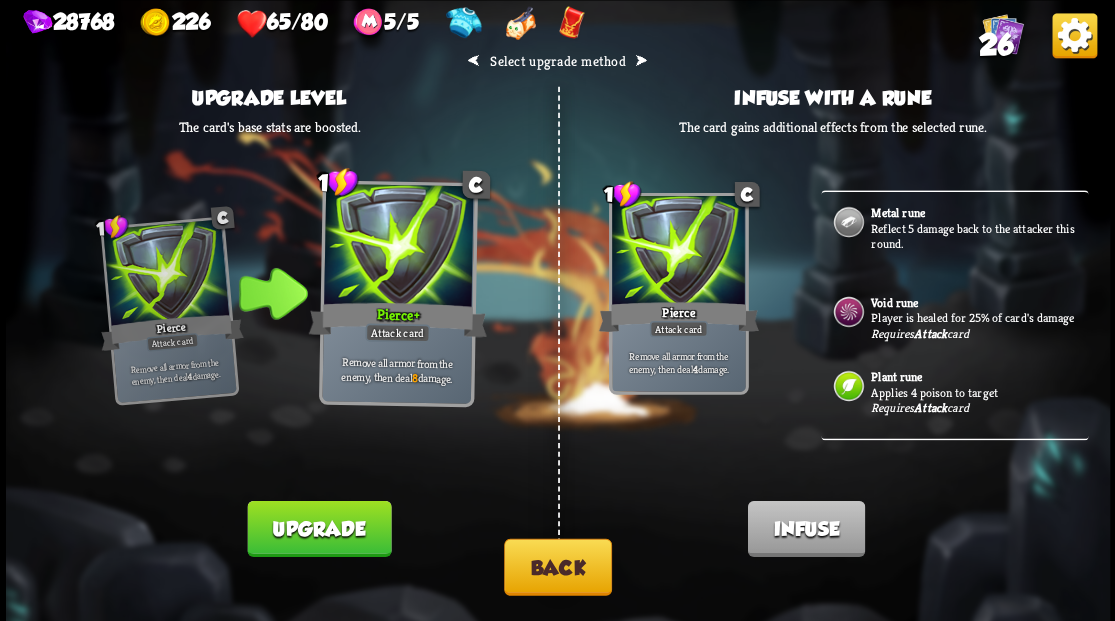 click on "Upgrade" at bounding box center [319, 528] 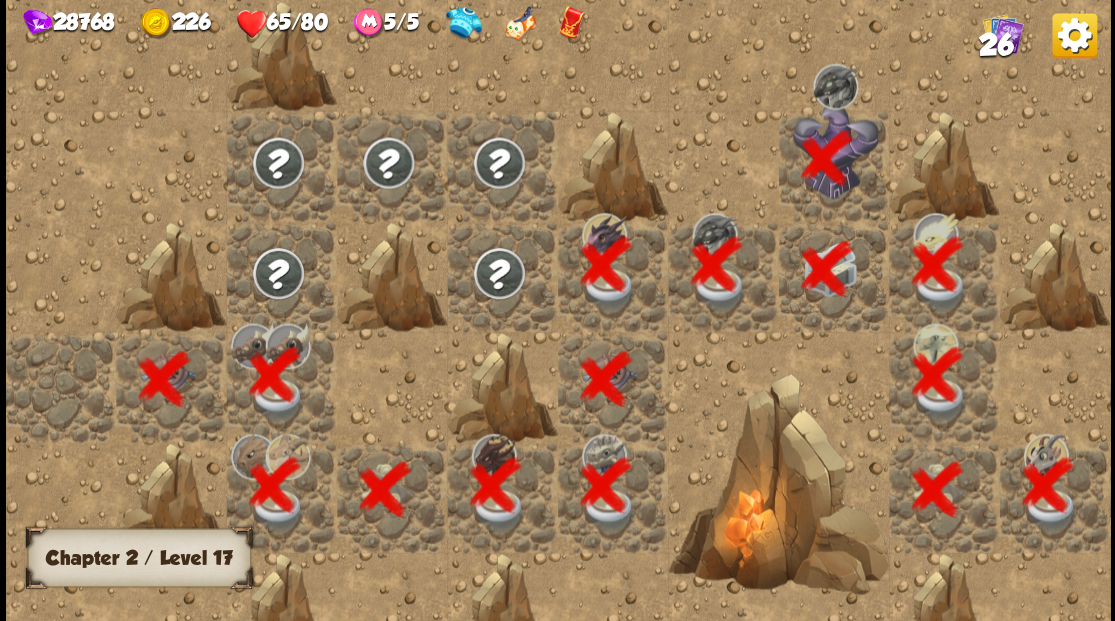 scroll, scrollTop: 0, scrollLeft: 384, axis: horizontal 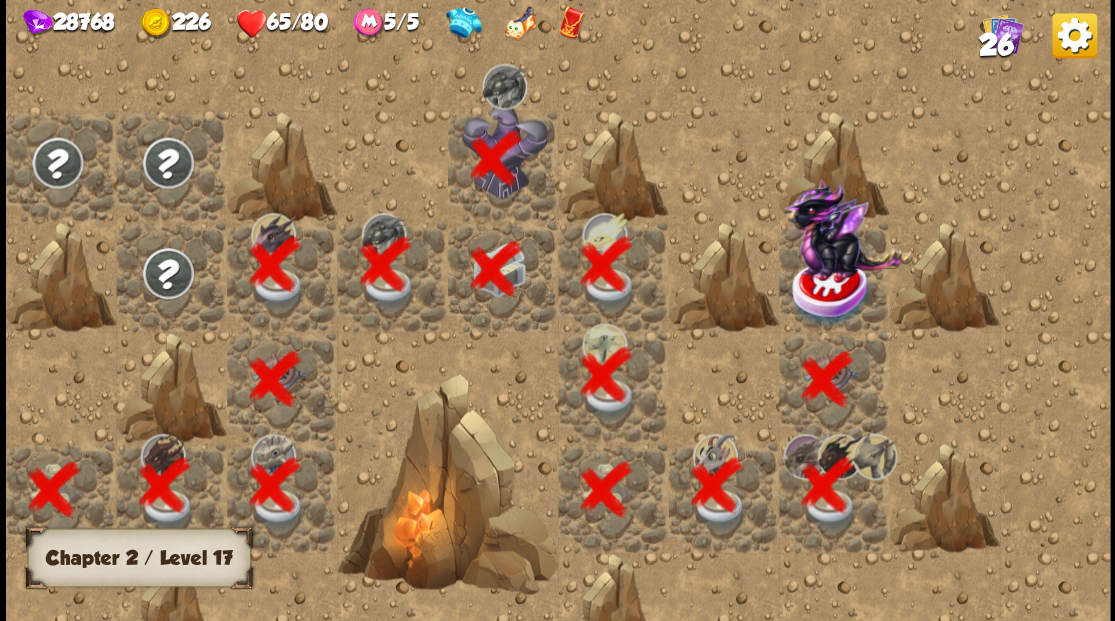 click at bounding box center (831, 291) 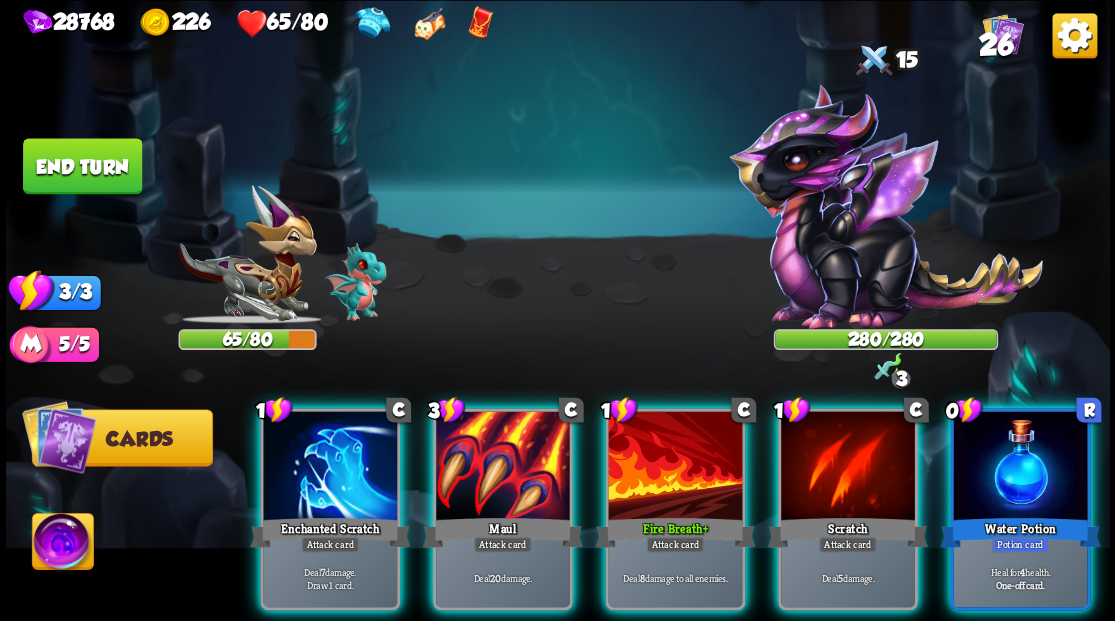 click at bounding box center (62, 544) 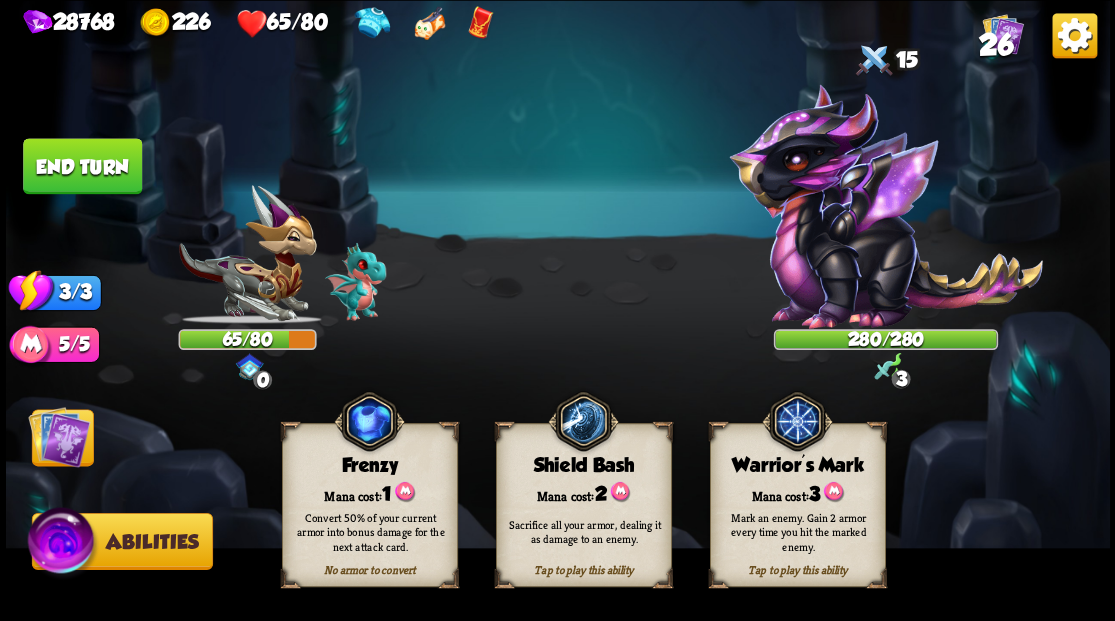 click on "Tap to play this ability   Warrior's Mark
Mana cost:  3       Mark an enemy. Gain 2 armor every time you hit the marked enemy." at bounding box center (797, 505) 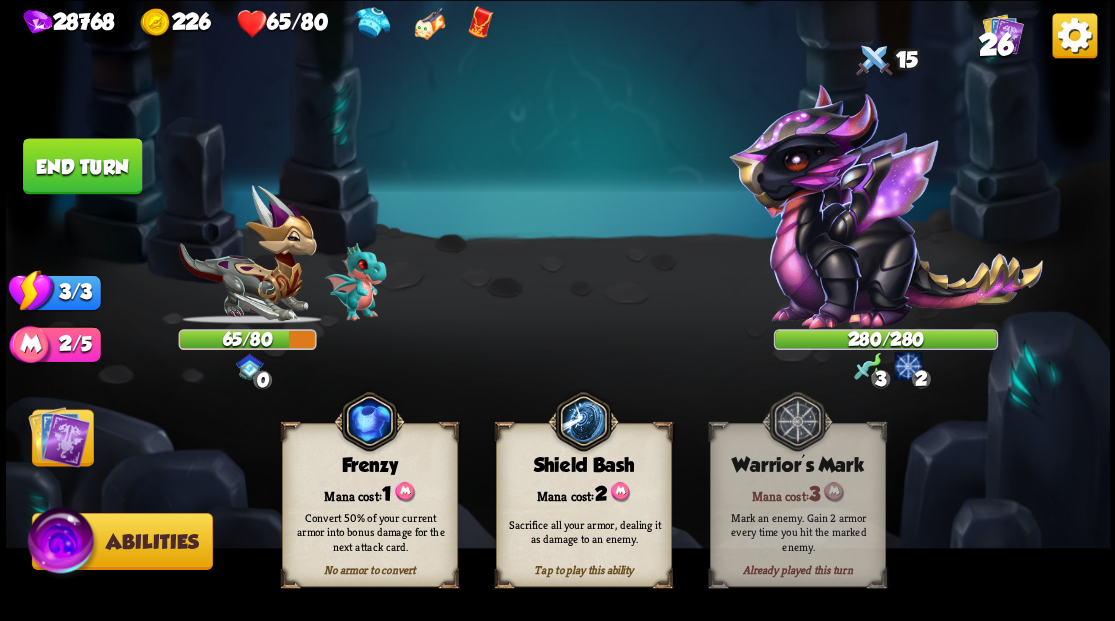 click at bounding box center (59, 436) 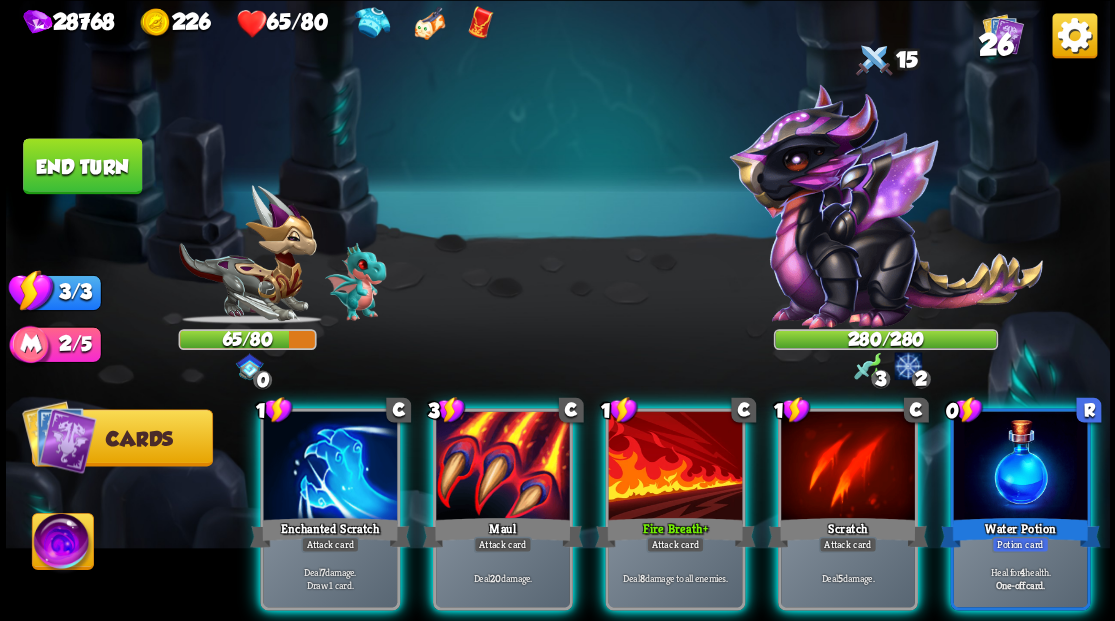 click at bounding box center (1020, 467) 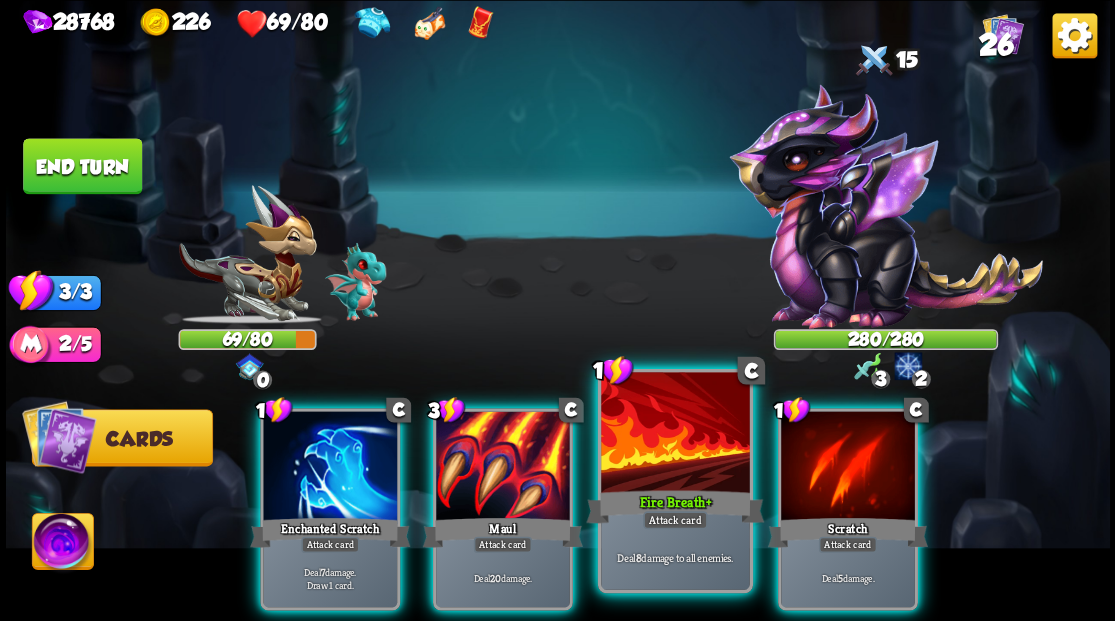 click at bounding box center (675, 434) 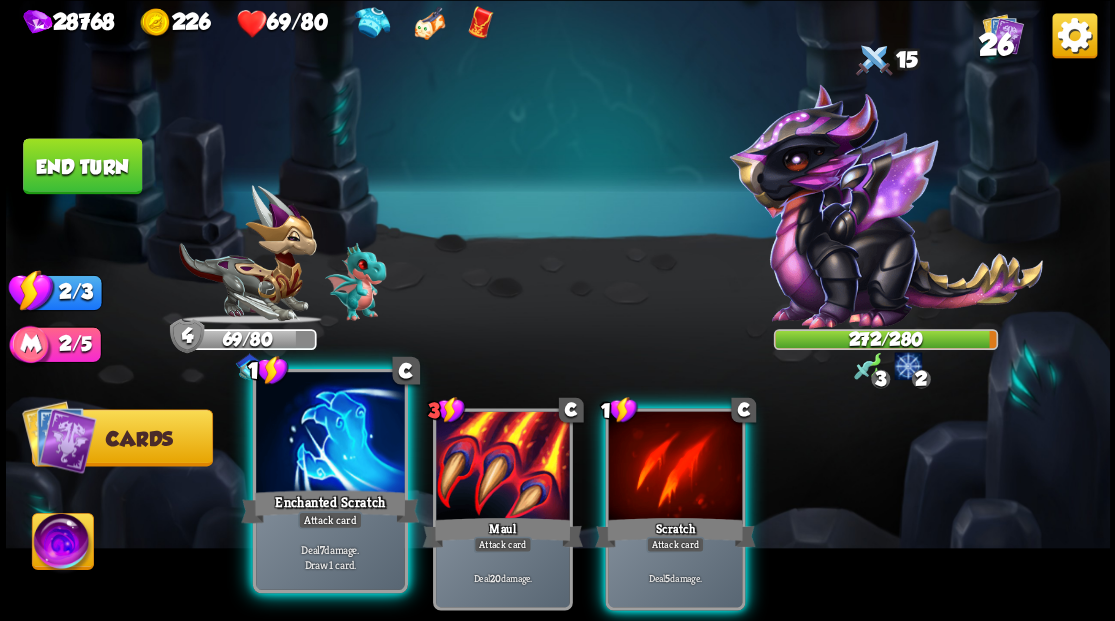 click at bounding box center (330, 434) 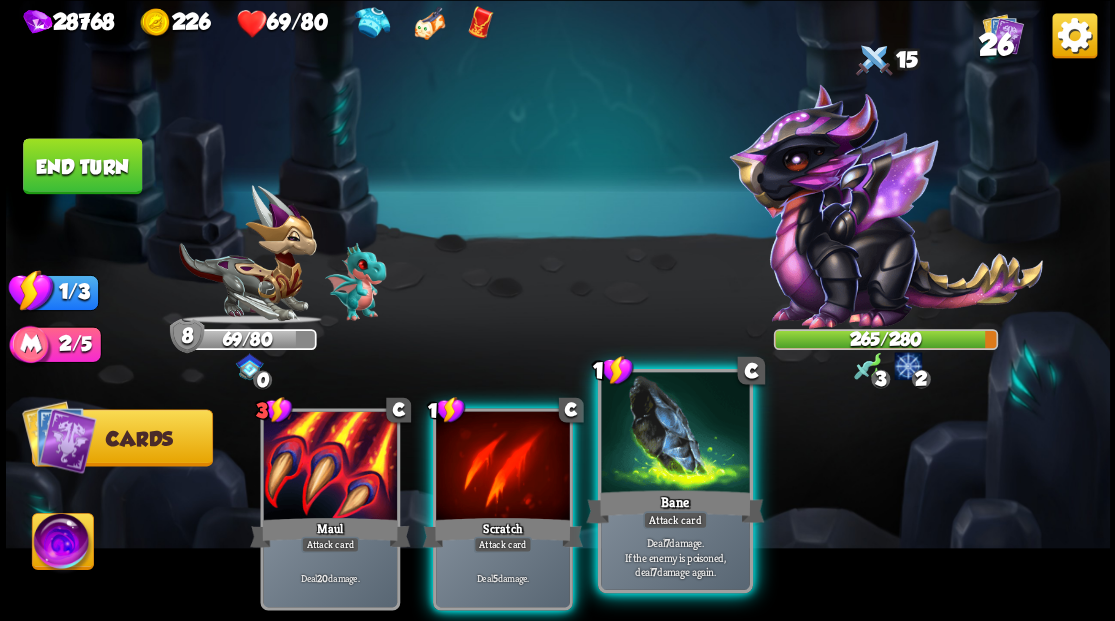click at bounding box center (675, 434) 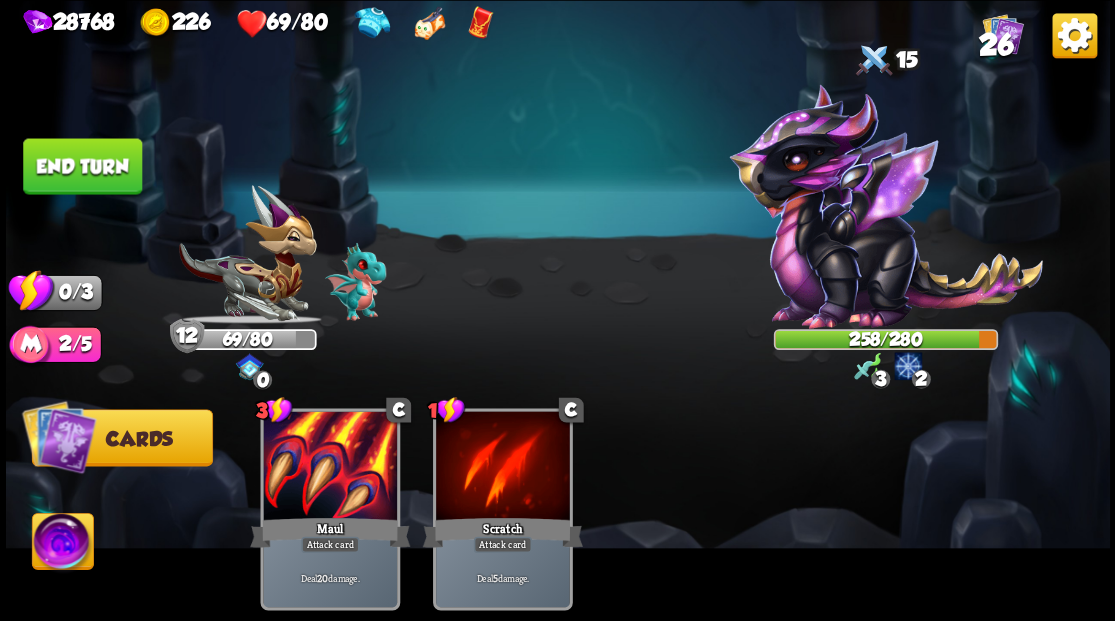 click on "End turn" at bounding box center [82, 166] 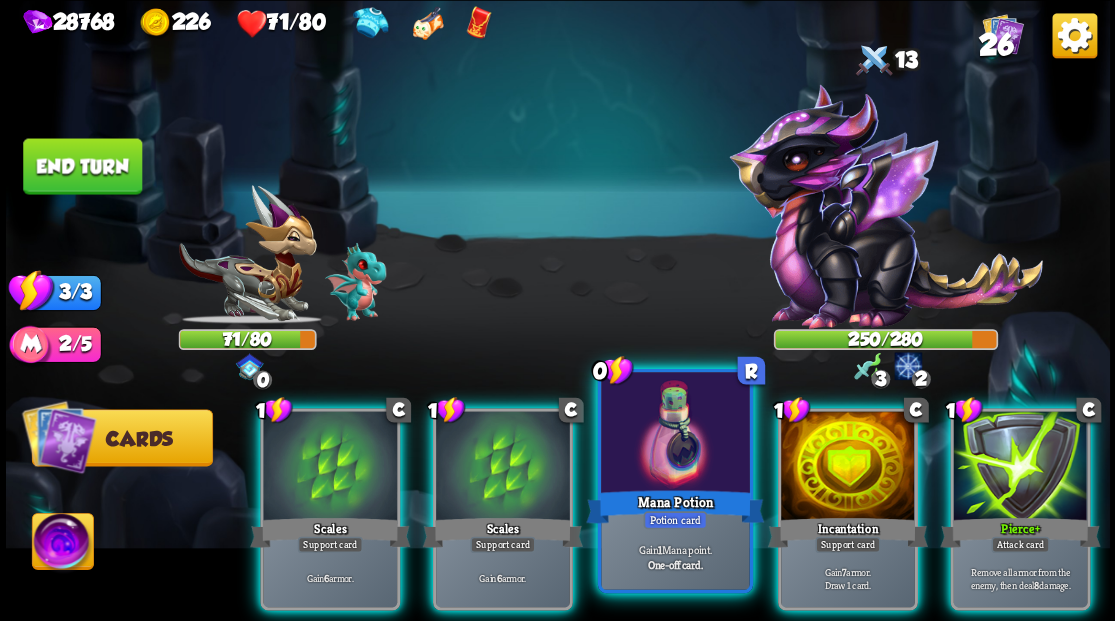 click at bounding box center [675, 434] 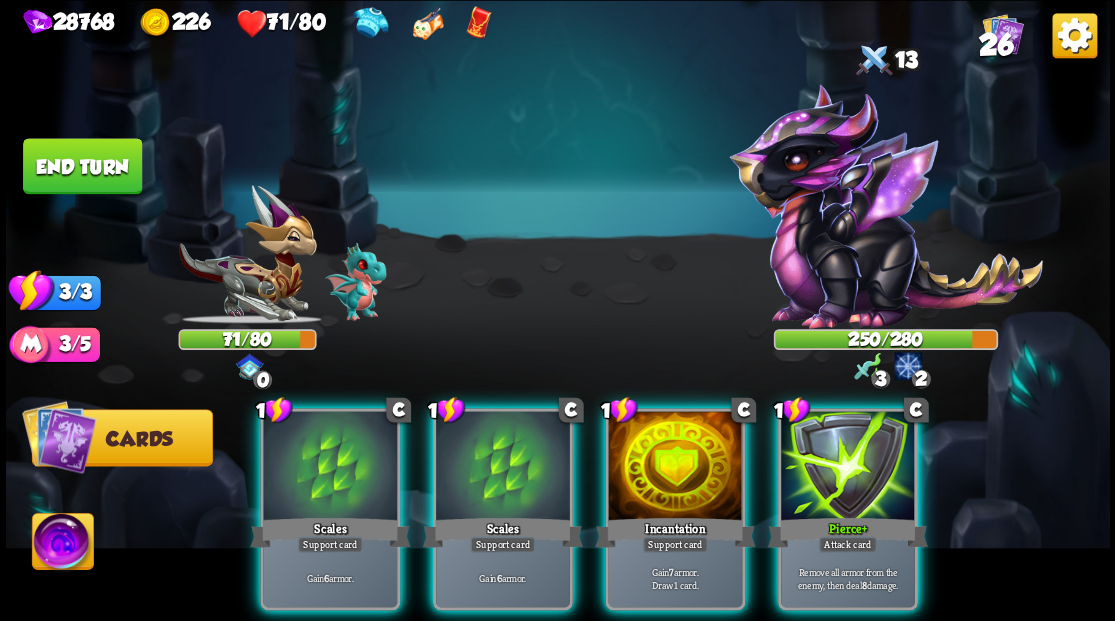 click at bounding box center [675, 467] 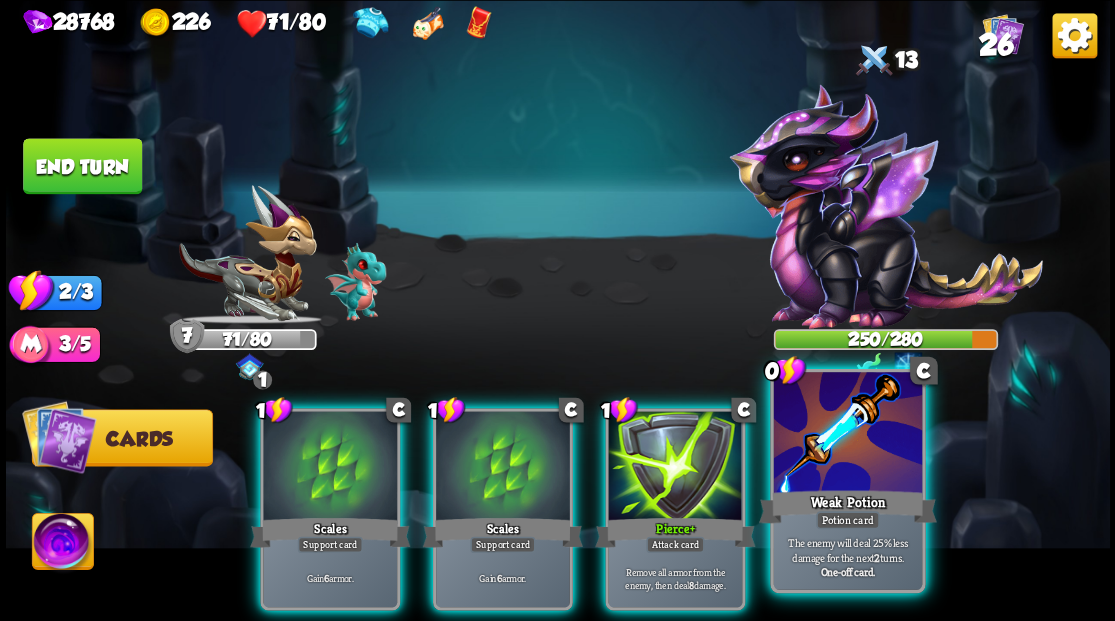 click at bounding box center [847, 434] 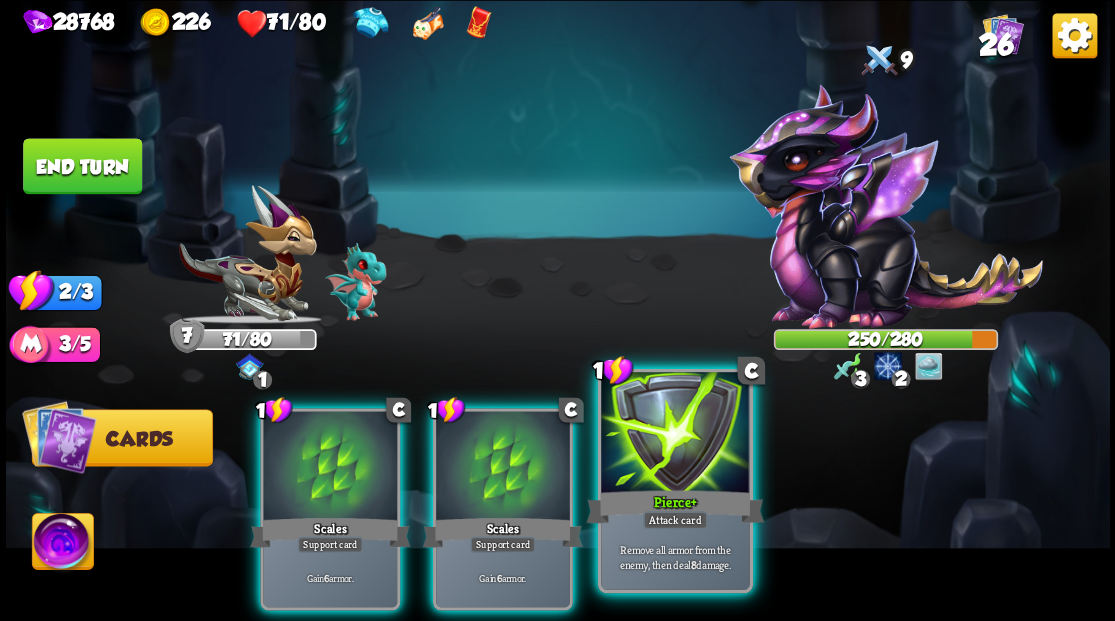 click at bounding box center [675, 434] 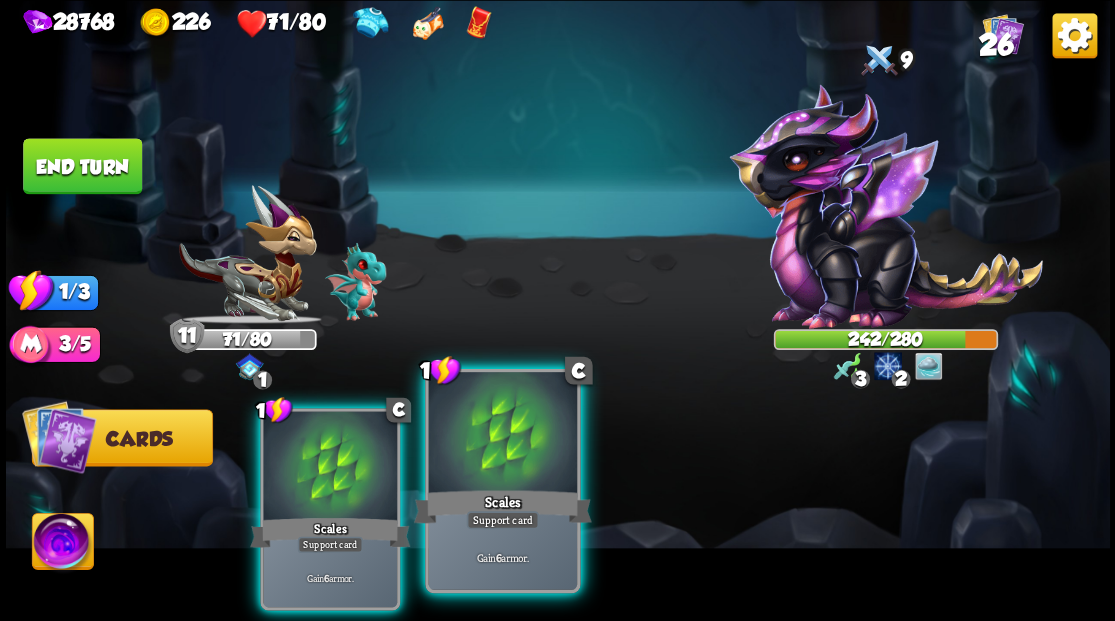 click at bounding box center (502, 434) 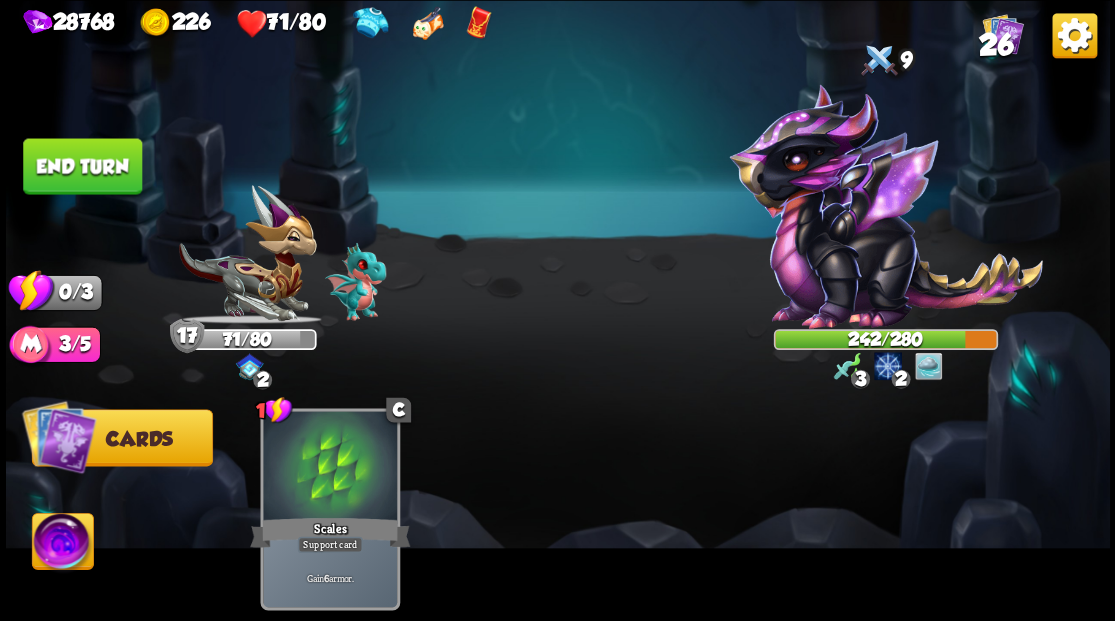 click at bounding box center [558, 310] 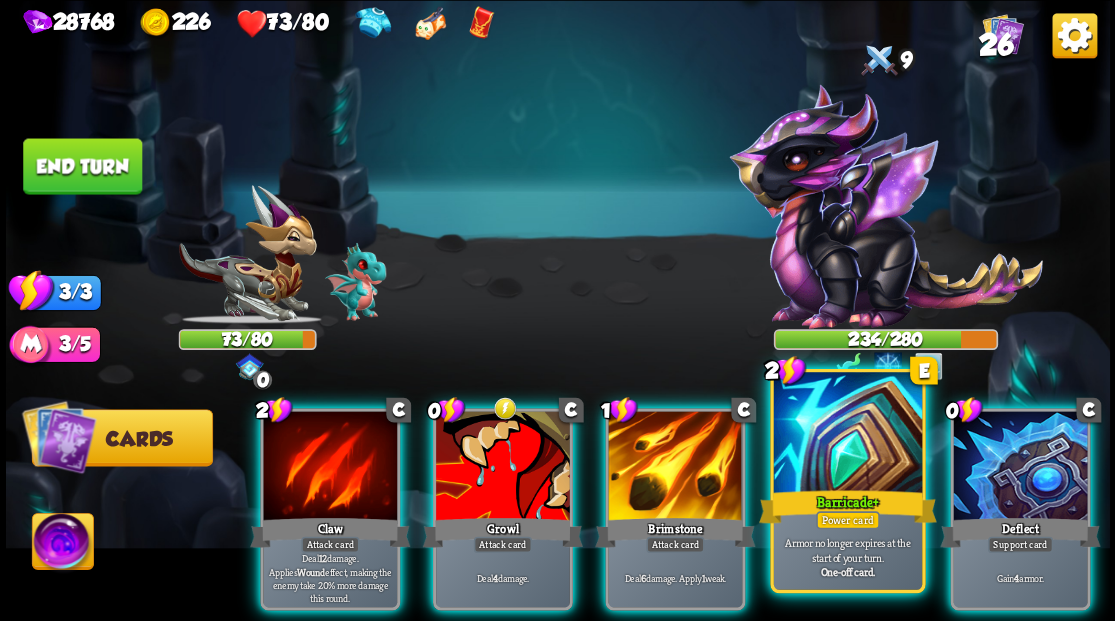 click at bounding box center [847, 434] 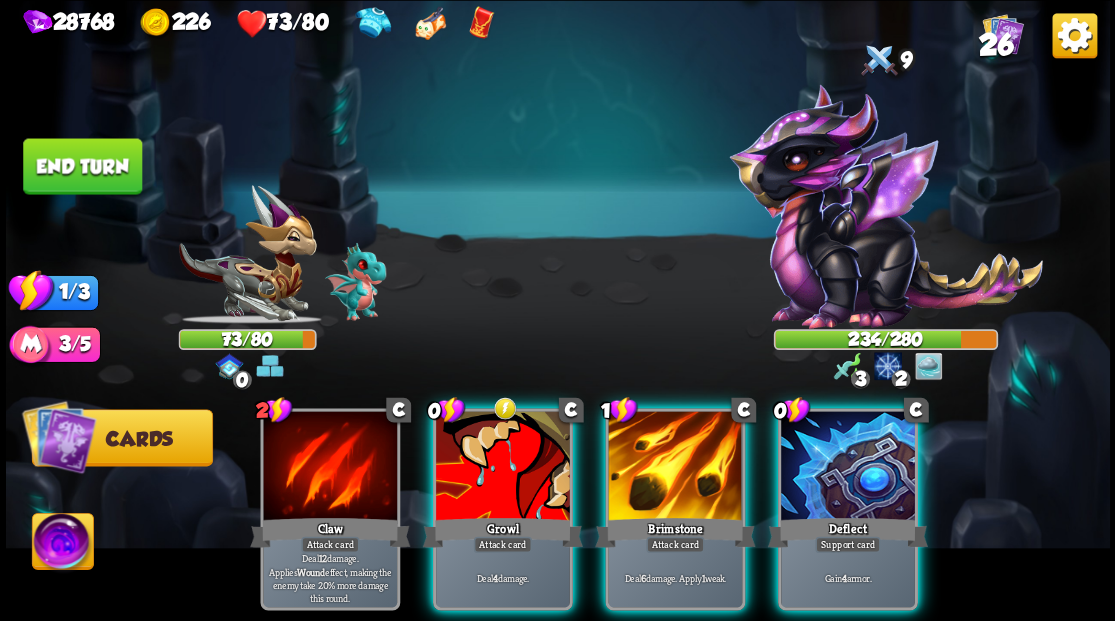 click at bounding box center [848, 467] 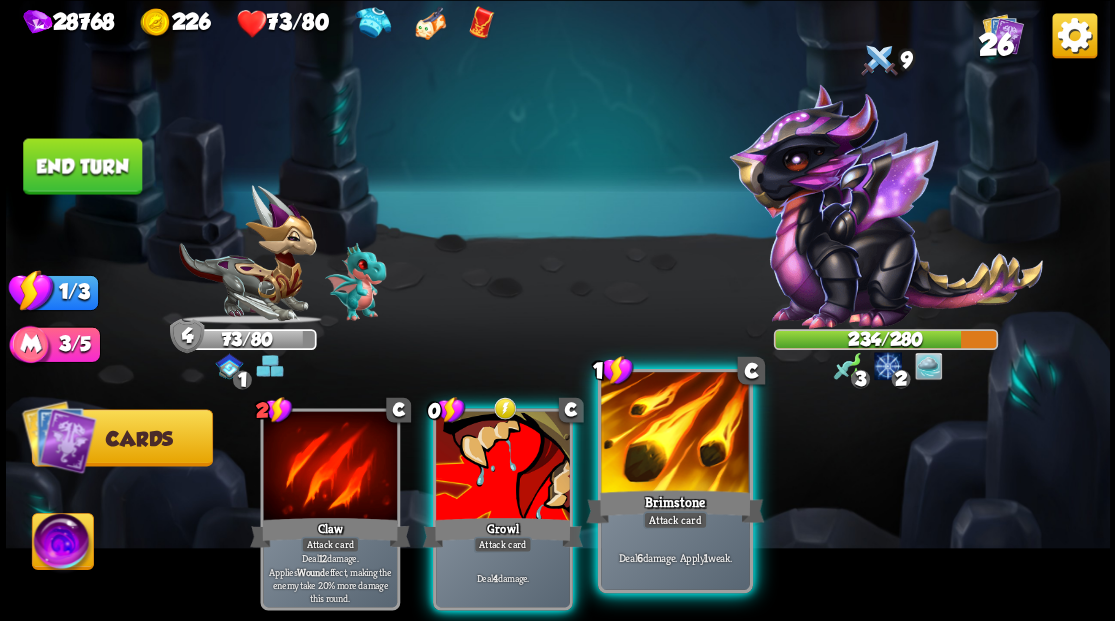 click at bounding box center (675, 434) 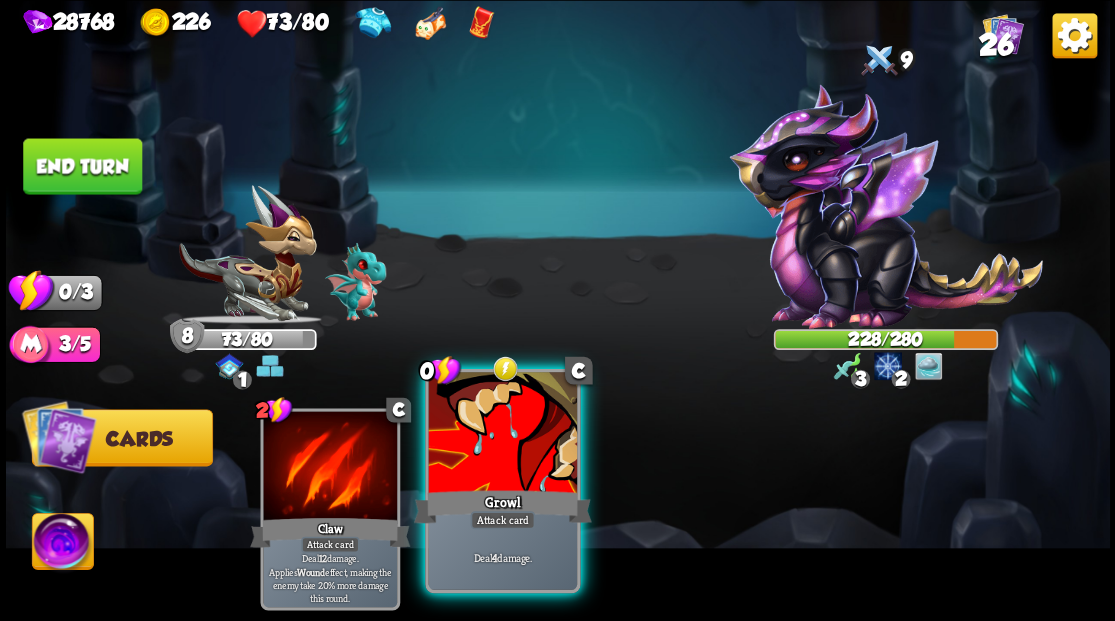 click at bounding box center [502, 434] 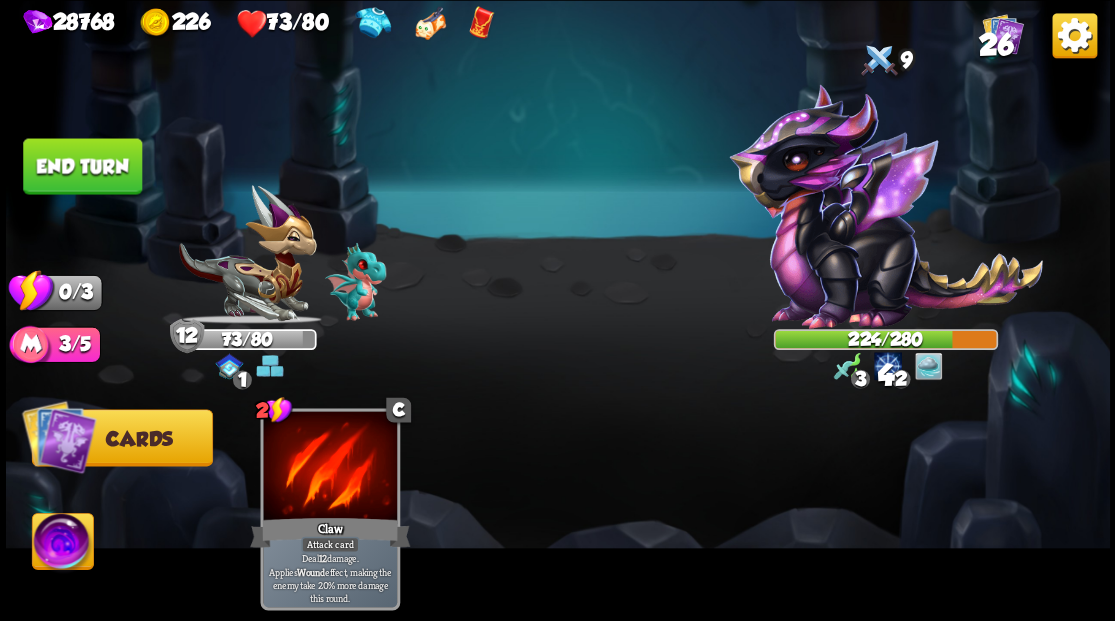 click on "End turn" at bounding box center (82, 166) 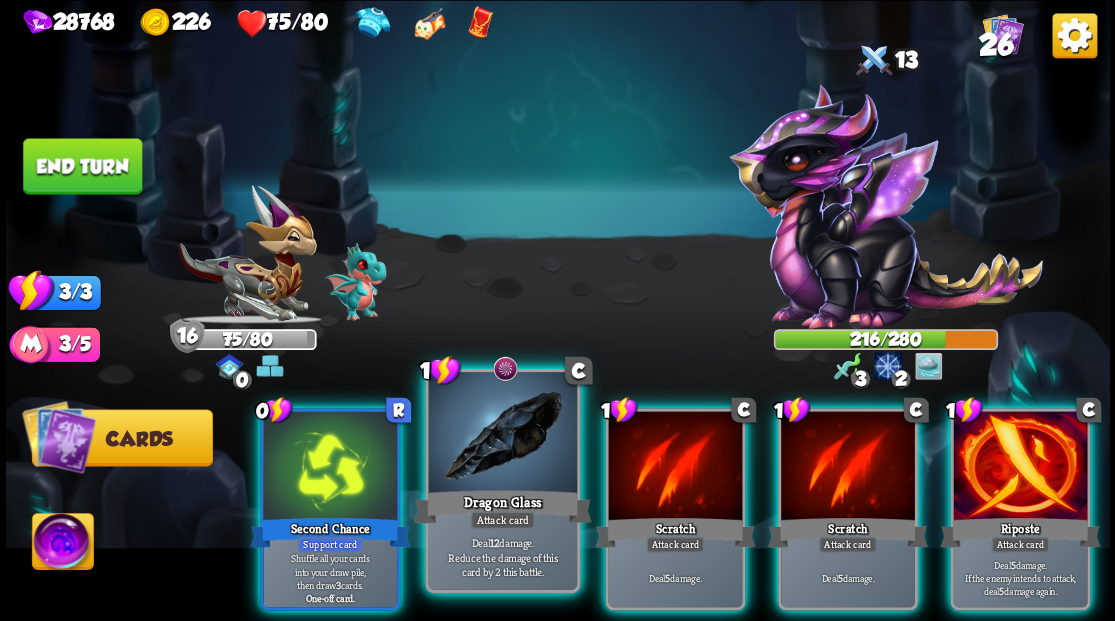 click at bounding box center (502, 434) 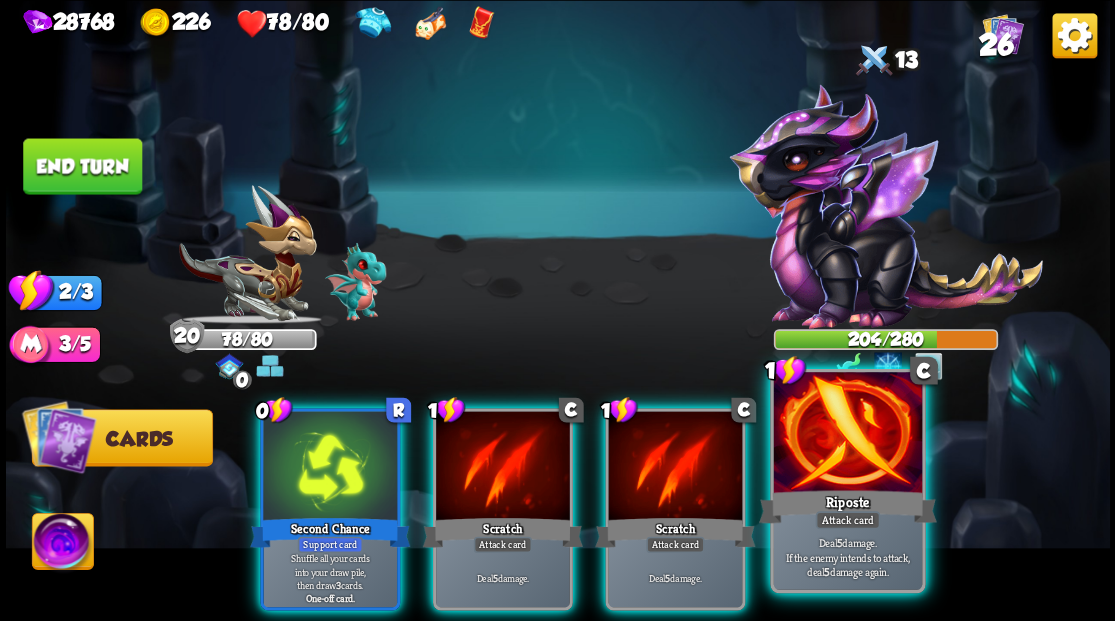click at bounding box center (847, 434) 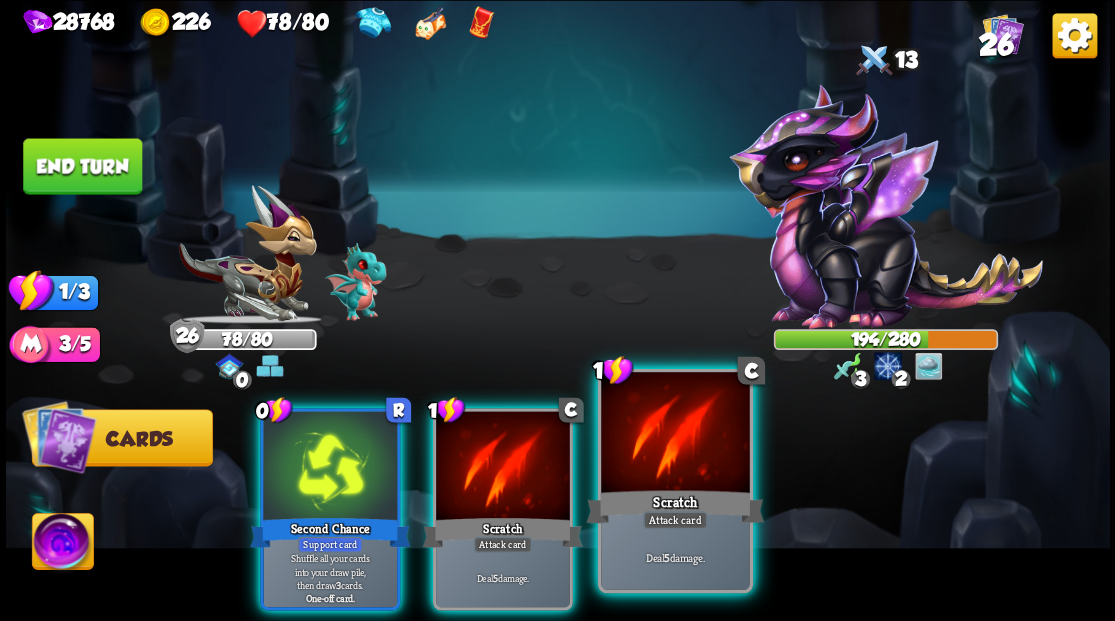 click at bounding box center (675, 434) 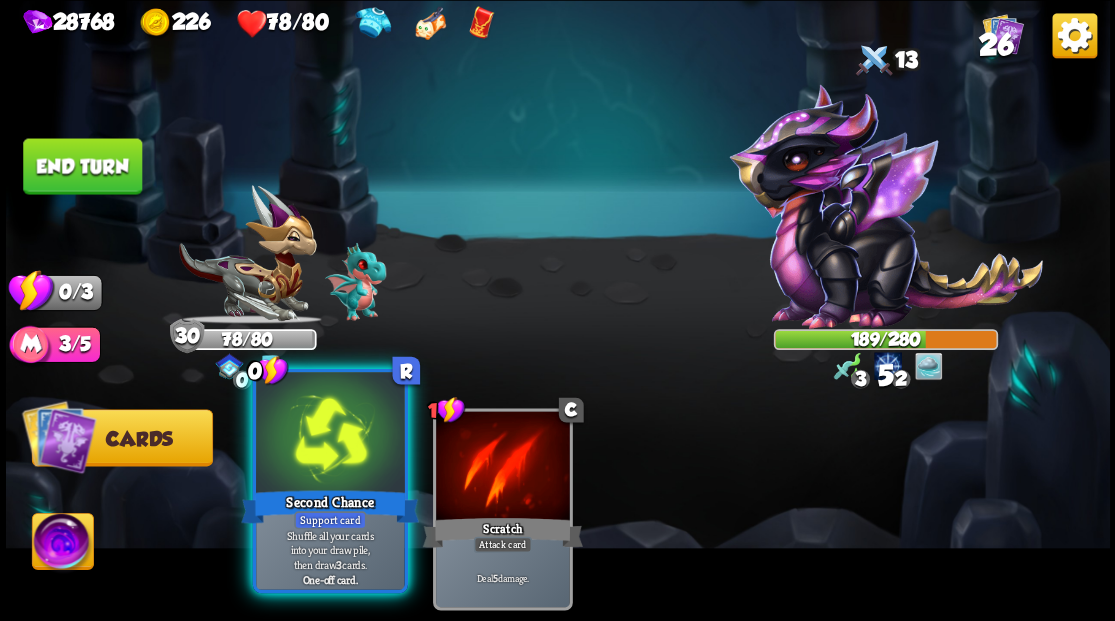 click at bounding box center (330, 434) 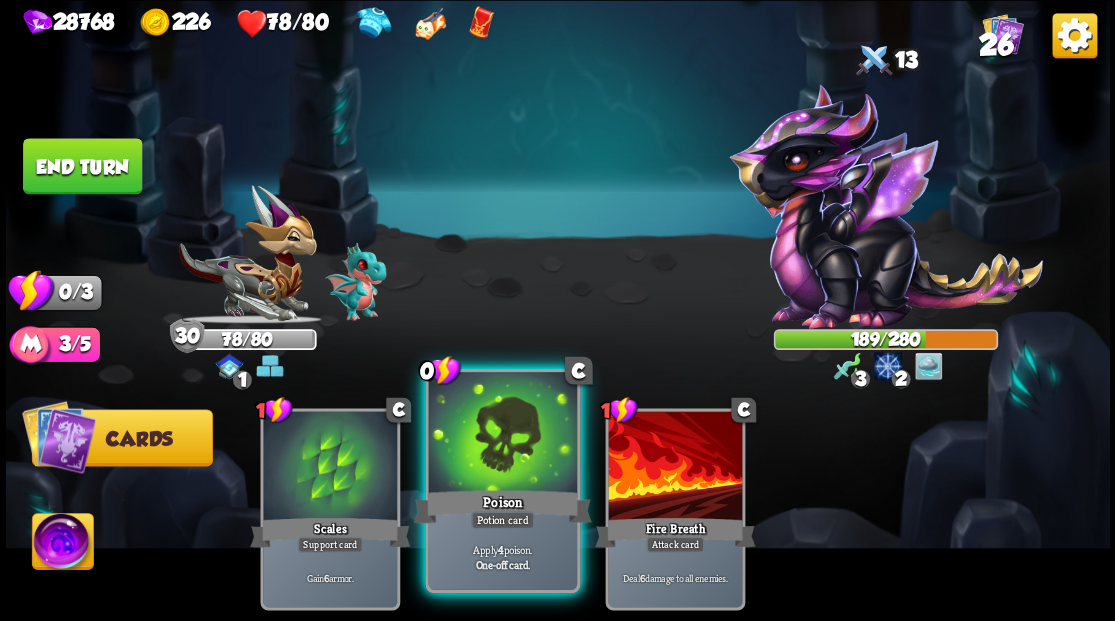 click at bounding box center [502, 434] 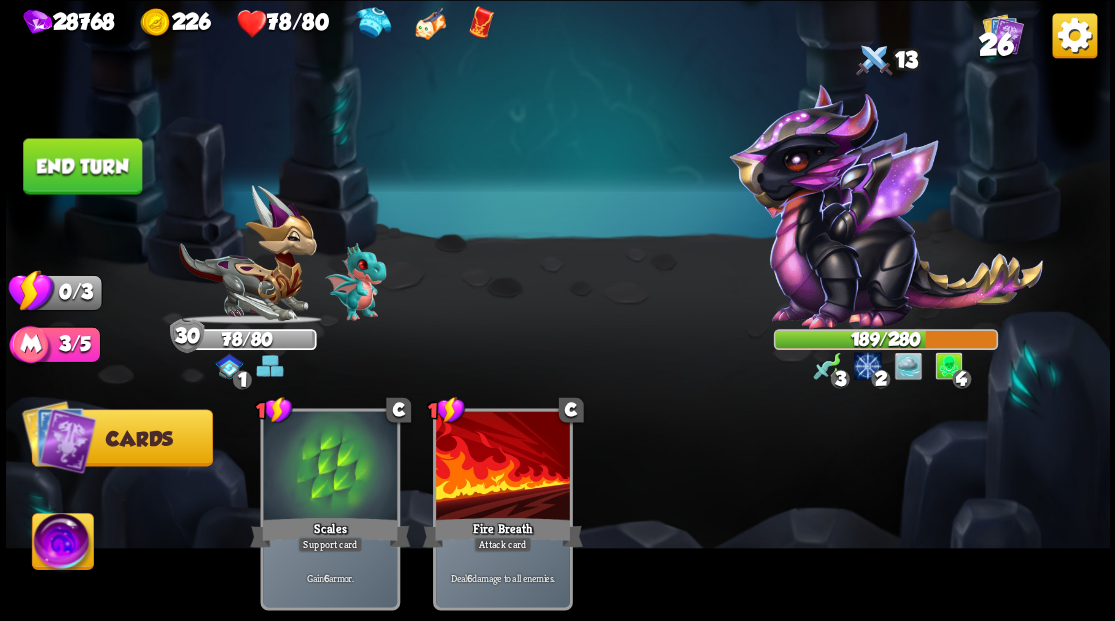 click on "End turn" at bounding box center (82, 166) 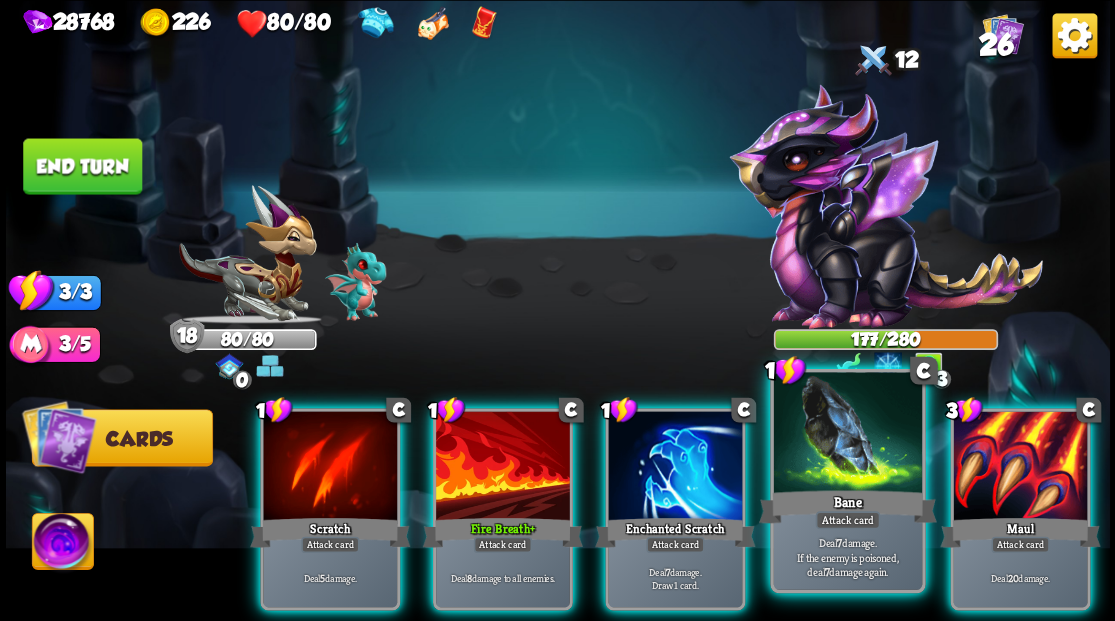 click at bounding box center [847, 434] 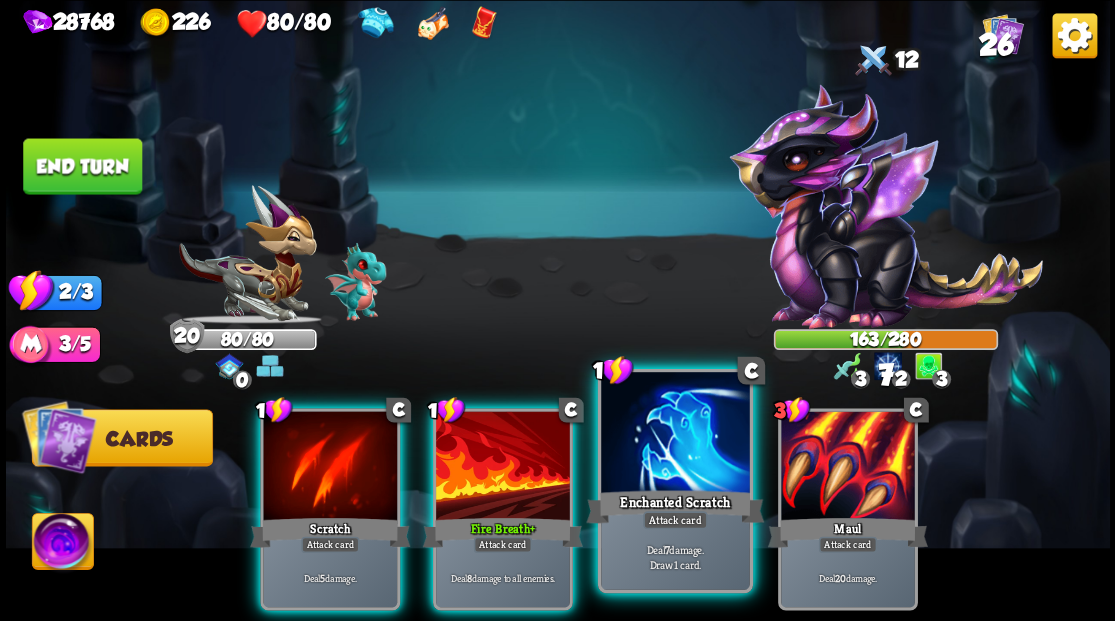 click at bounding box center [675, 434] 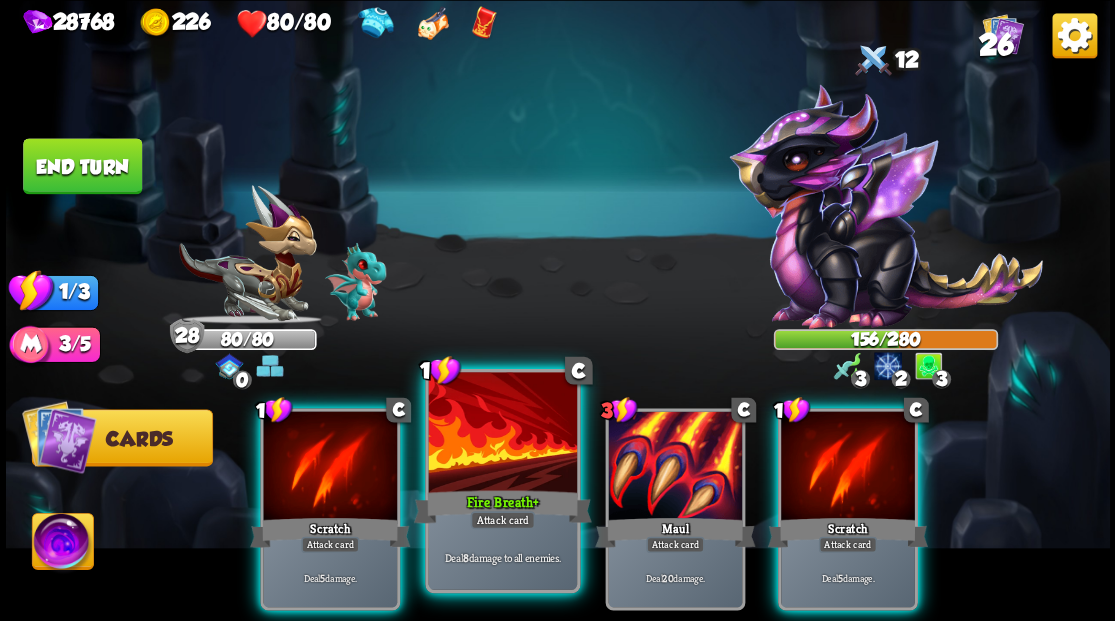 click at bounding box center [502, 434] 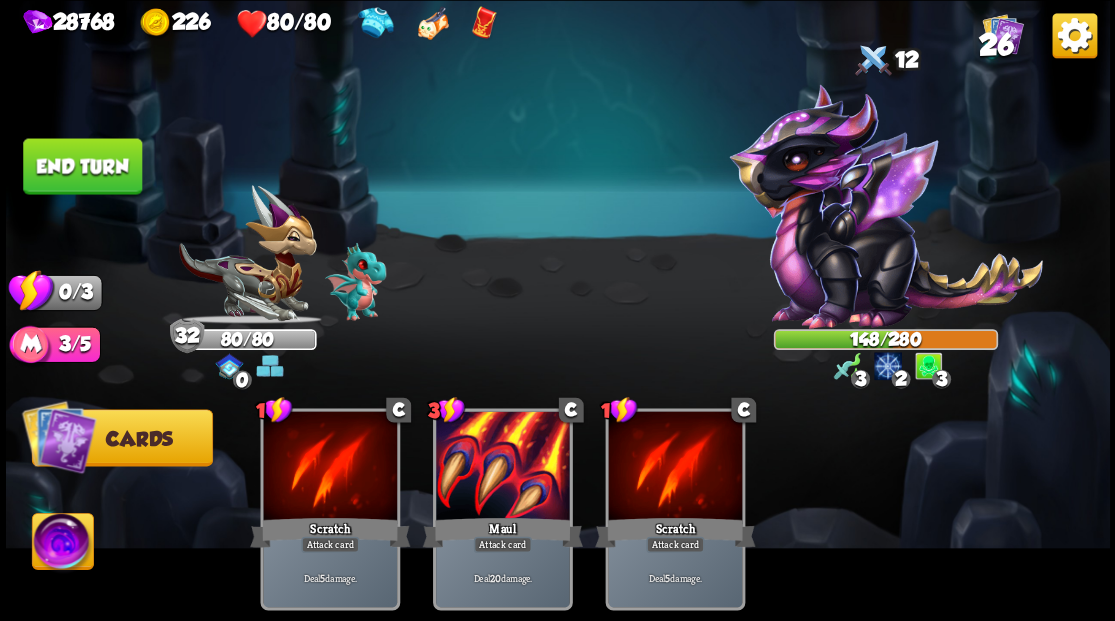 drag, startPoint x: 58, startPoint y: 162, endPoint x: 250, endPoint y: 160, distance: 192.01042 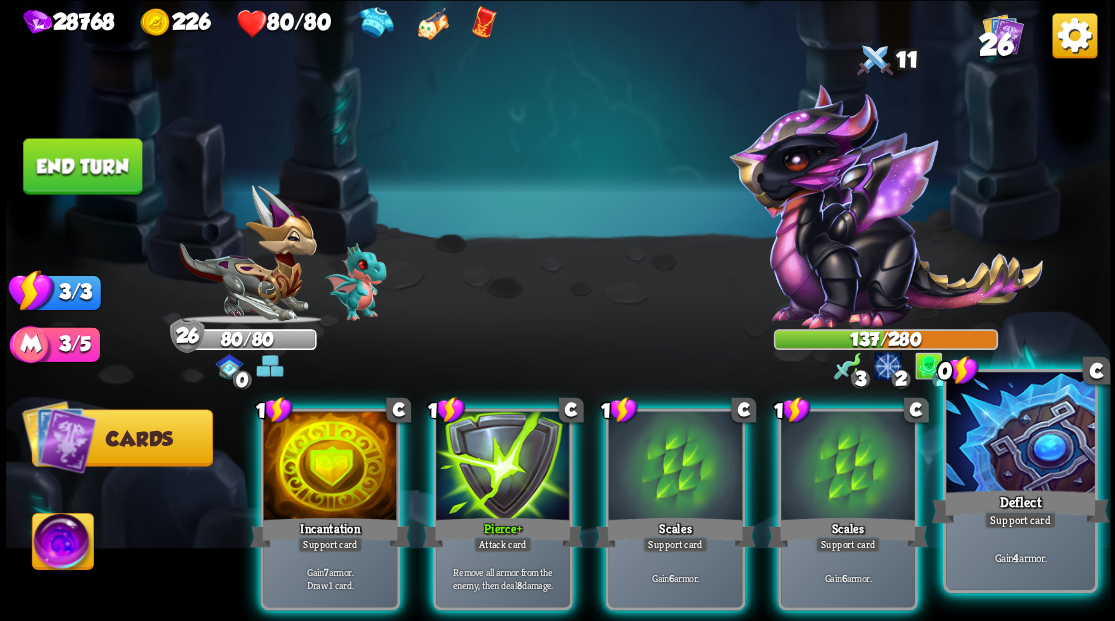 click at bounding box center (1020, 434) 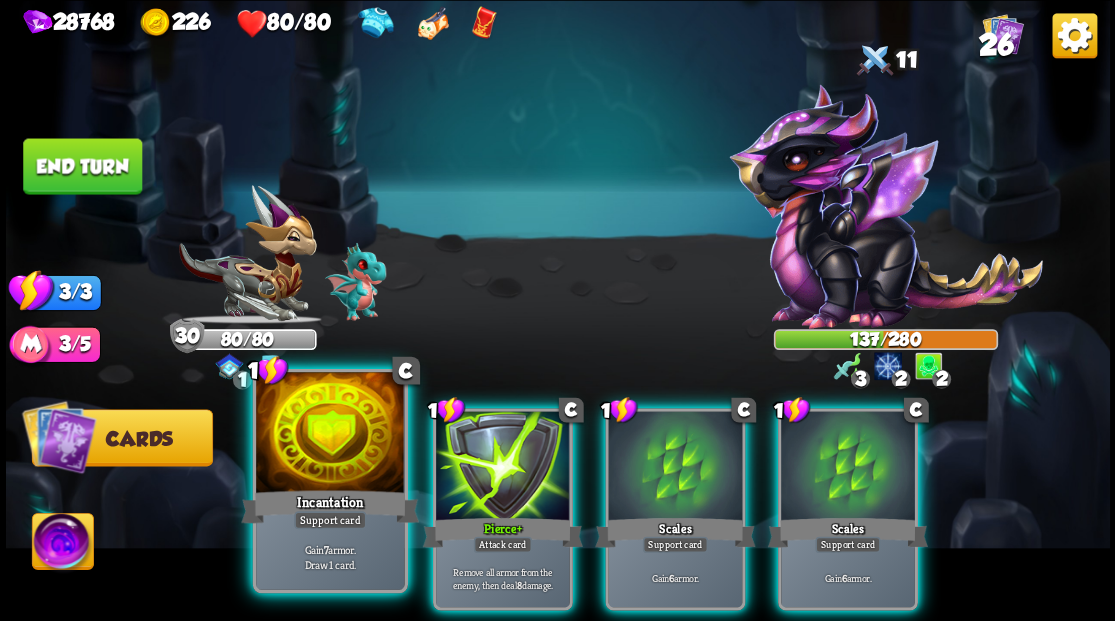 click at bounding box center [330, 434] 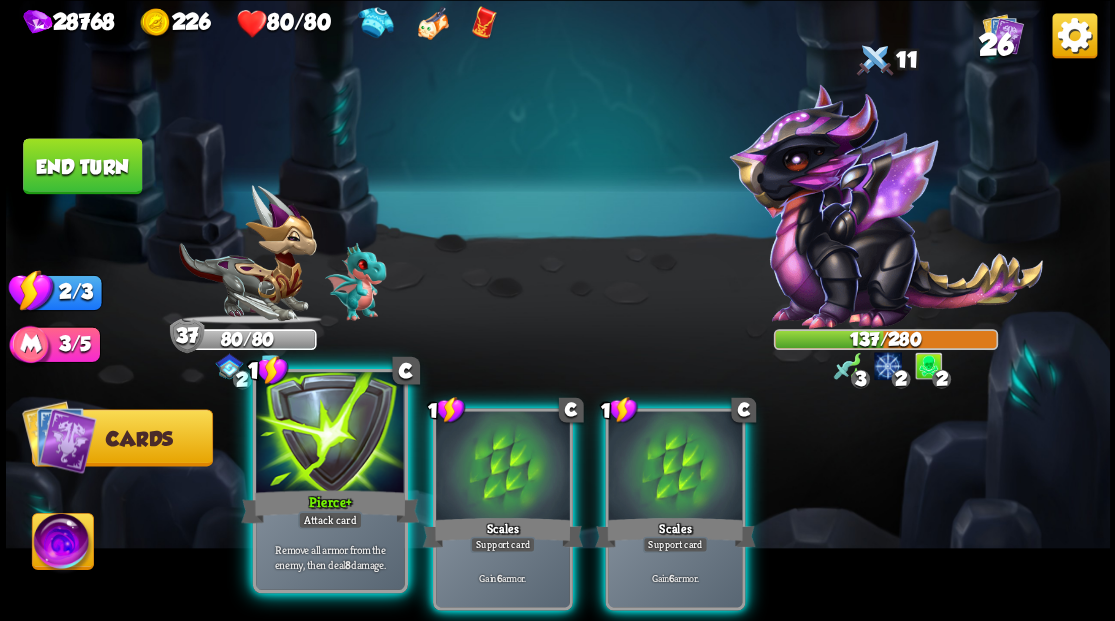 click at bounding box center [330, 434] 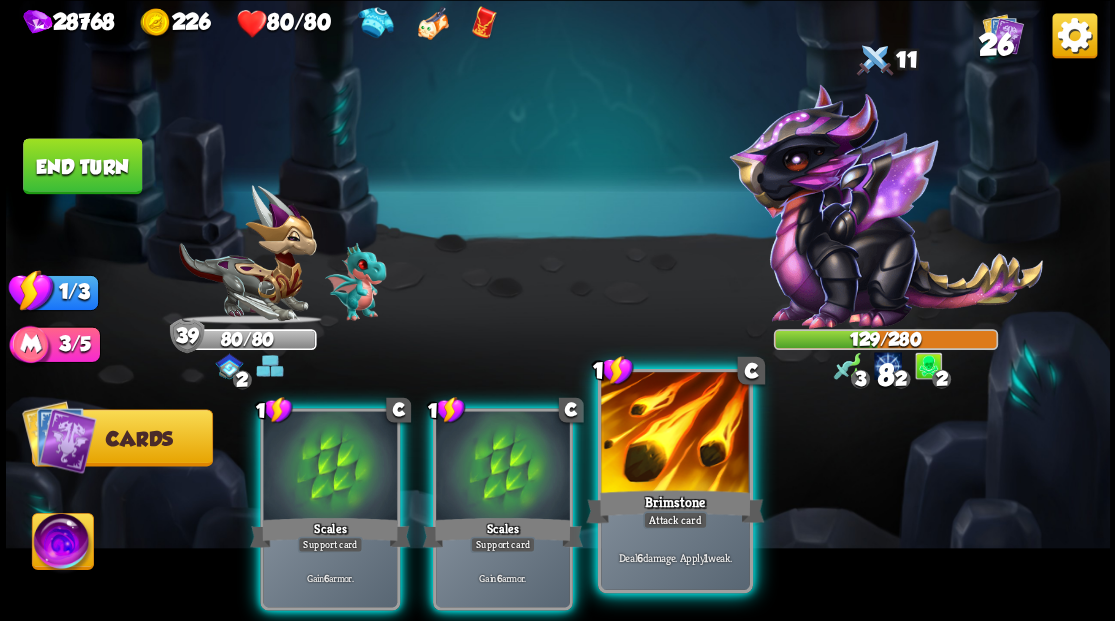 click at bounding box center [675, 434] 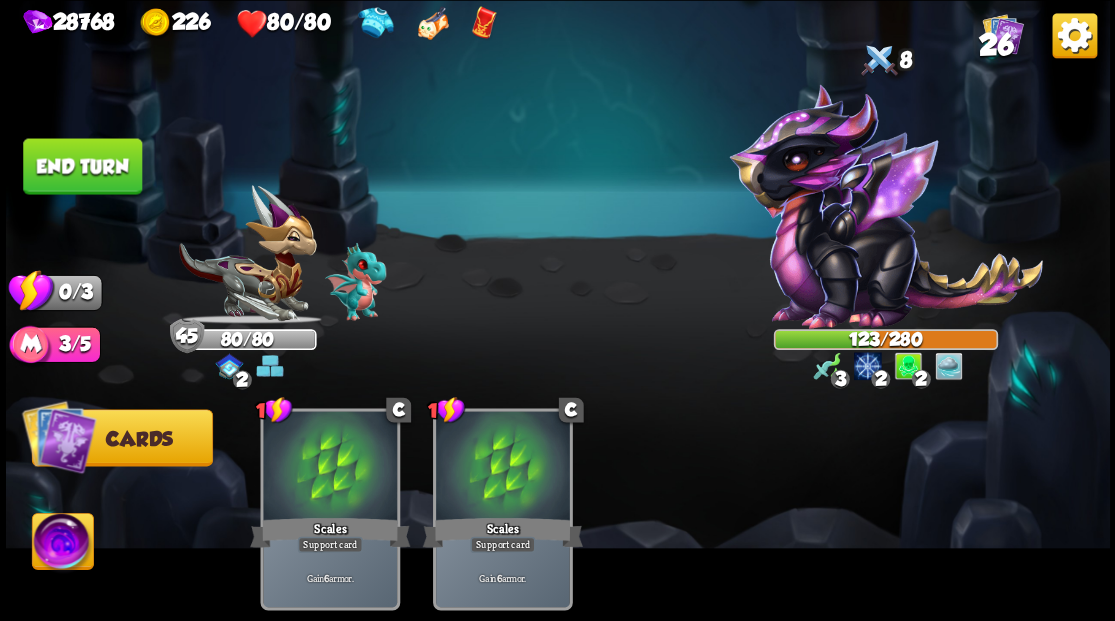 click on "End turn" at bounding box center [82, 166] 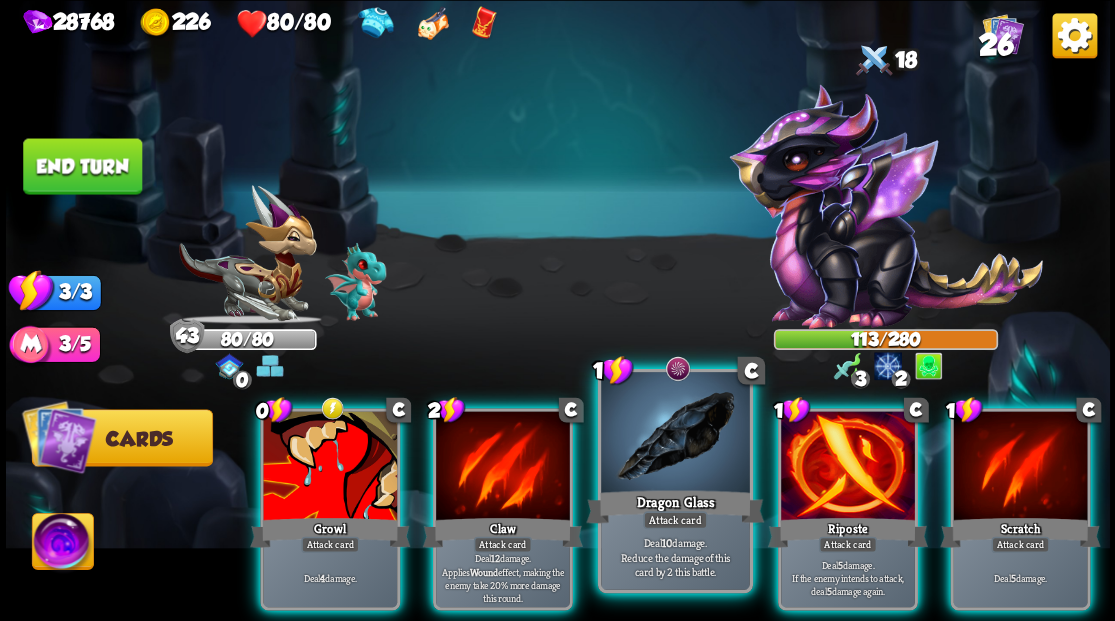 click at bounding box center (675, 434) 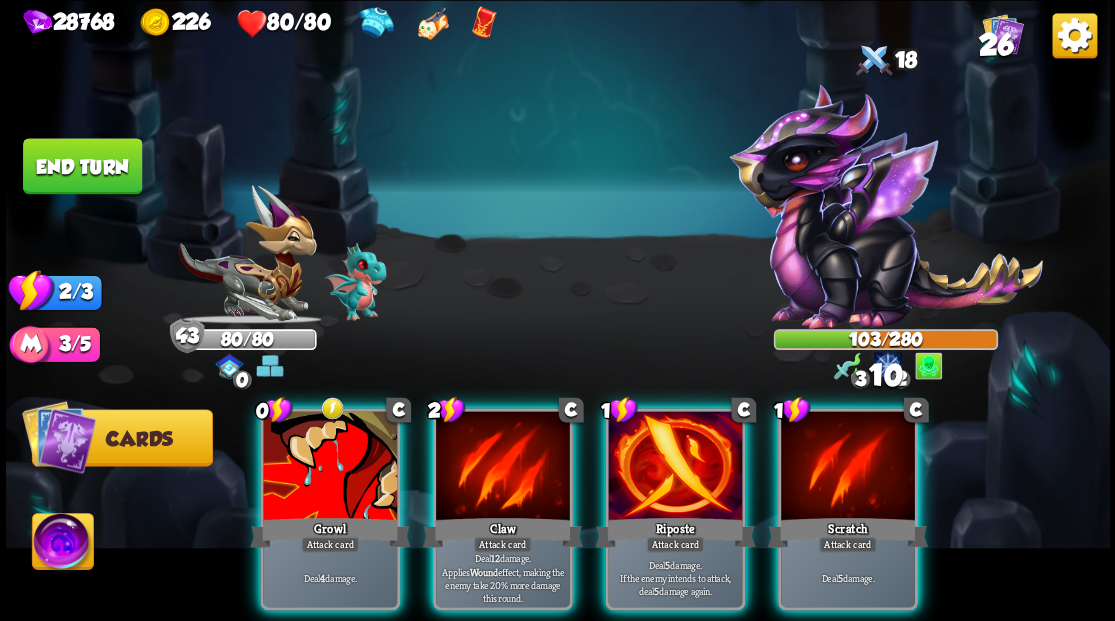 click at bounding box center (675, 467) 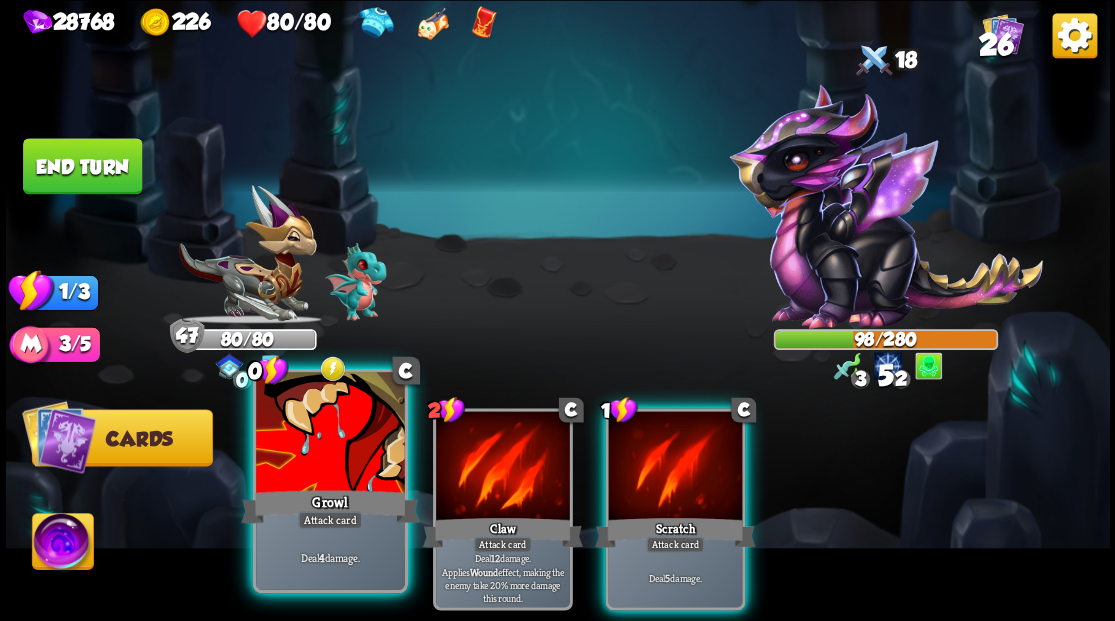 click at bounding box center [330, 434] 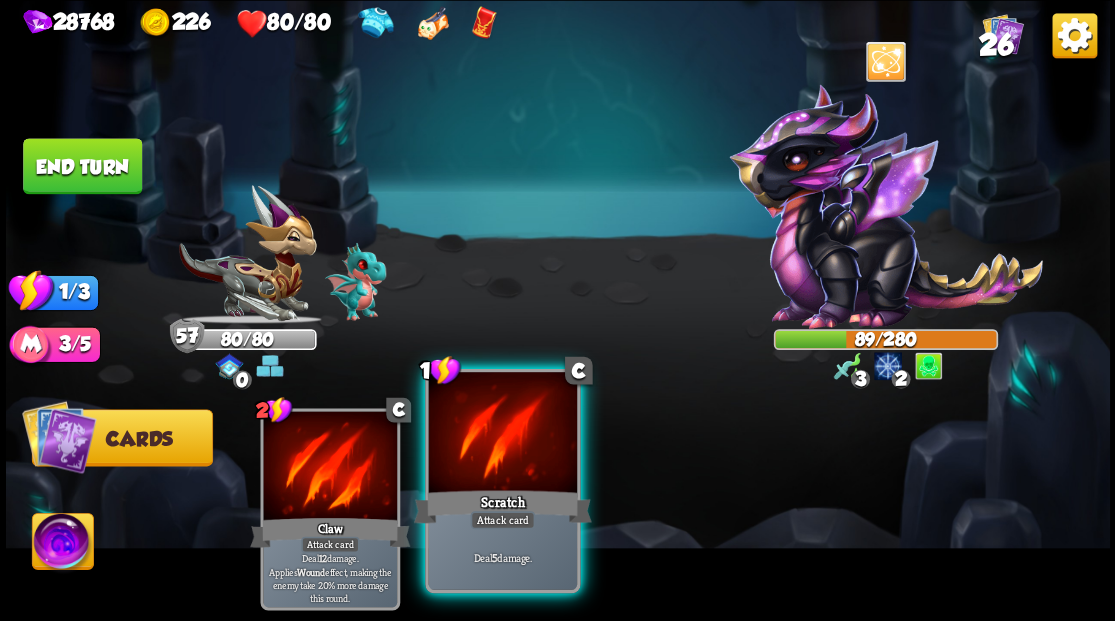 click at bounding box center [502, 434] 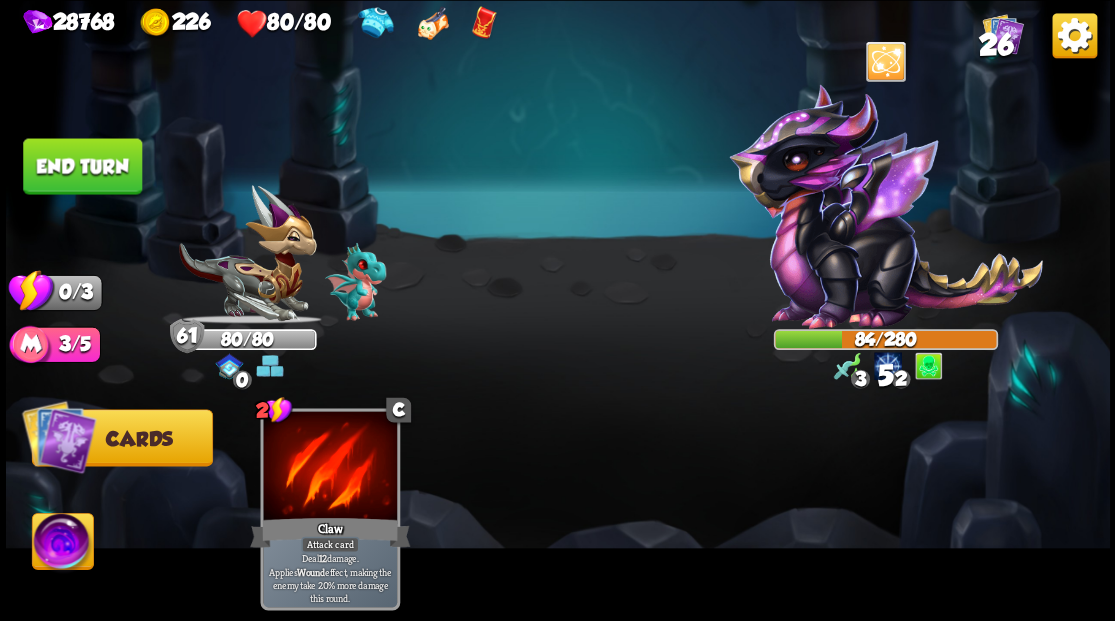 drag, startPoint x: 103, startPoint y: 147, endPoint x: 267, endPoint y: 177, distance: 166.72133 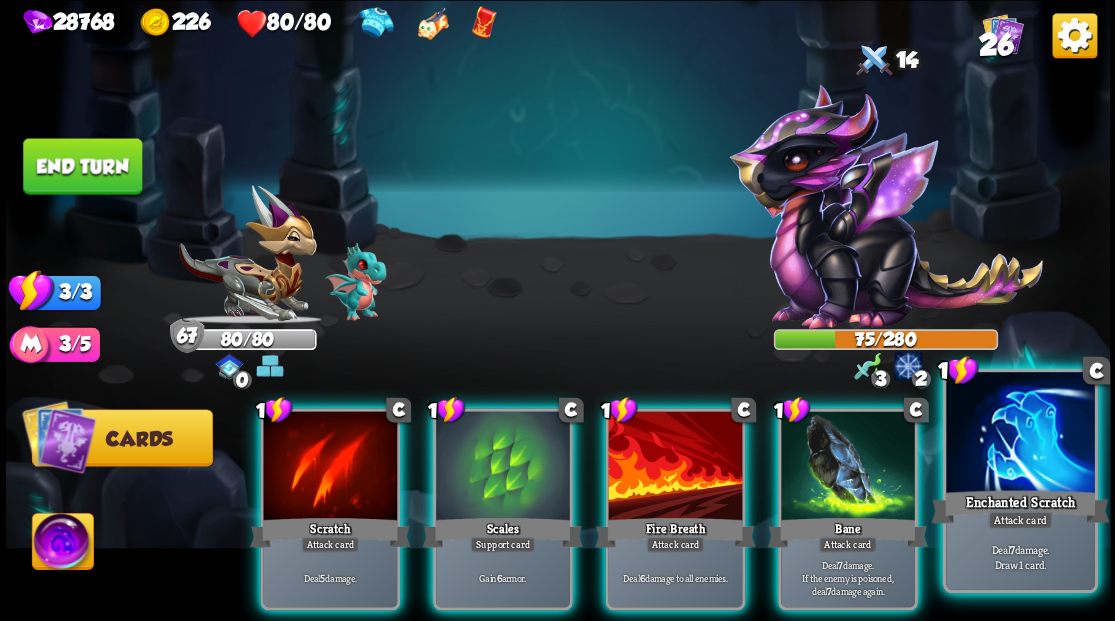click at bounding box center [1020, 434] 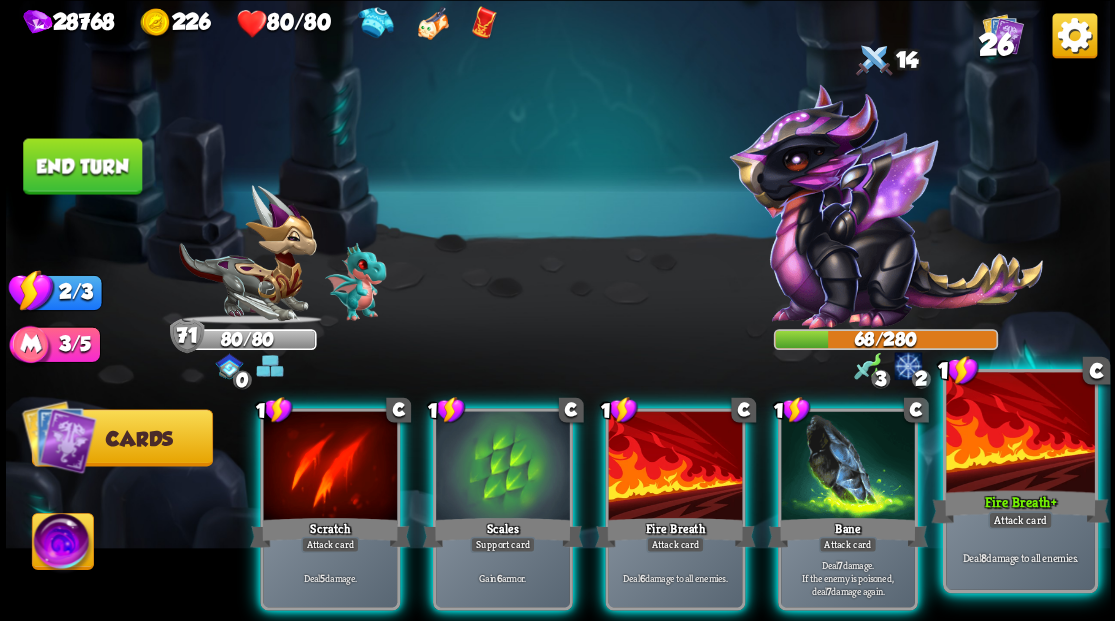 click at bounding box center (1020, 434) 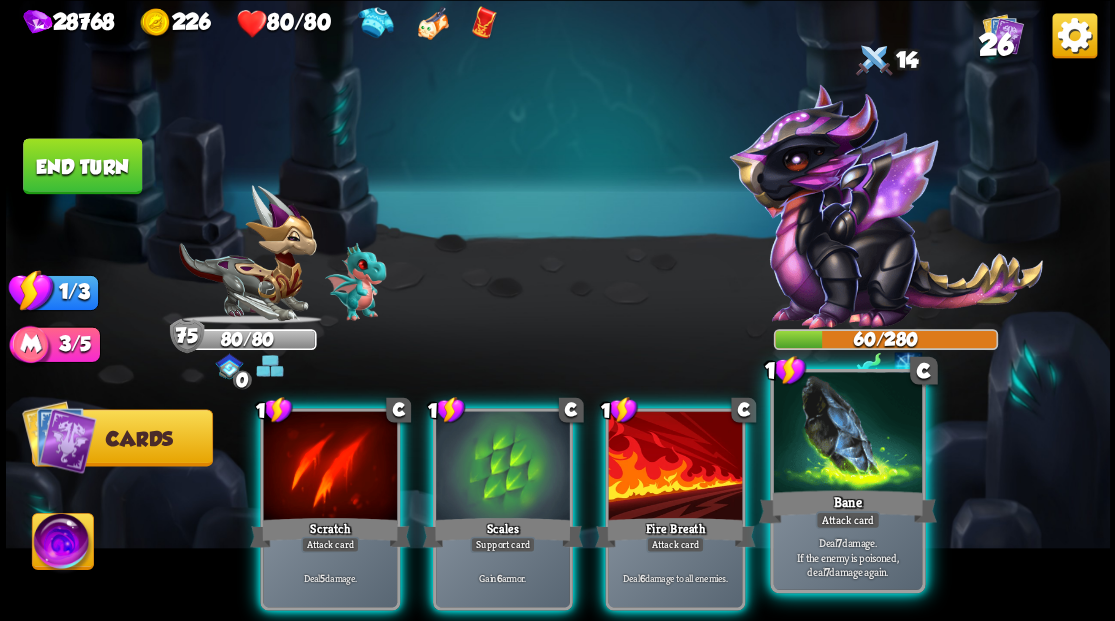 click at bounding box center (847, 434) 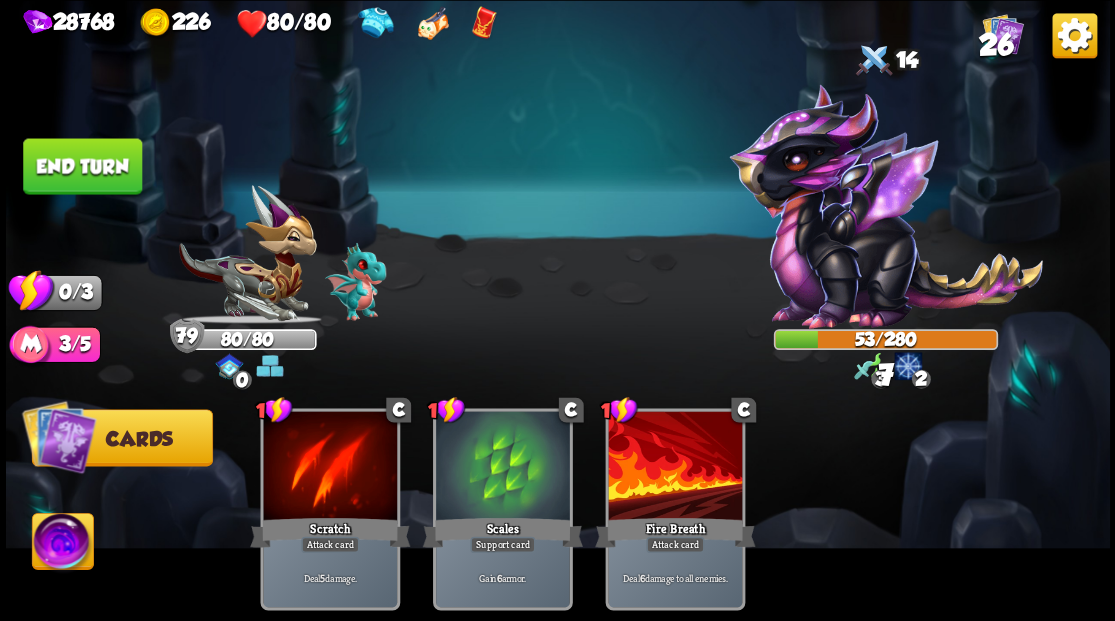 click on "End turn" at bounding box center [82, 166] 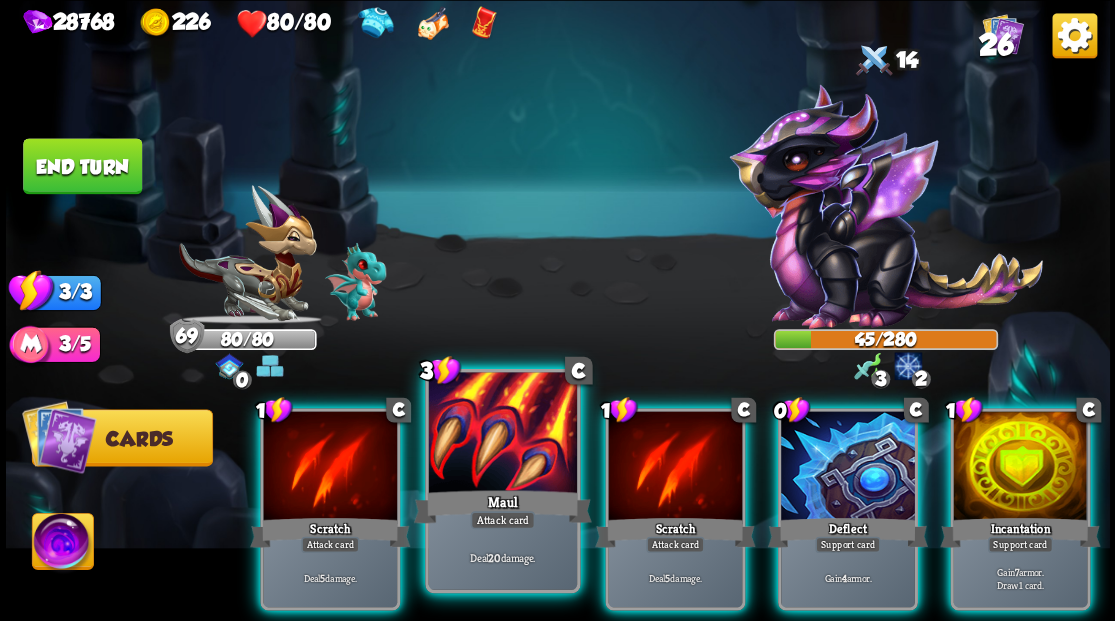 click at bounding box center [502, 434] 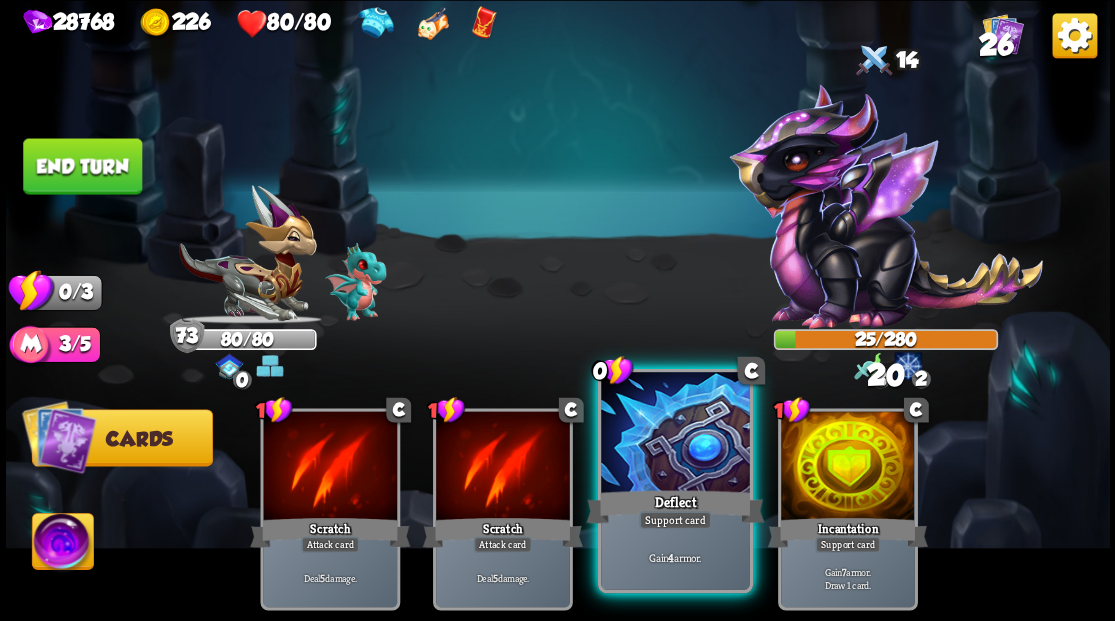 click at bounding box center [675, 434] 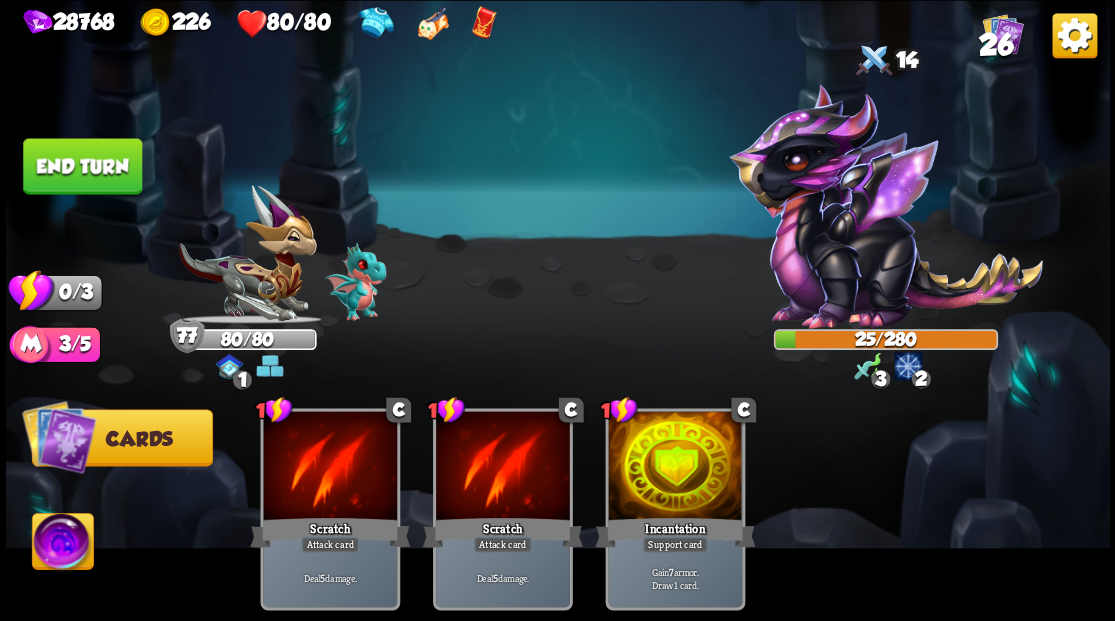 click on "End turn" at bounding box center [82, 166] 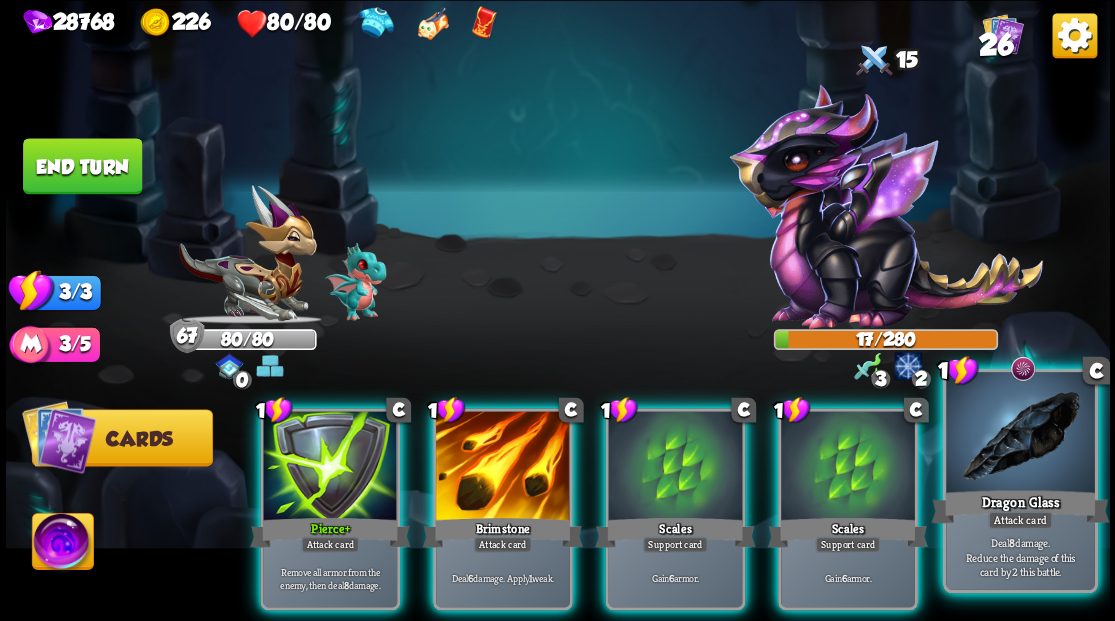 click at bounding box center [1020, 434] 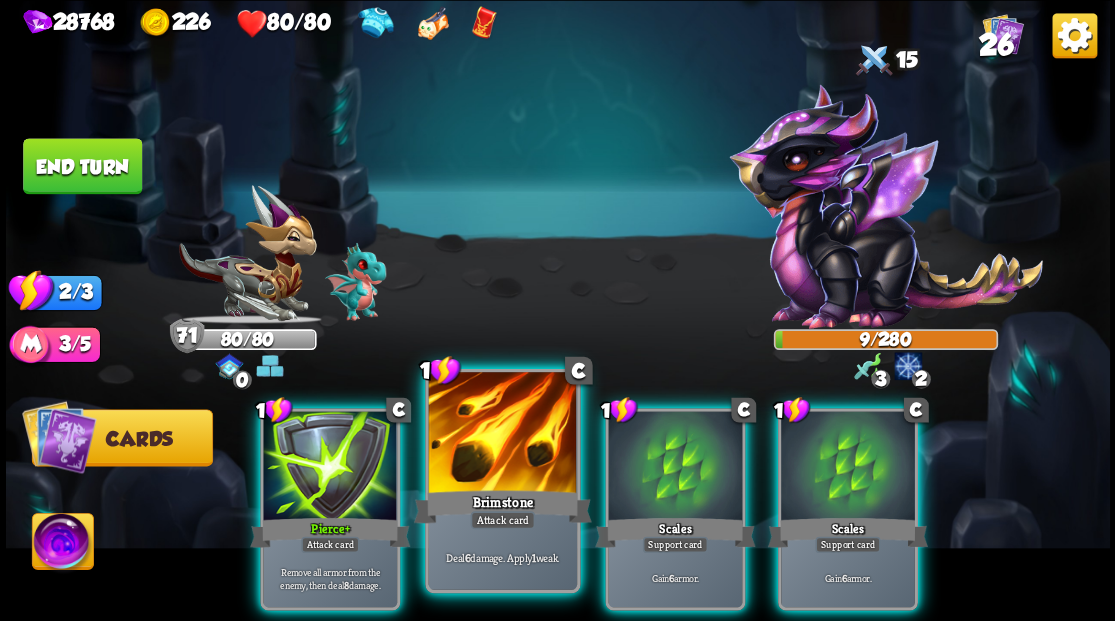 click at bounding box center [502, 434] 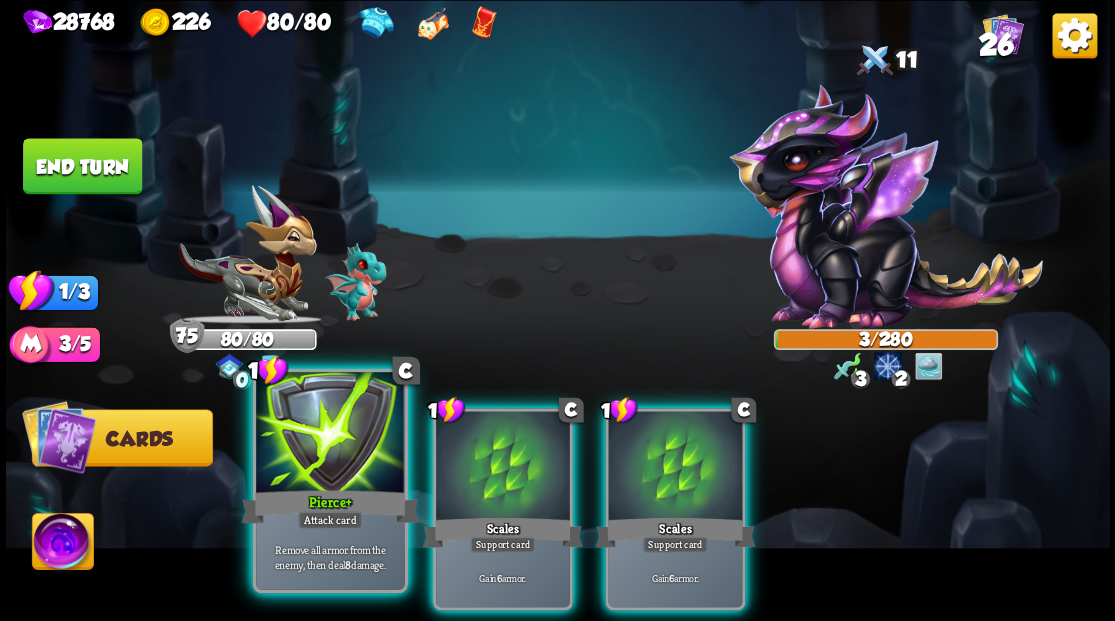 click at bounding box center [330, 434] 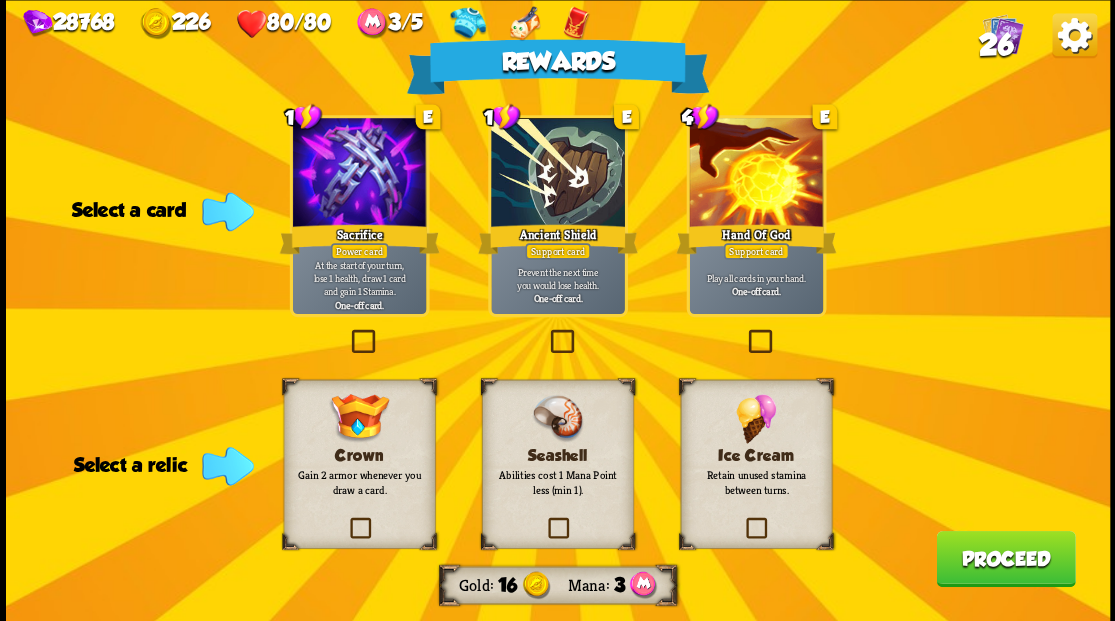 click at bounding box center [743, 520] 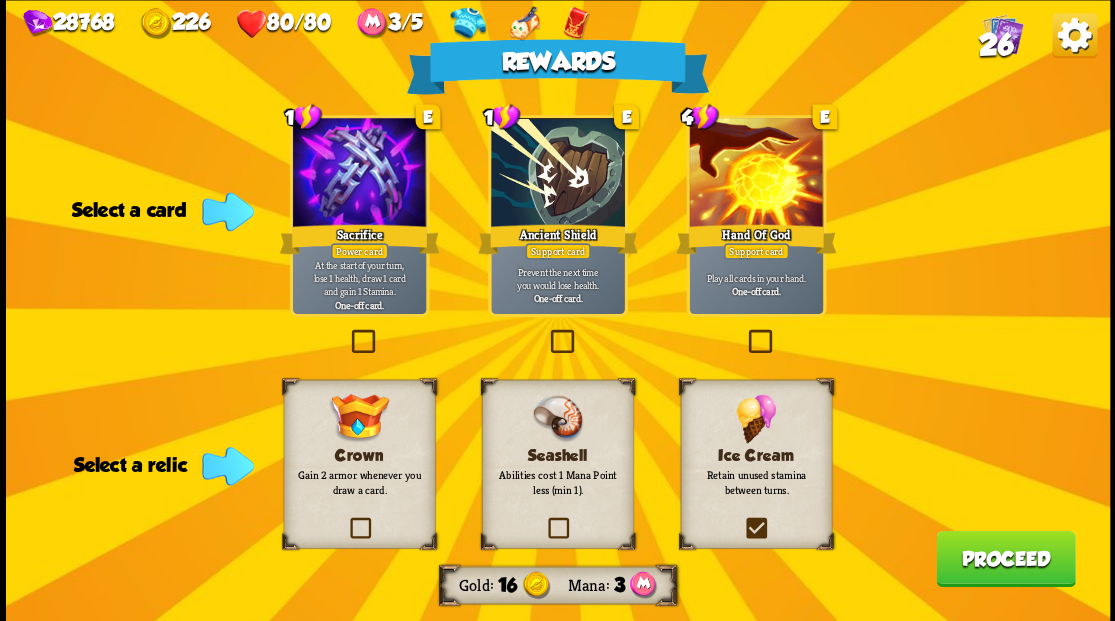 click at bounding box center (0, 0) 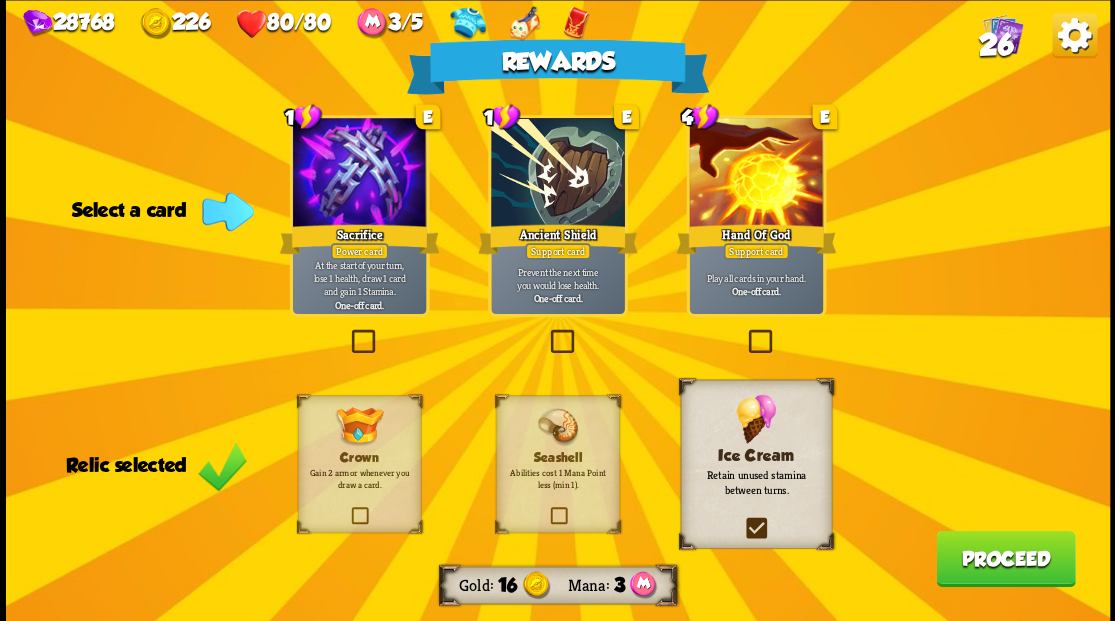 click on "Proceed" at bounding box center (1005, 558) 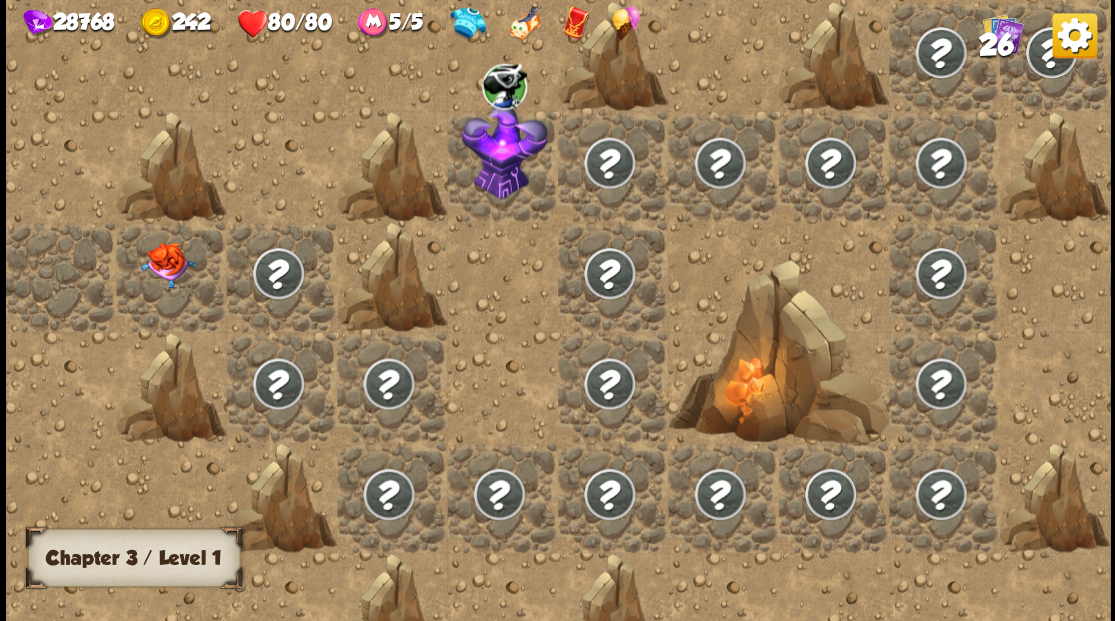 click at bounding box center [167, 265] 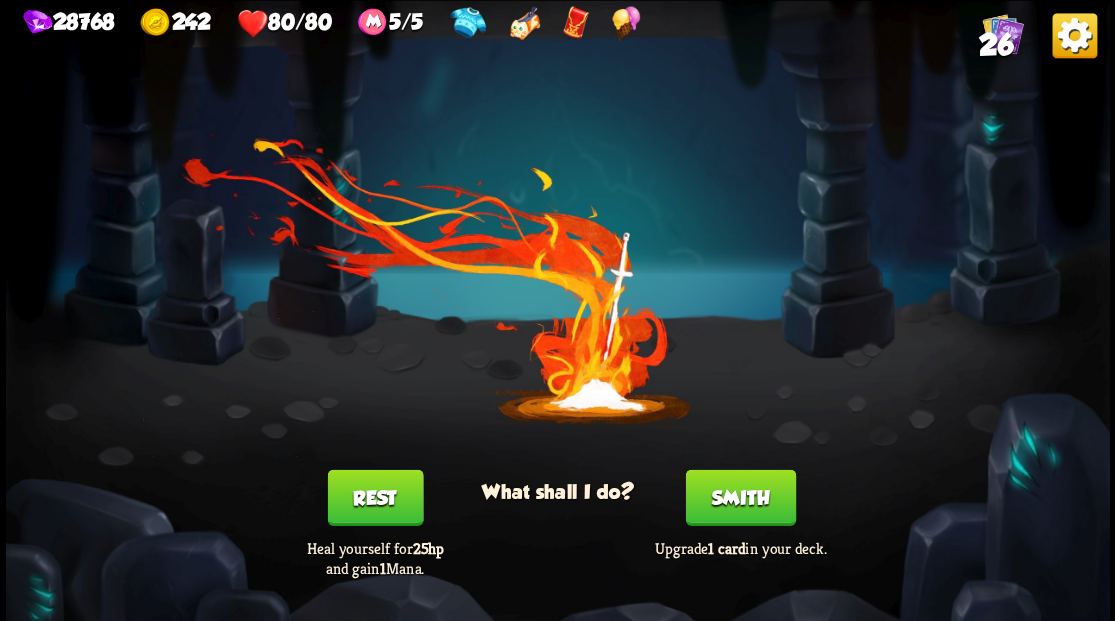 click on "Smith" at bounding box center (740, 497) 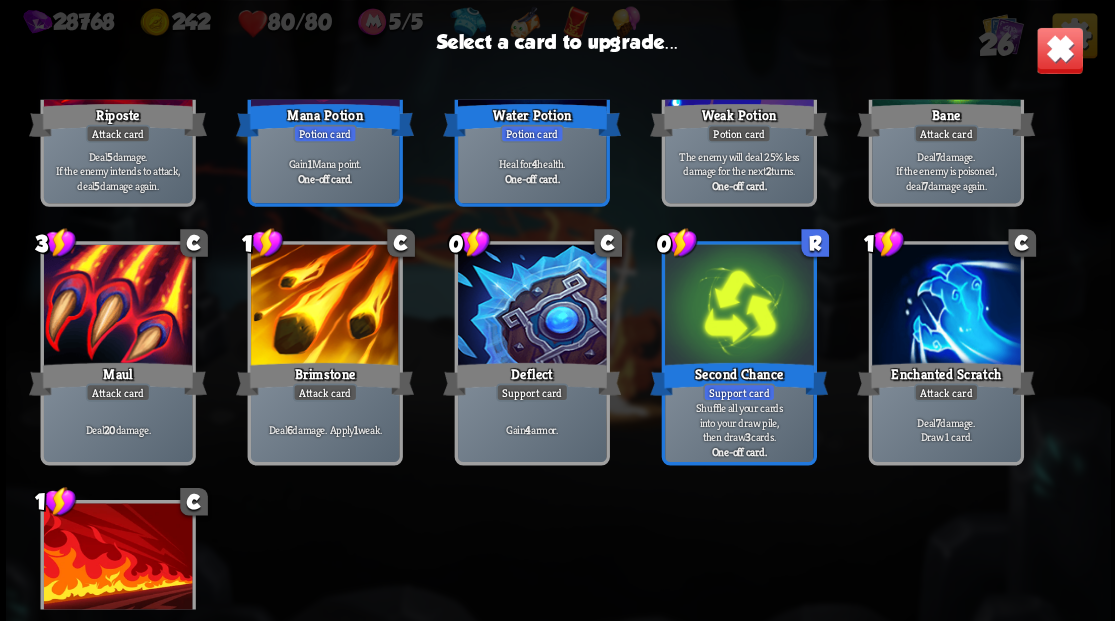 scroll, scrollTop: 730, scrollLeft: 0, axis: vertical 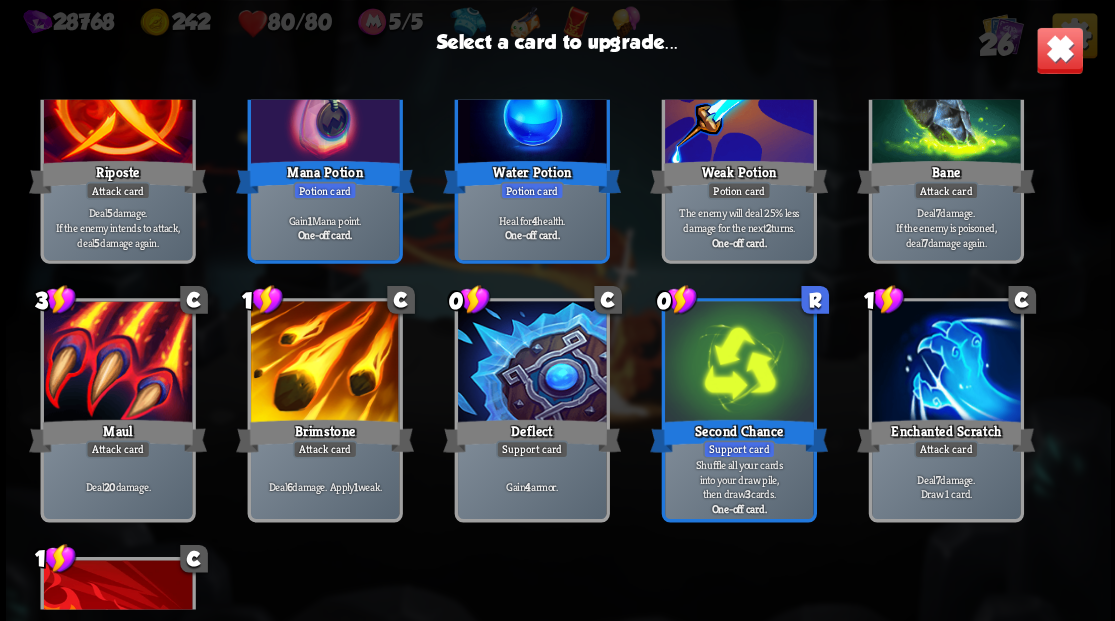 click at bounding box center [738, 363] 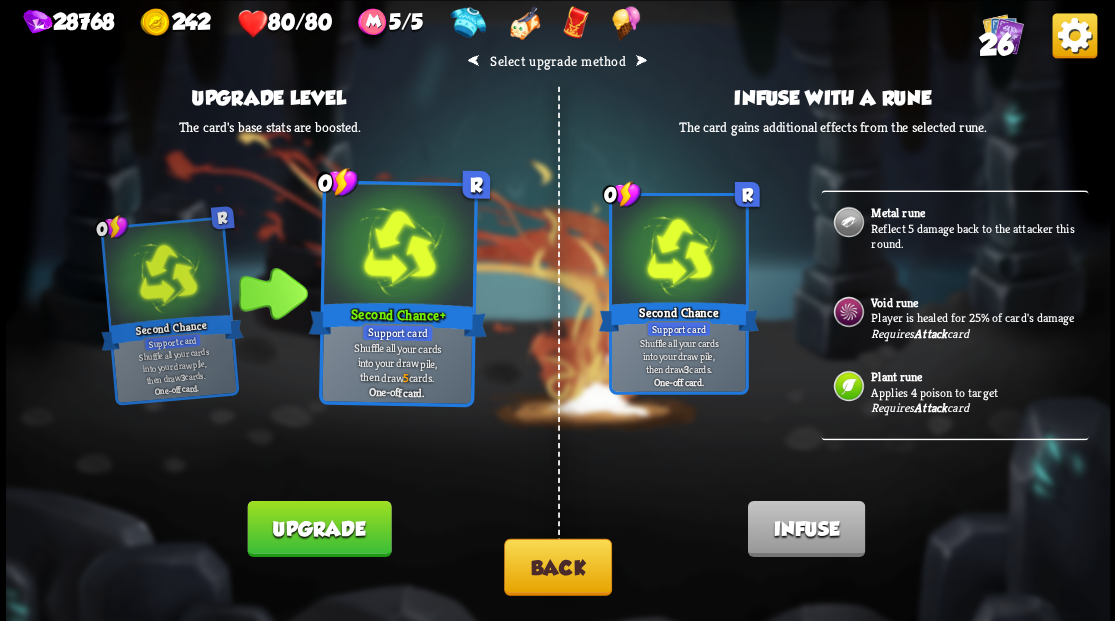 click on "Back" at bounding box center (558, 566) 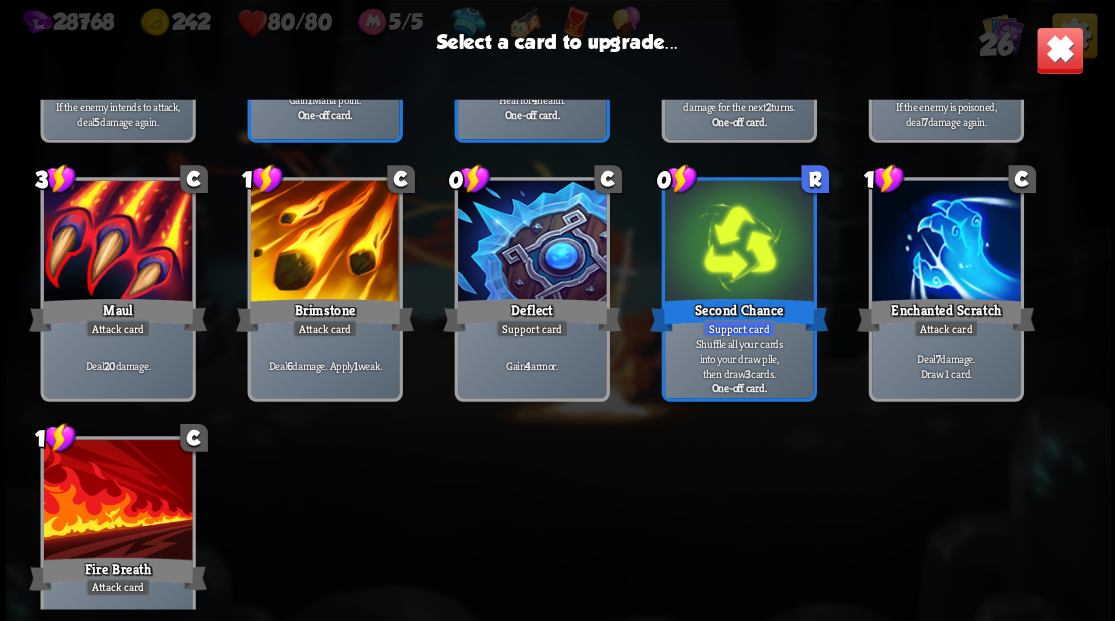 scroll, scrollTop: 929, scrollLeft: 0, axis: vertical 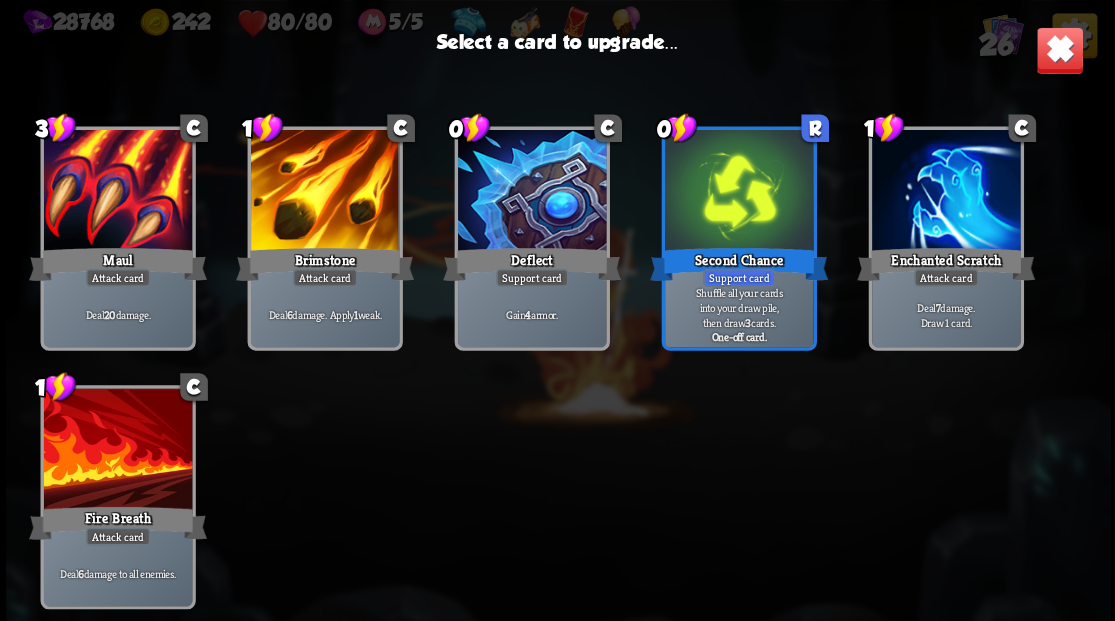 click at bounding box center (945, 192) 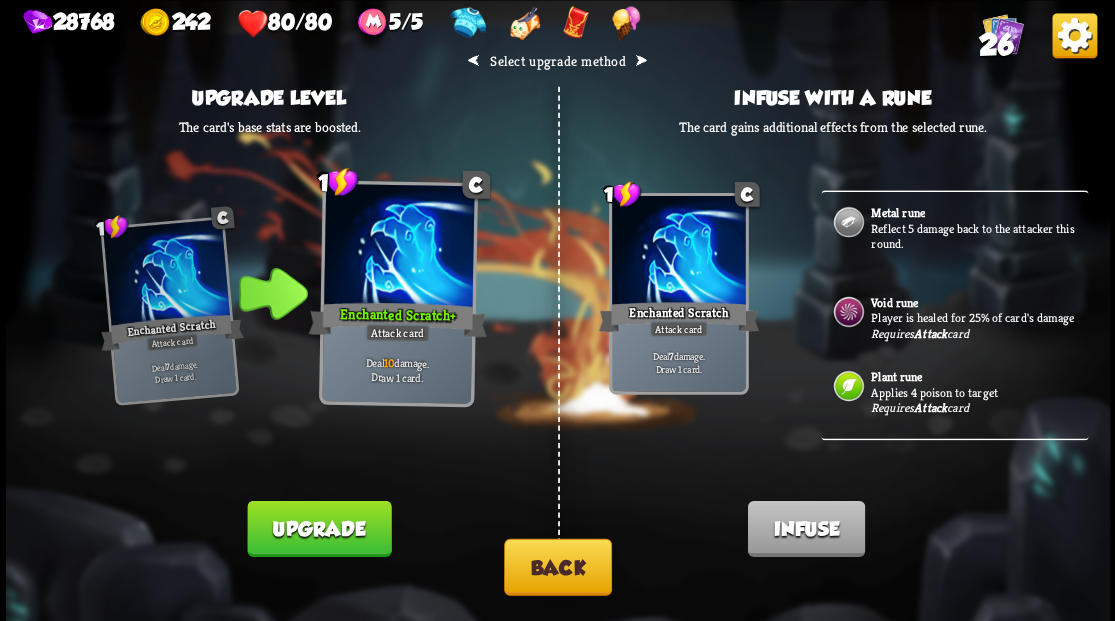 click on "Reflect 5 damage back to the attacker this round." at bounding box center [977, 235] 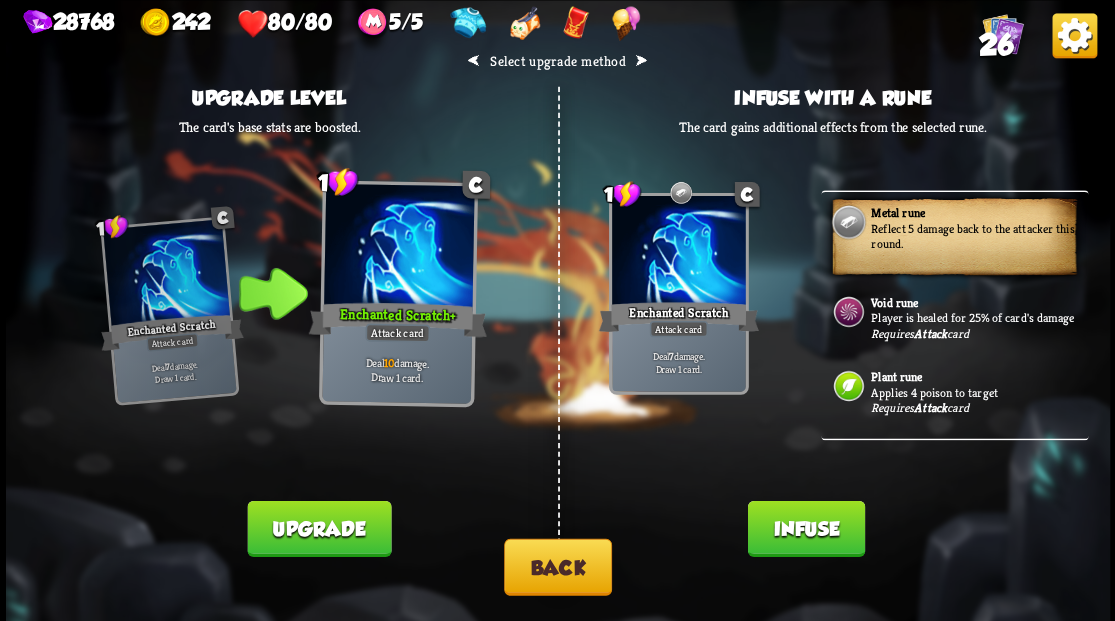 click on "Infuse" at bounding box center [805, 528] 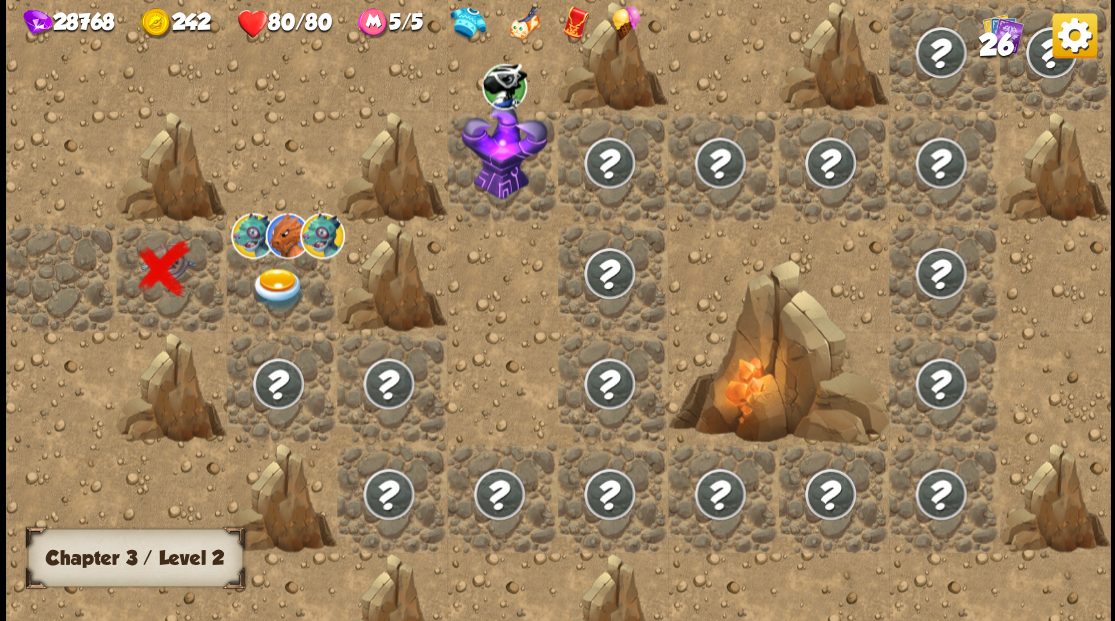 click at bounding box center [277, 288] 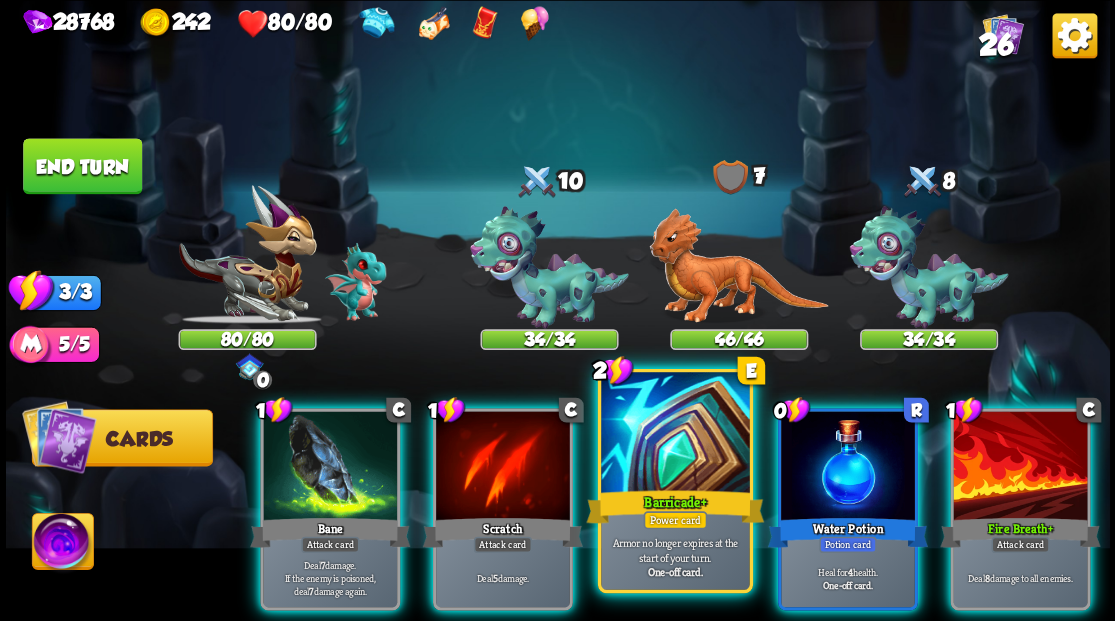 click at bounding box center (675, 434) 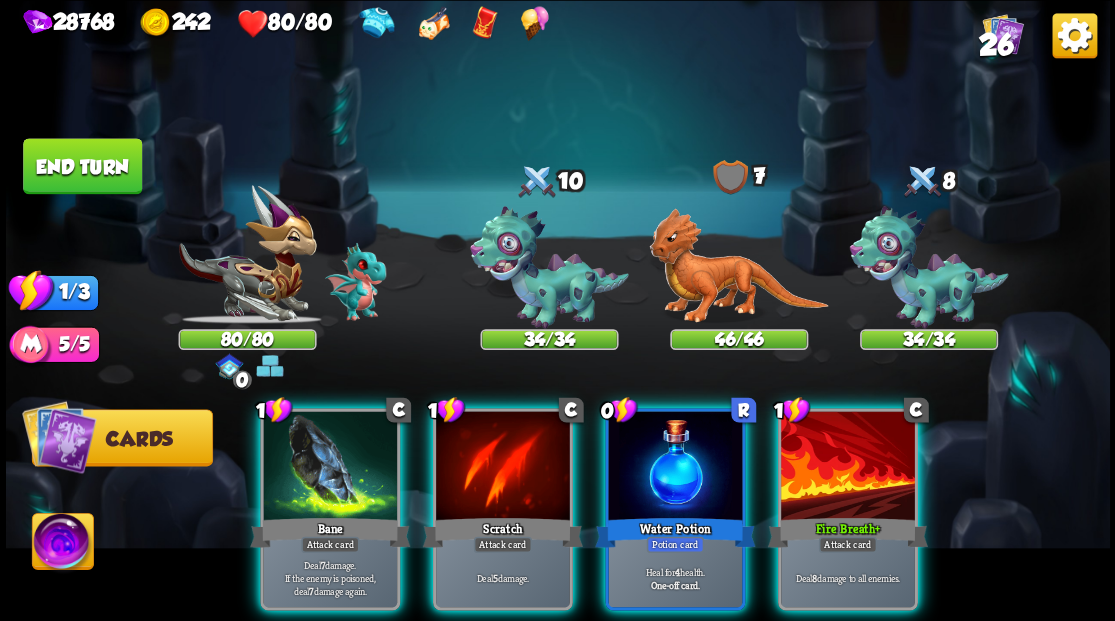 click at bounding box center (848, 467) 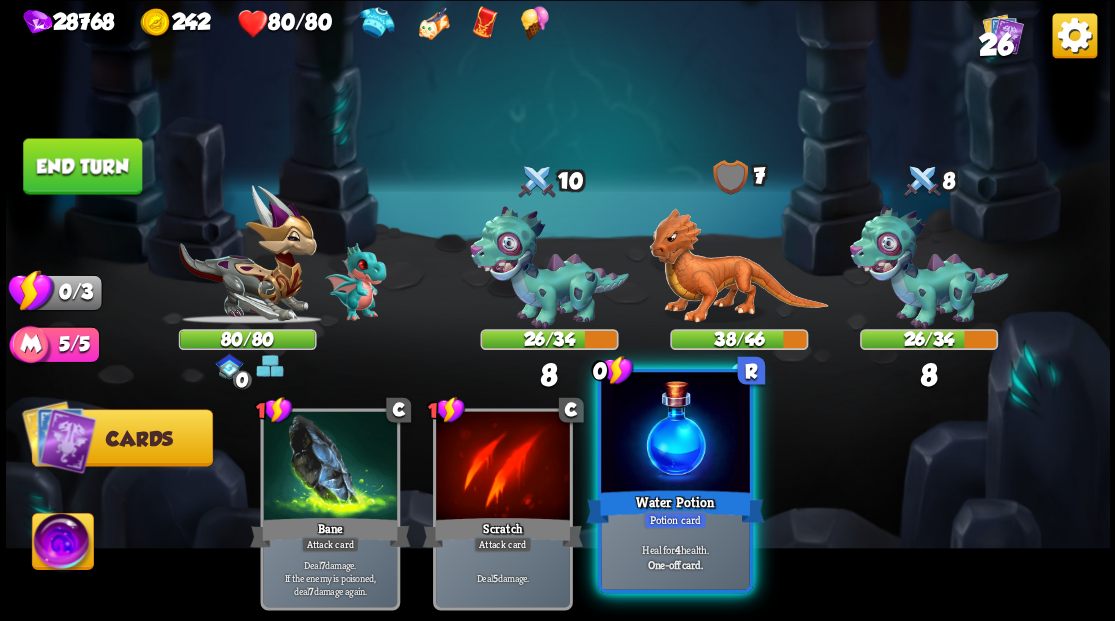 click at bounding box center [675, 434] 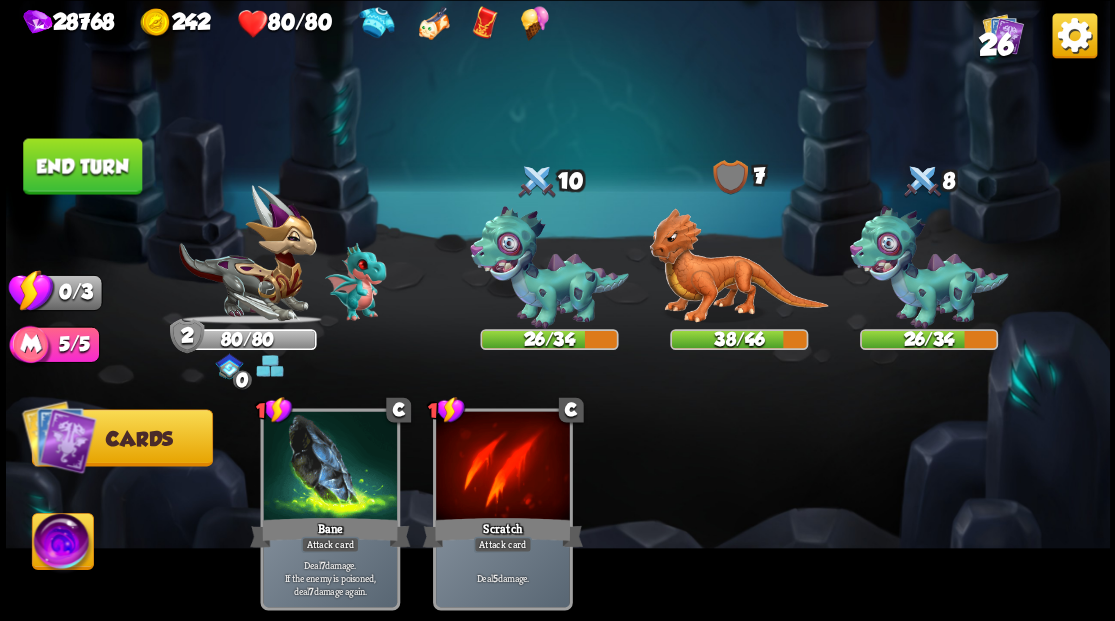 click on "End turn" at bounding box center [82, 166] 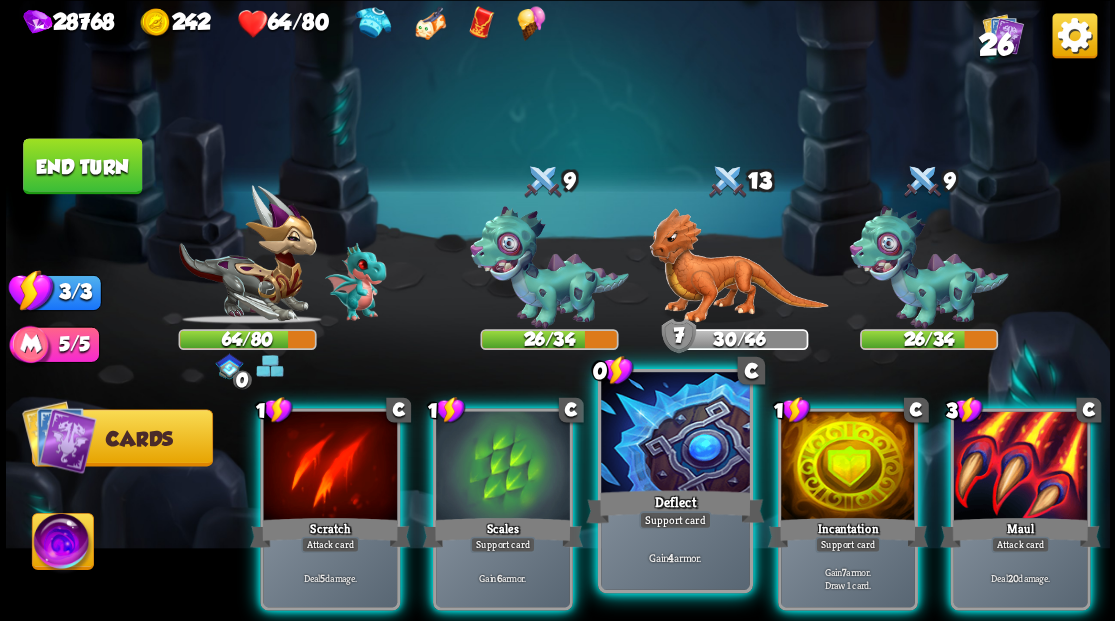 click at bounding box center [675, 434] 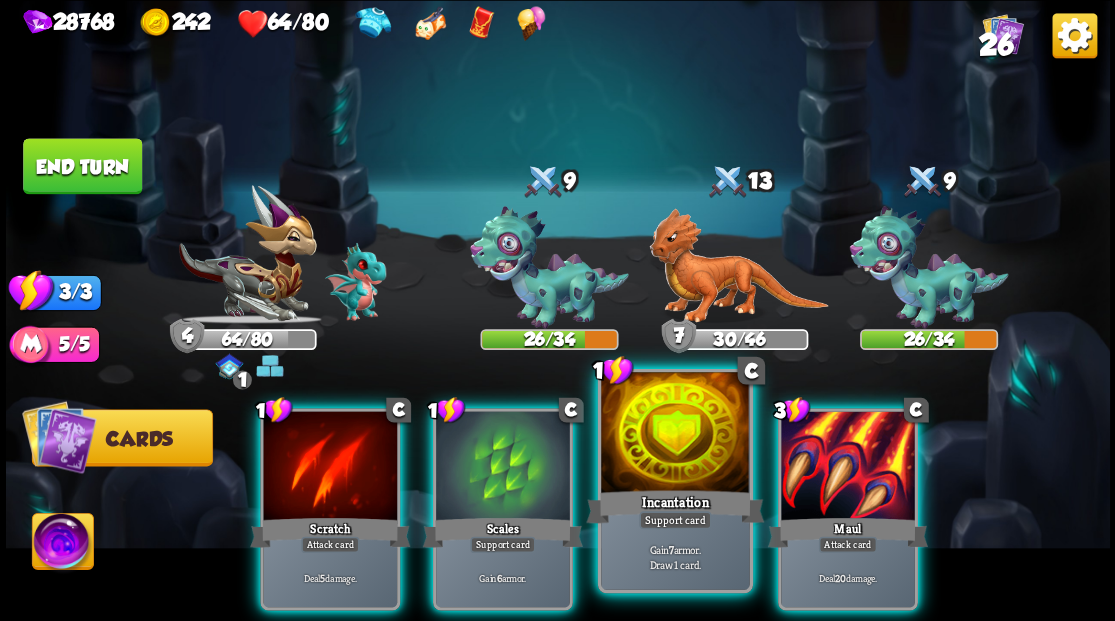 click at bounding box center (675, 434) 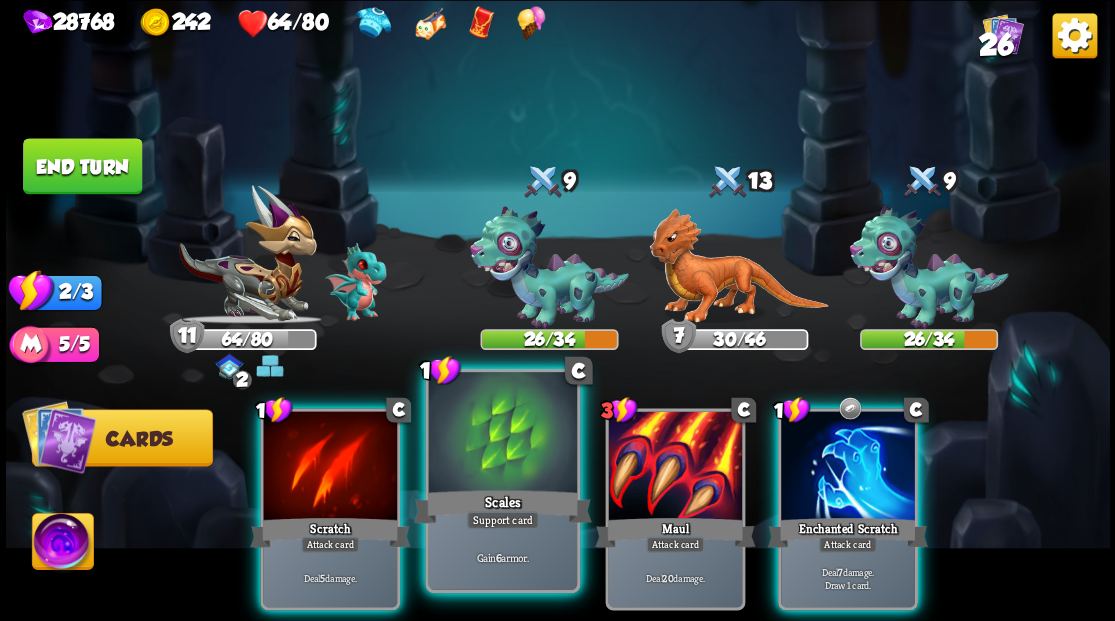 click at bounding box center [502, 434] 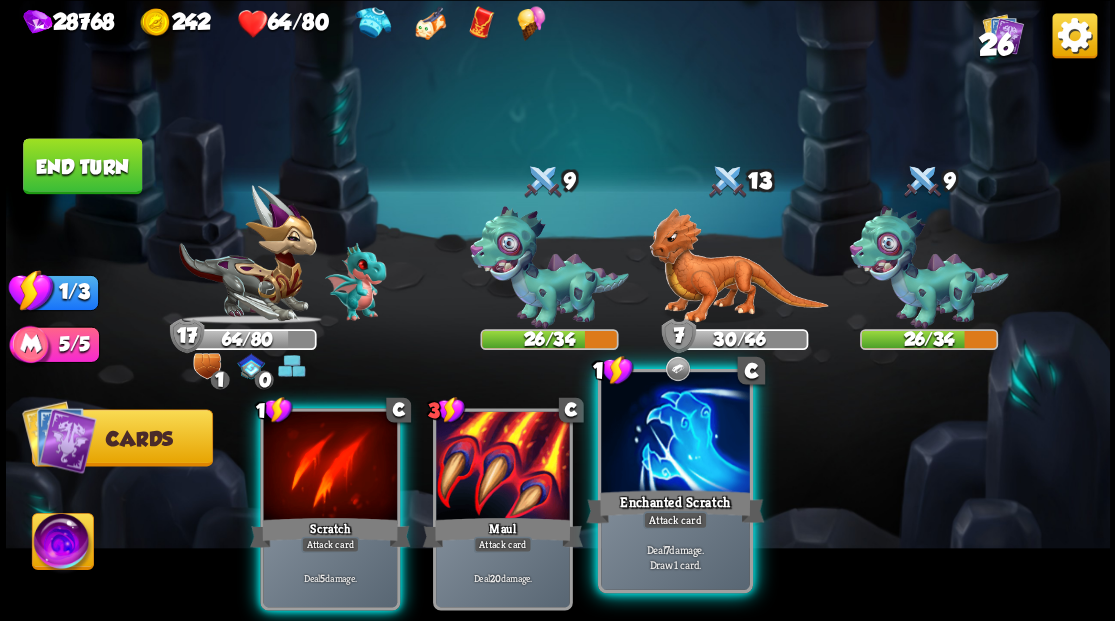 click at bounding box center (675, 434) 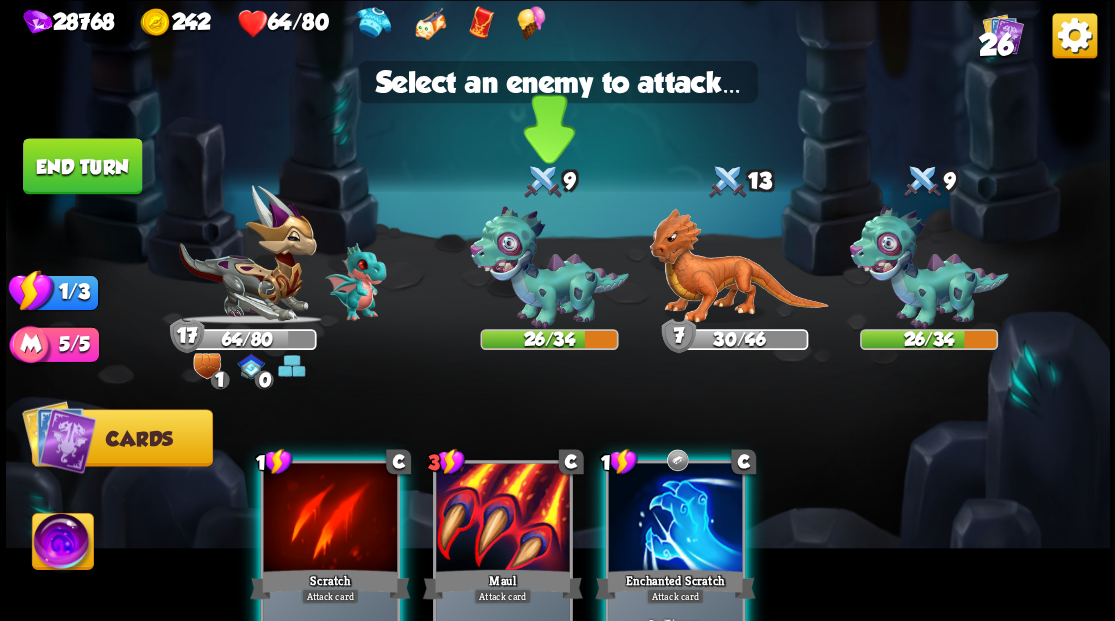 click at bounding box center [549, 267] 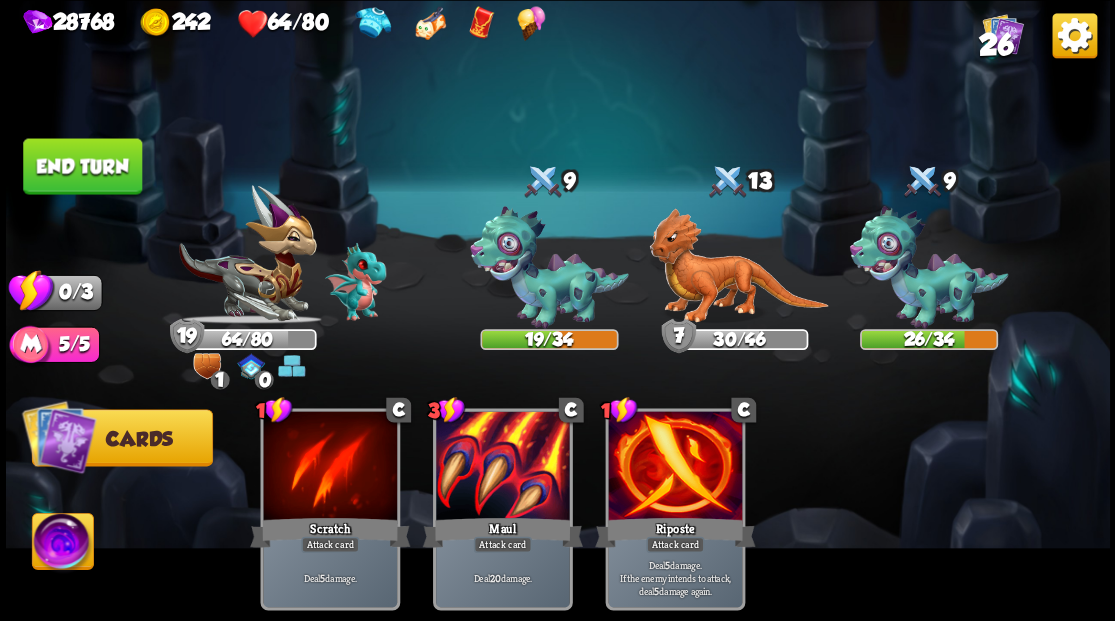 click on "End turn" at bounding box center [82, 166] 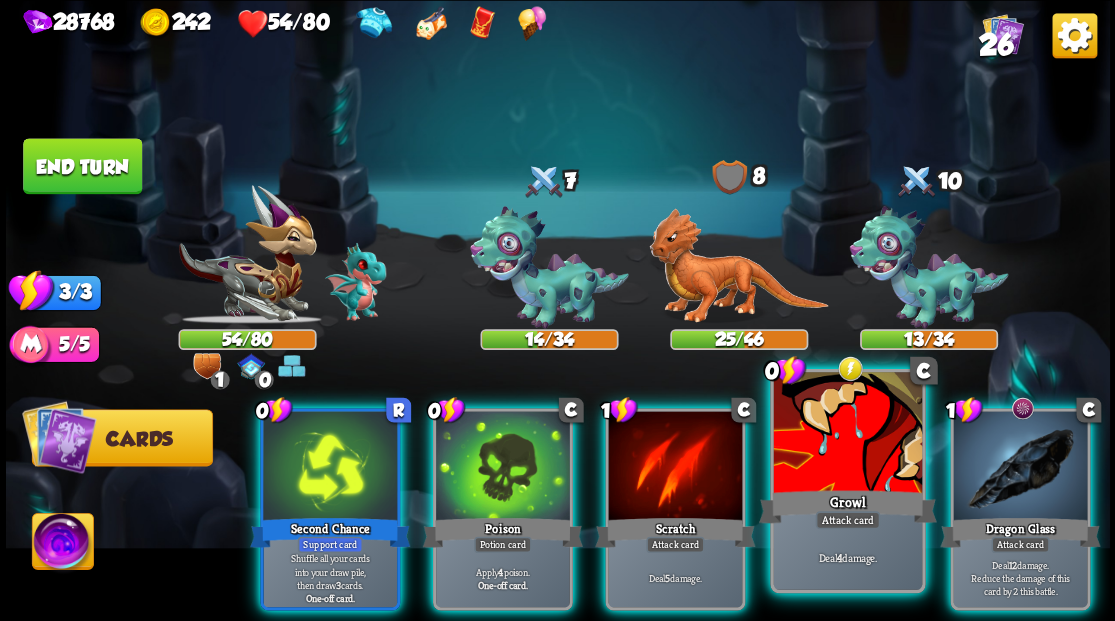 click at bounding box center [847, 434] 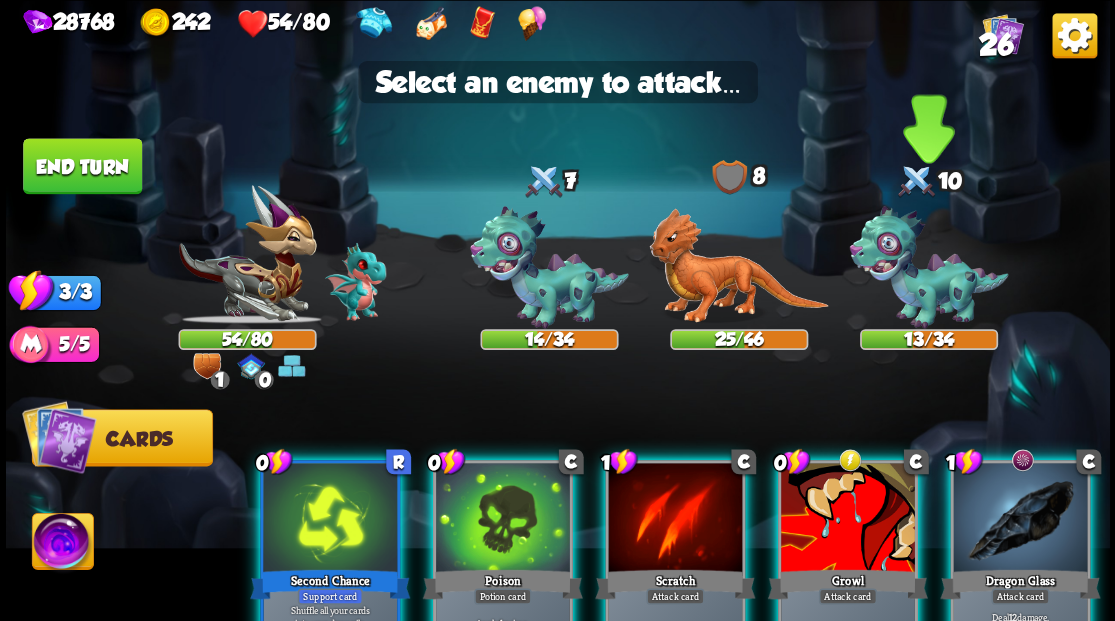 click at bounding box center (928, 267) 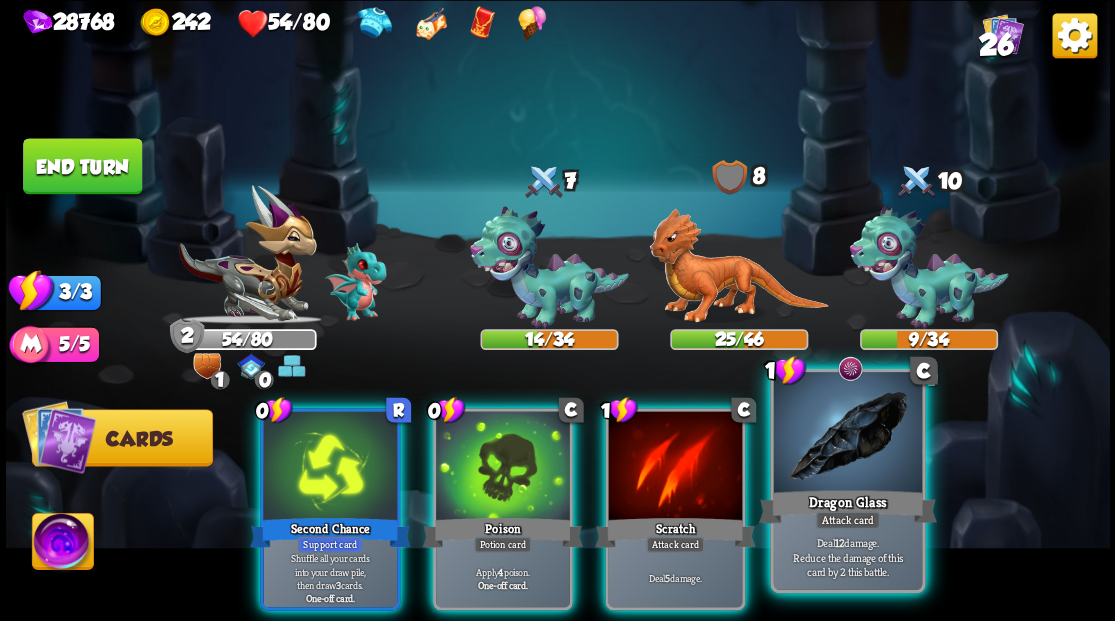 click at bounding box center [847, 434] 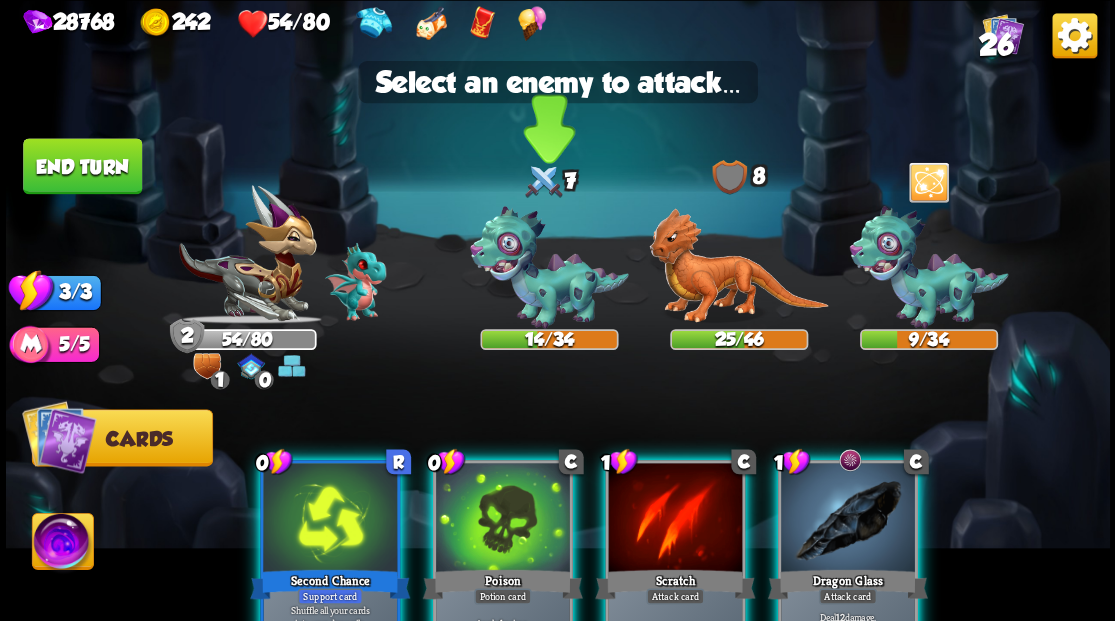 click at bounding box center (549, 267) 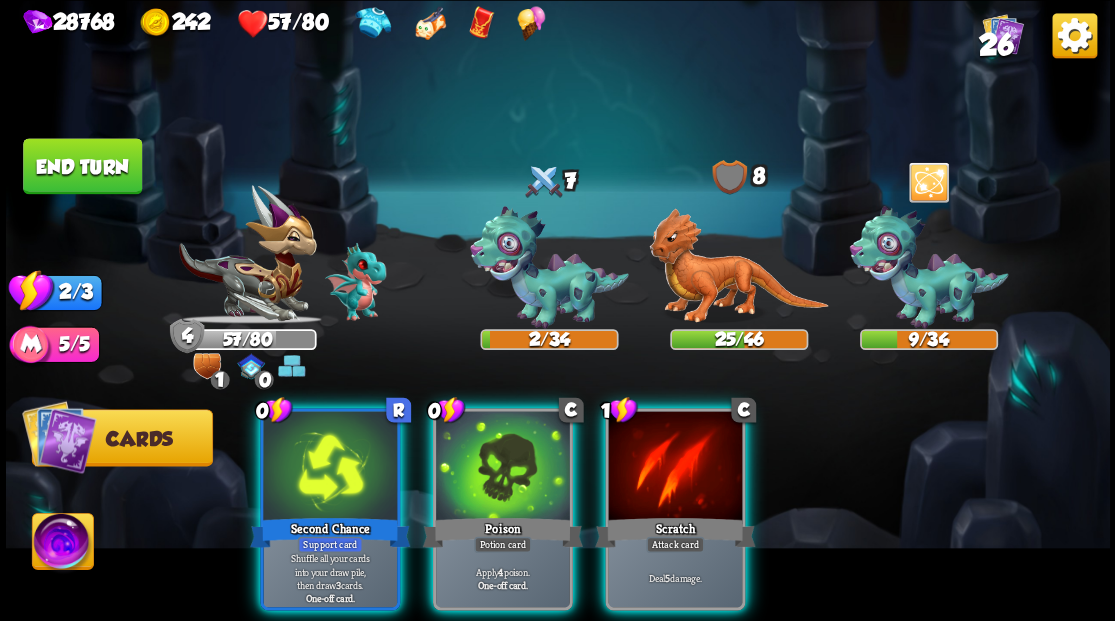 drag, startPoint x: 492, startPoint y: 481, endPoint x: 503, endPoint y: 412, distance: 69.87131 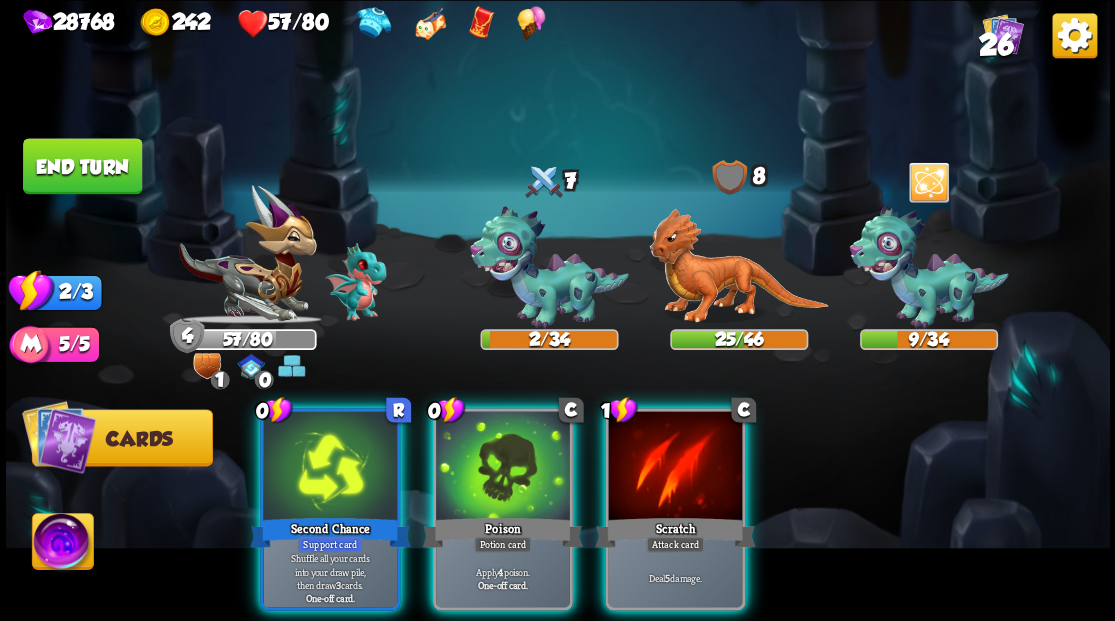 click at bounding box center (503, 467) 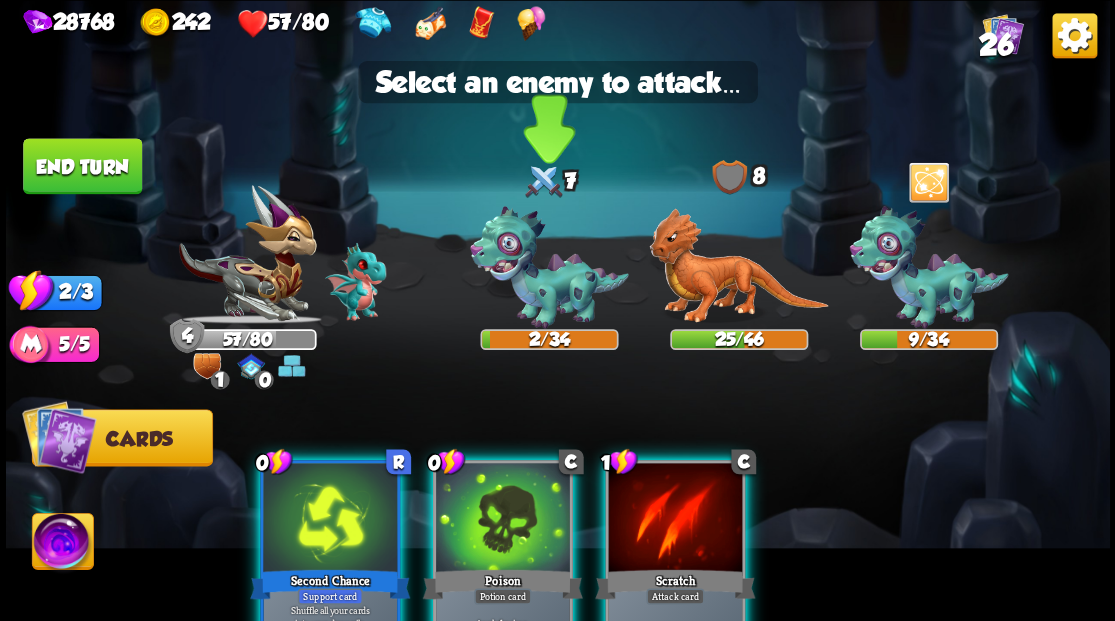 click at bounding box center (549, 267) 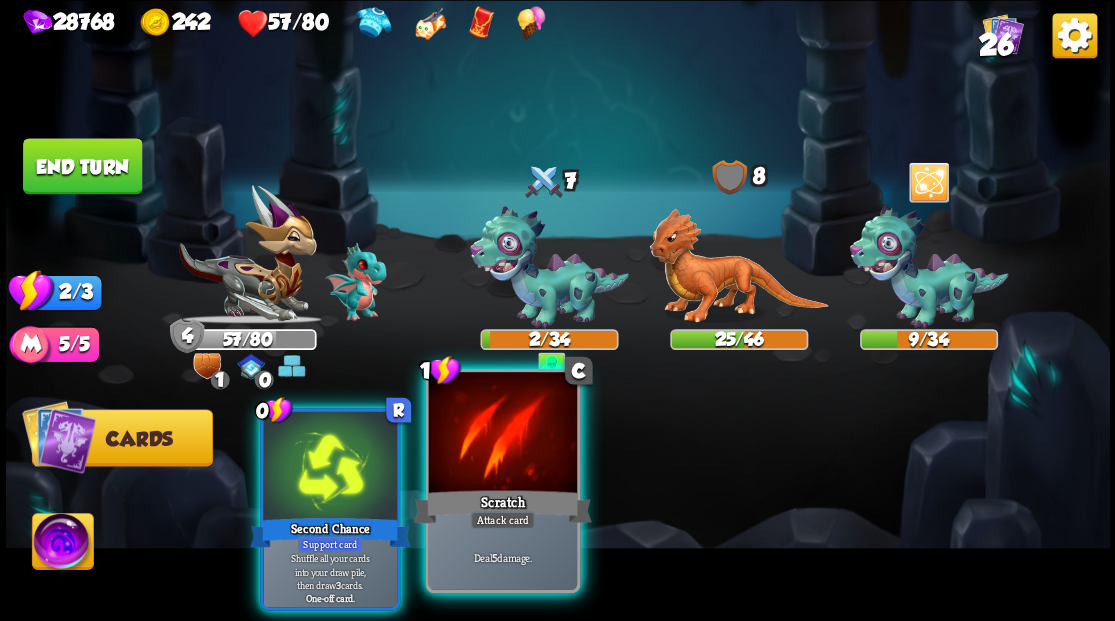 click at bounding box center (502, 434) 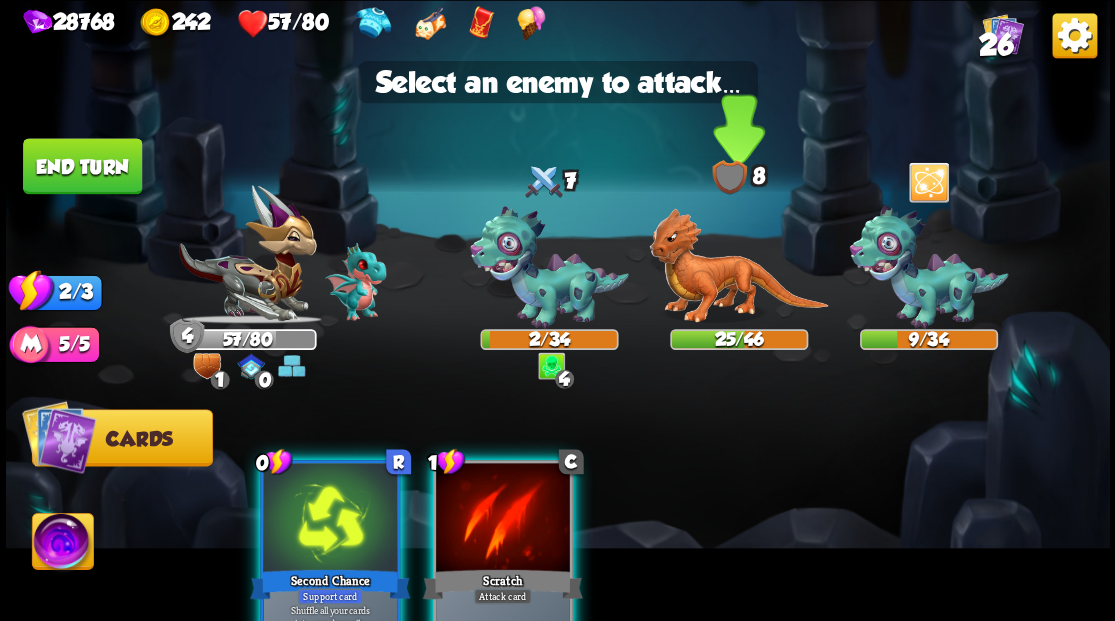 click at bounding box center (738, 266) 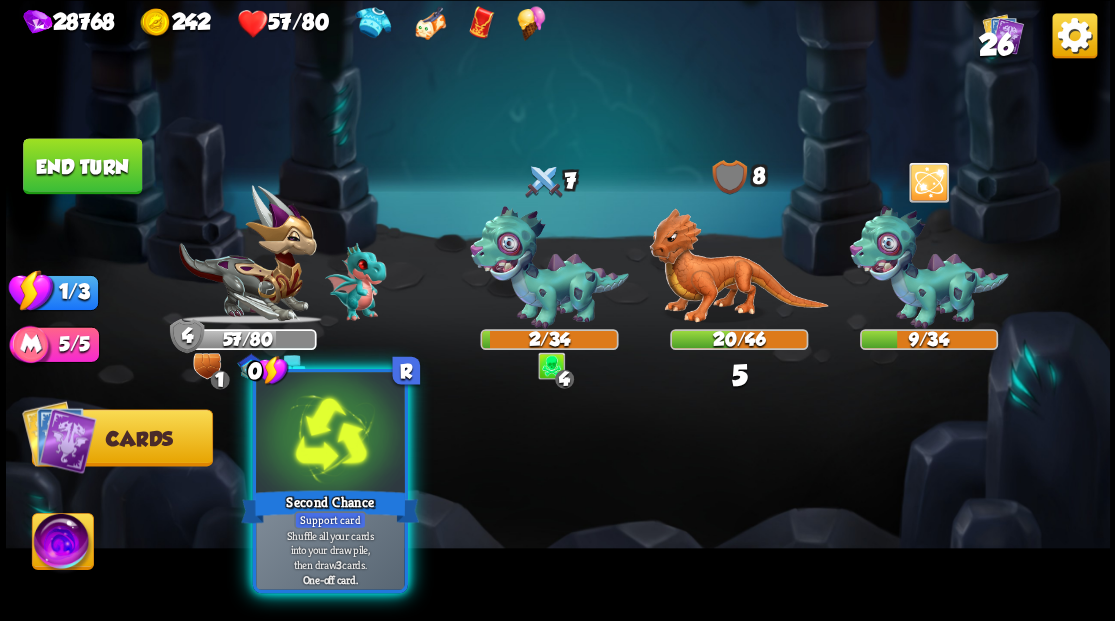 click at bounding box center (330, 434) 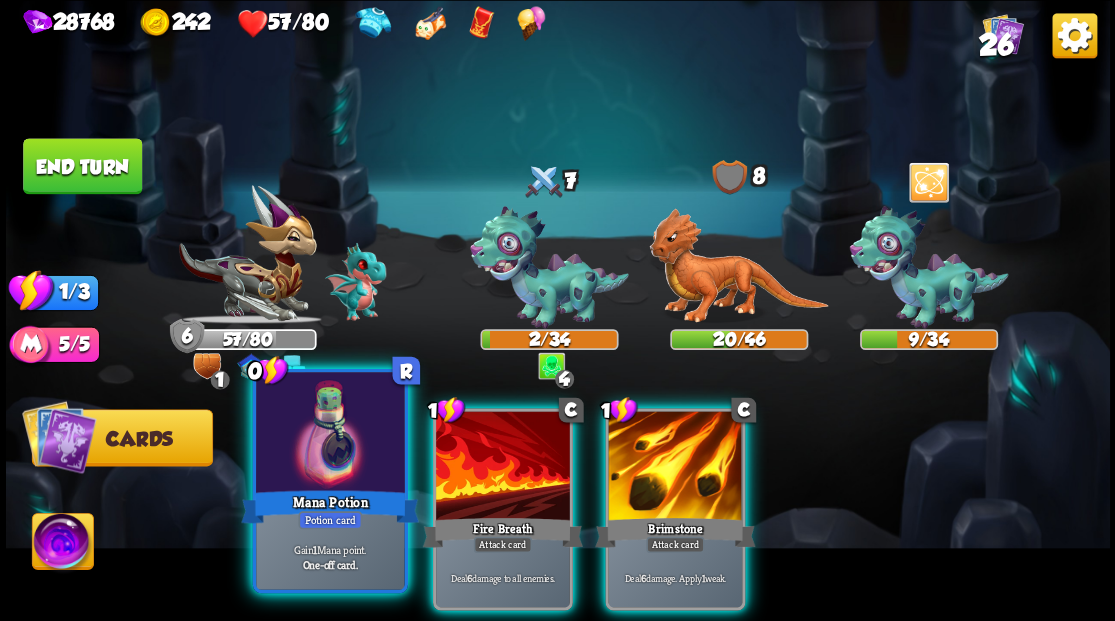 click at bounding box center [330, 434] 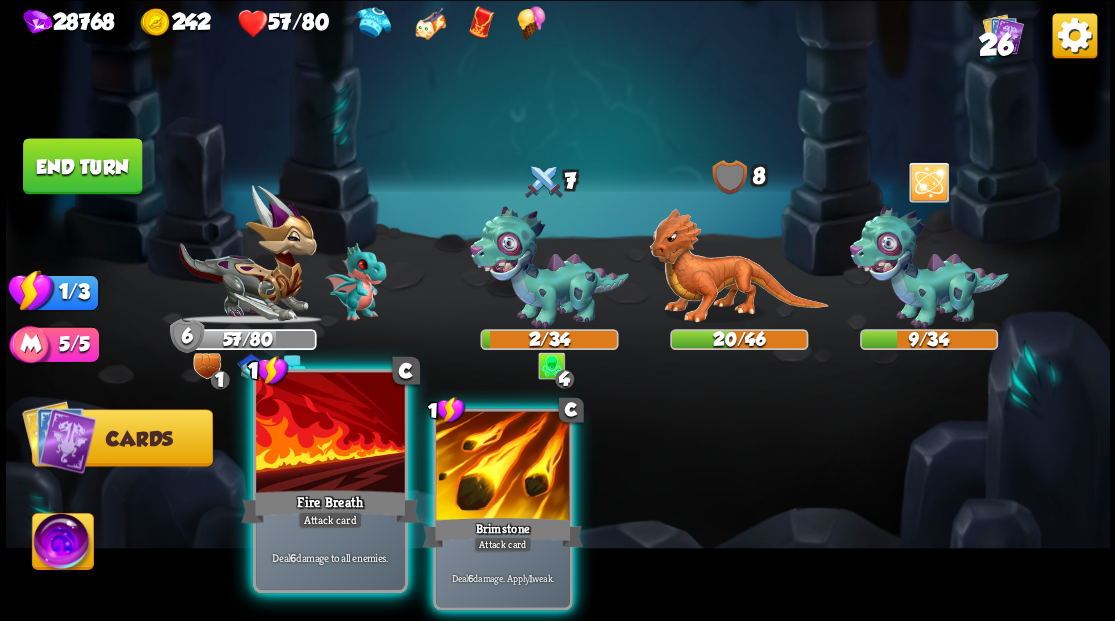 click at bounding box center (330, 434) 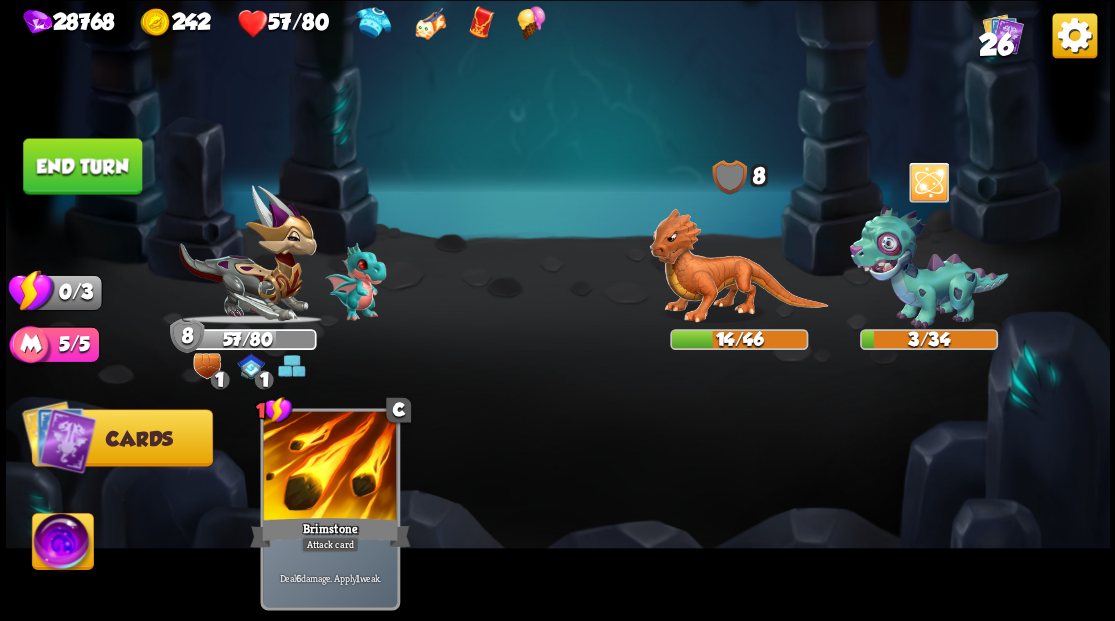click on "End turn" at bounding box center [82, 166] 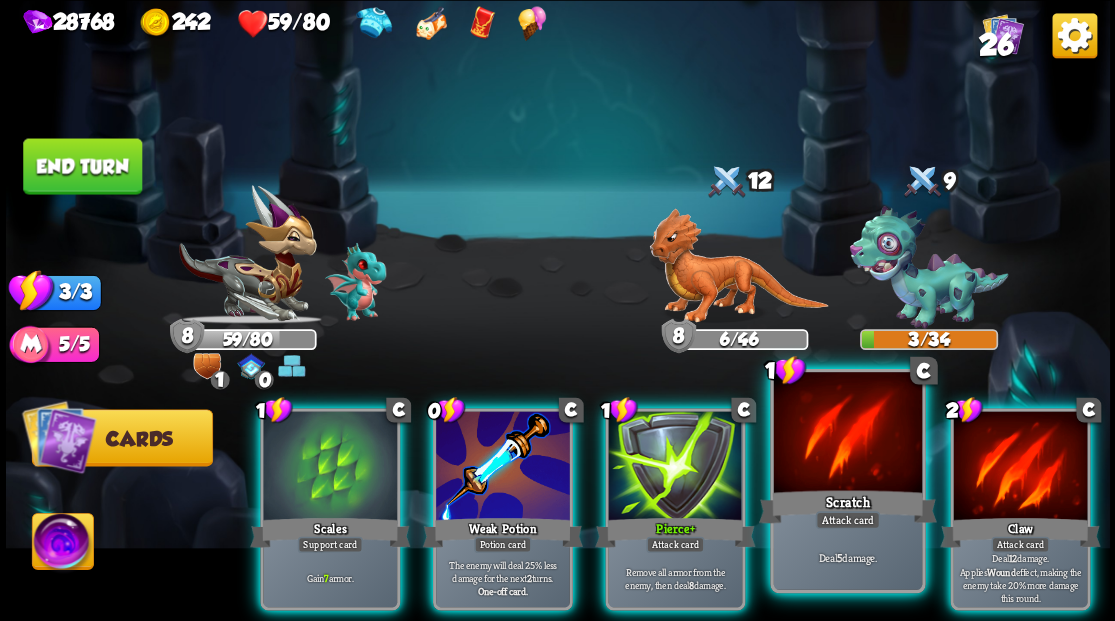 click at bounding box center [847, 434] 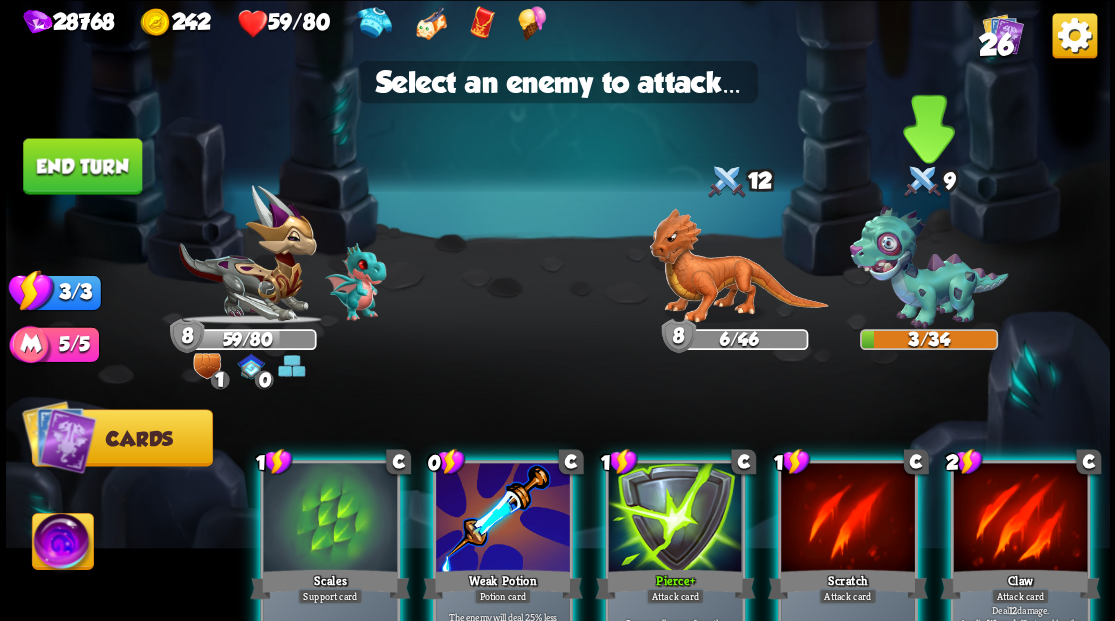 click at bounding box center (928, 267) 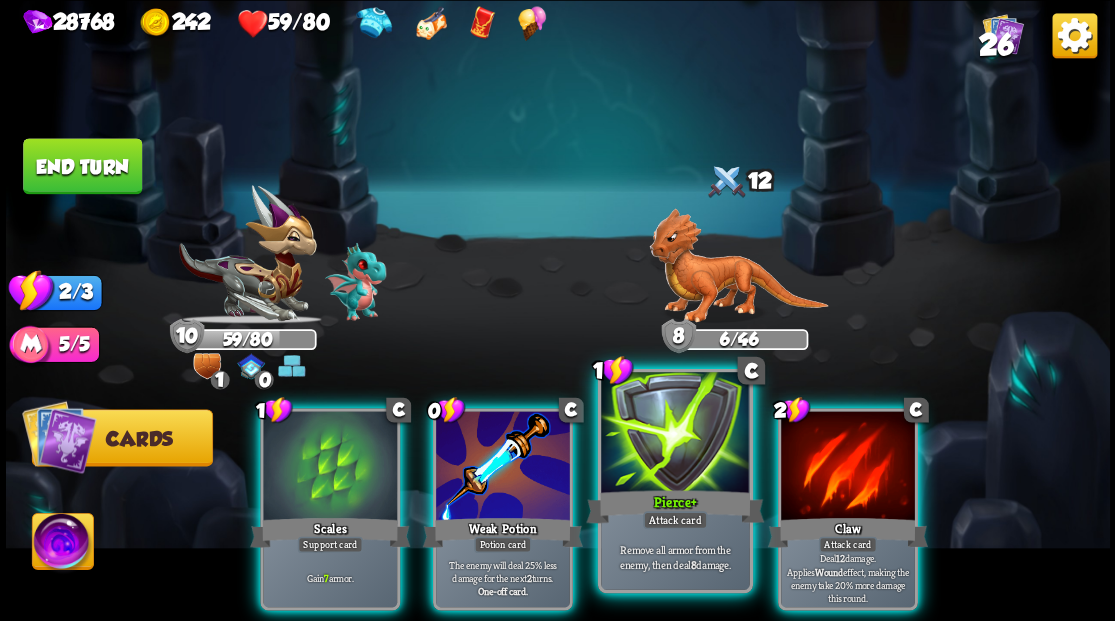 click at bounding box center [675, 434] 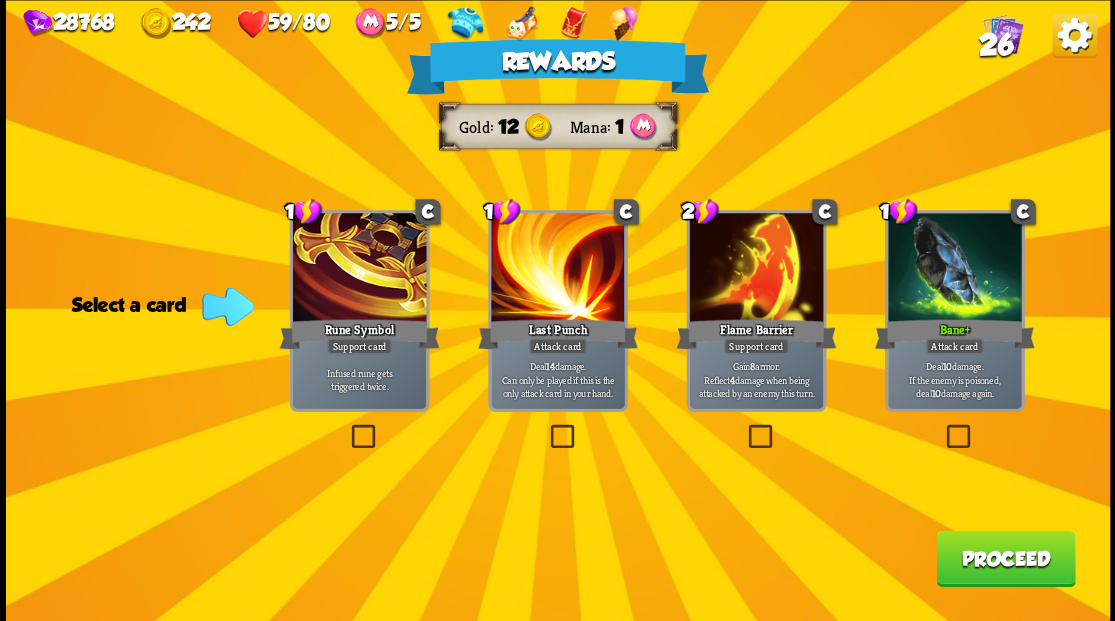 click on "Proceed" at bounding box center [1005, 558] 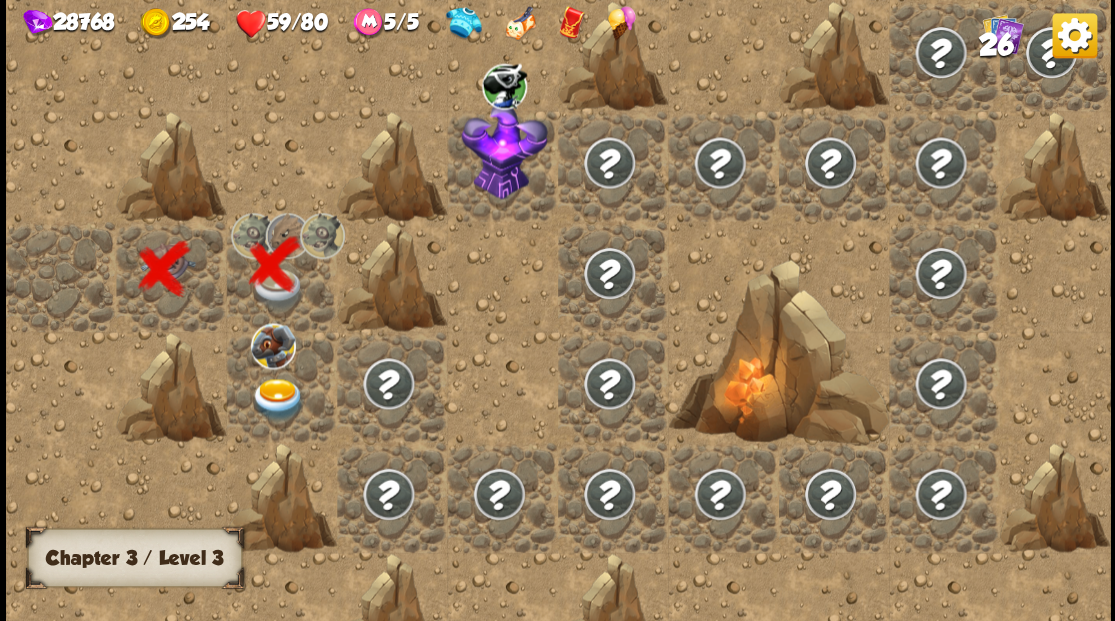 click at bounding box center [277, 399] 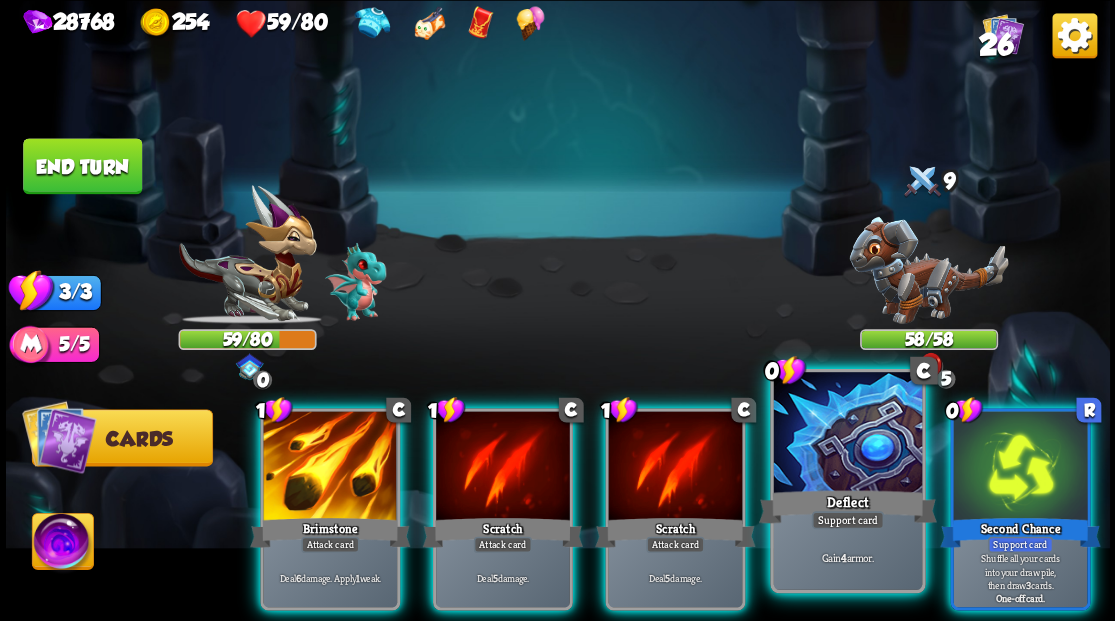 click at bounding box center [847, 434] 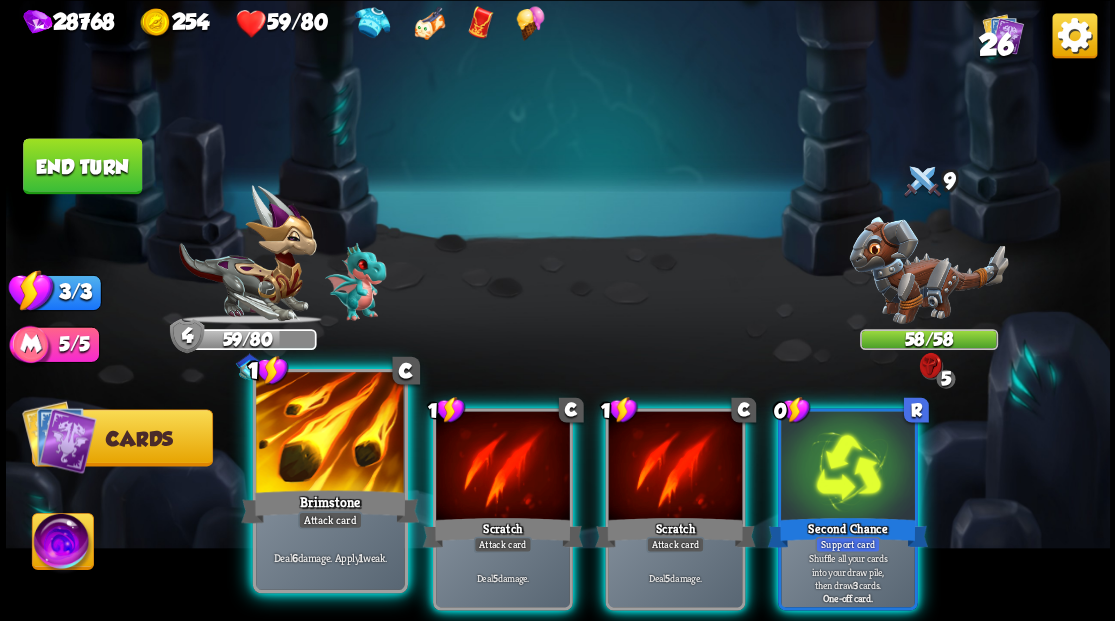 click at bounding box center [330, 434] 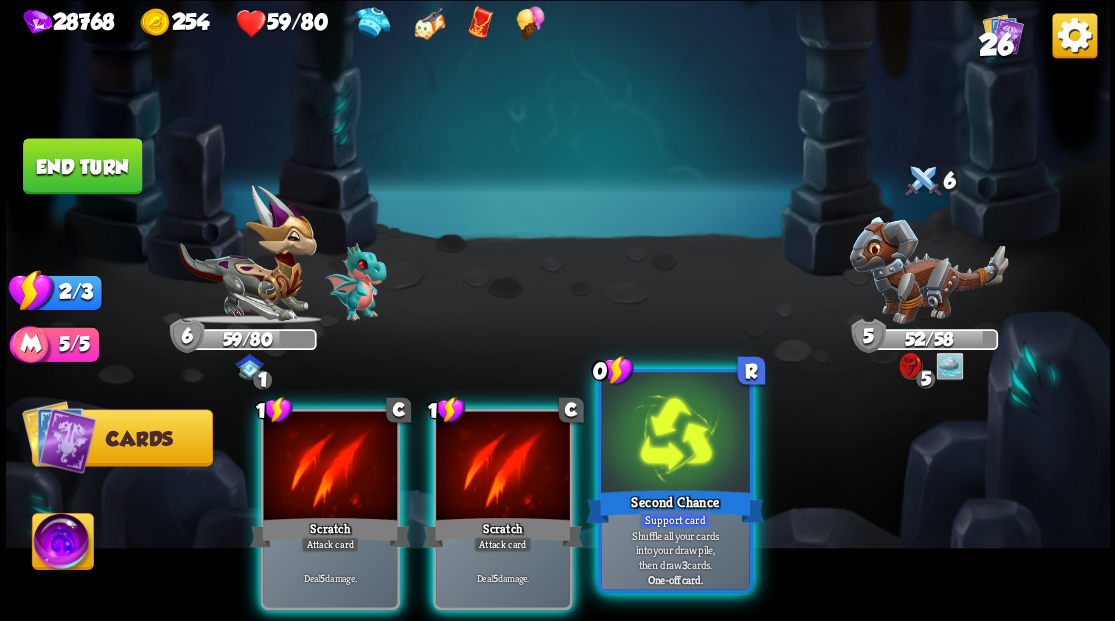 click at bounding box center (675, 434) 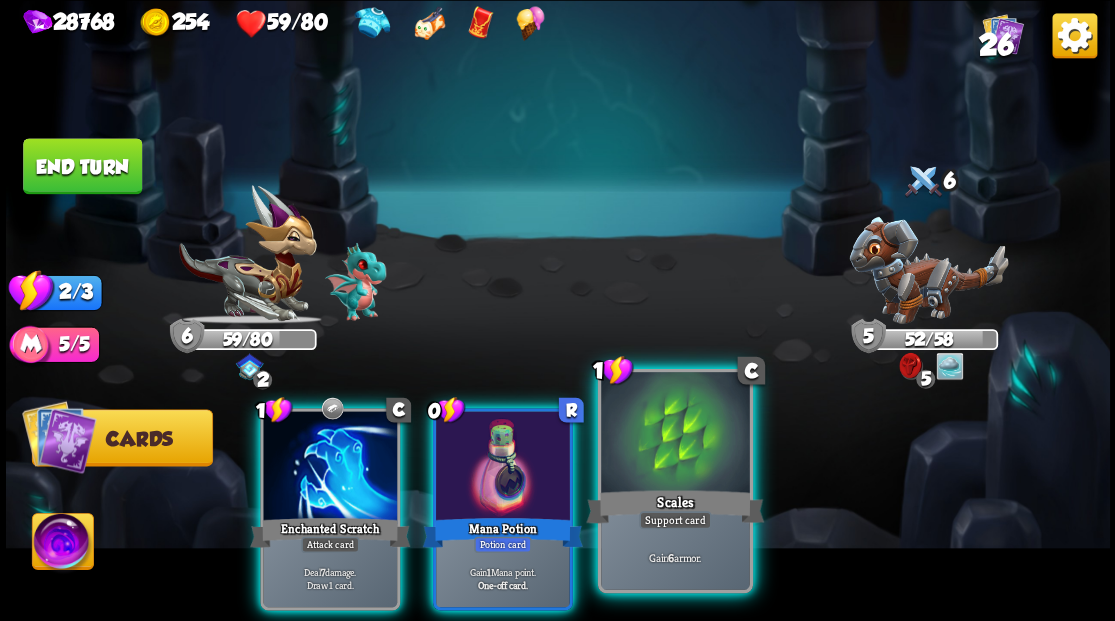 click at bounding box center (675, 434) 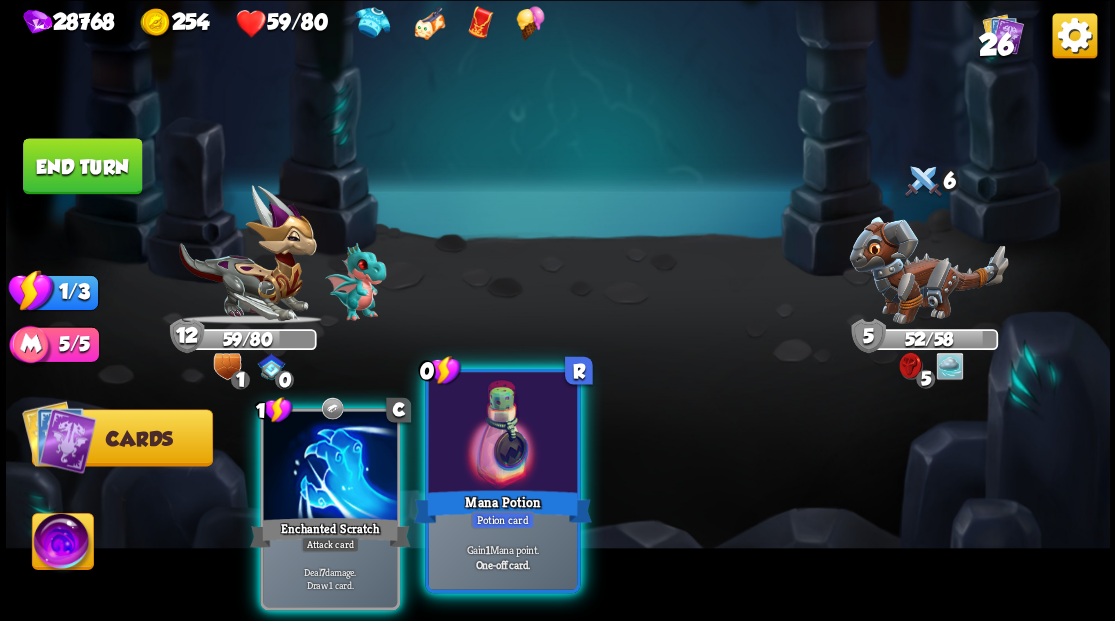 click at bounding box center [502, 434] 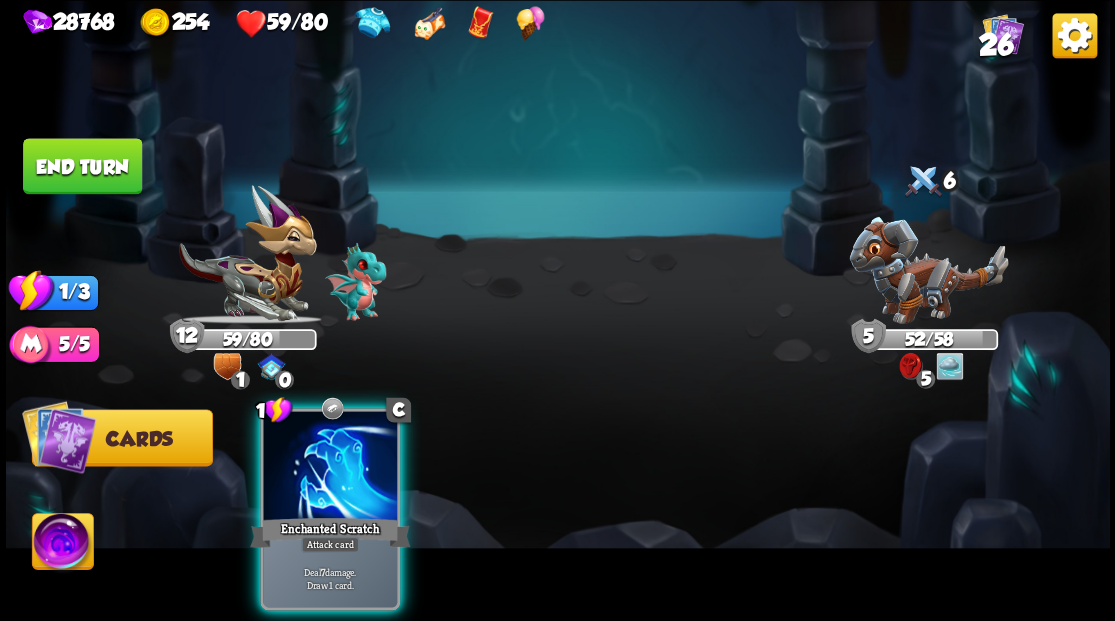 click at bounding box center [330, 467] 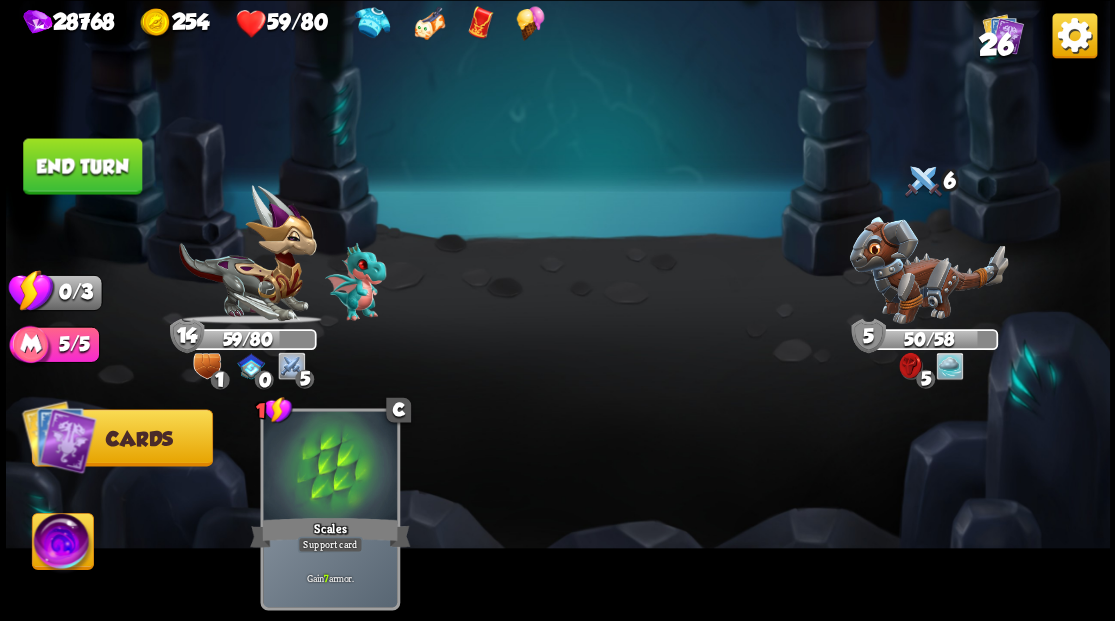 click on "End turn" at bounding box center (82, 166) 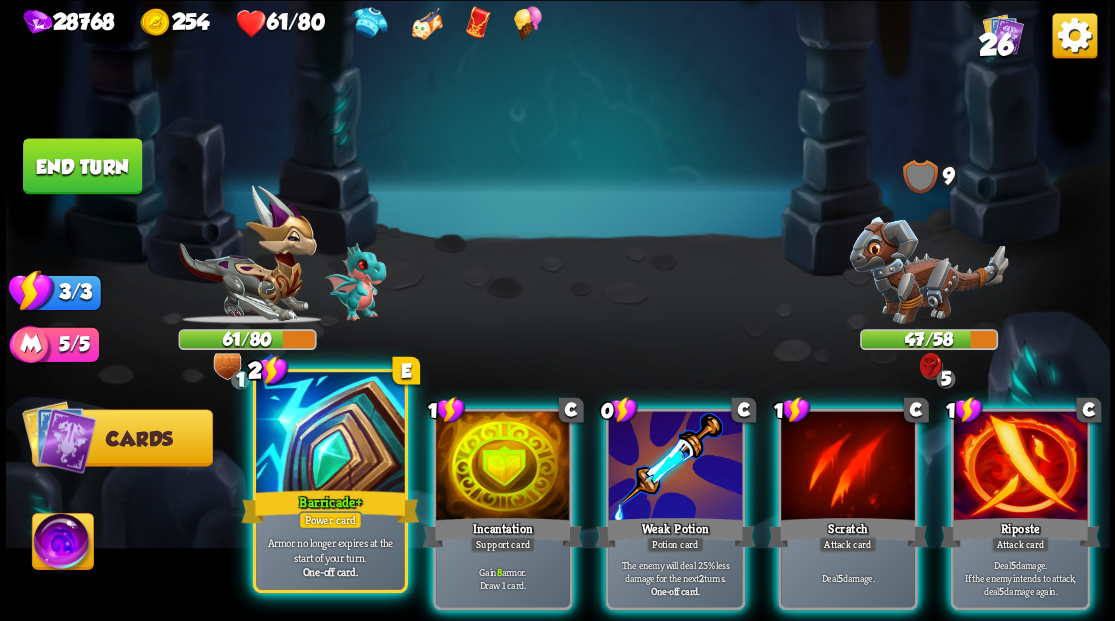 click at bounding box center [330, 434] 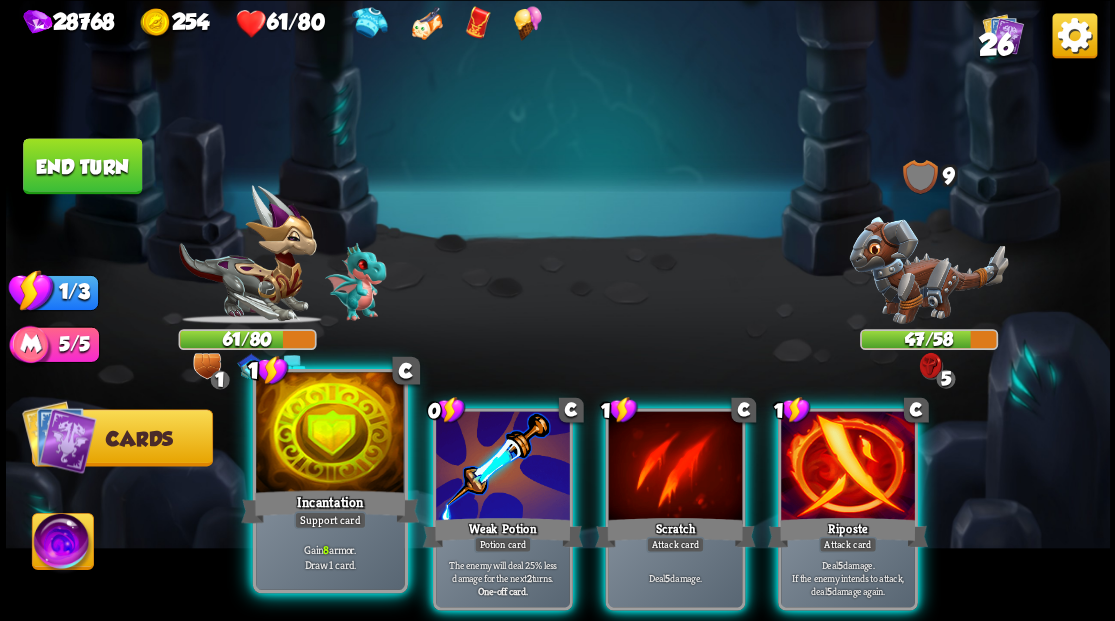 click at bounding box center [330, 434] 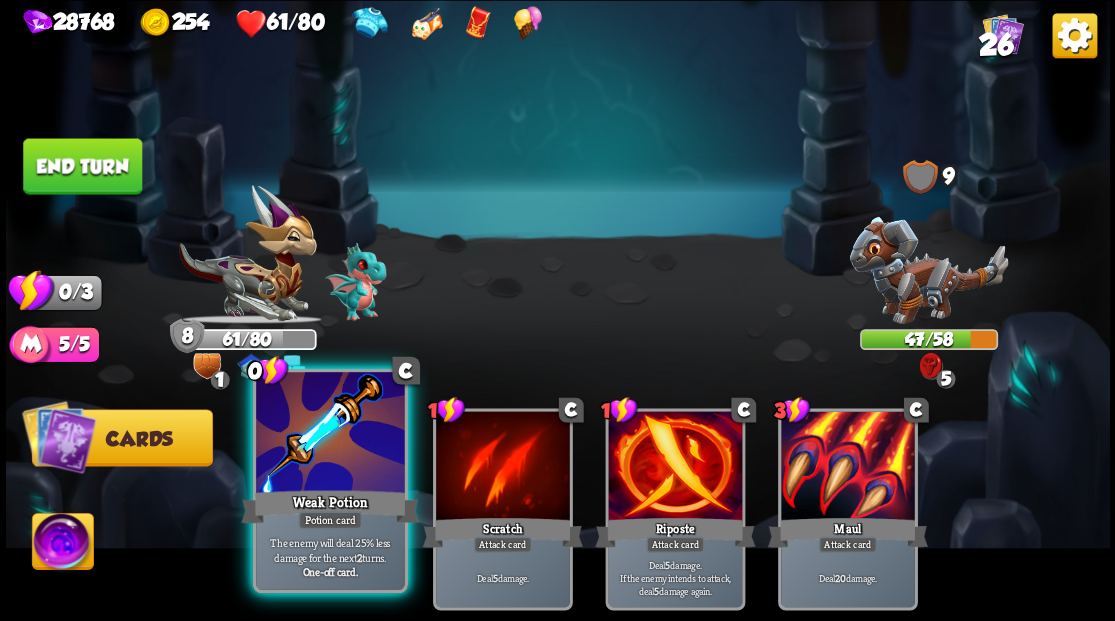 click at bounding box center (330, 434) 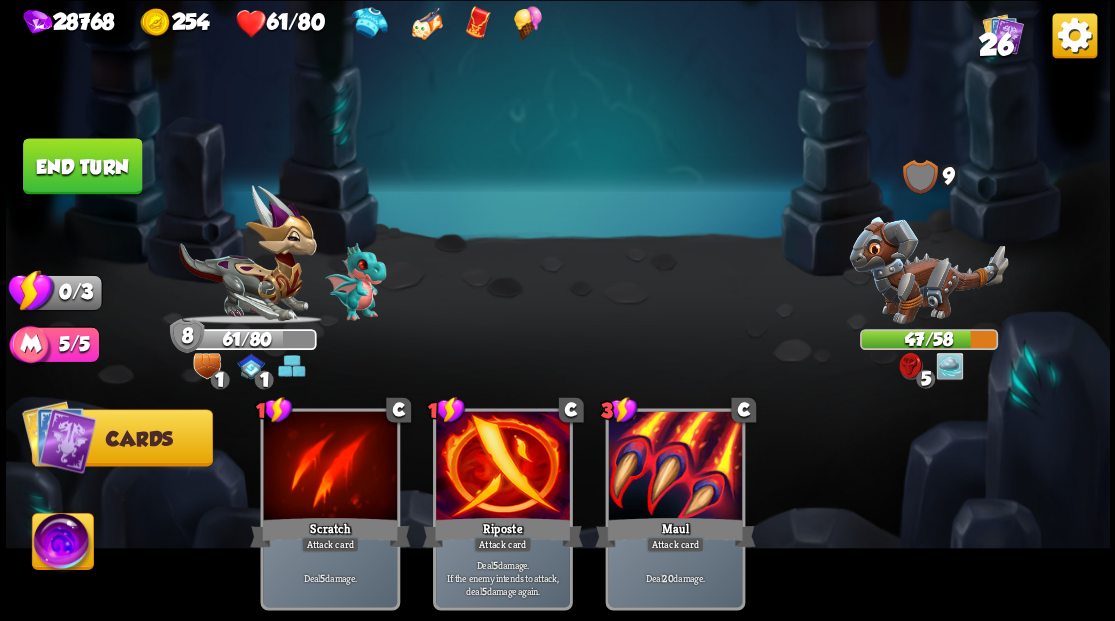 click on "End turn" at bounding box center (82, 166) 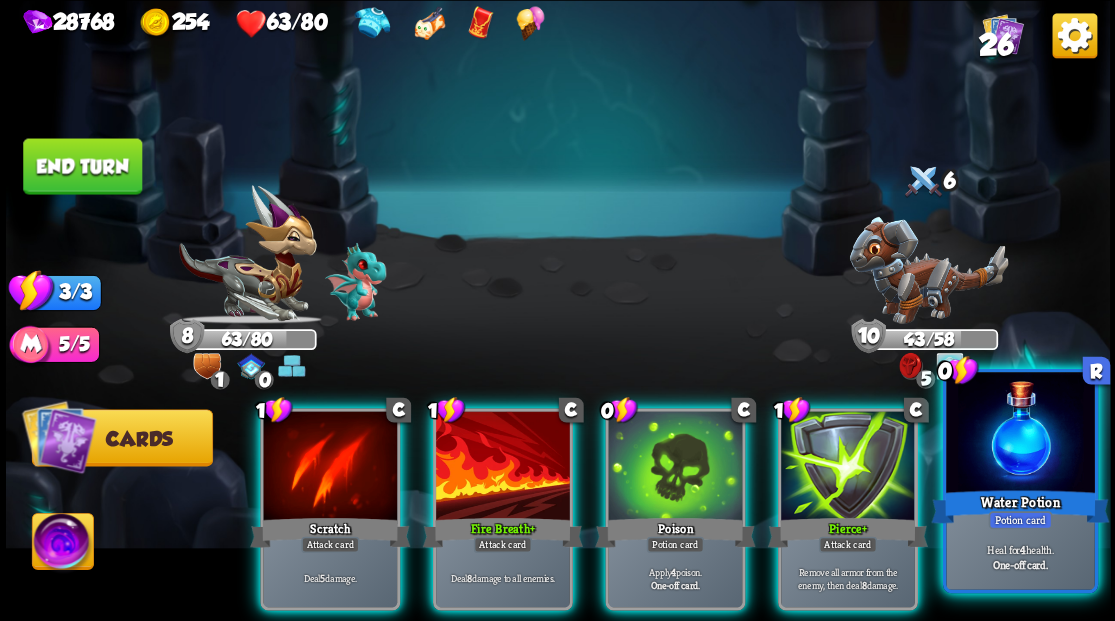 click at bounding box center (1020, 434) 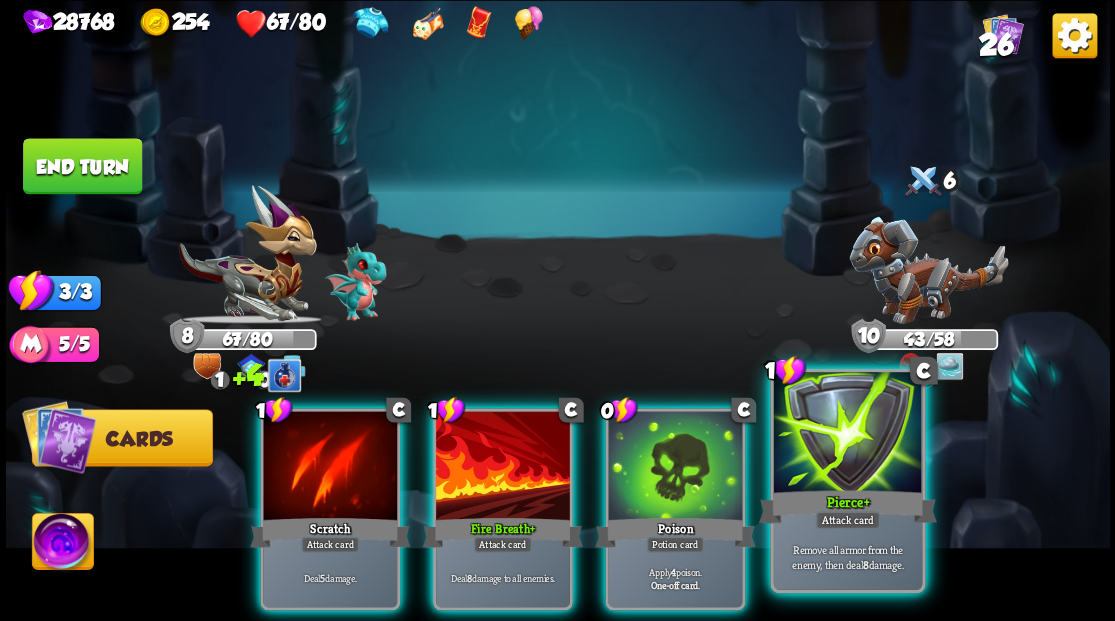 click at bounding box center [847, 434] 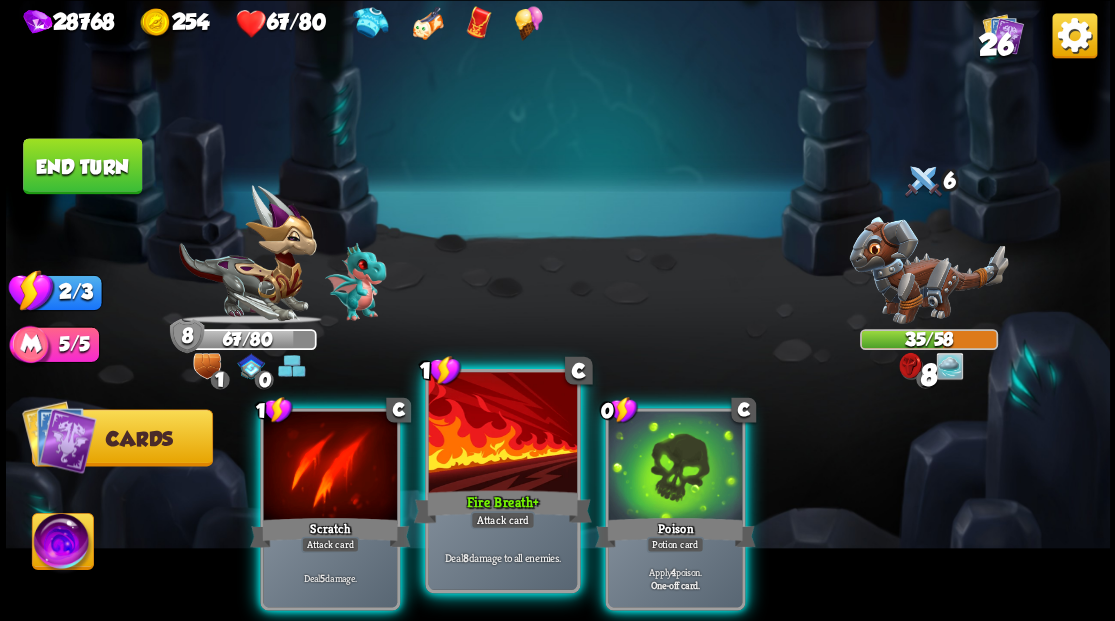 click at bounding box center (502, 434) 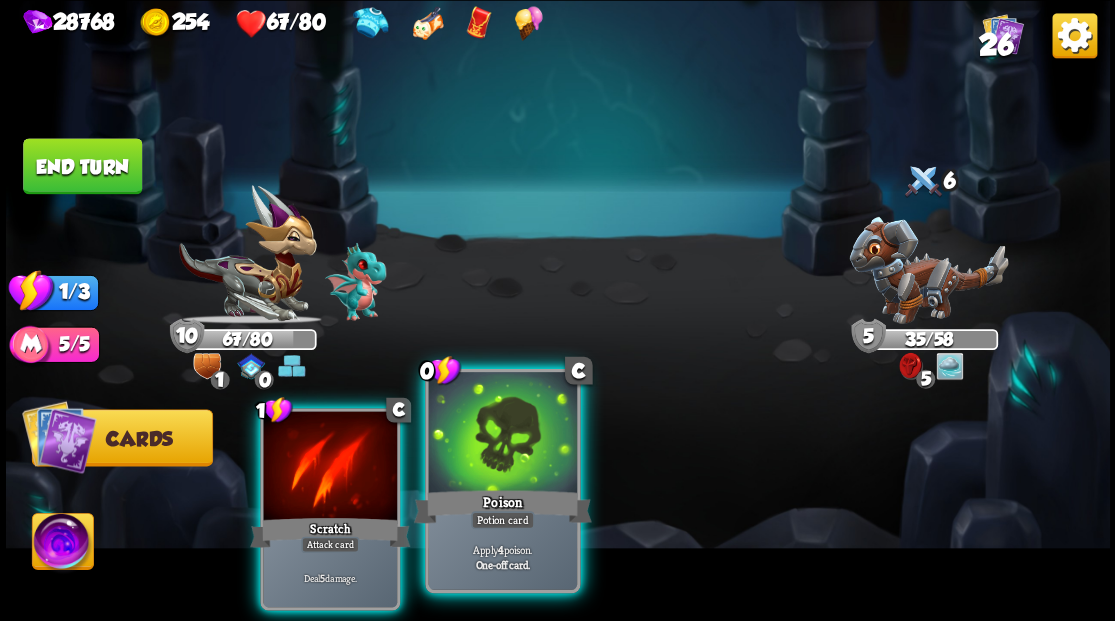 click at bounding box center (502, 434) 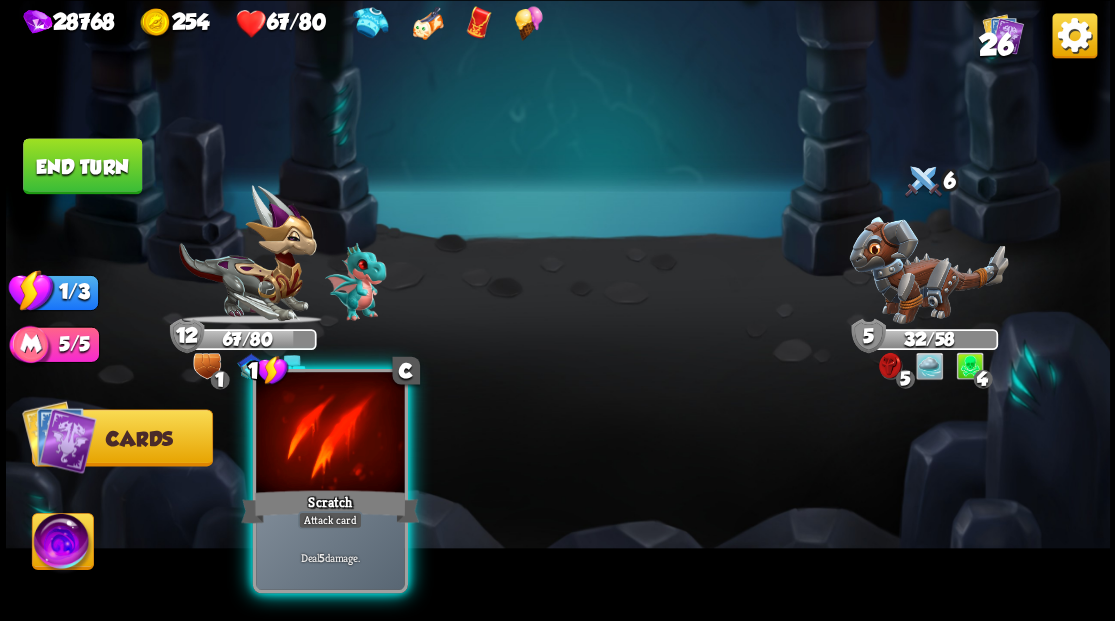 click at bounding box center [330, 434] 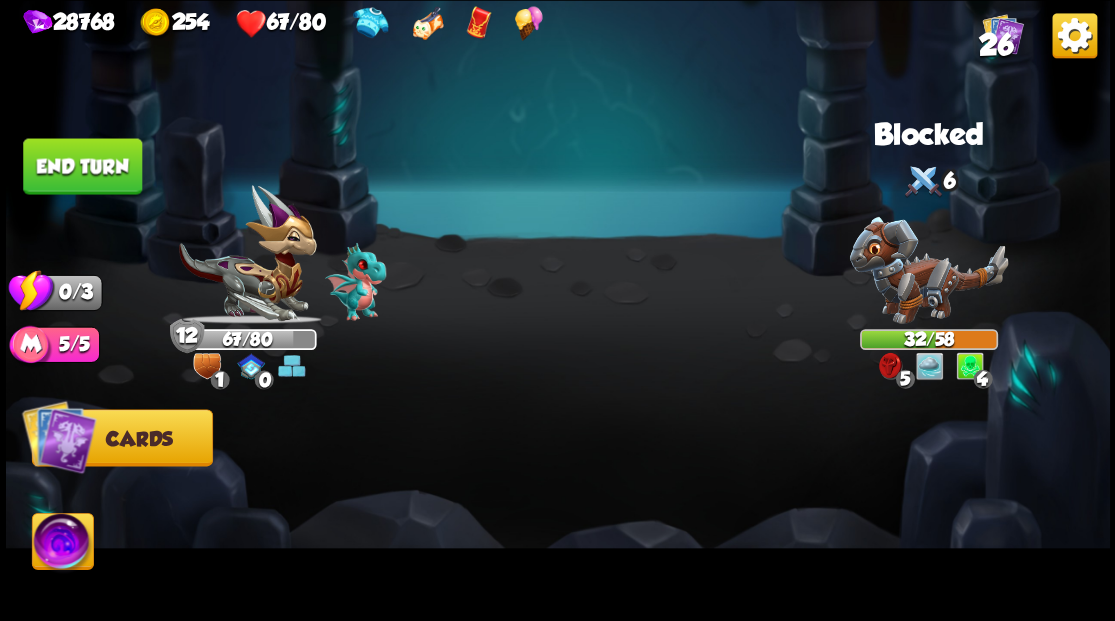 click on "End turn" at bounding box center (82, 166) 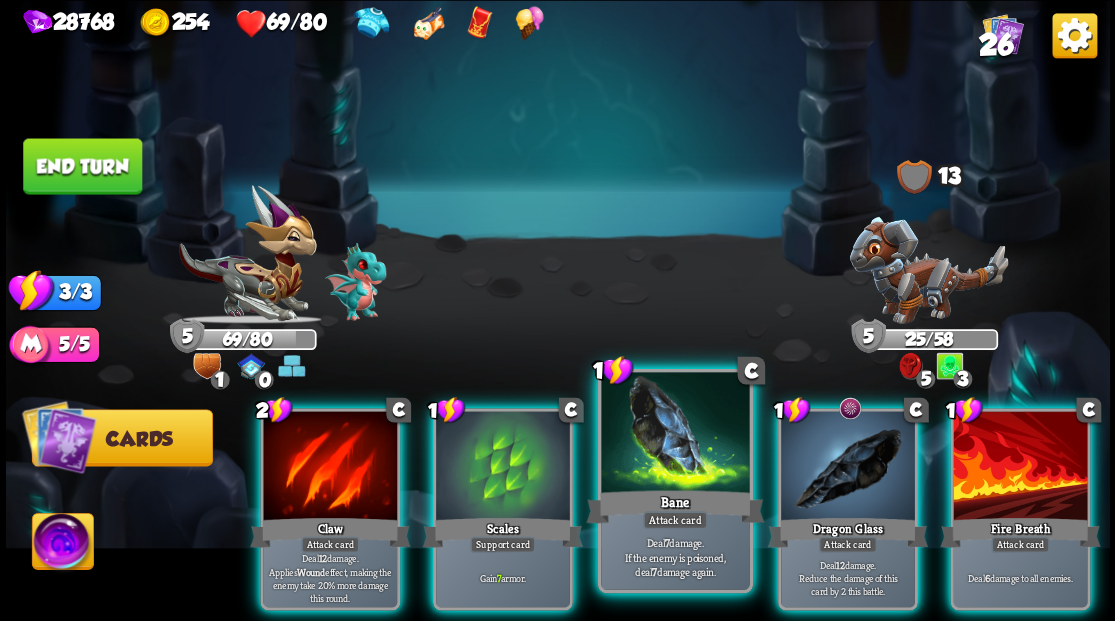 click at bounding box center (675, 434) 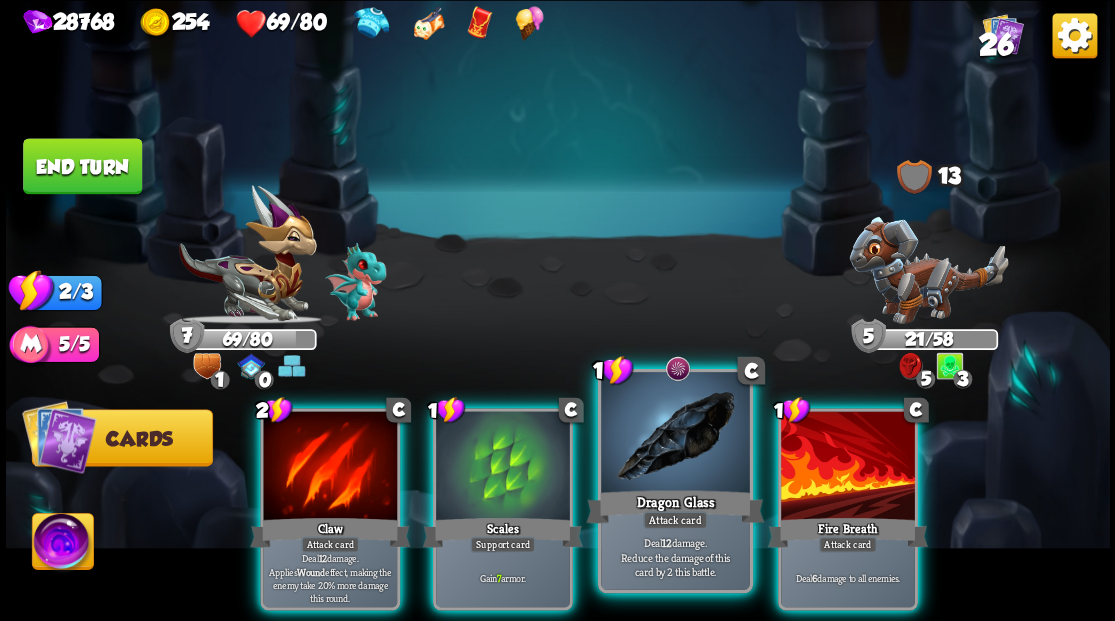 click at bounding box center (675, 434) 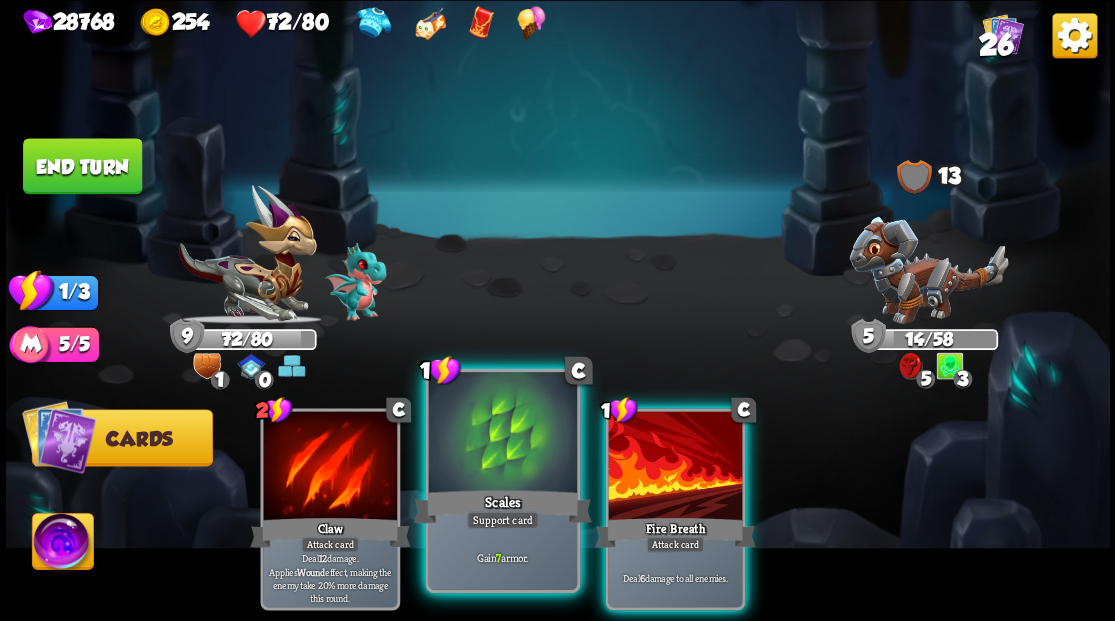 click at bounding box center [502, 434] 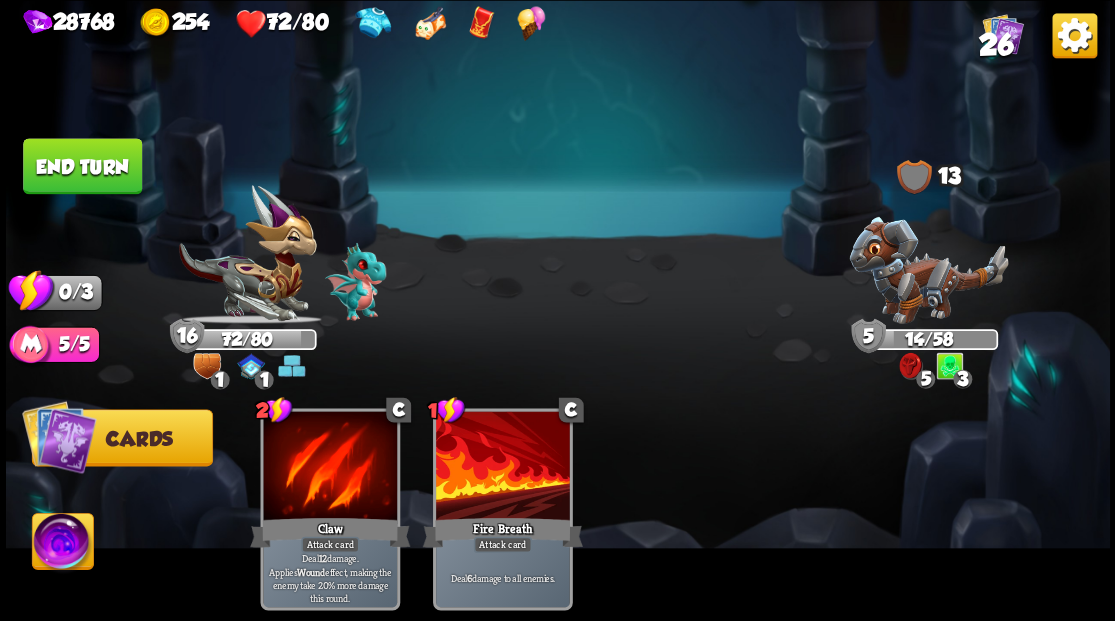 click on "End turn" at bounding box center (82, 166) 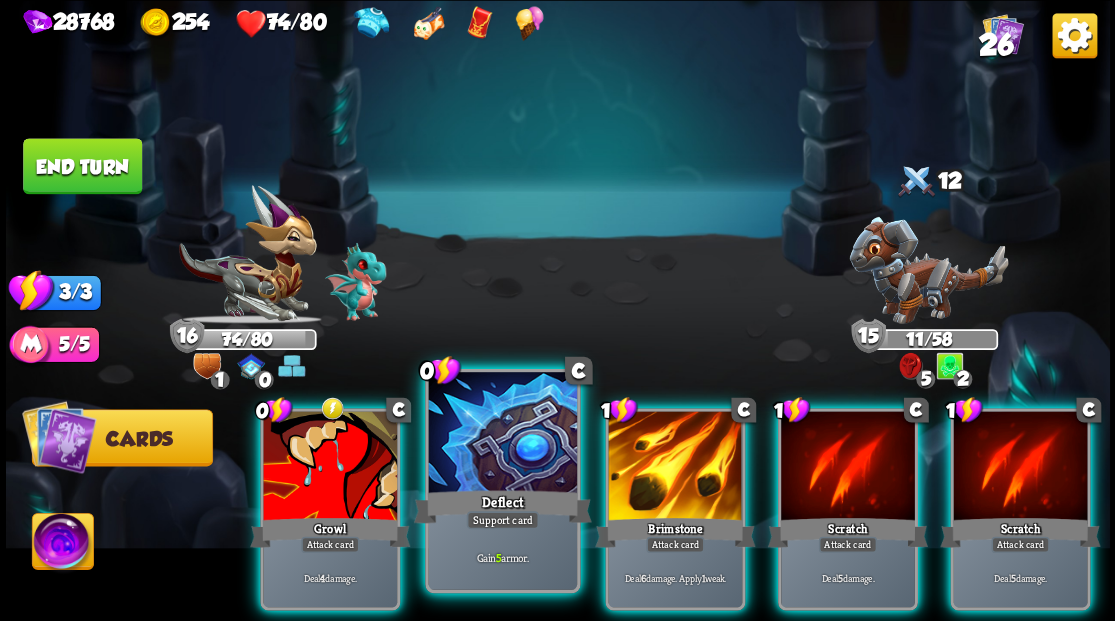 click at bounding box center [502, 434] 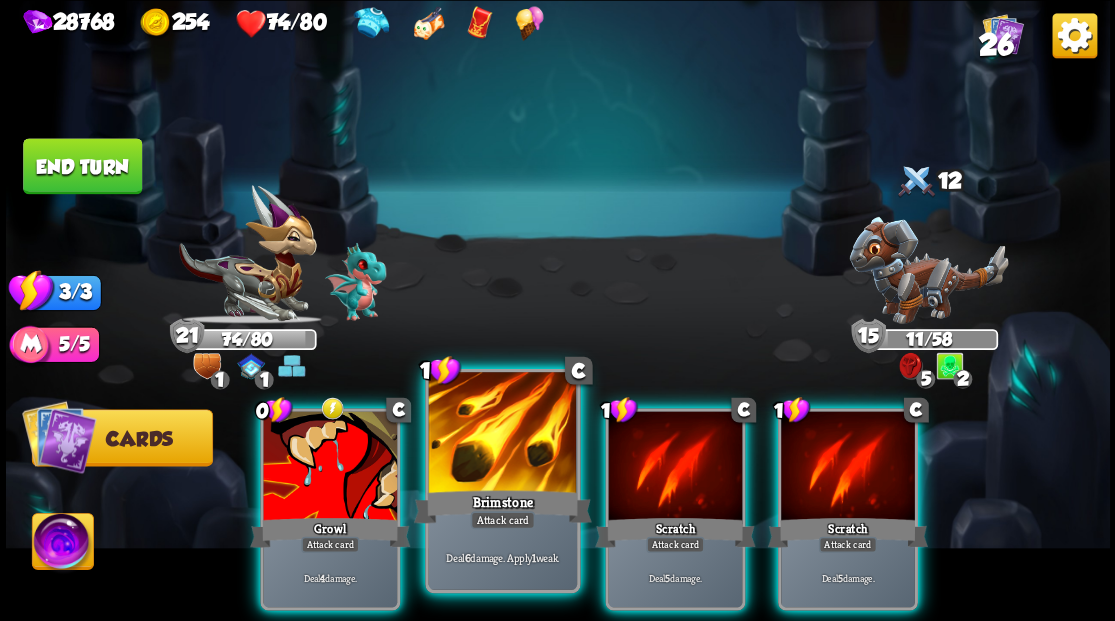 click at bounding box center (502, 434) 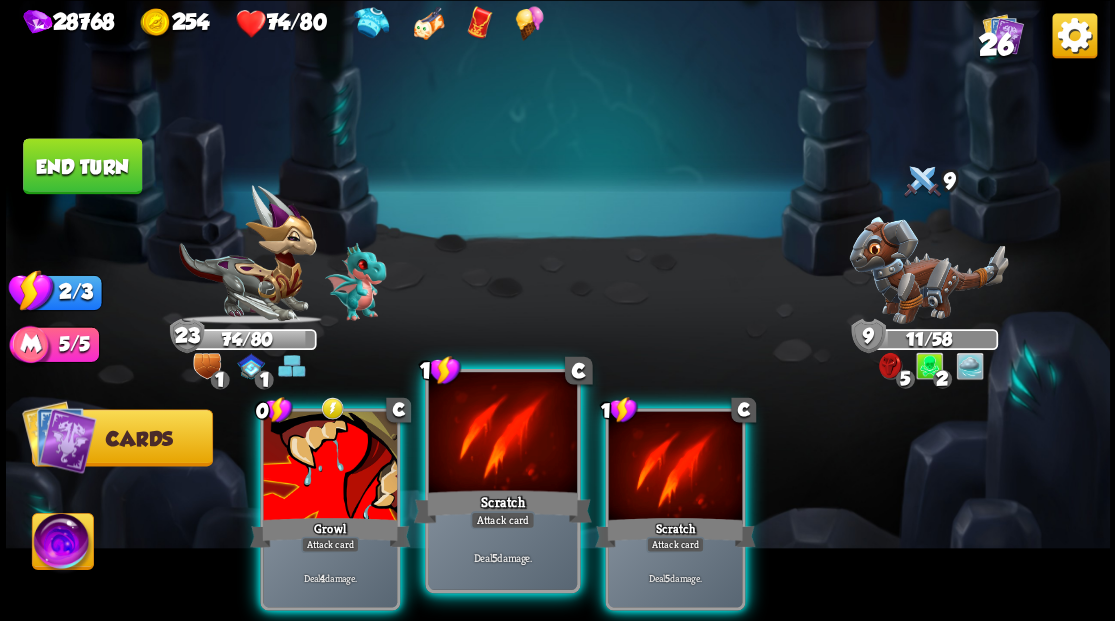 click at bounding box center [502, 434] 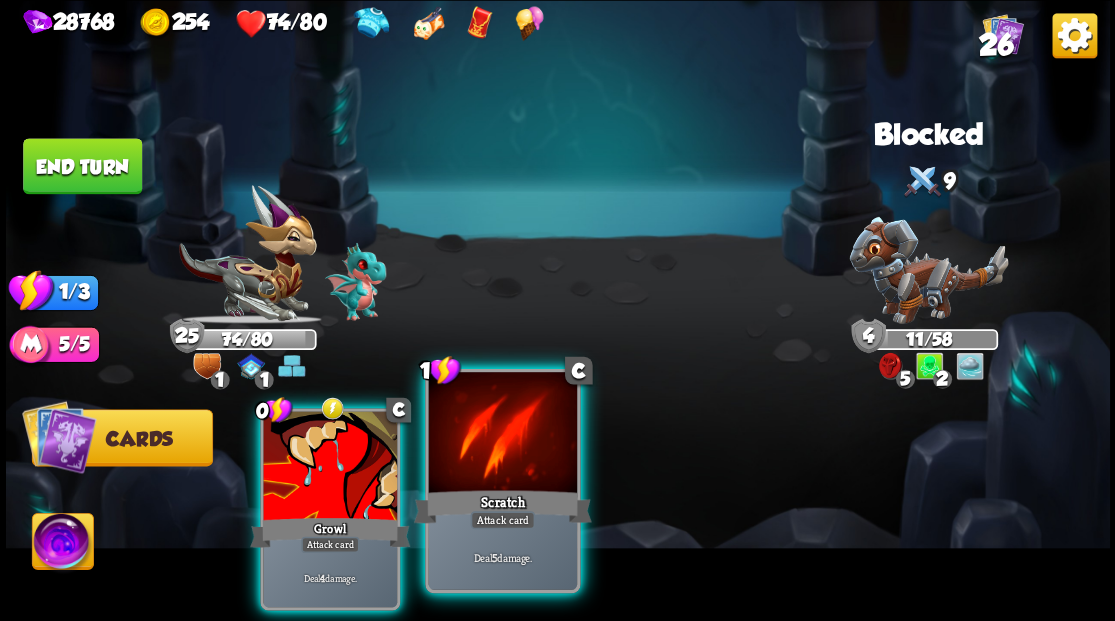 click at bounding box center [502, 434] 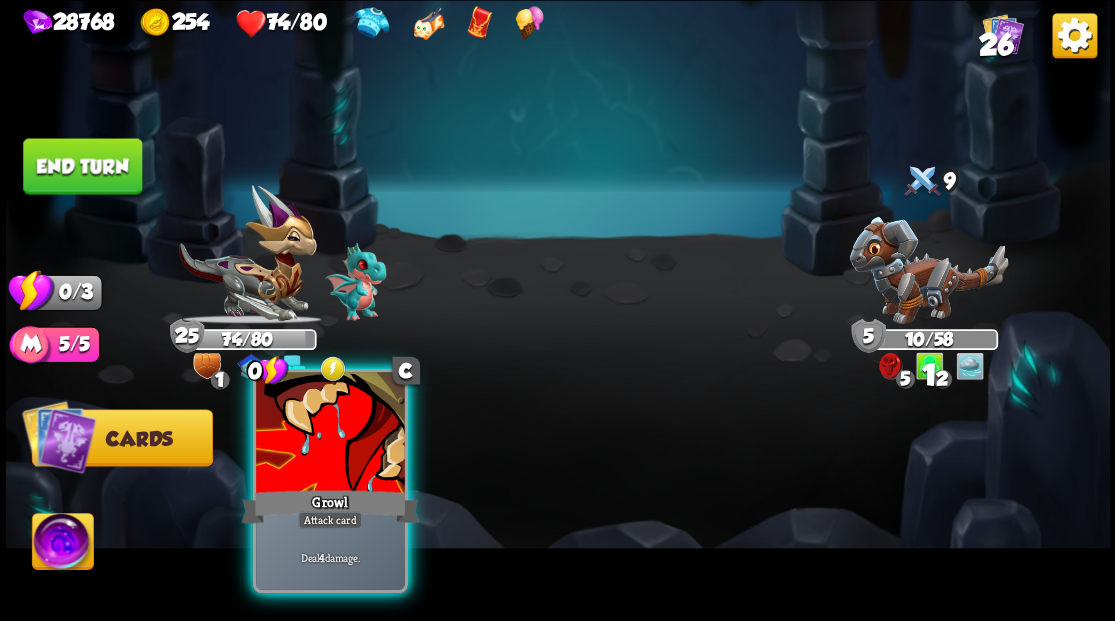 click at bounding box center [330, 434] 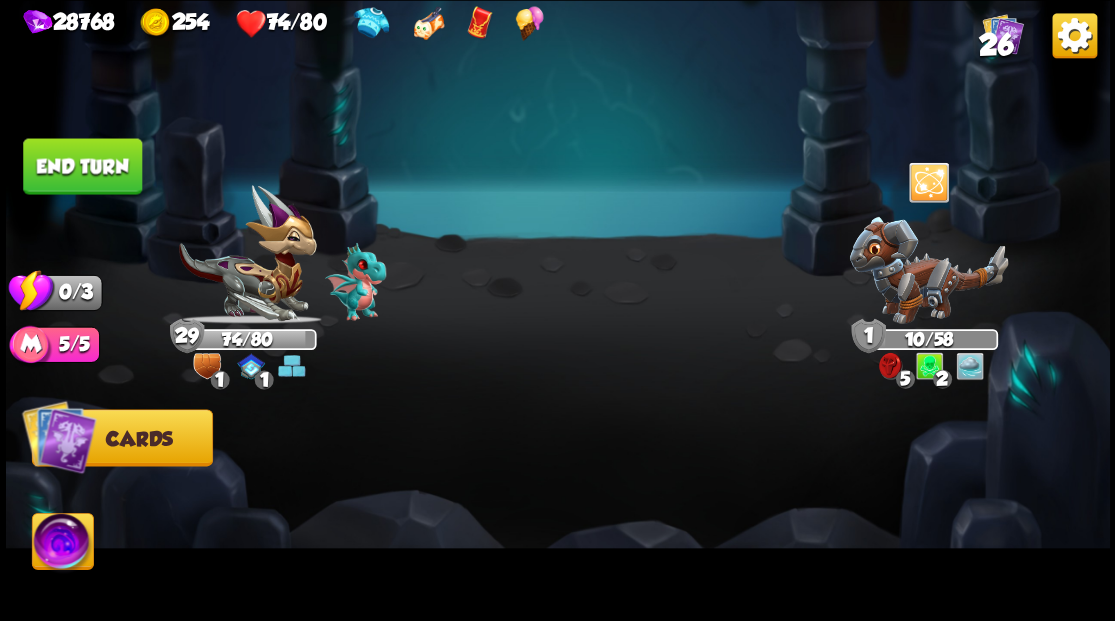drag, startPoint x: 117, startPoint y: 138, endPoint x: 84, endPoint y: 152, distance: 35.846897 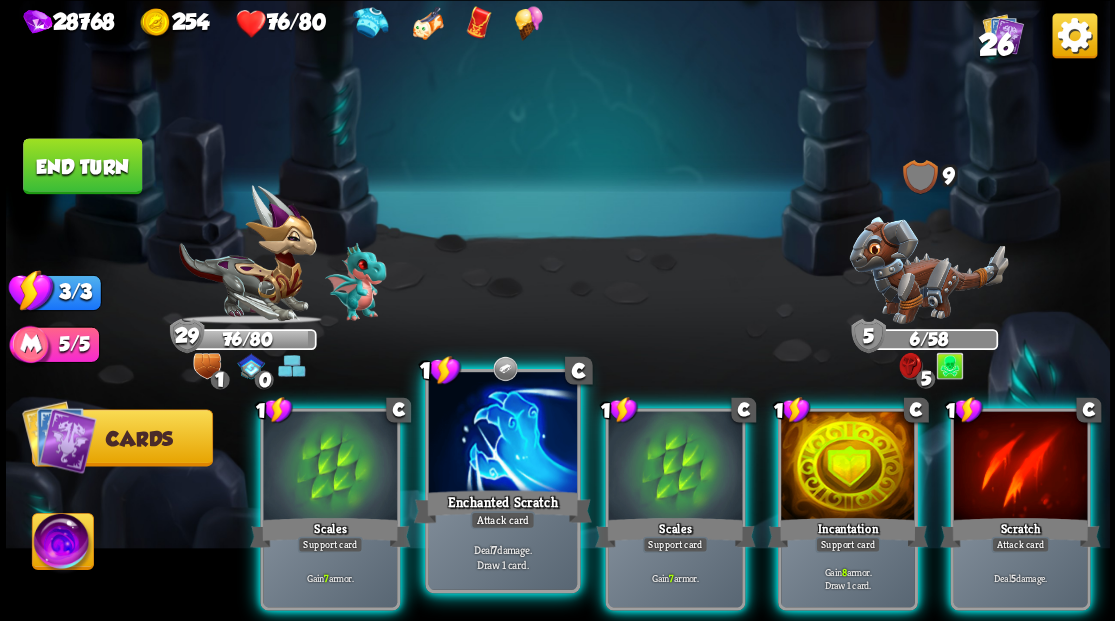 click at bounding box center [502, 434] 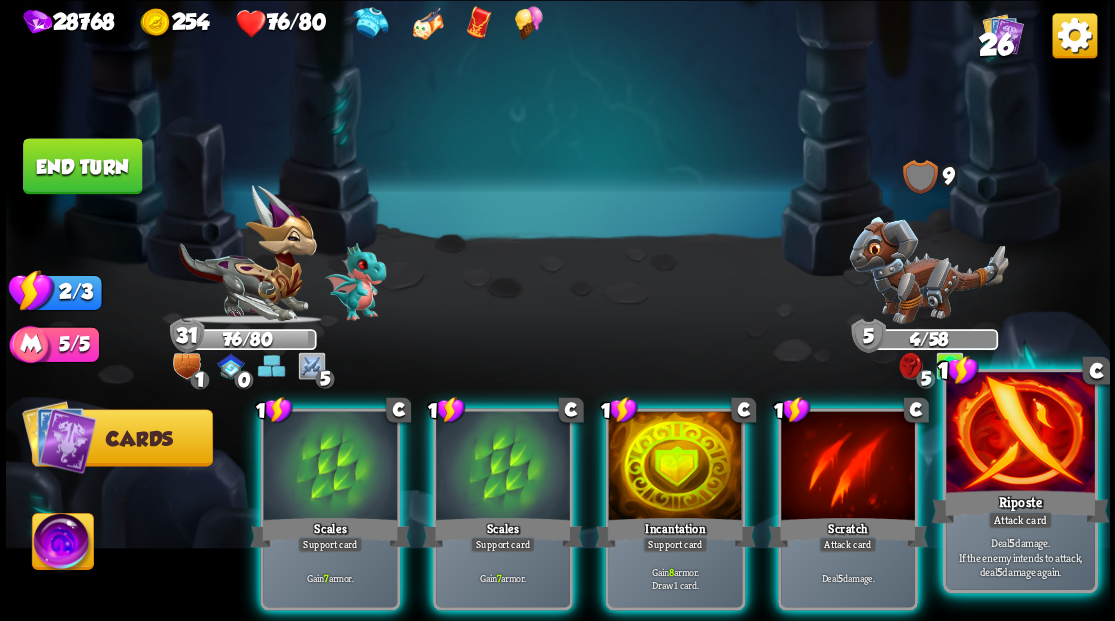 click at bounding box center [1020, 434] 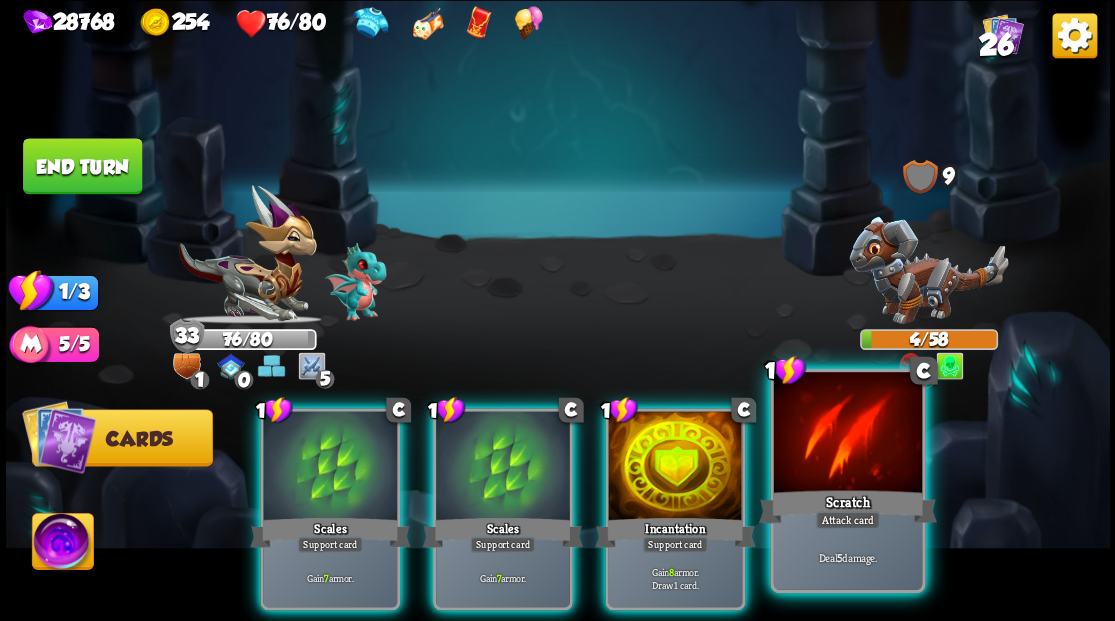 click at bounding box center [847, 434] 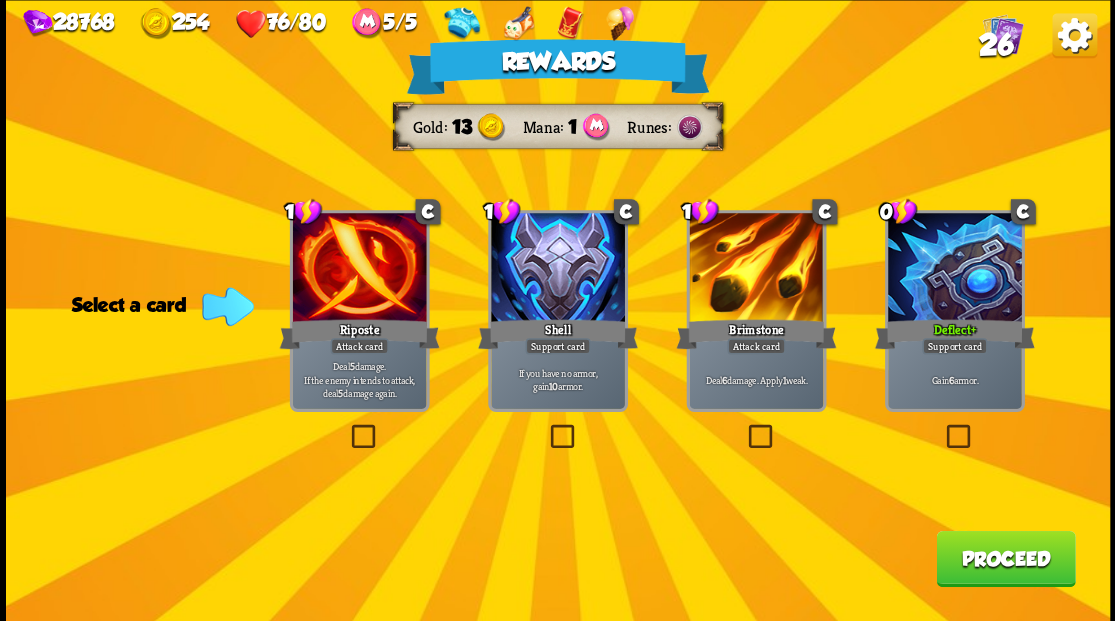click on "Proceed" at bounding box center [1005, 558] 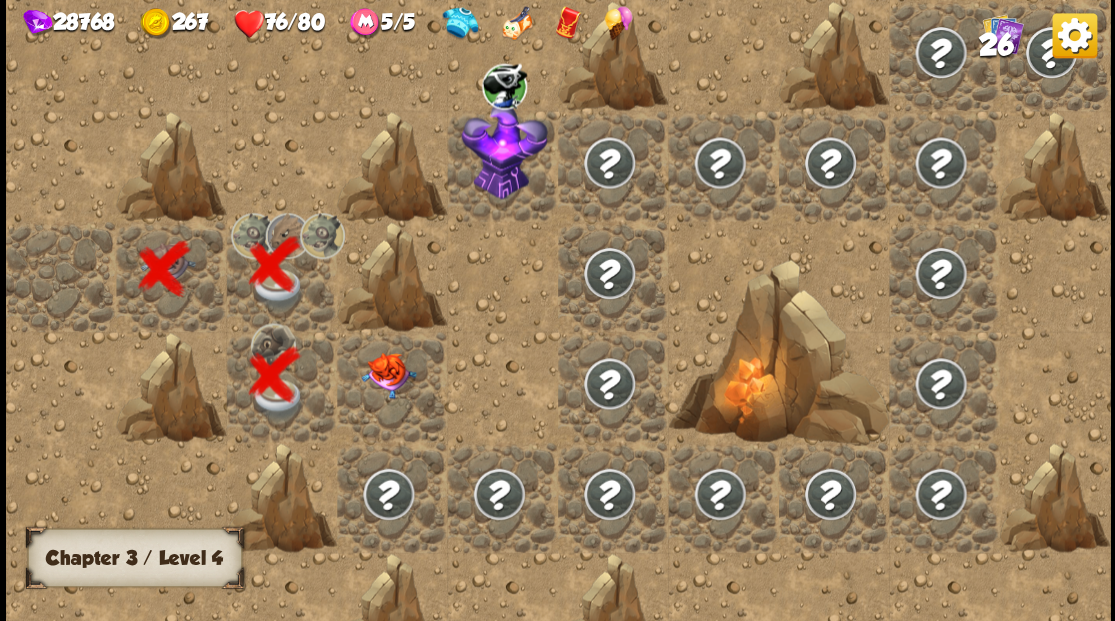click at bounding box center [388, 375] 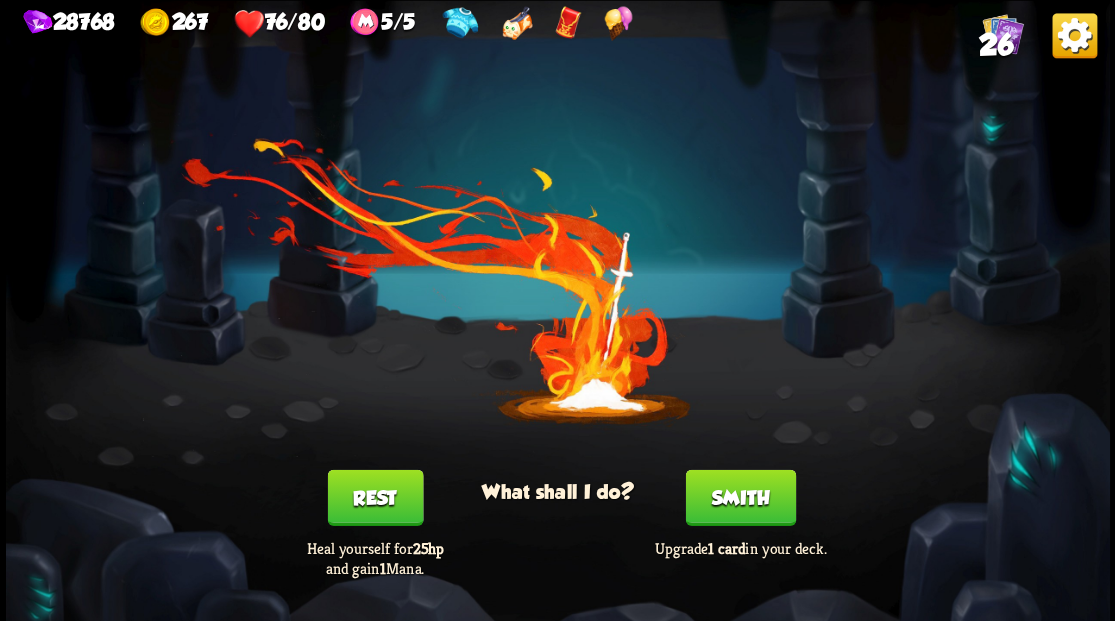 click on "Smith" at bounding box center (740, 497) 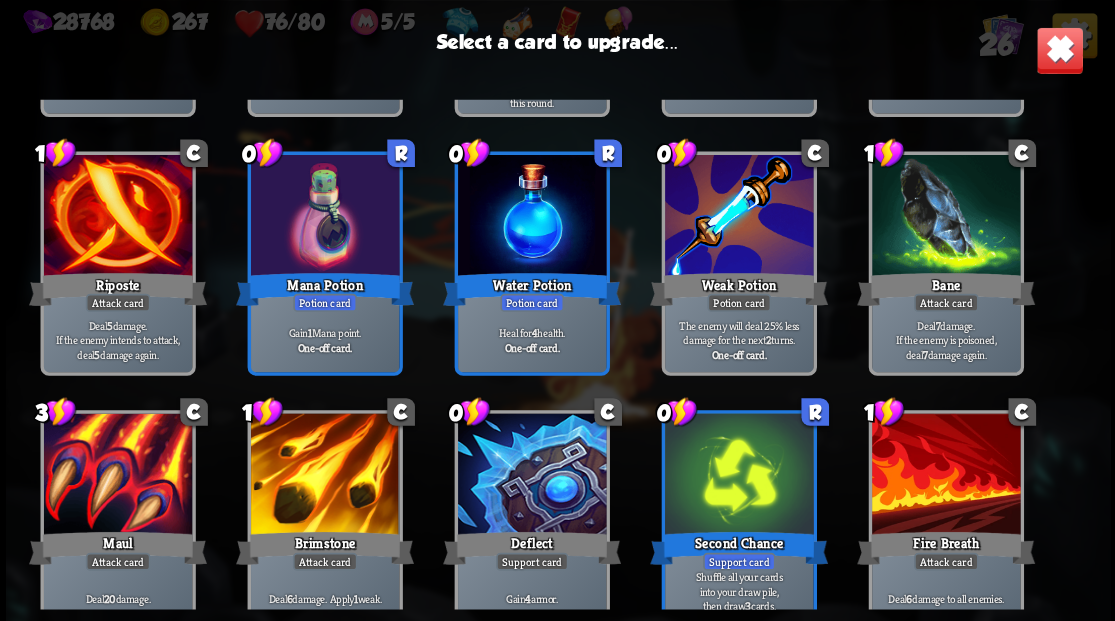 scroll, scrollTop: 629, scrollLeft: 0, axis: vertical 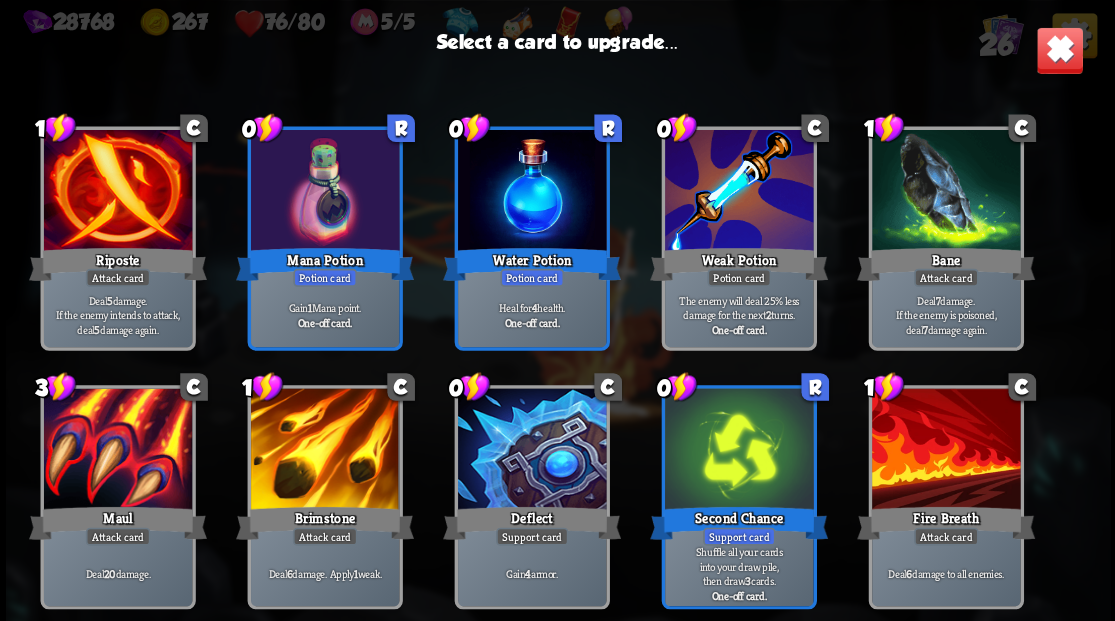 click at bounding box center [945, 450] 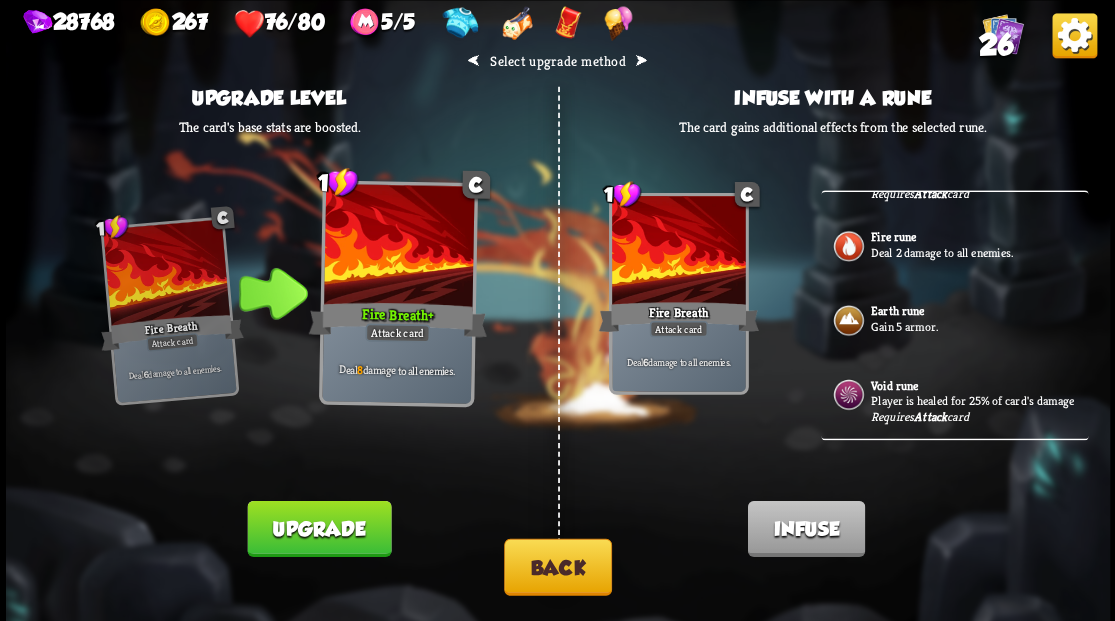 scroll, scrollTop: 901, scrollLeft: 0, axis: vertical 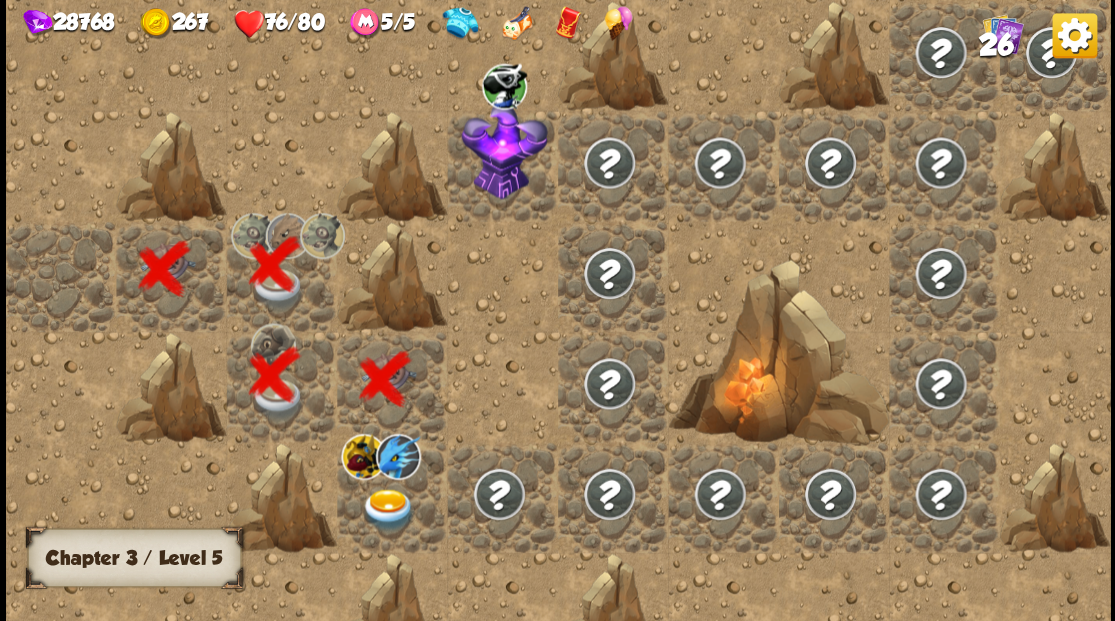 click at bounding box center (388, 509) 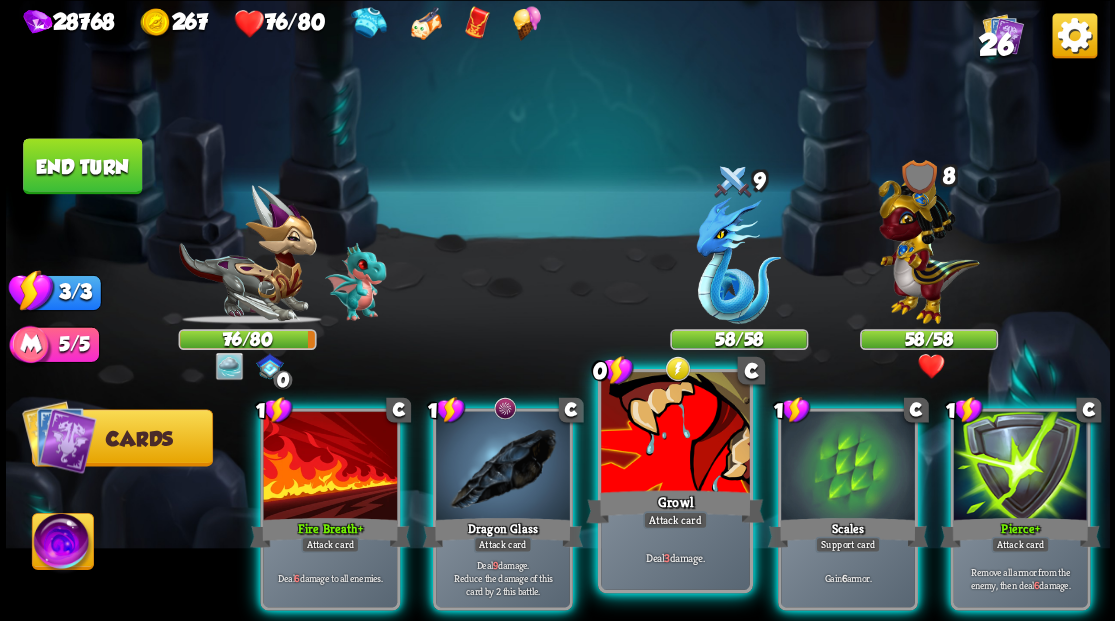 click at bounding box center [675, 434] 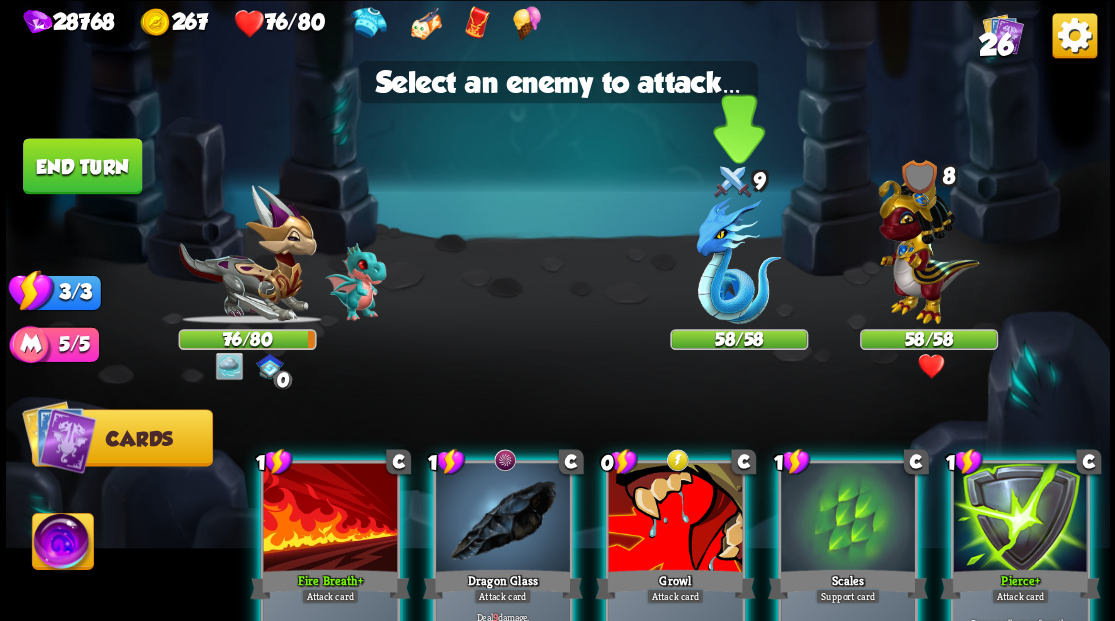 click at bounding box center [738, 260] 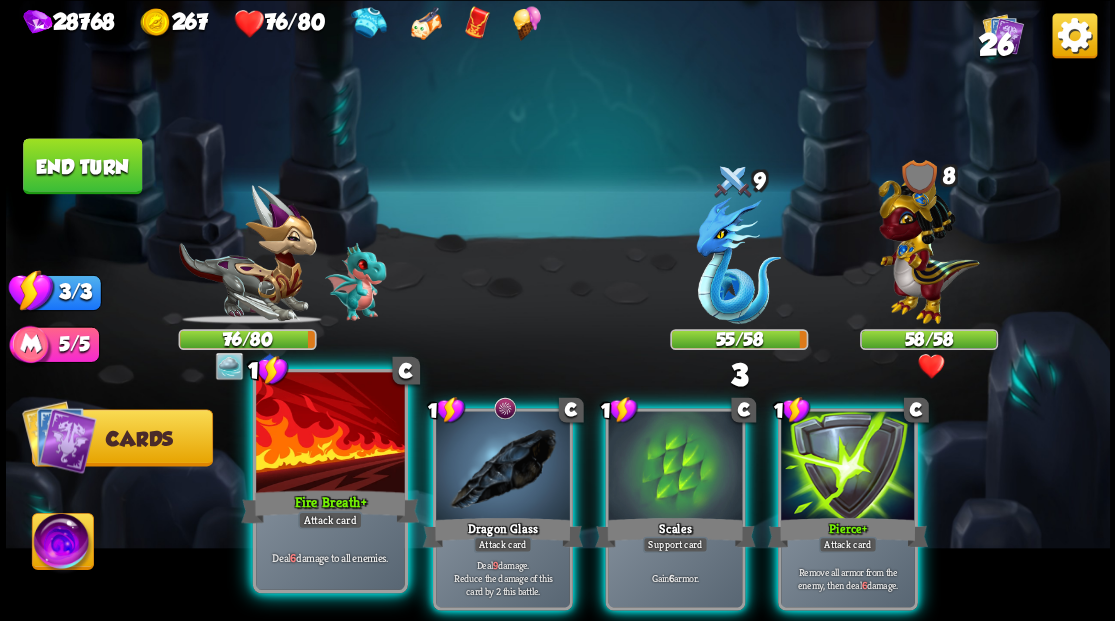 click at bounding box center (330, 434) 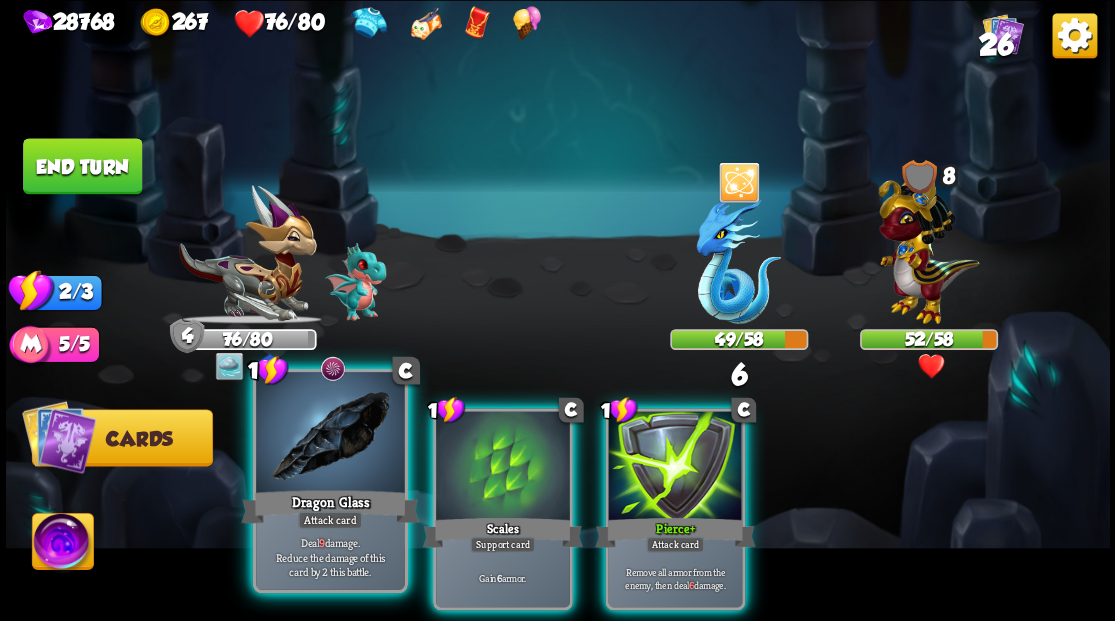 click at bounding box center (330, 434) 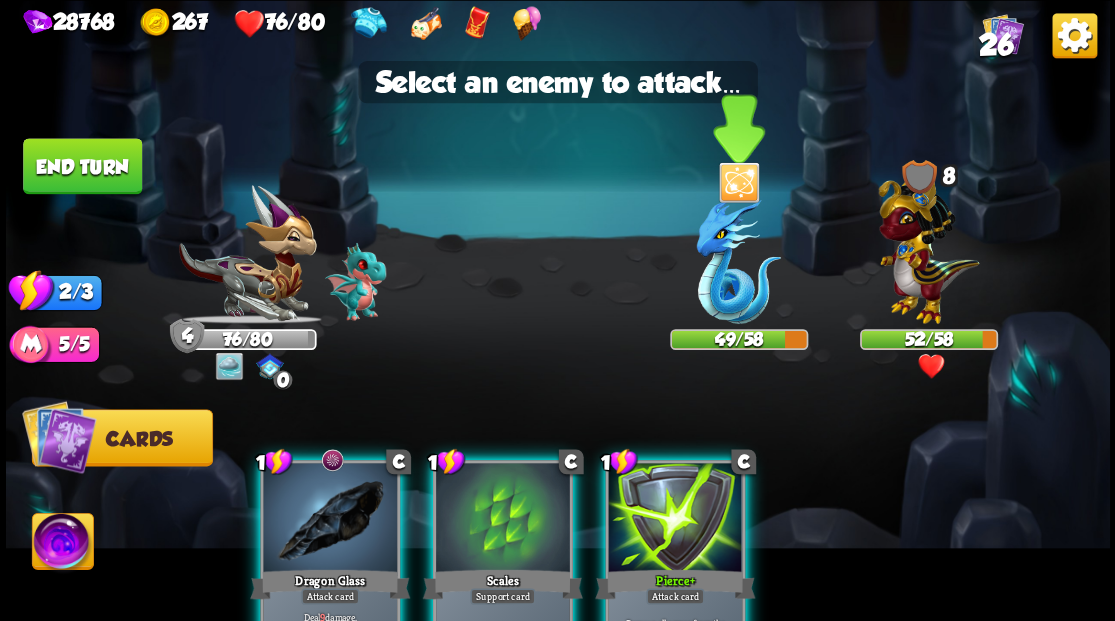click at bounding box center [738, 260] 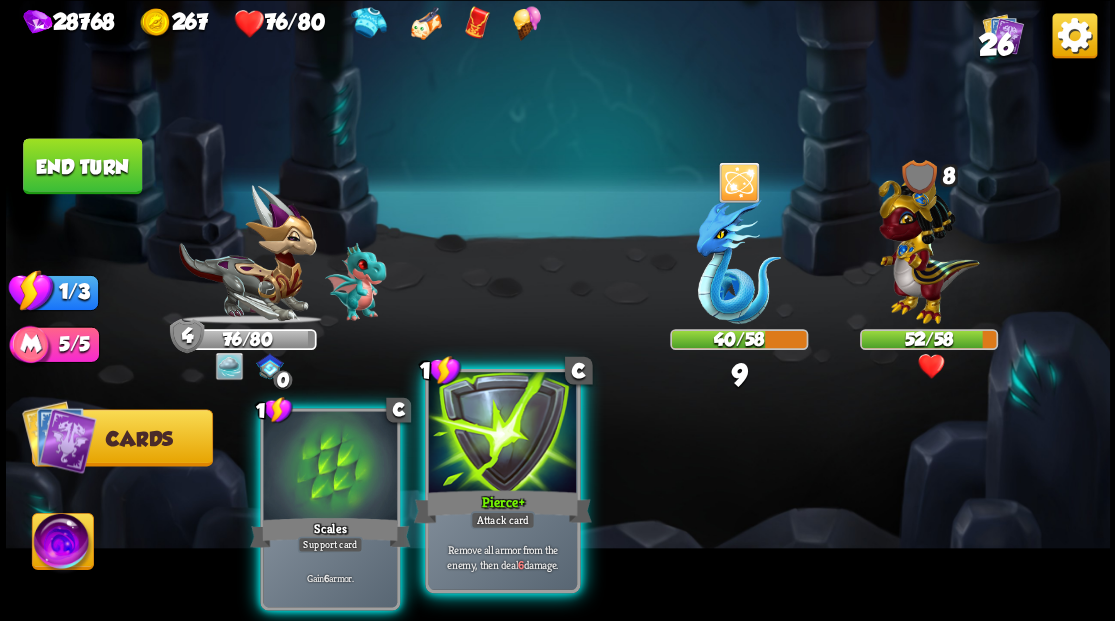 click at bounding box center [502, 434] 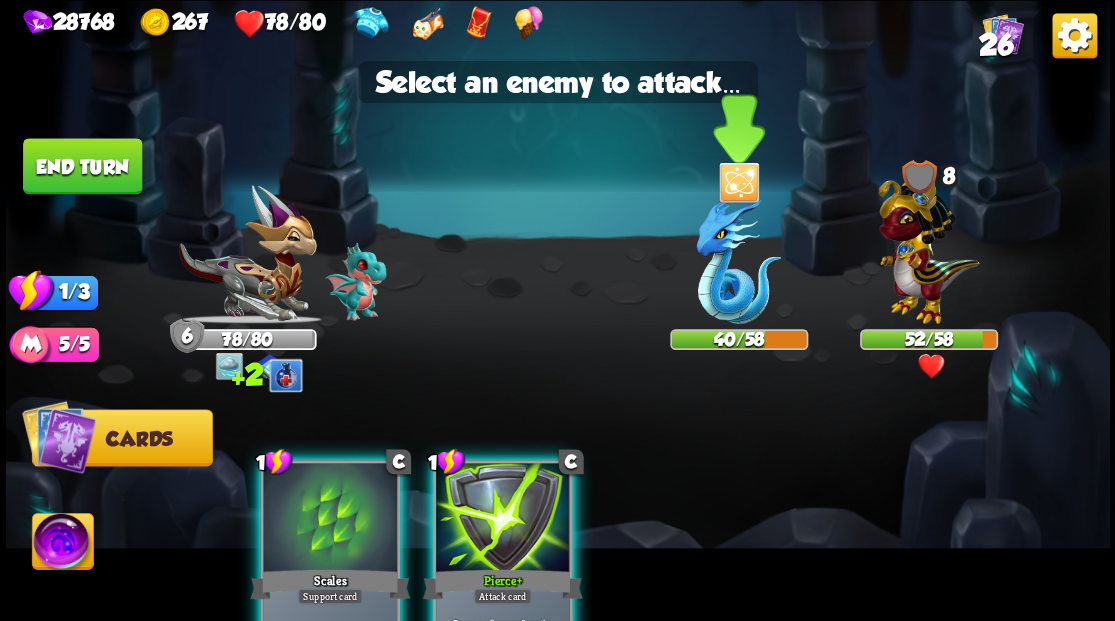 click at bounding box center [738, 260] 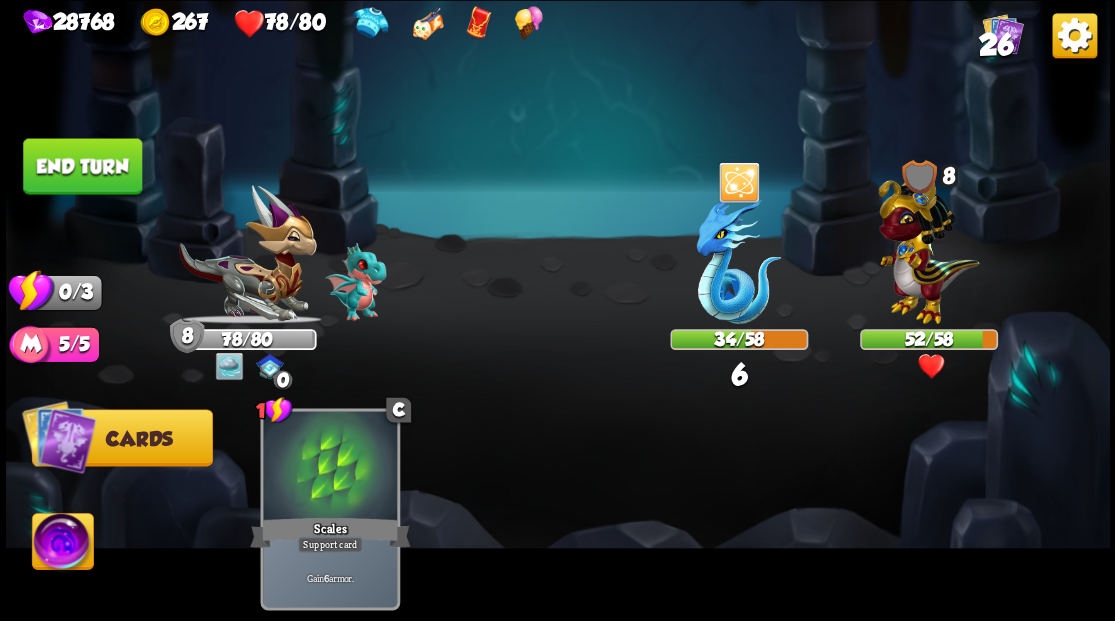 click on "End turn" at bounding box center [82, 166] 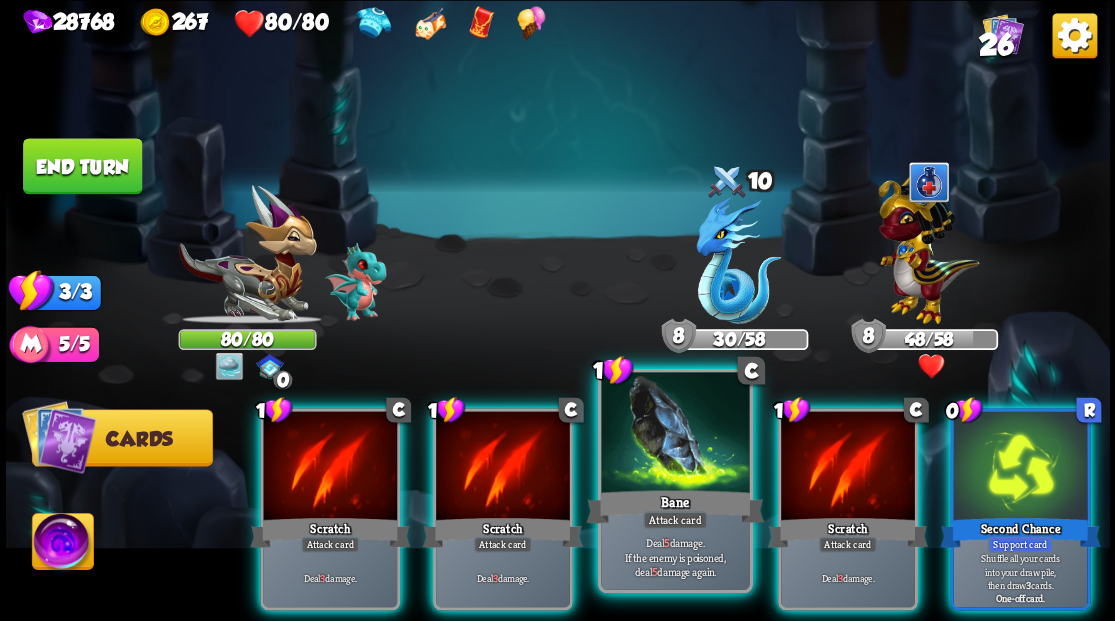 click at bounding box center (675, 434) 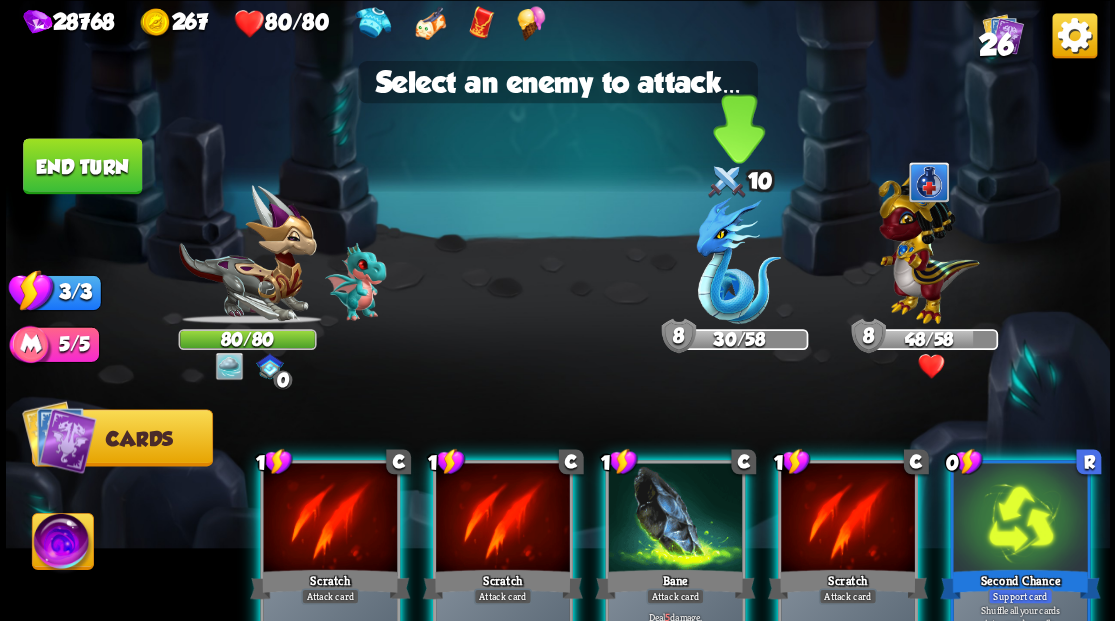 click at bounding box center [738, 260] 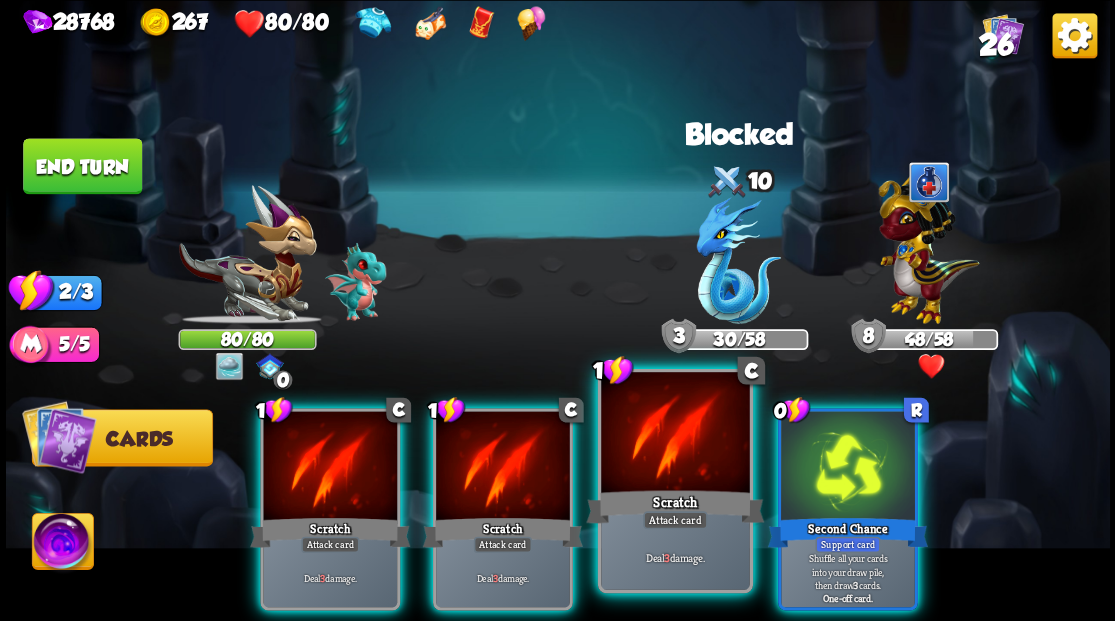 click at bounding box center [675, 434] 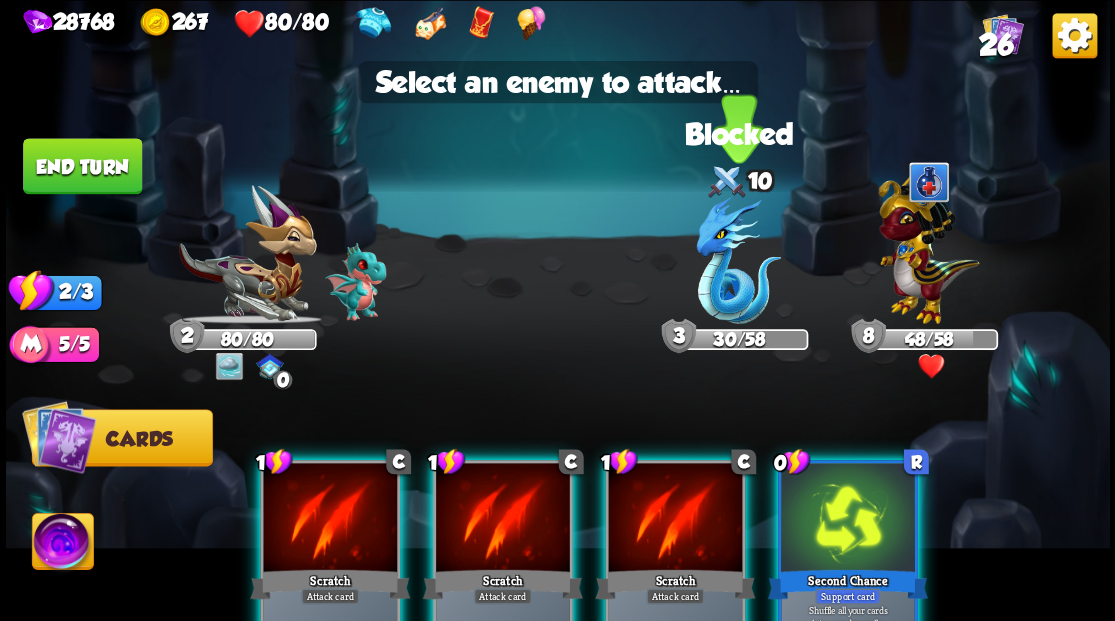 click at bounding box center [738, 260] 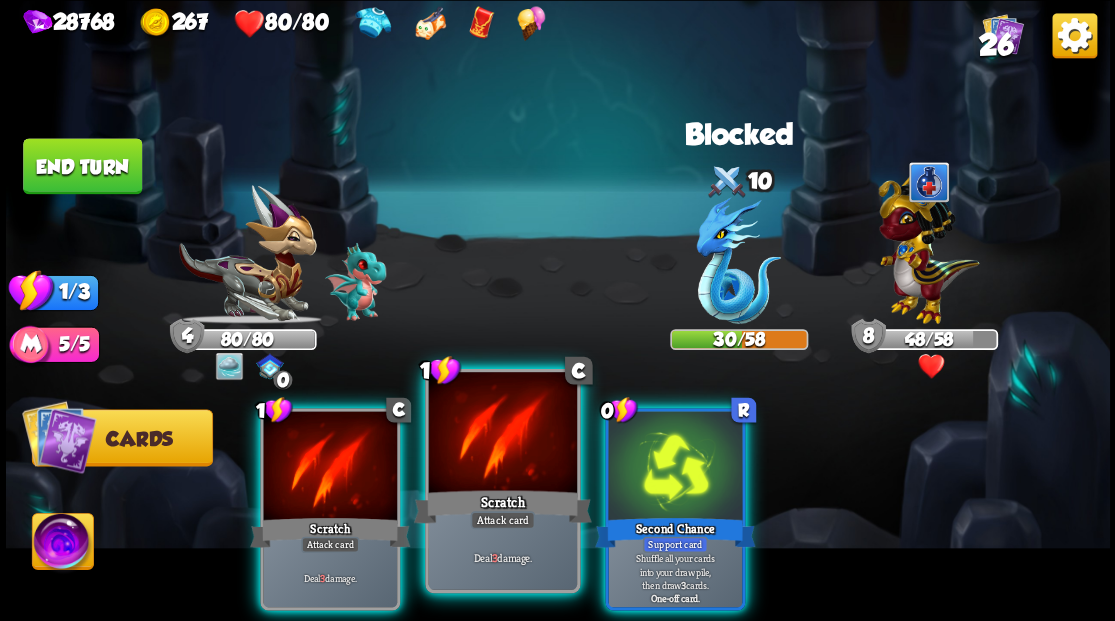 click at bounding box center [502, 434] 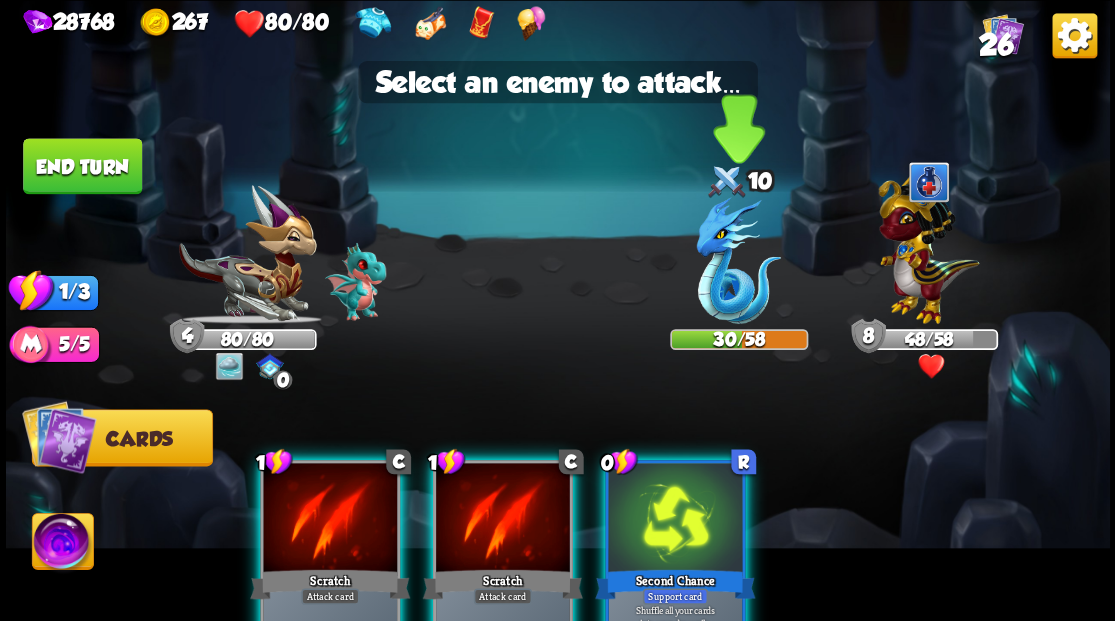 click at bounding box center [738, 260] 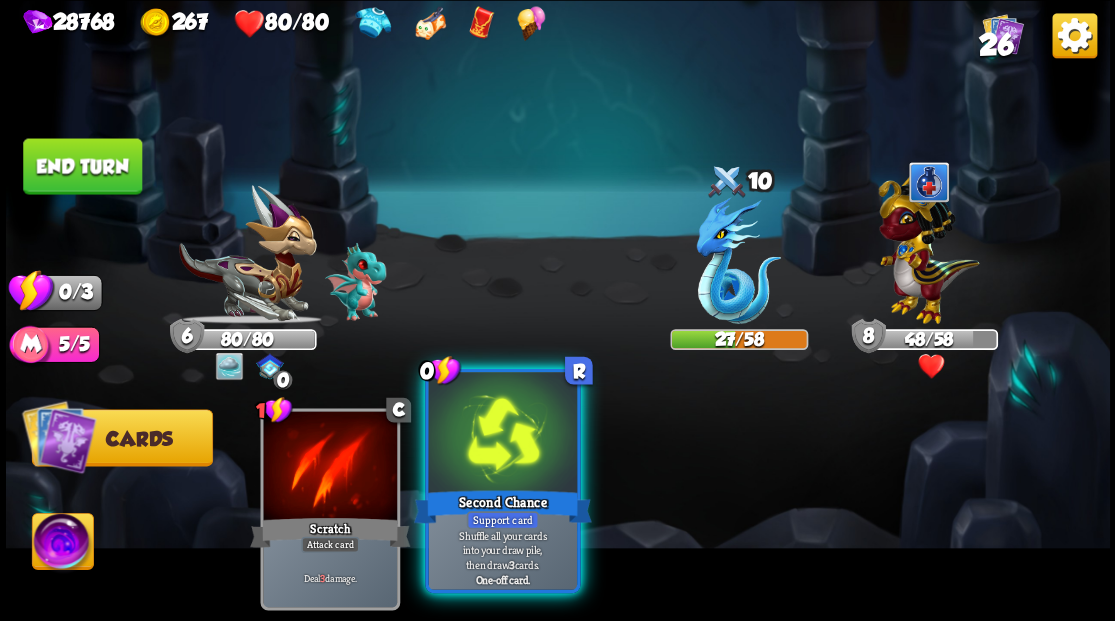click at bounding box center [502, 434] 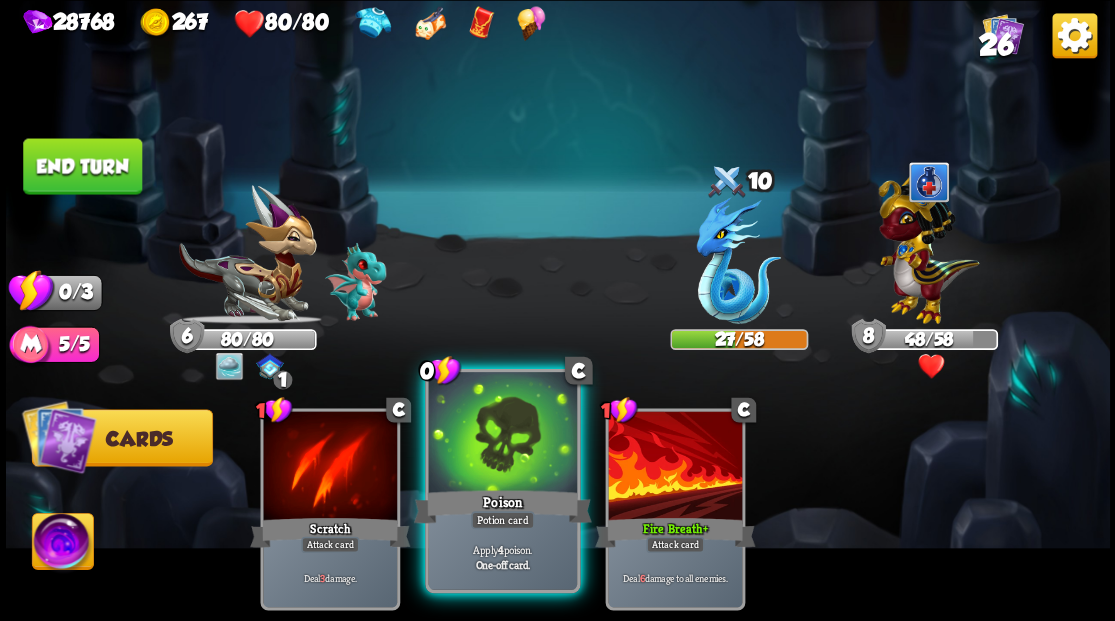 click at bounding box center (502, 434) 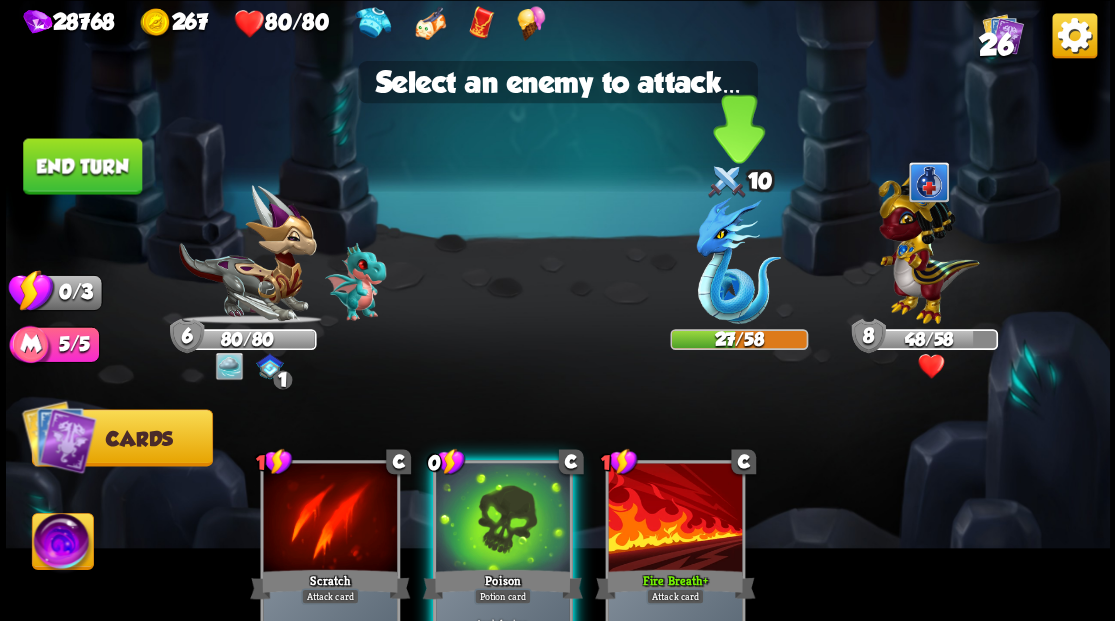 click at bounding box center (738, 260) 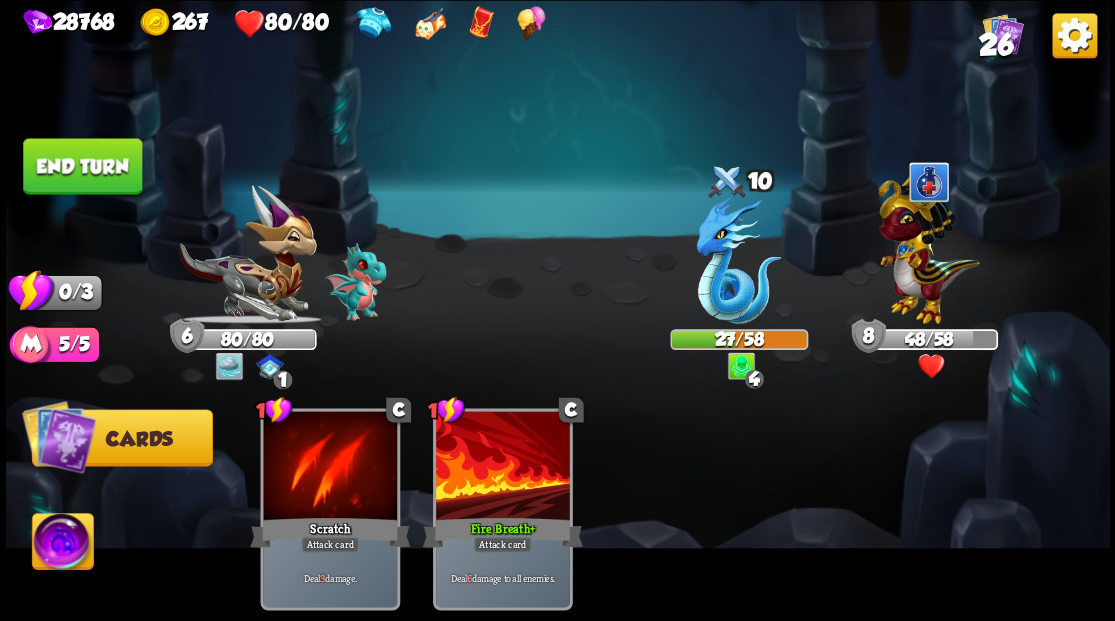 click on "End turn" at bounding box center (82, 166) 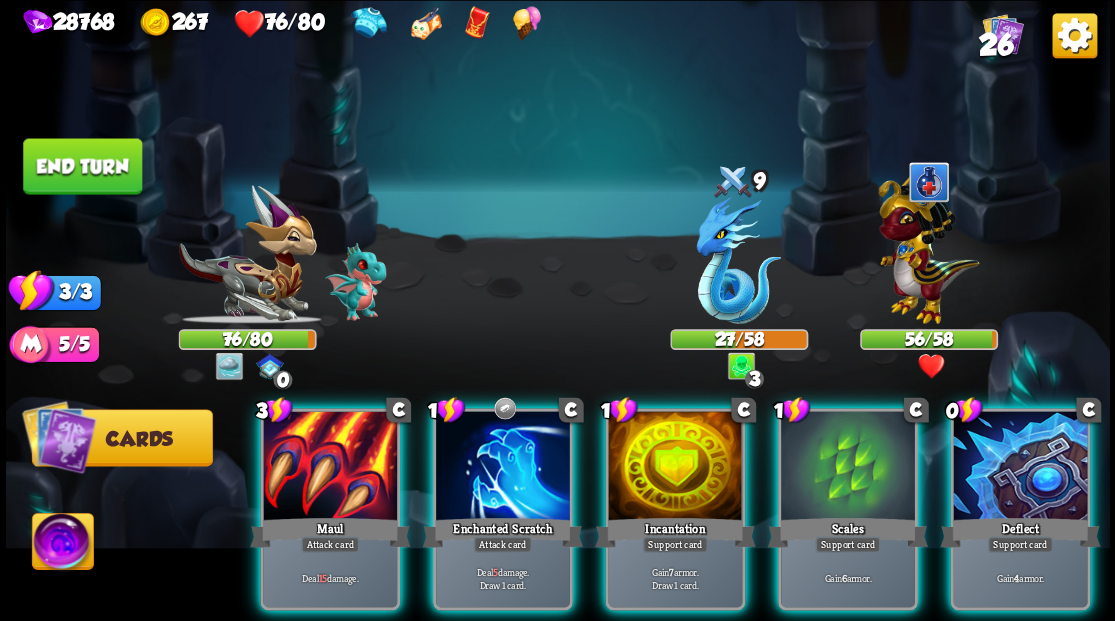 click at bounding box center (1020, 467) 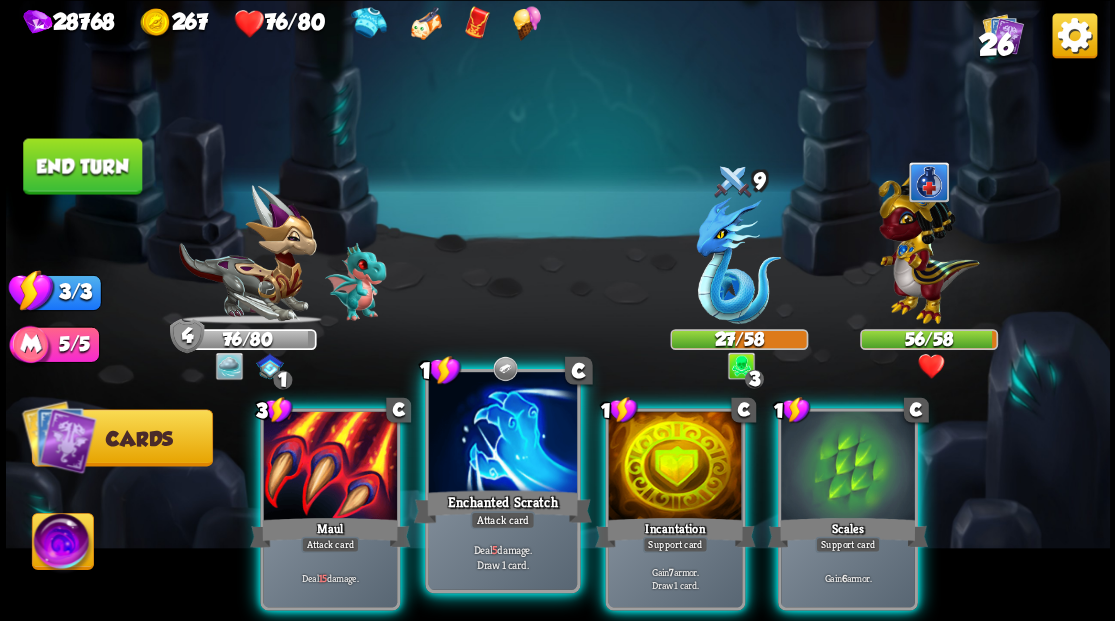 click at bounding box center [502, 434] 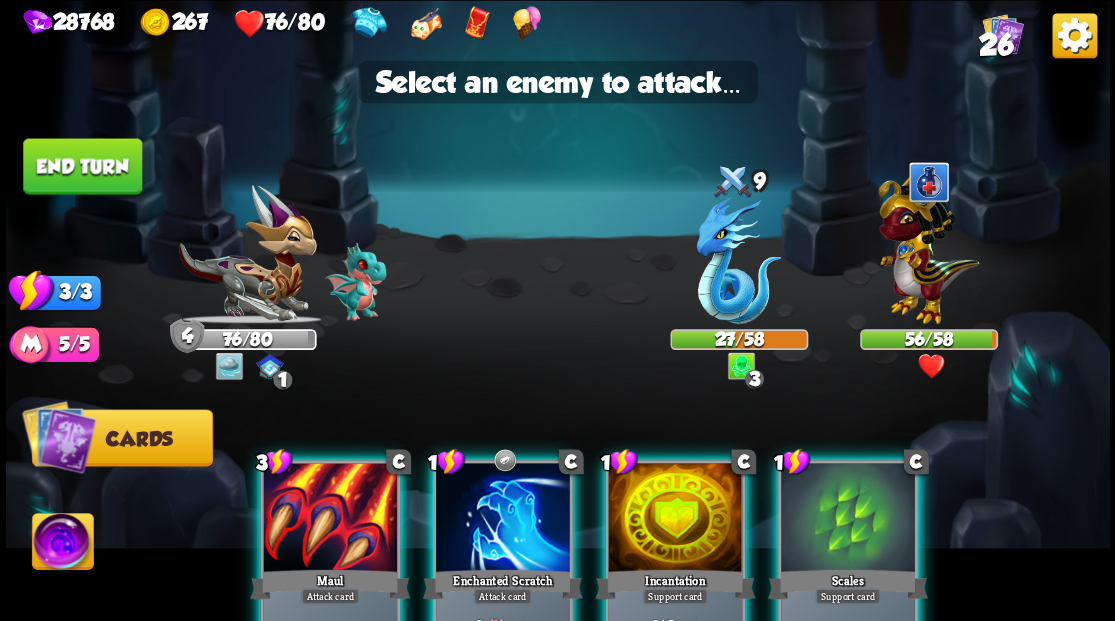 click at bounding box center [503, 519] 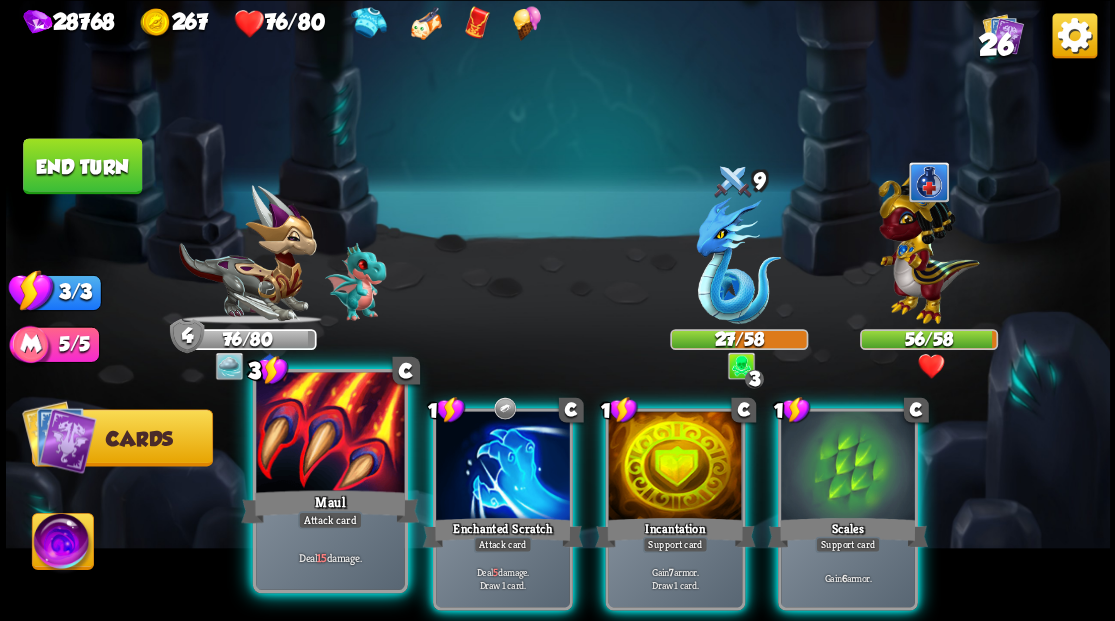 click at bounding box center [330, 434] 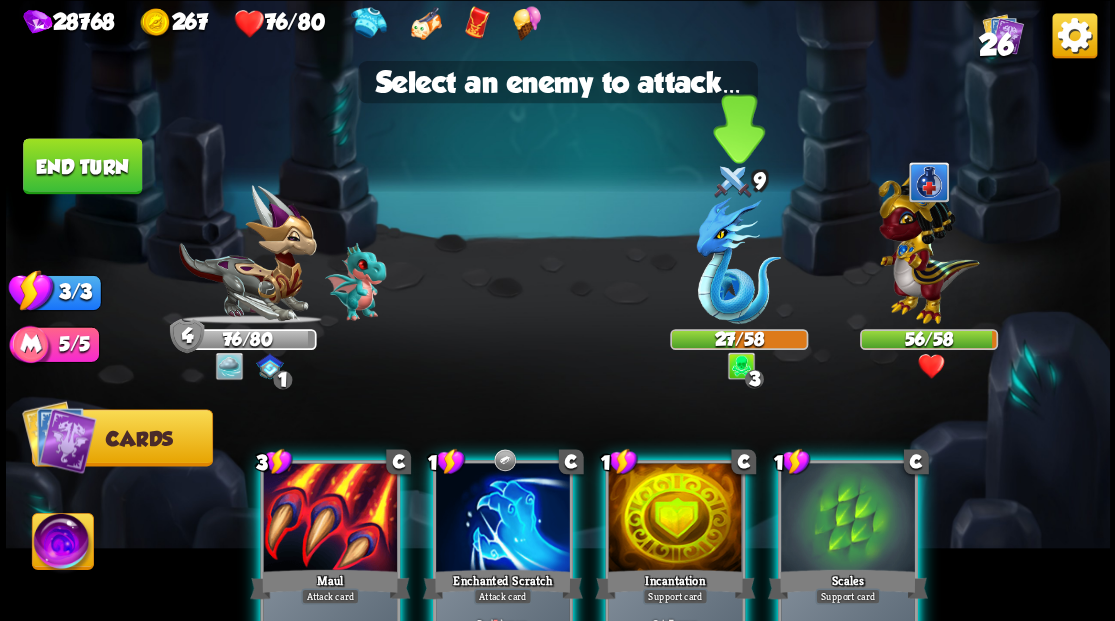 click at bounding box center [738, 260] 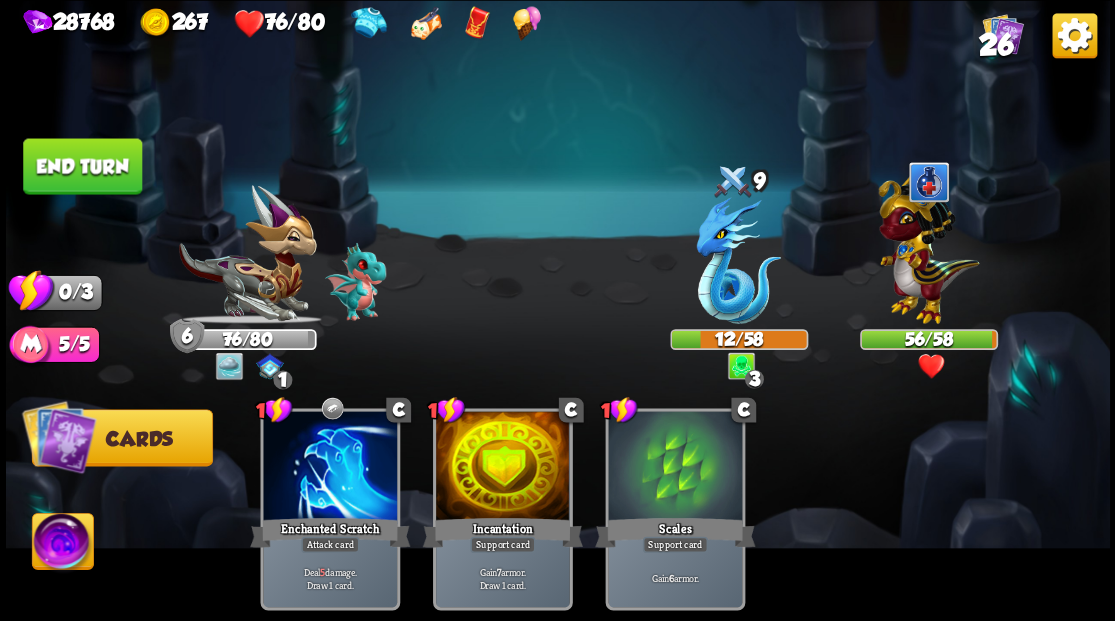 click on "End turn" at bounding box center [82, 166] 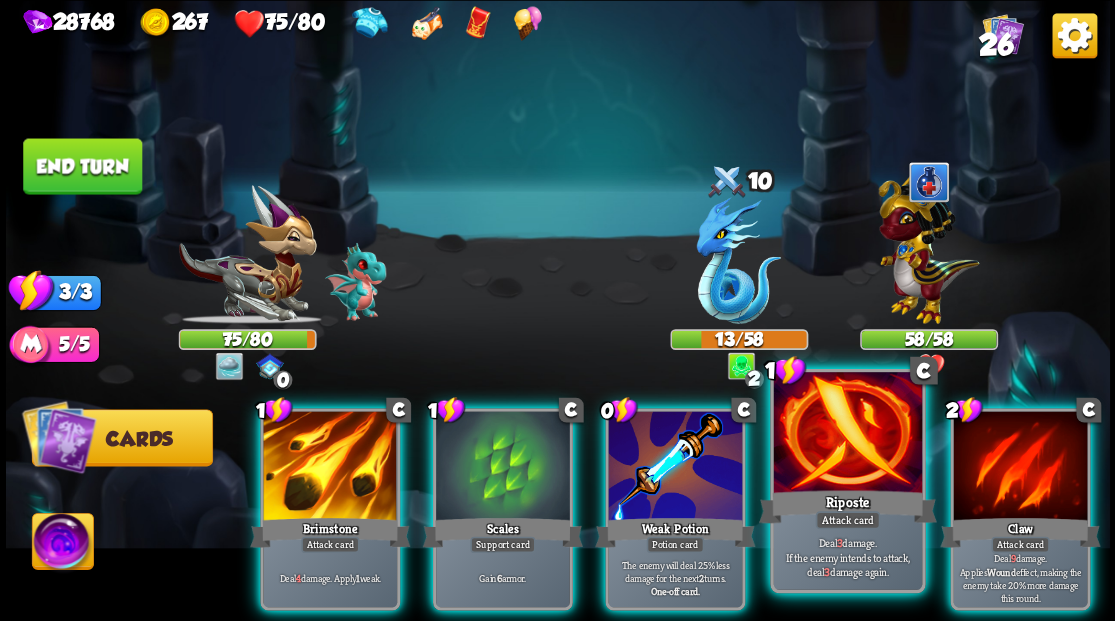 click at bounding box center [847, 434] 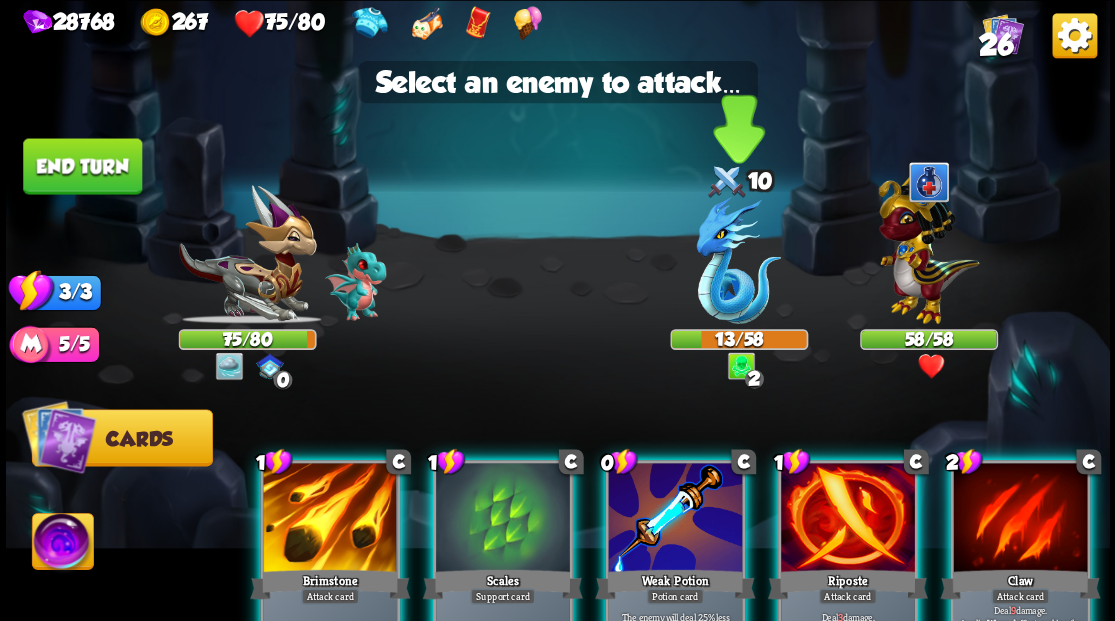 click at bounding box center (738, 260) 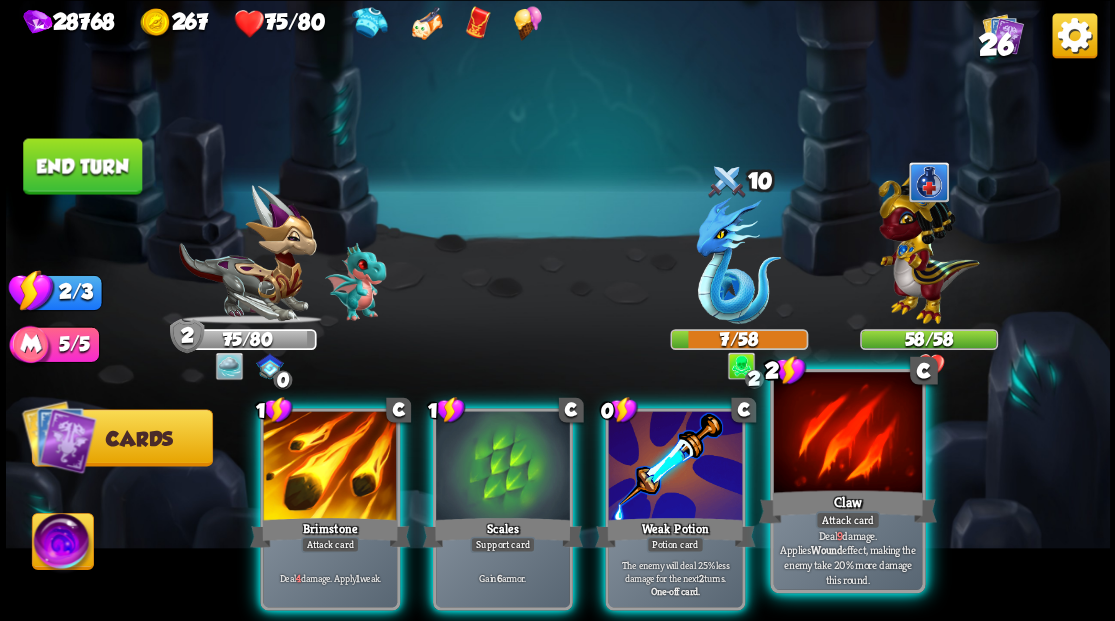 click at bounding box center [847, 434] 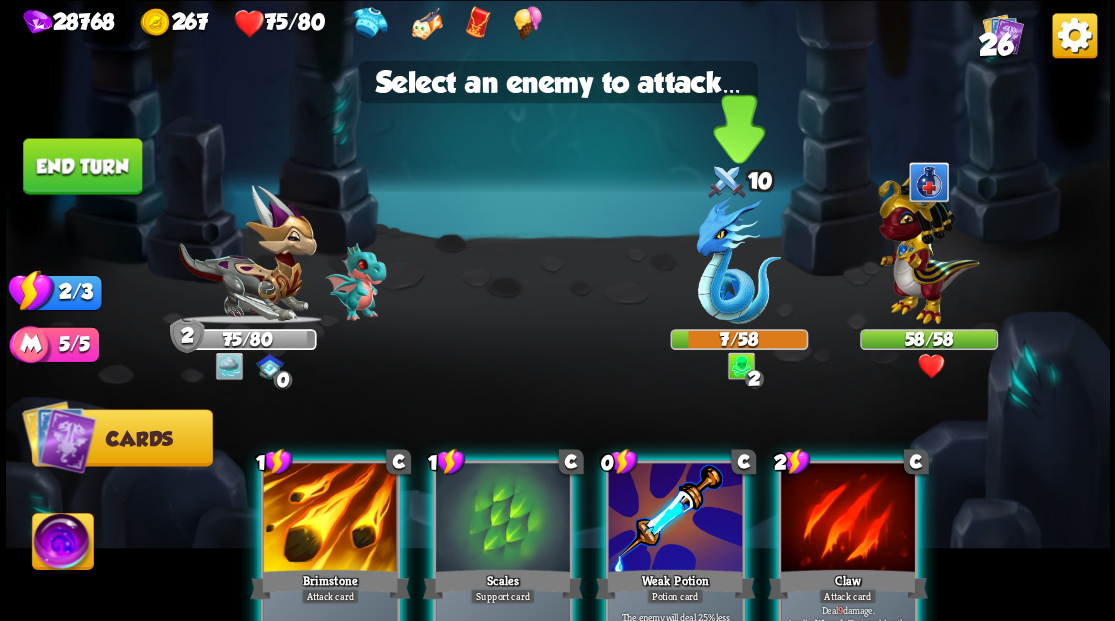 click at bounding box center (738, 260) 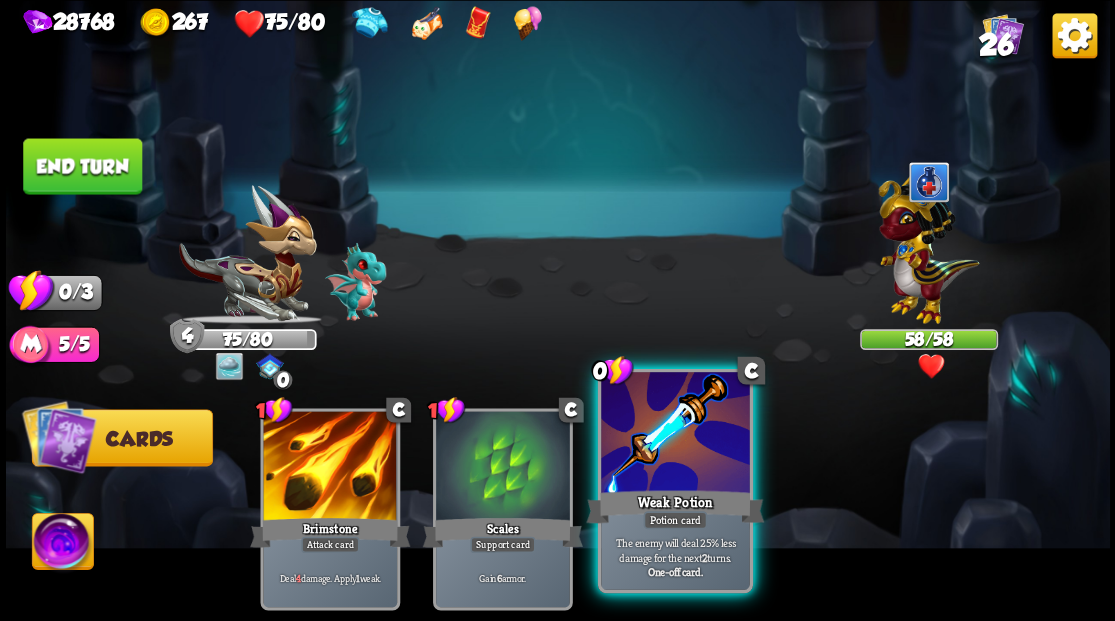 click at bounding box center (675, 434) 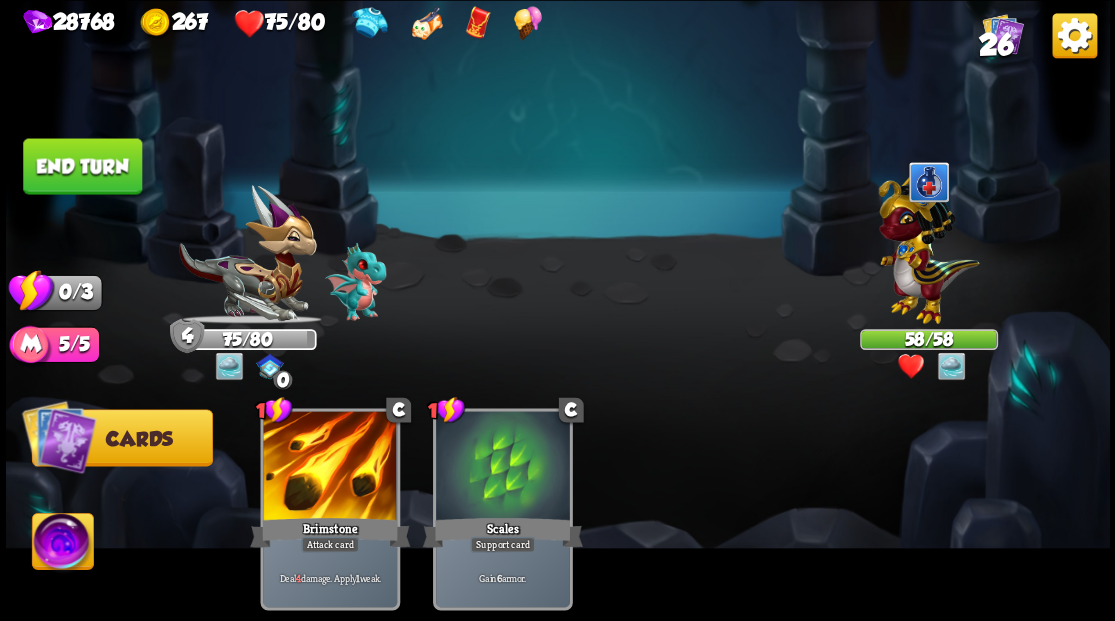 drag, startPoint x: 97, startPoint y: 157, endPoint x: 524, endPoint y: 164, distance: 427.05737 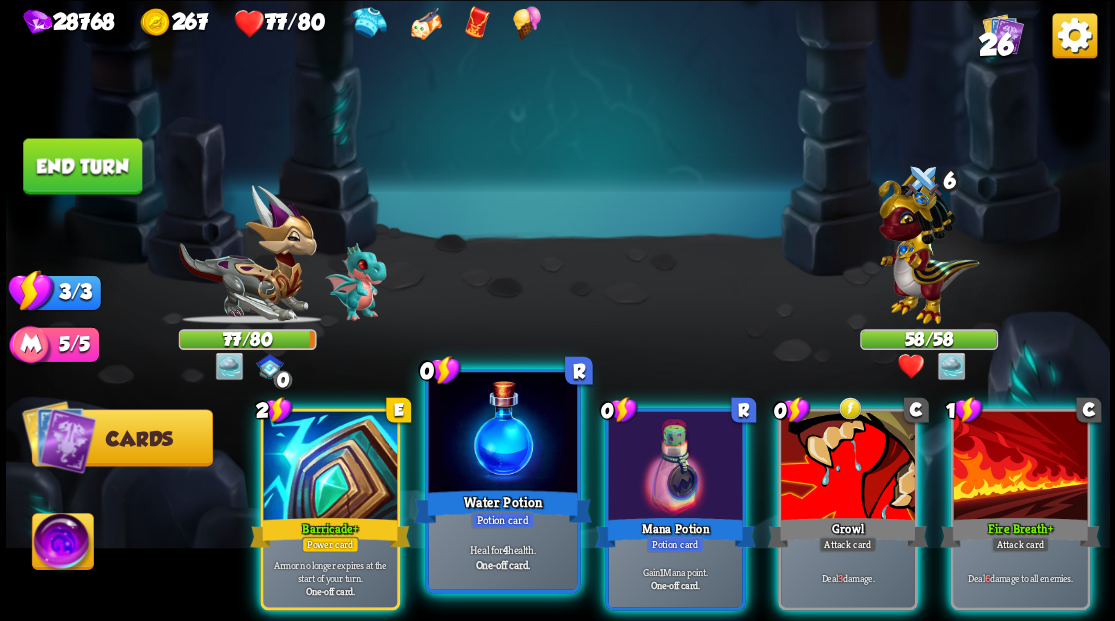 click at bounding box center (502, 434) 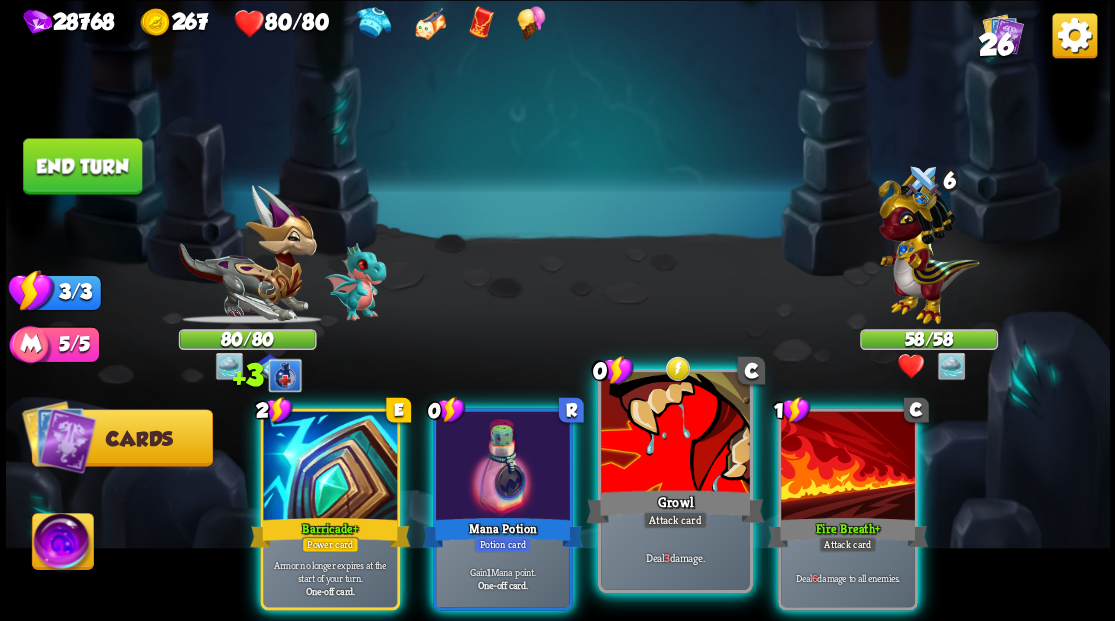 click at bounding box center [675, 434] 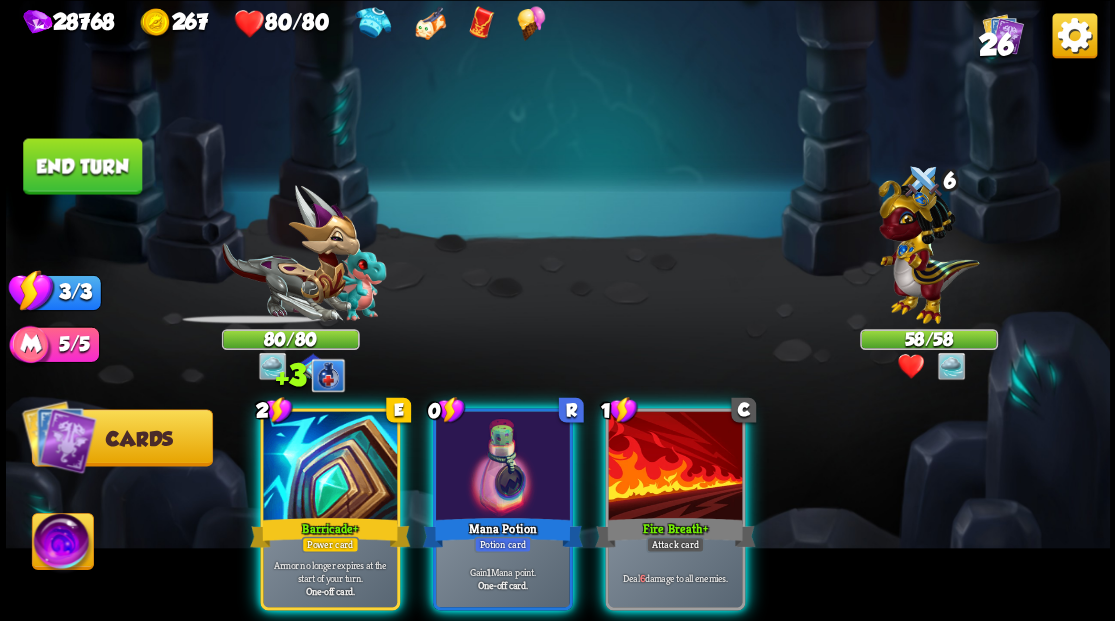 click at bounding box center [675, 467] 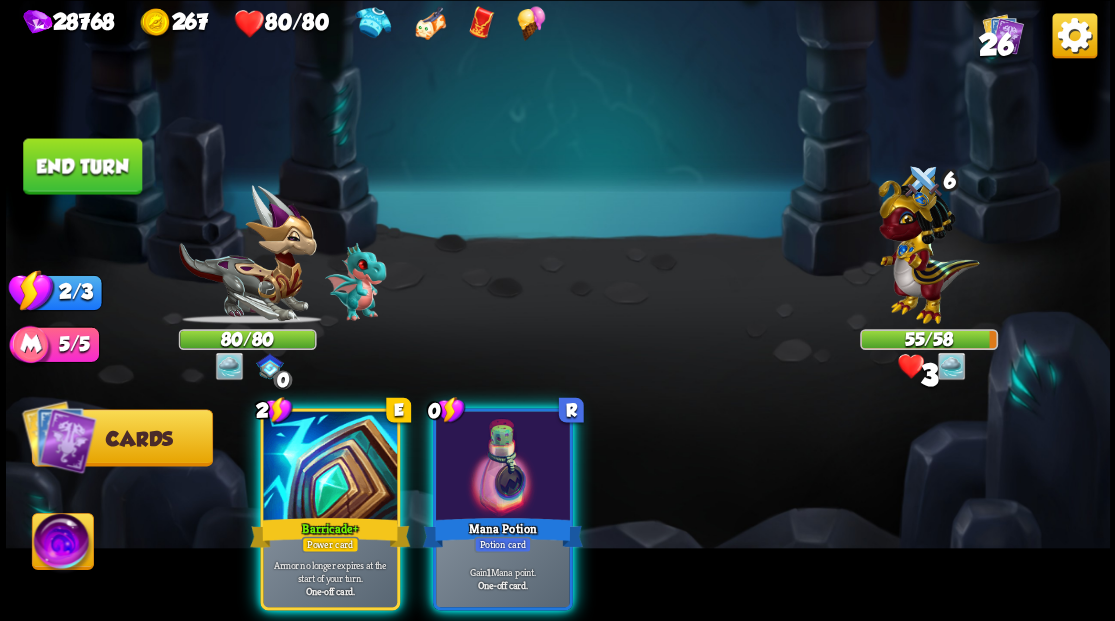 click at bounding box center (503, 467) 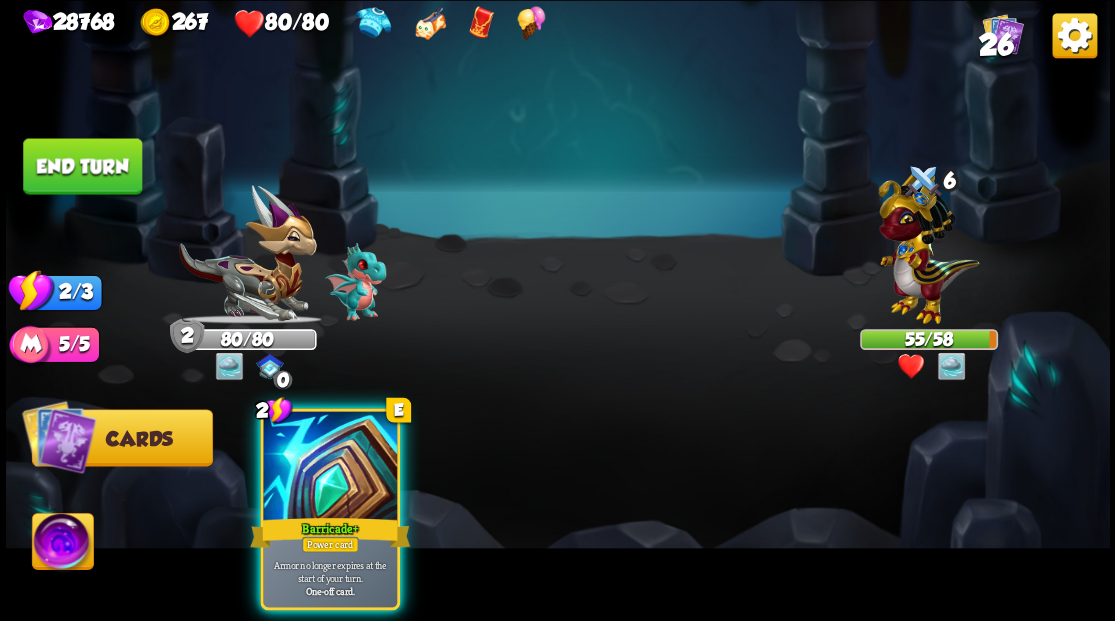 drag, startPoint x: 258, startPoint y: 495, endPoint x: 197, endPoint y: 406, distance: 107.8981 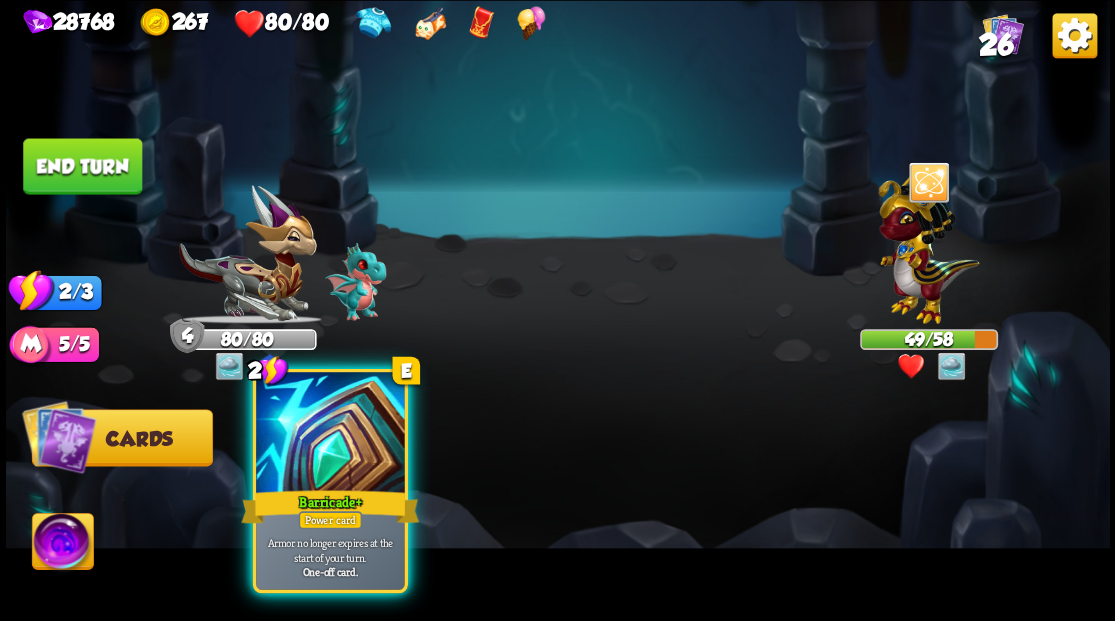 click at bounding box center [330, 434] 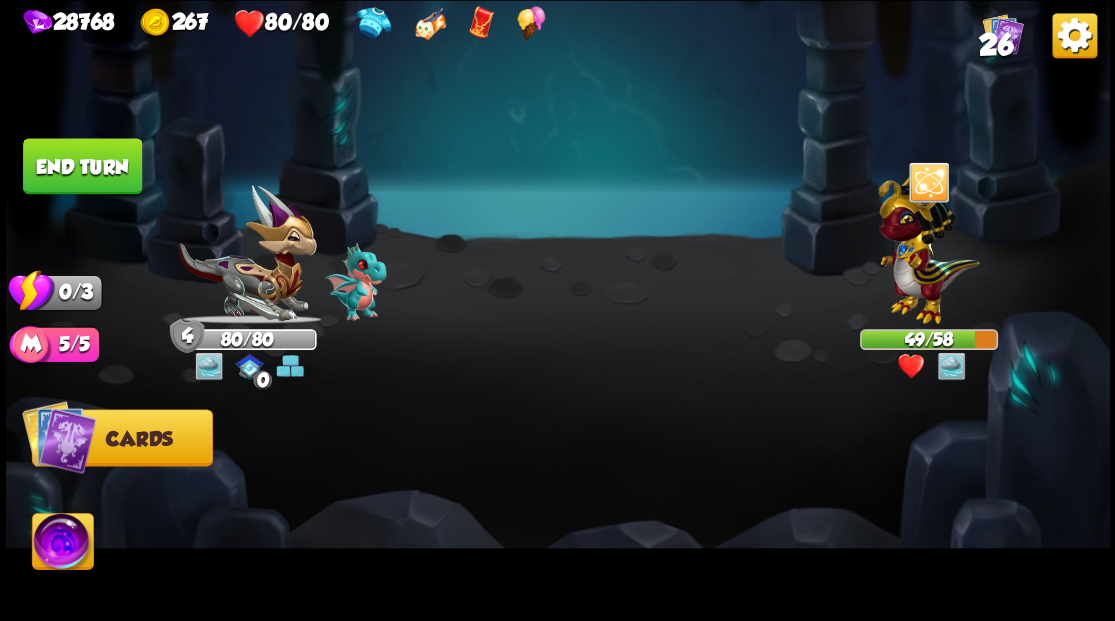 click on "End turn" at bounding box center (82, 166) 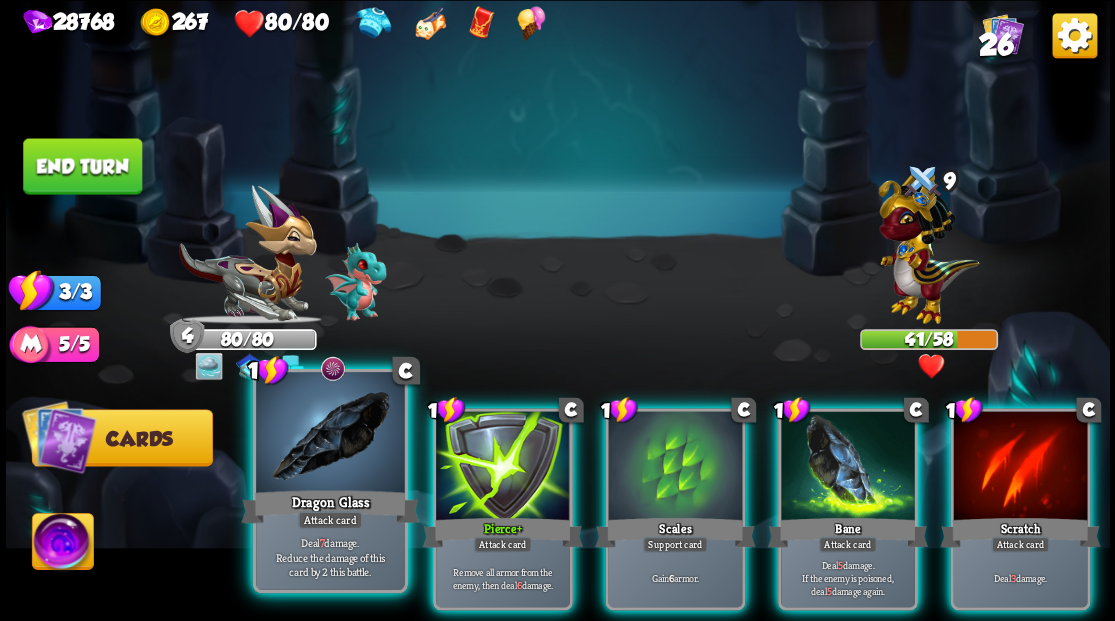 click at bounding box center (330, 434) 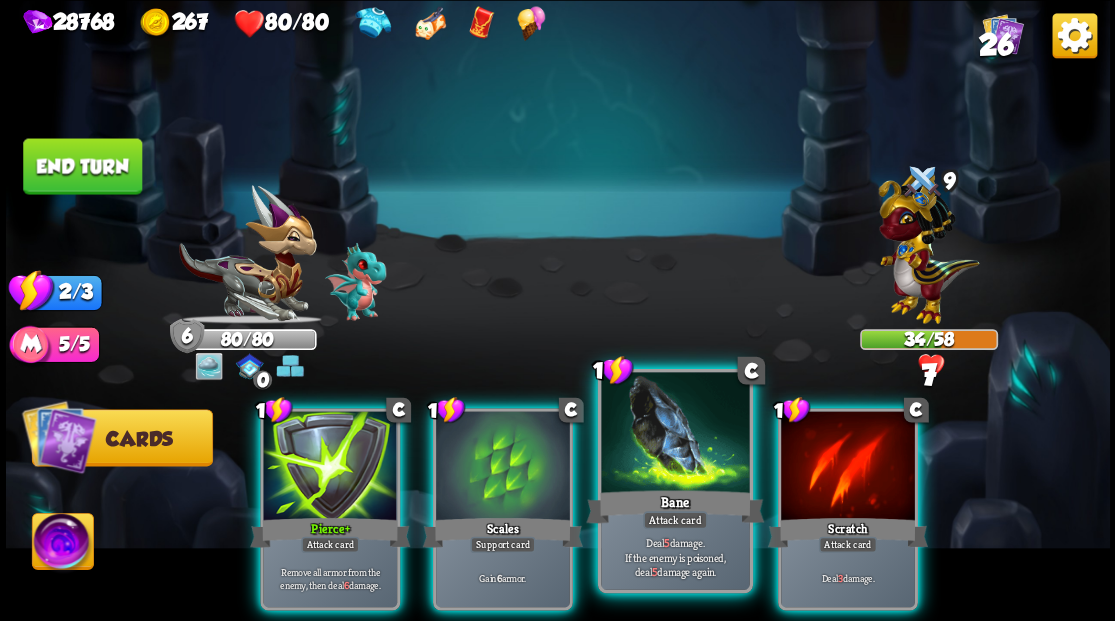 click at bounding box center [675, 434] 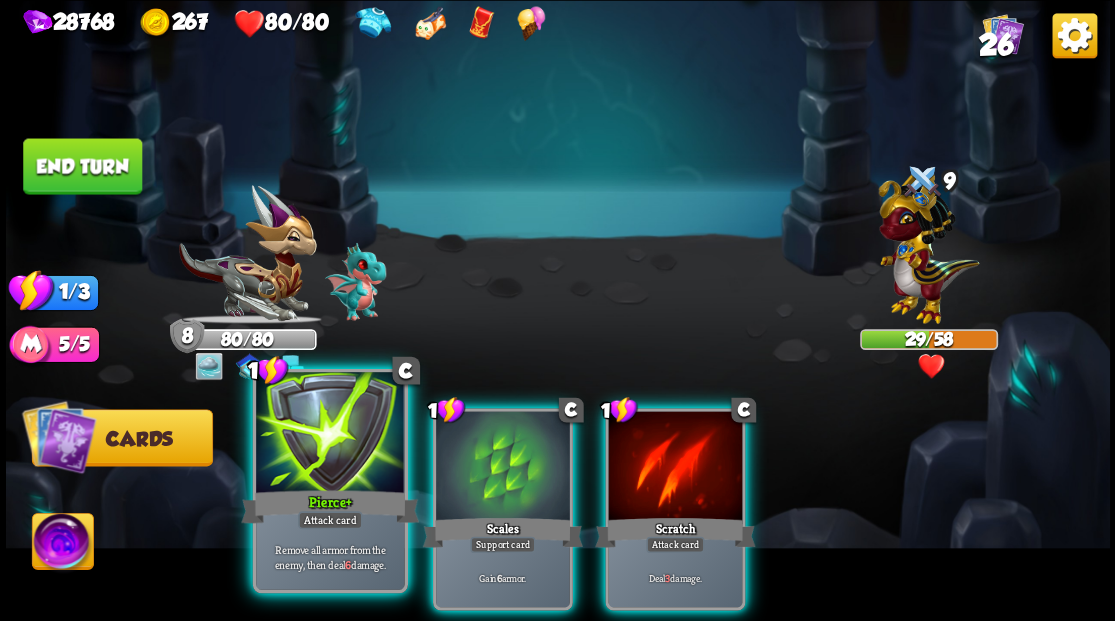 click at bounding box center [330, 434] 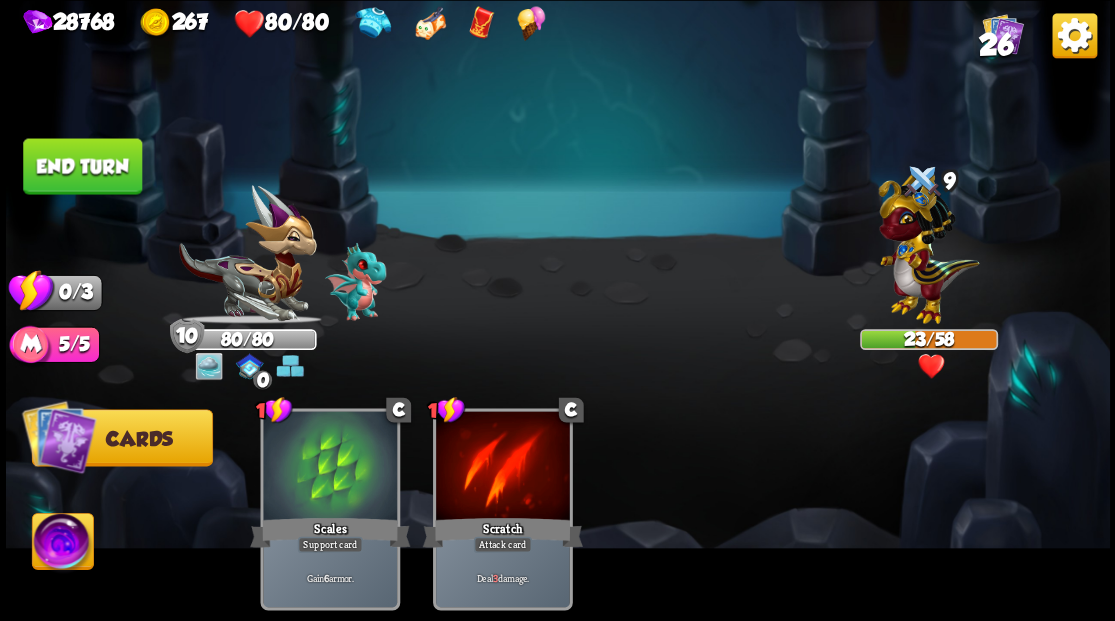 click on "End turn" at bounding box center [82, 166] 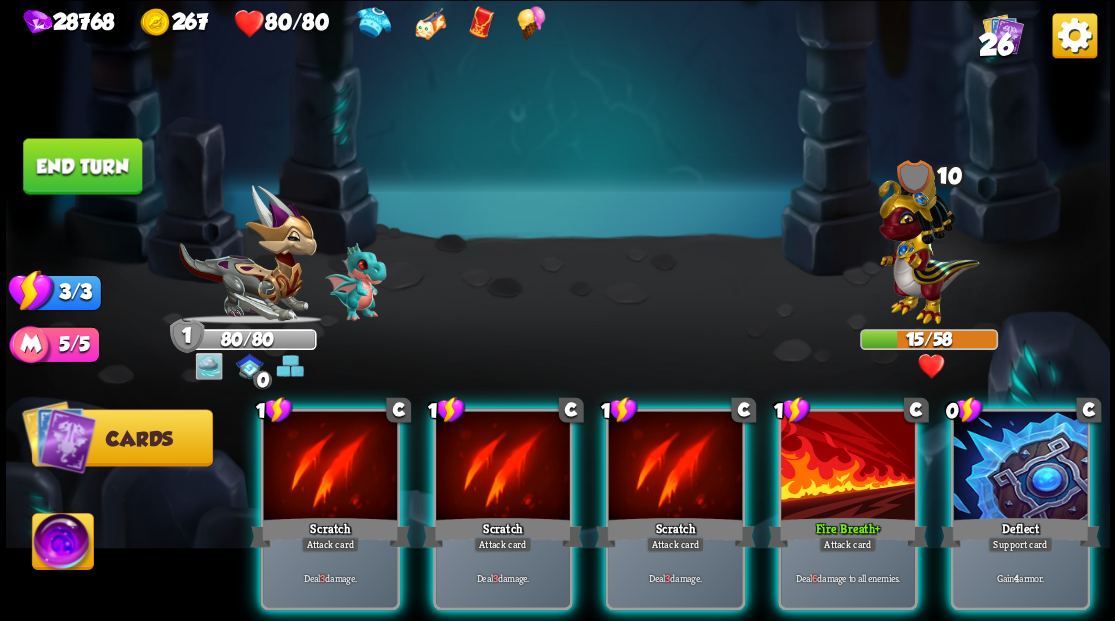 click at bounding box center (1020, 467) 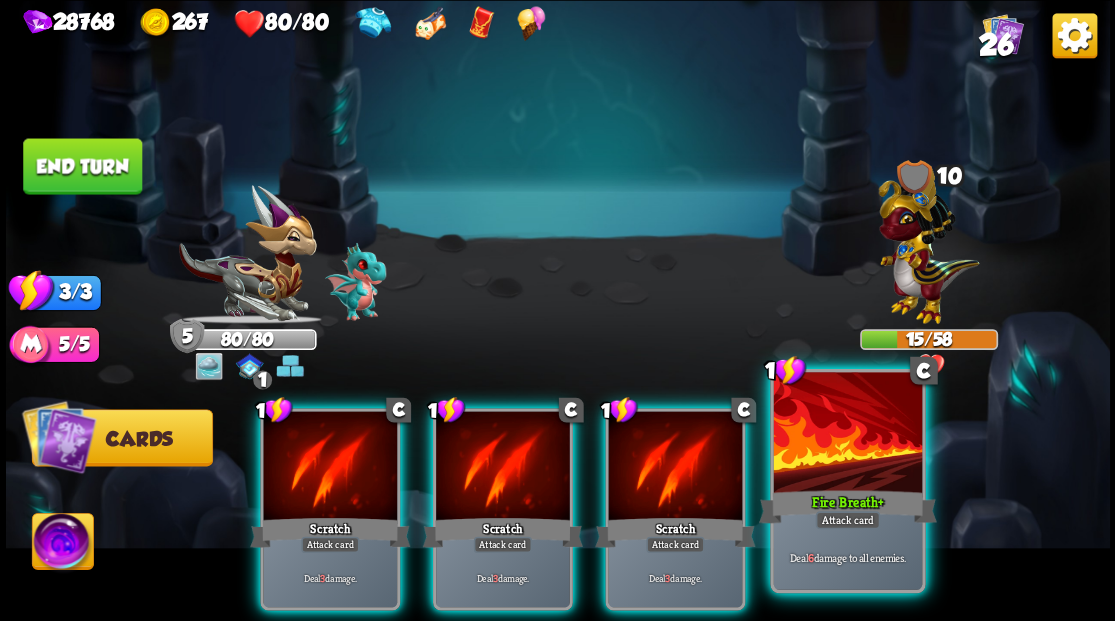 click at bounding box center (847, 434) 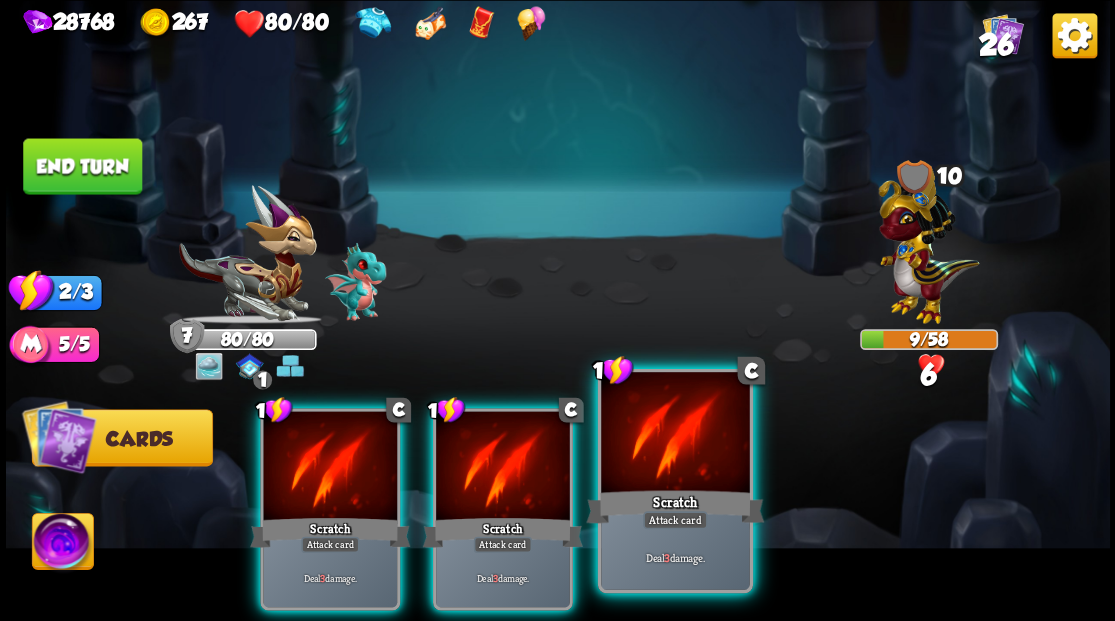 click at bounding box center [675, 434] 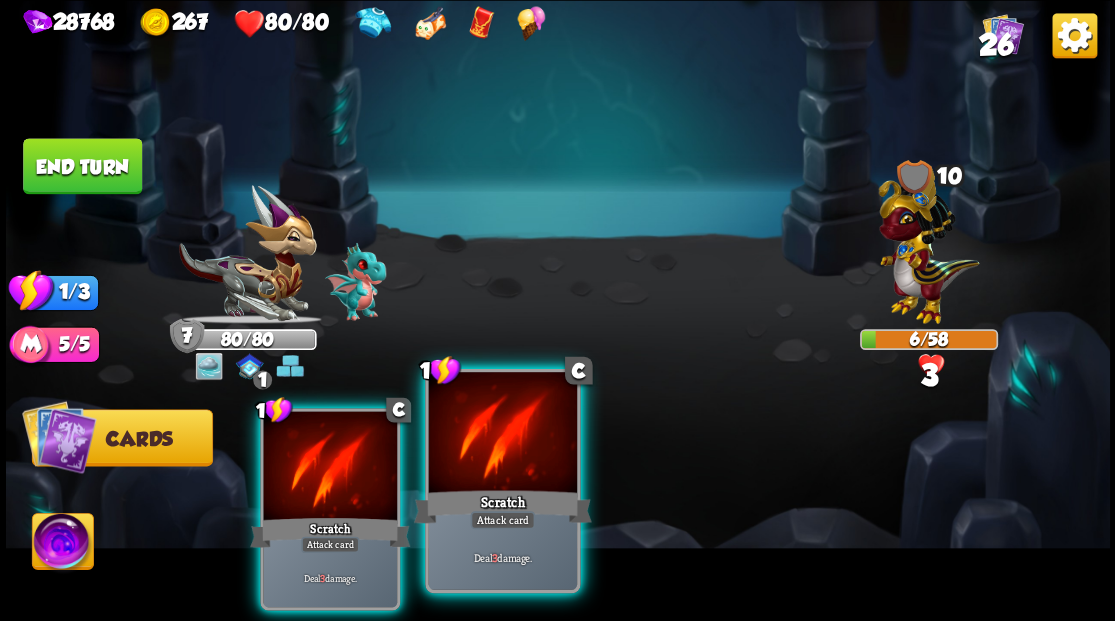 click at bounding box center [502, 434] 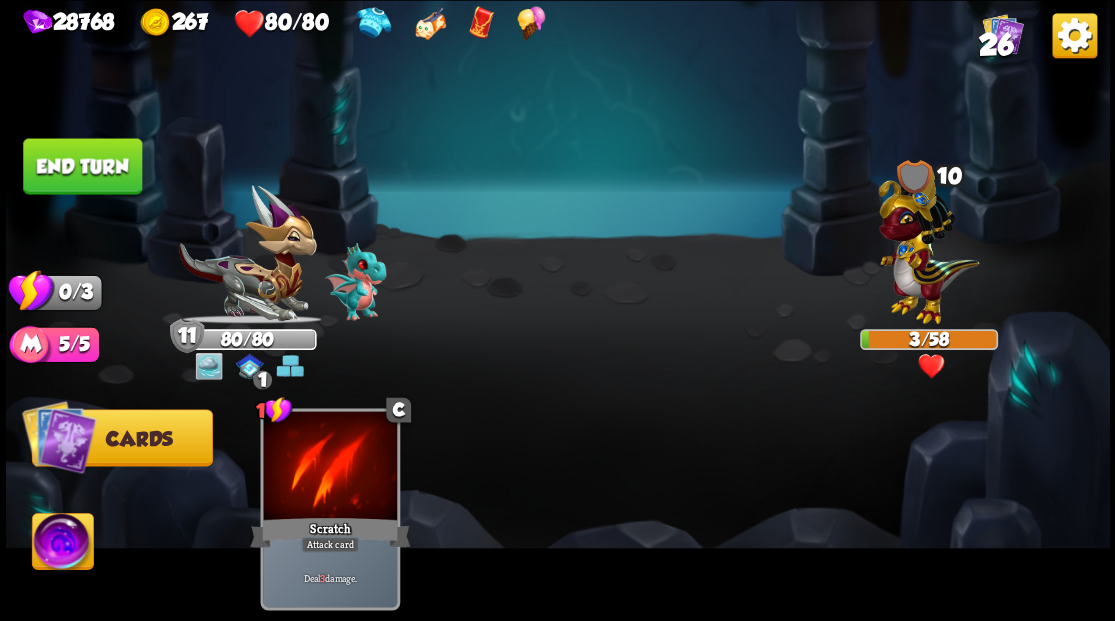click on "End turn" at bounding box center (82, 166) 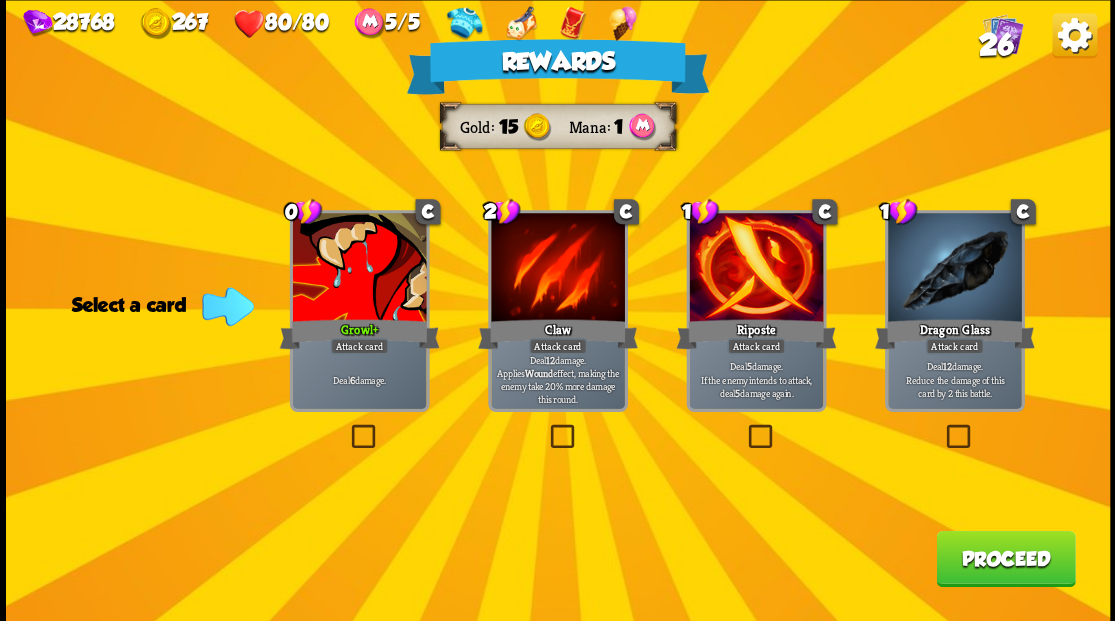 click at bounding box center [347, 427] 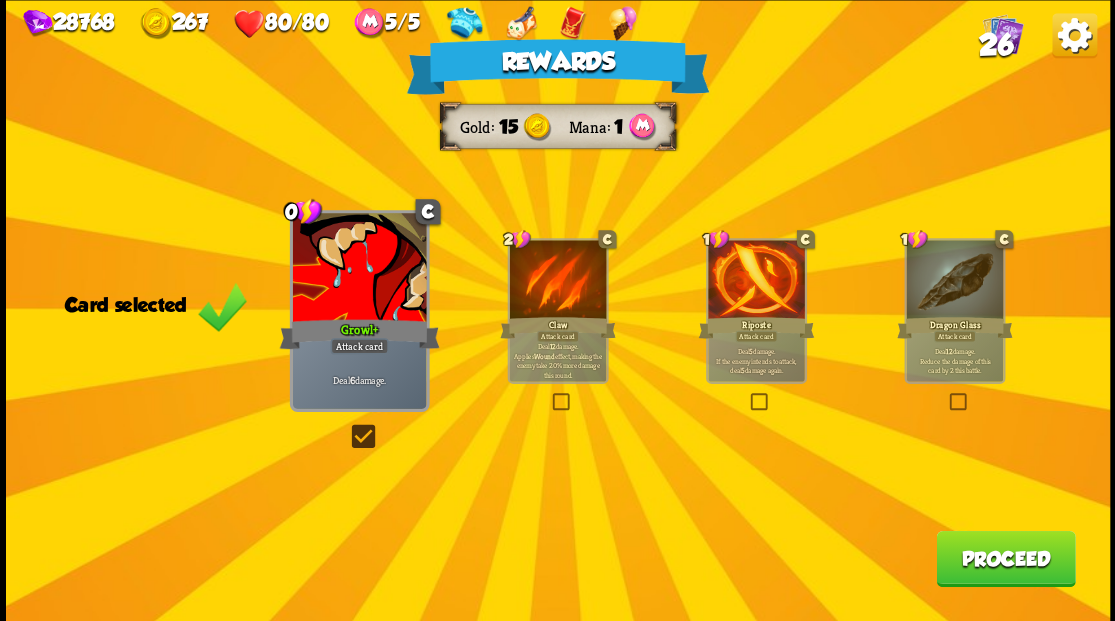 click on "Proceed" at bounding box center [1005, 558] 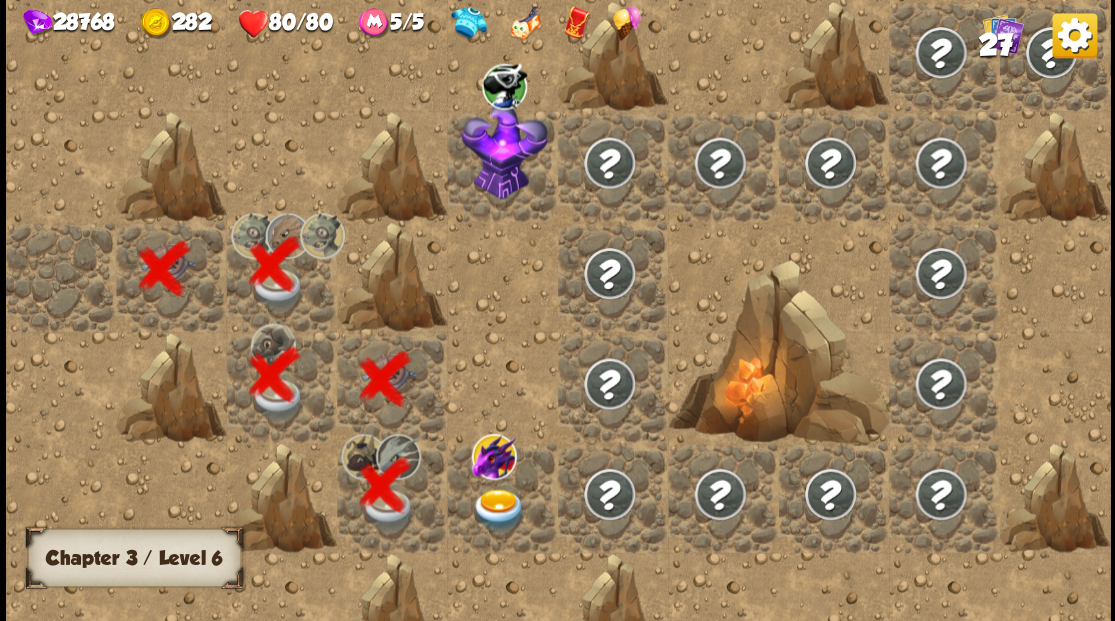 click at bounding box center (498, 509) 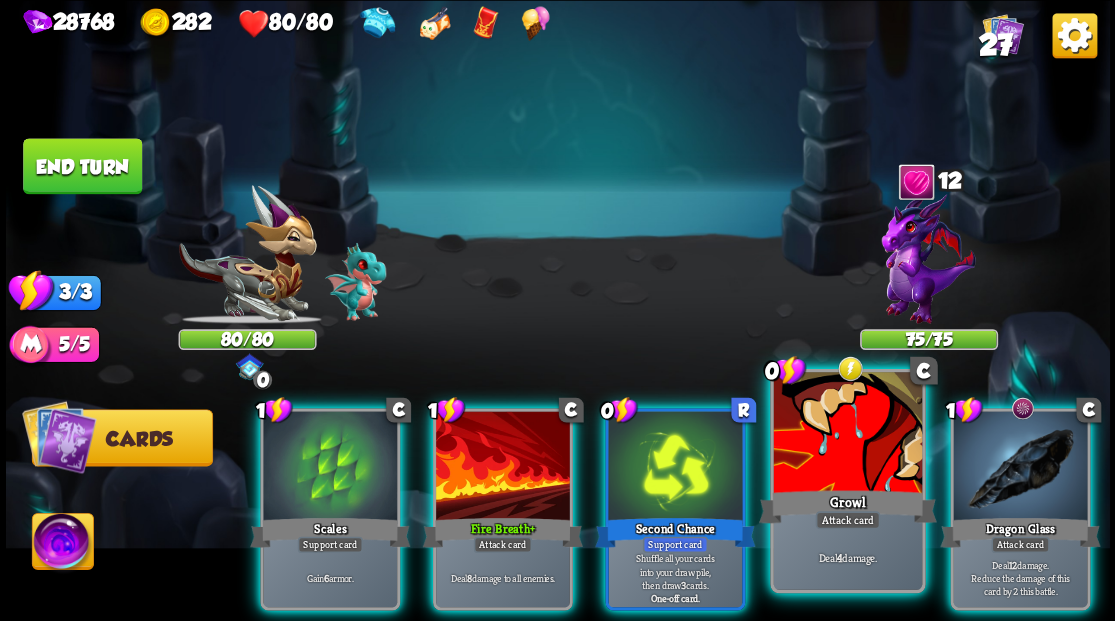 click at bounding box center (847, 434) 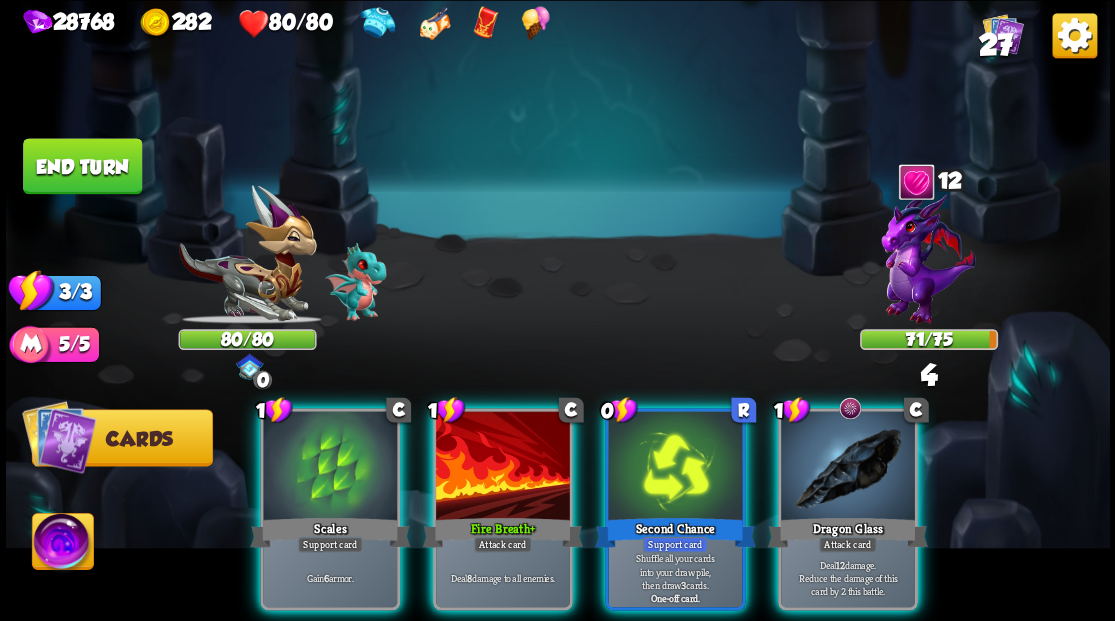 click at bounding box center [848, 467] 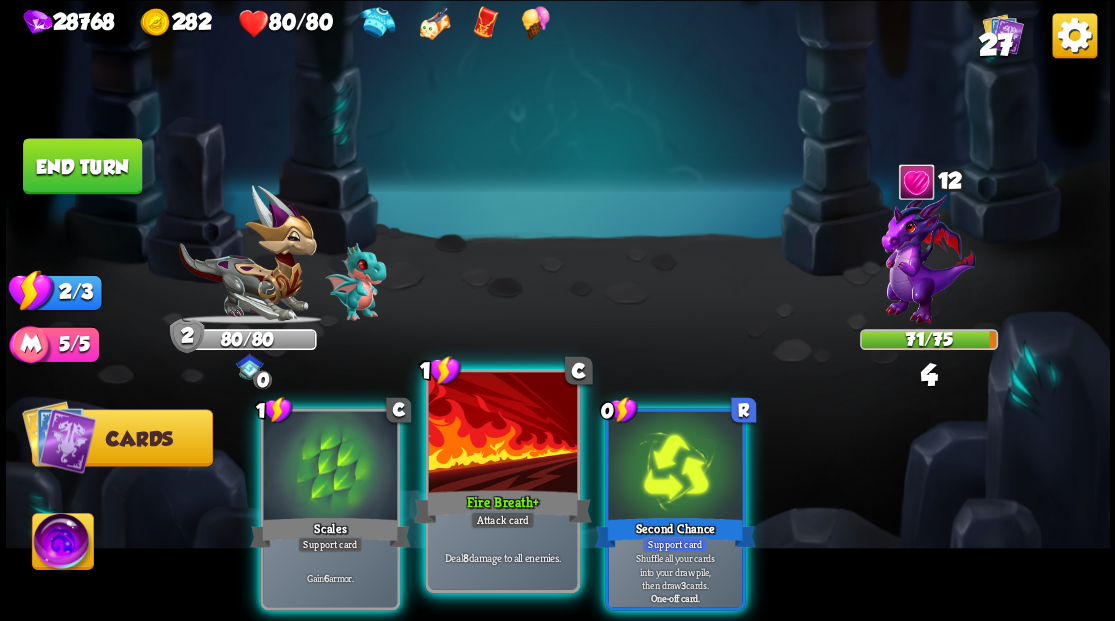 click at bounding box center [502, 434] 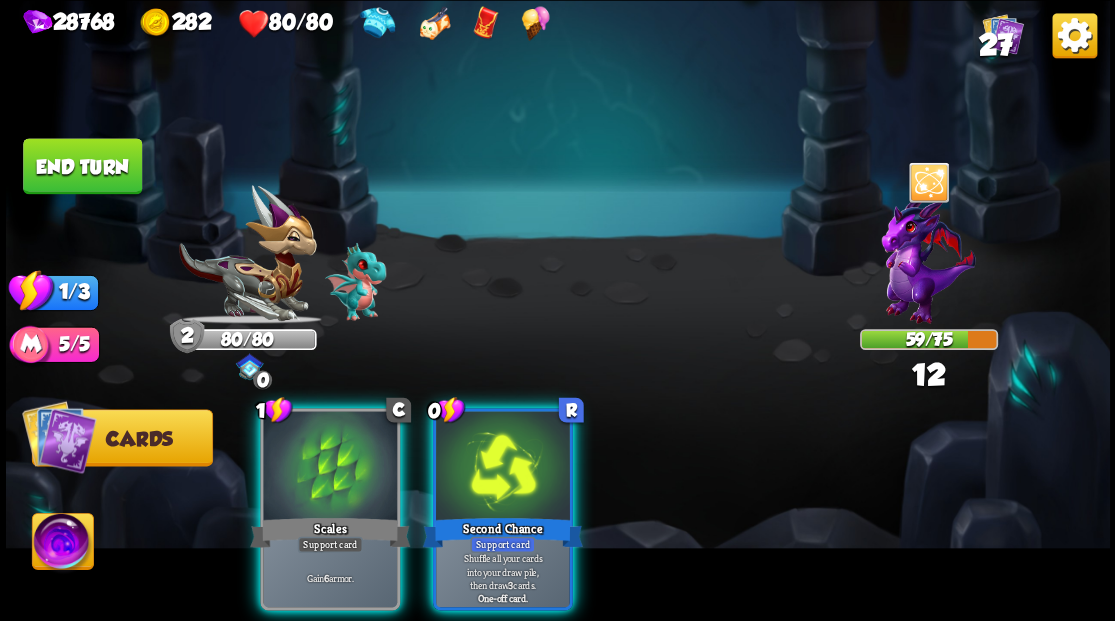click at bounding box center [503, 467] 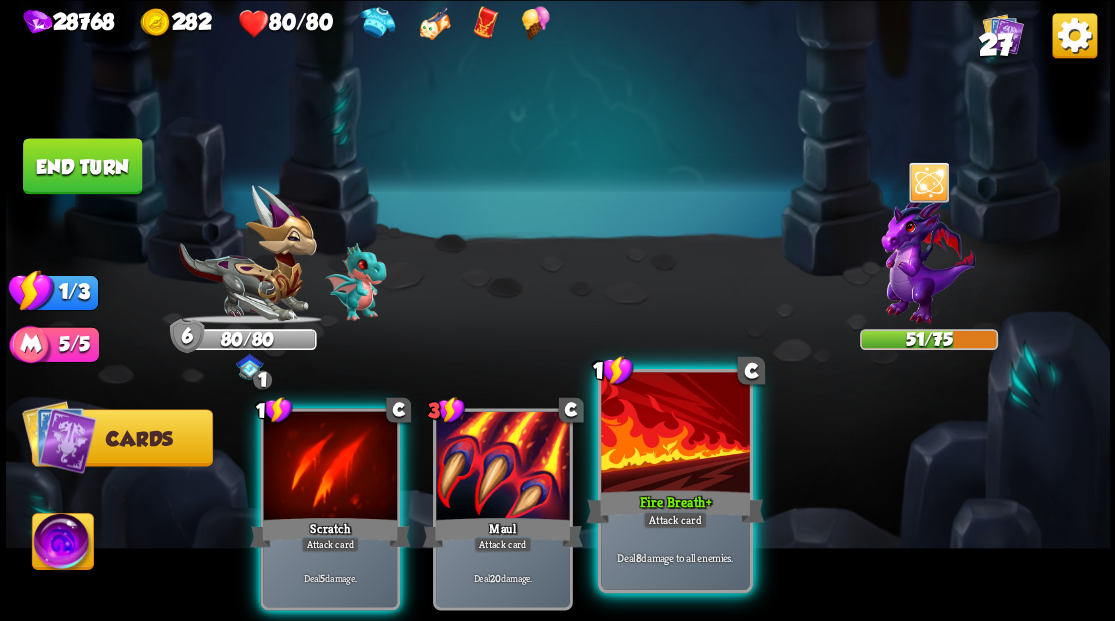 click at bounding box center (675, 434) 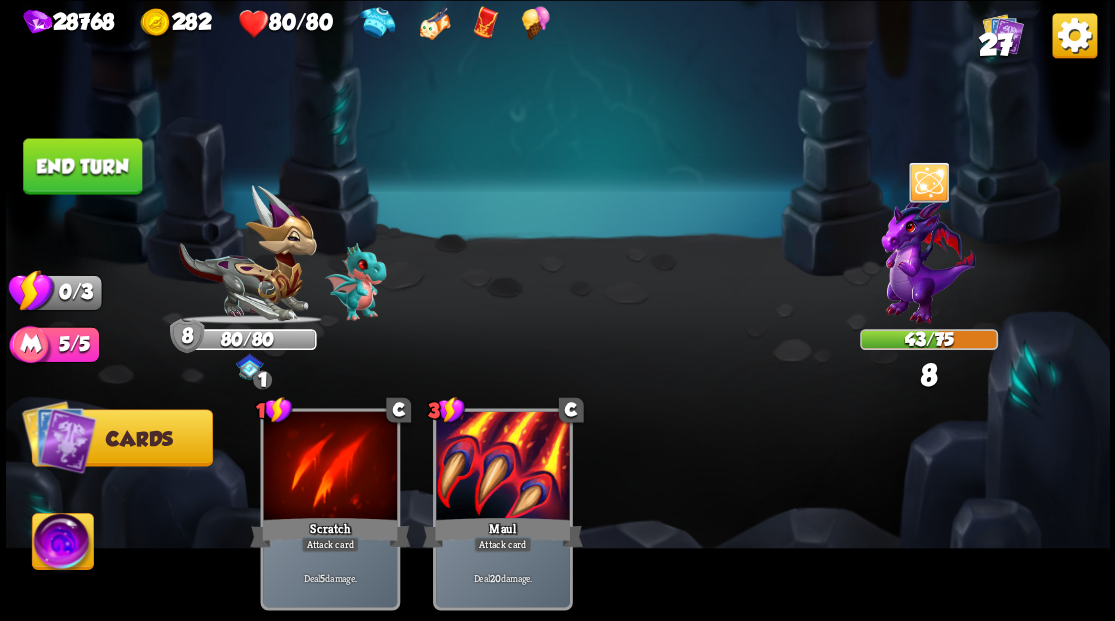 drag, startPoint x: 60, startPoint y: 164, endPoint x: 590, endPoint y: 260, distance: 538.62415 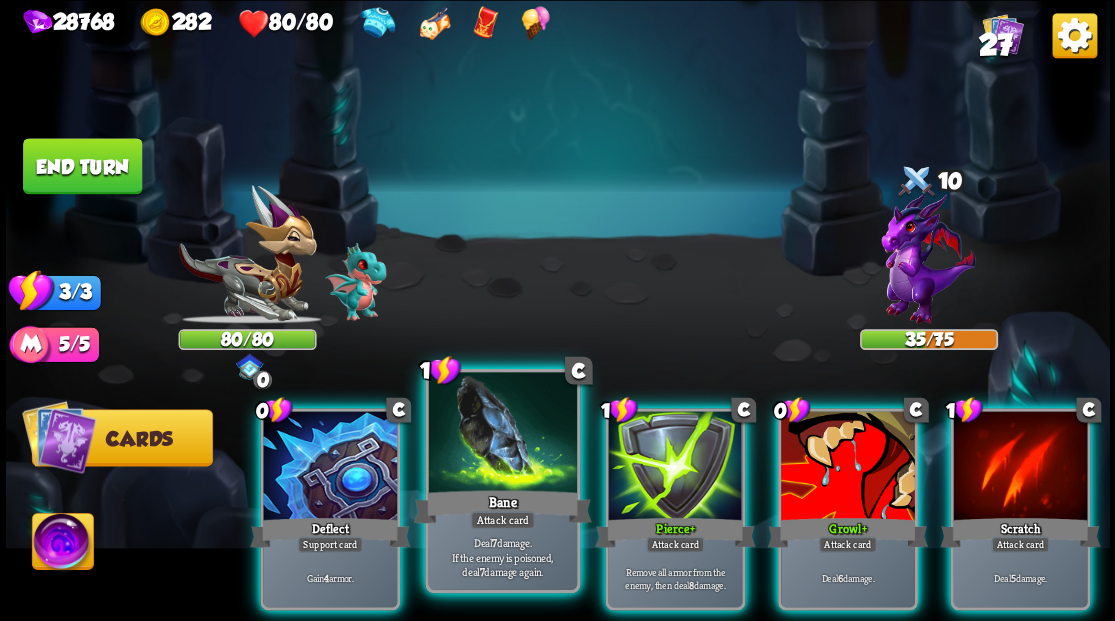 click at bounding box center (502, 434) 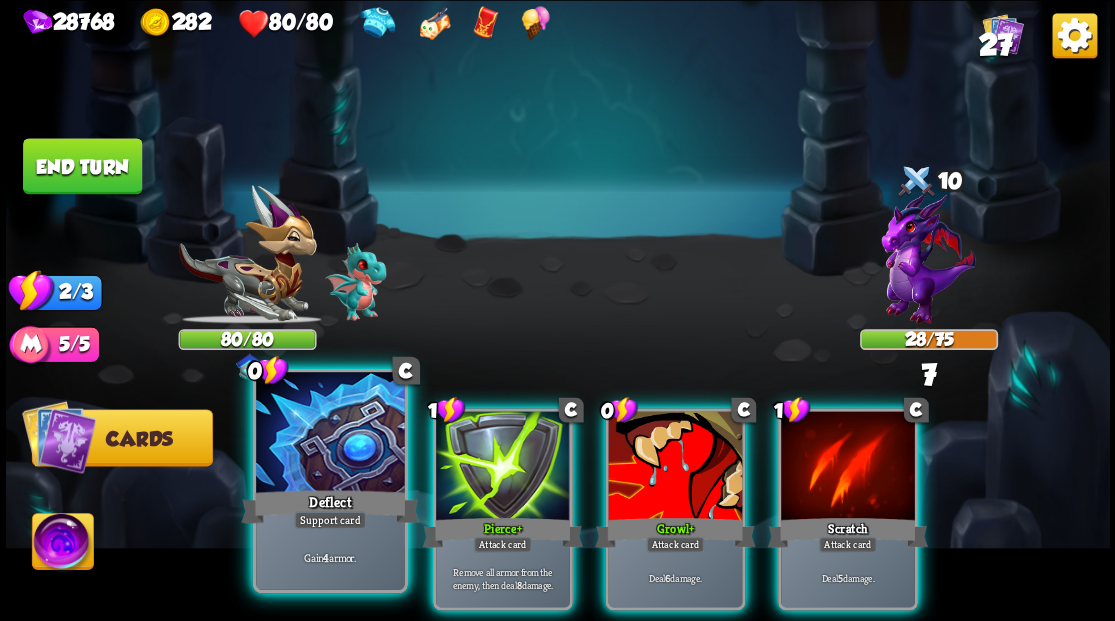 click at bounding box center [330, 434] 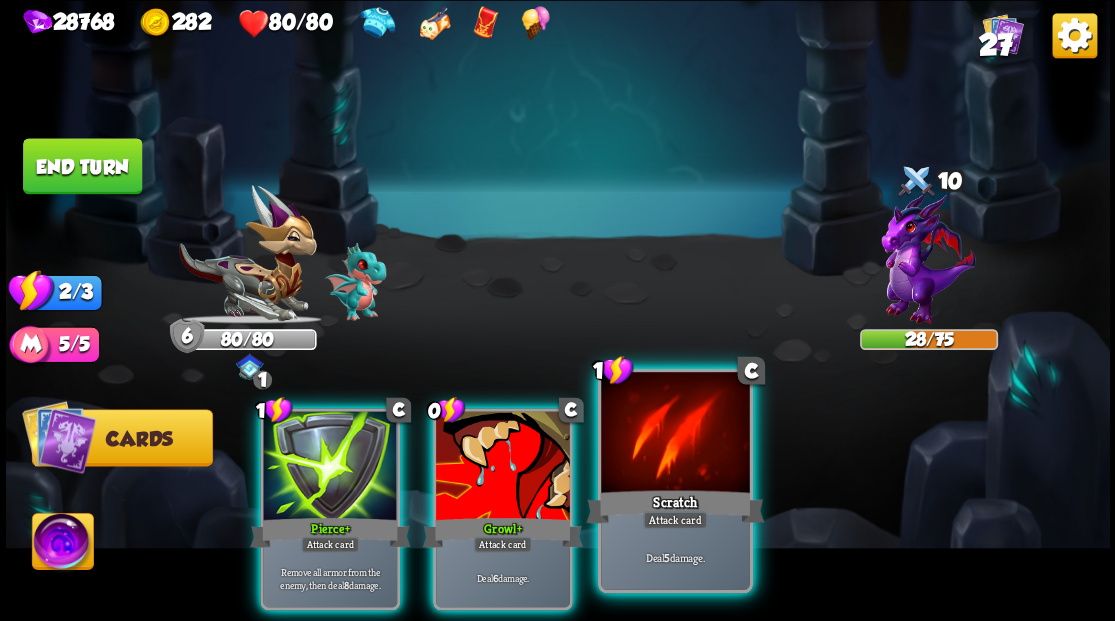 click at bounding box center [675, 434] 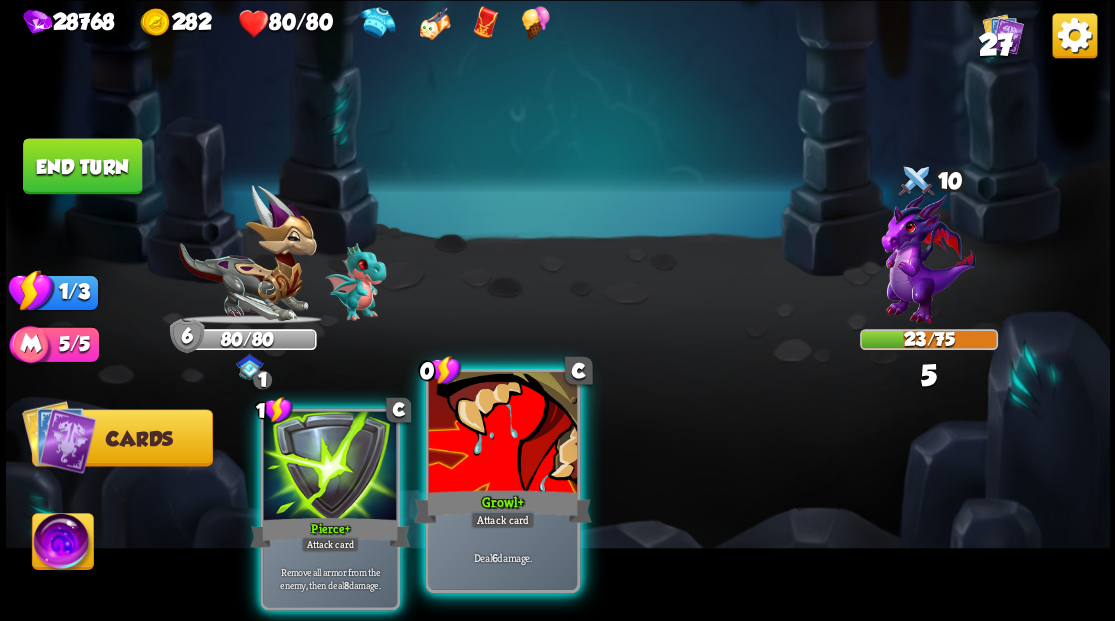 click at bounding box center (502, 434) 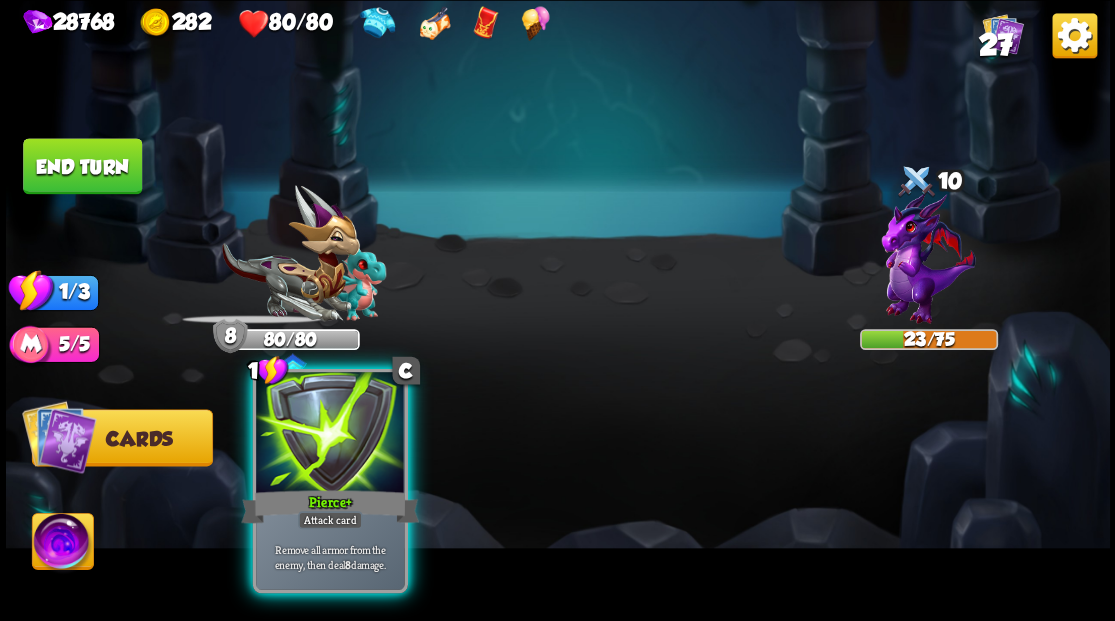 click at bounding box center (330, 434) 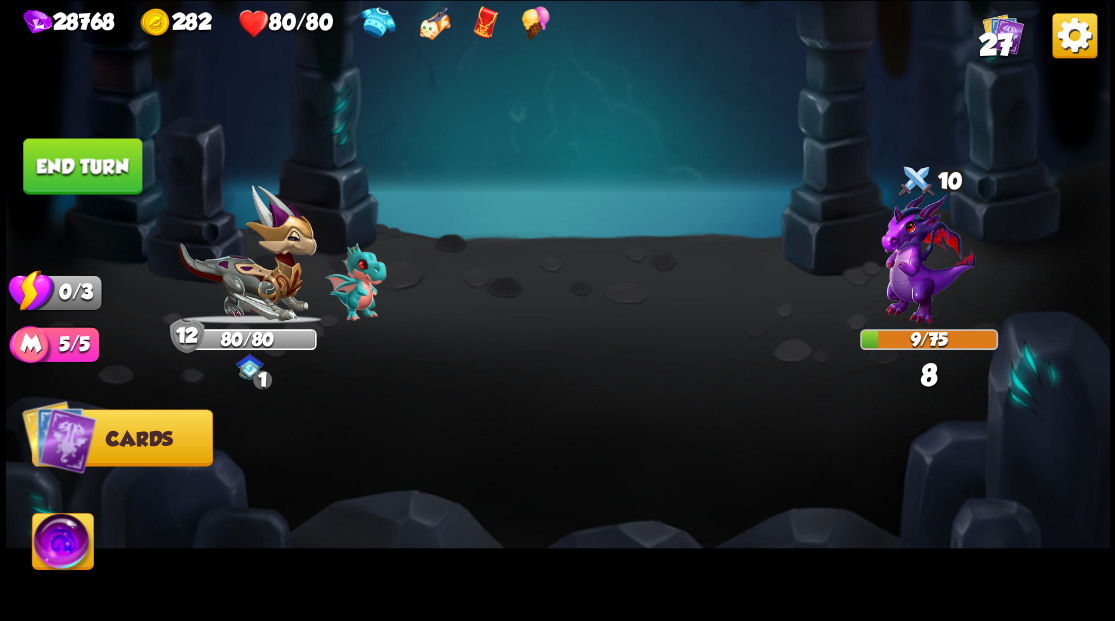 click on "End turn" at bounding box center (82, 166) 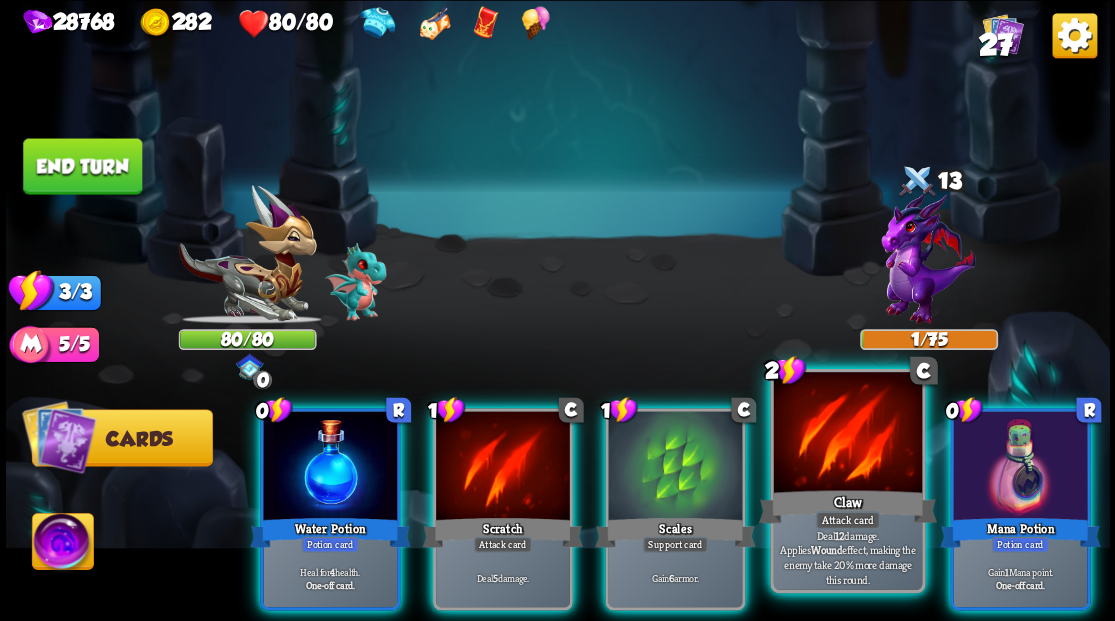 click at bounding box center [847, 434] 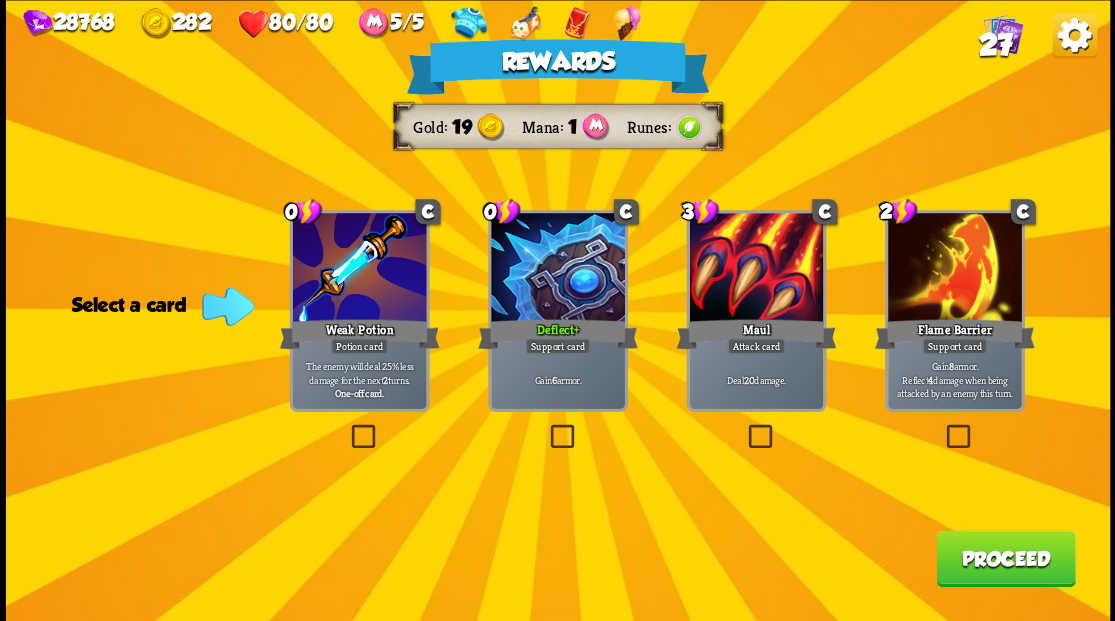 click on "Proceed" at bounding box center (1005, 558) 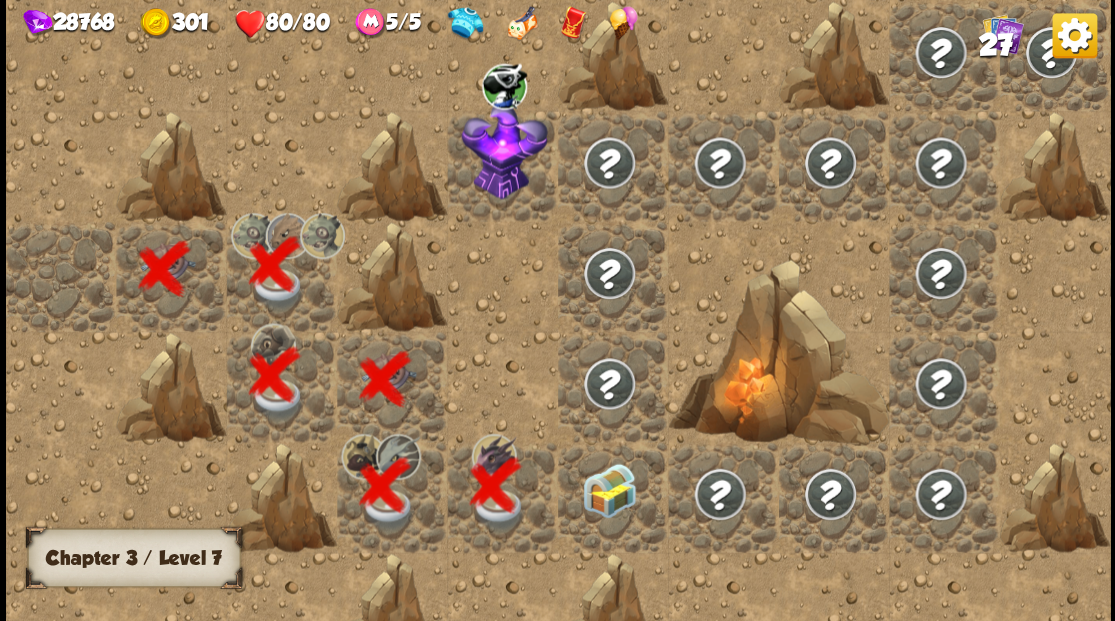 click at bounding box center (609, 489) 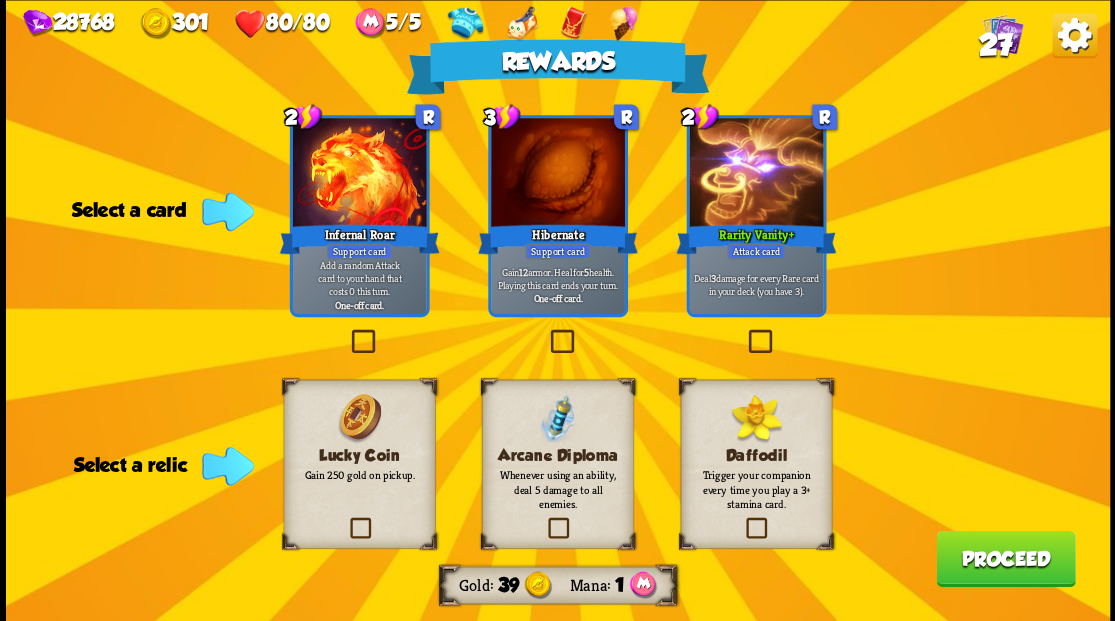 click at bounding box center [346, 520] 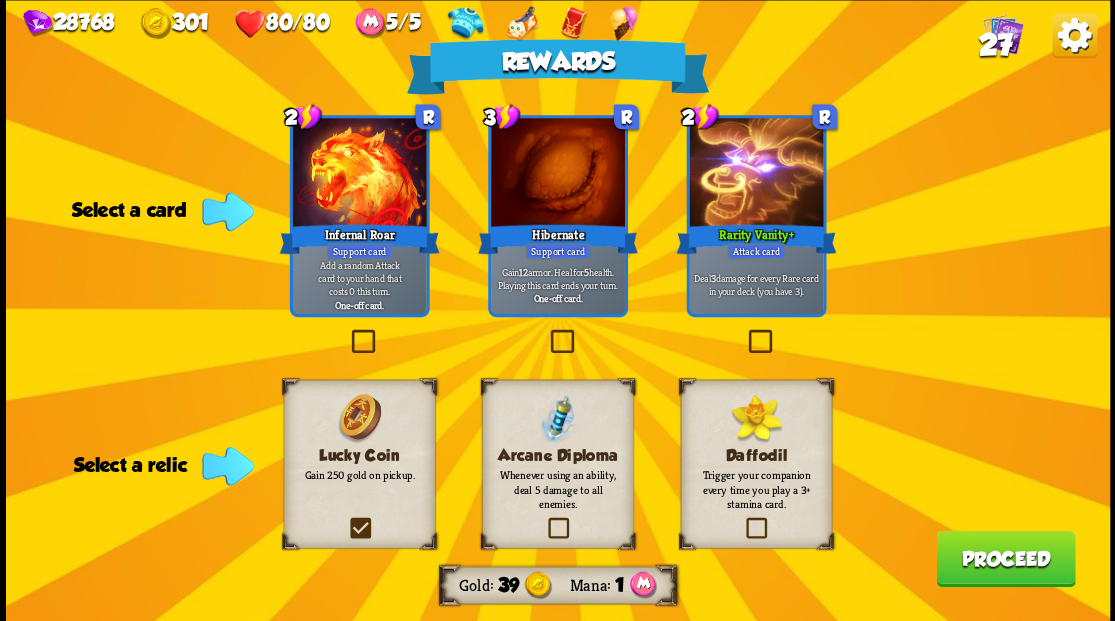 click at bounding box center [0, 0] 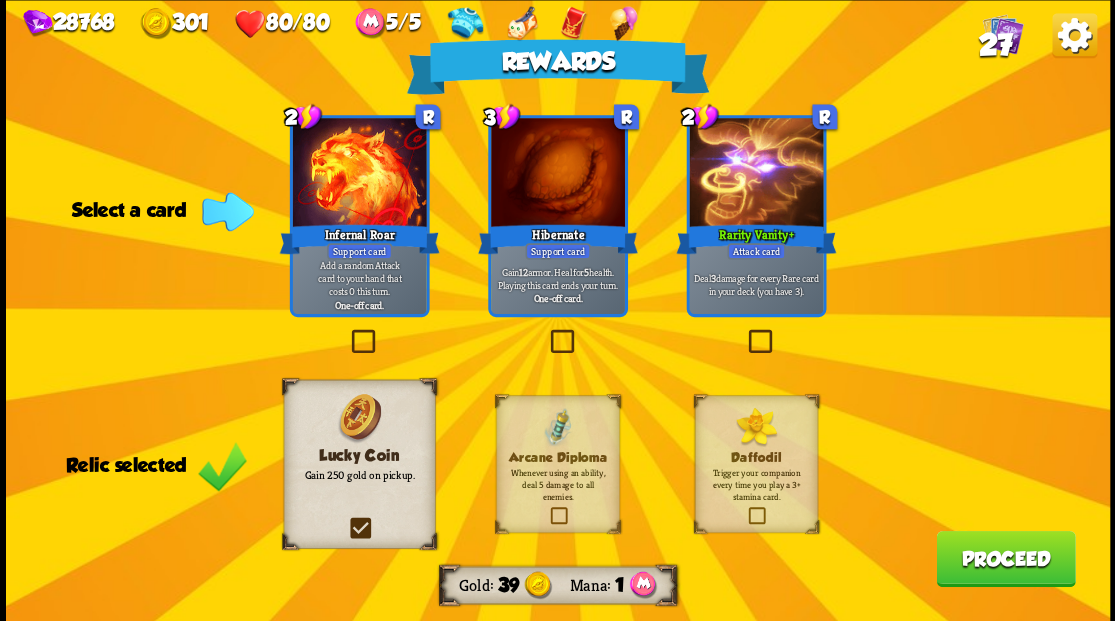 click on "Proceed" at bounding box center [1005, 558] 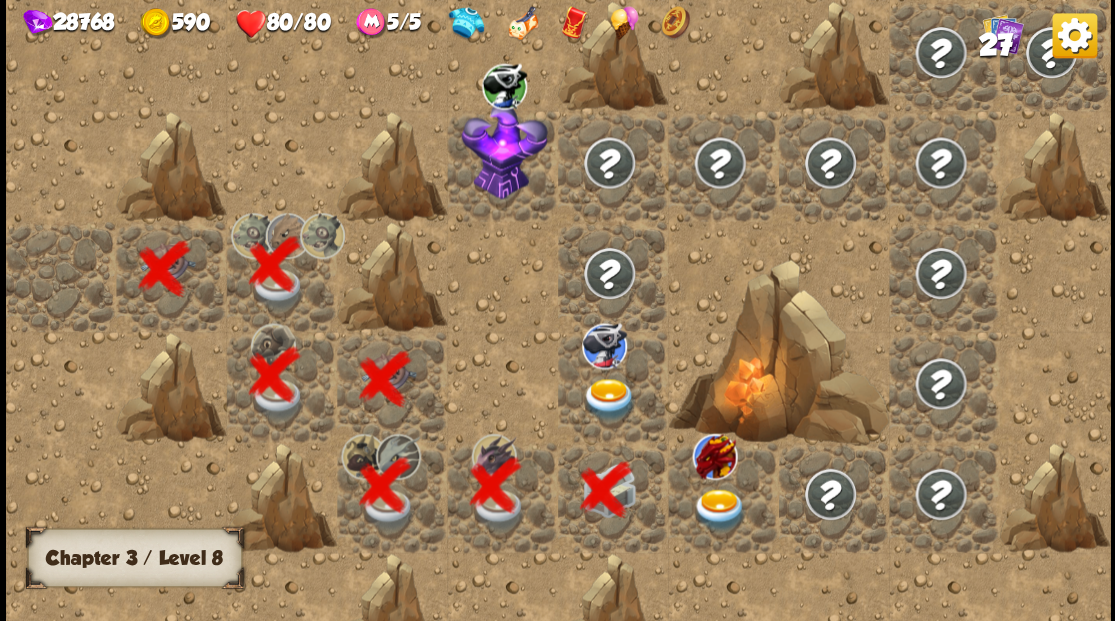 click at bounding box center (609, 399) 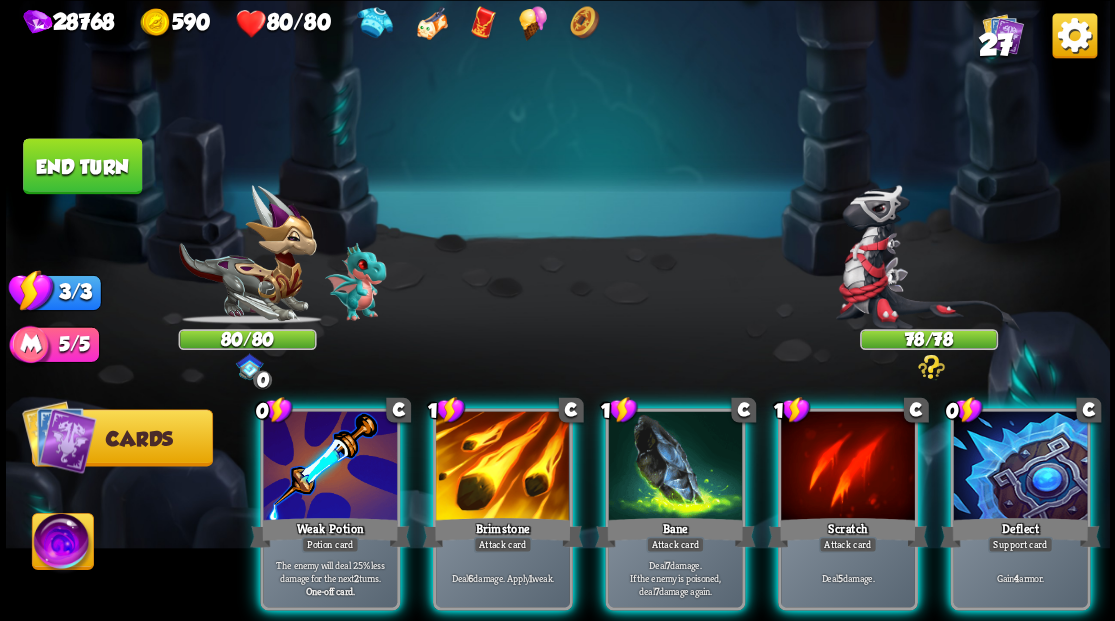 click at bounding box center [928, 263] 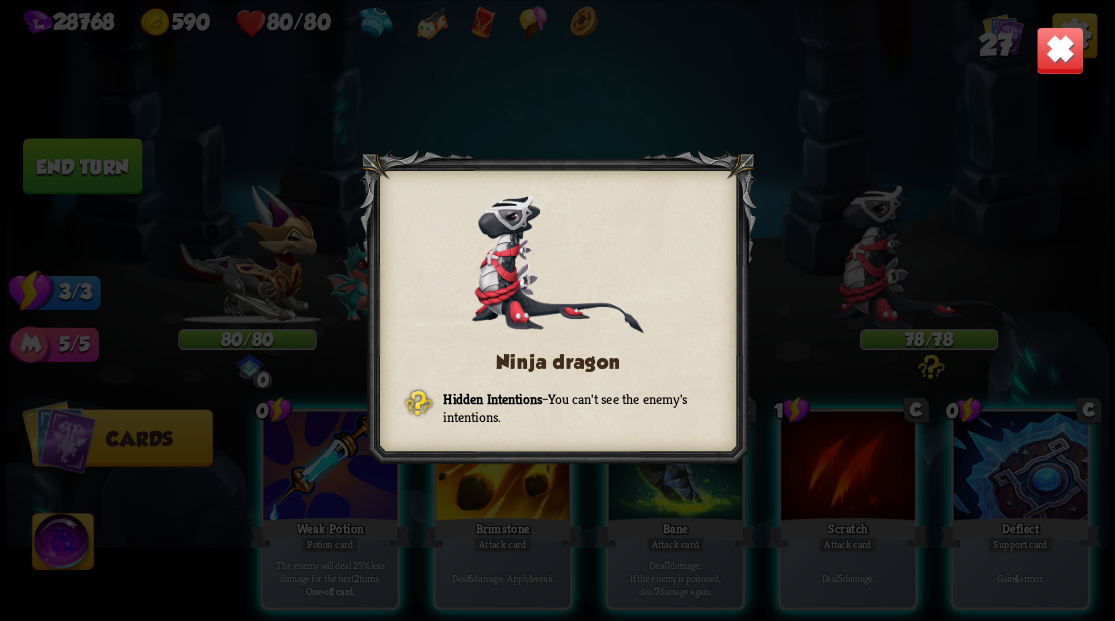 click at bounding box center (1059, 50) 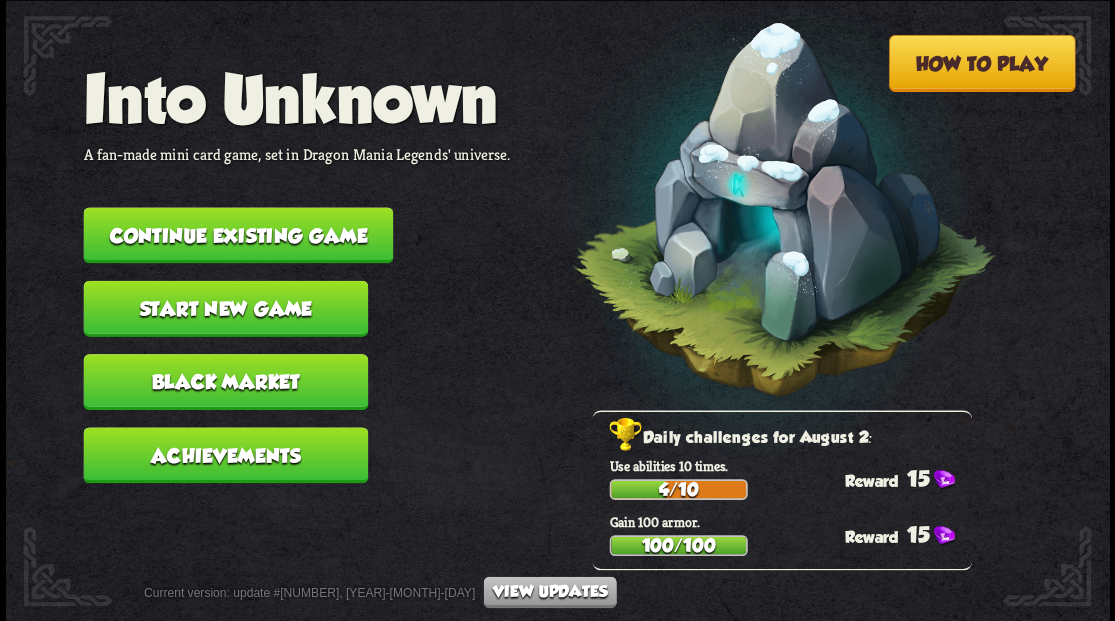scroll, scrollTop: 0, scrollLeft: 0, axis: both 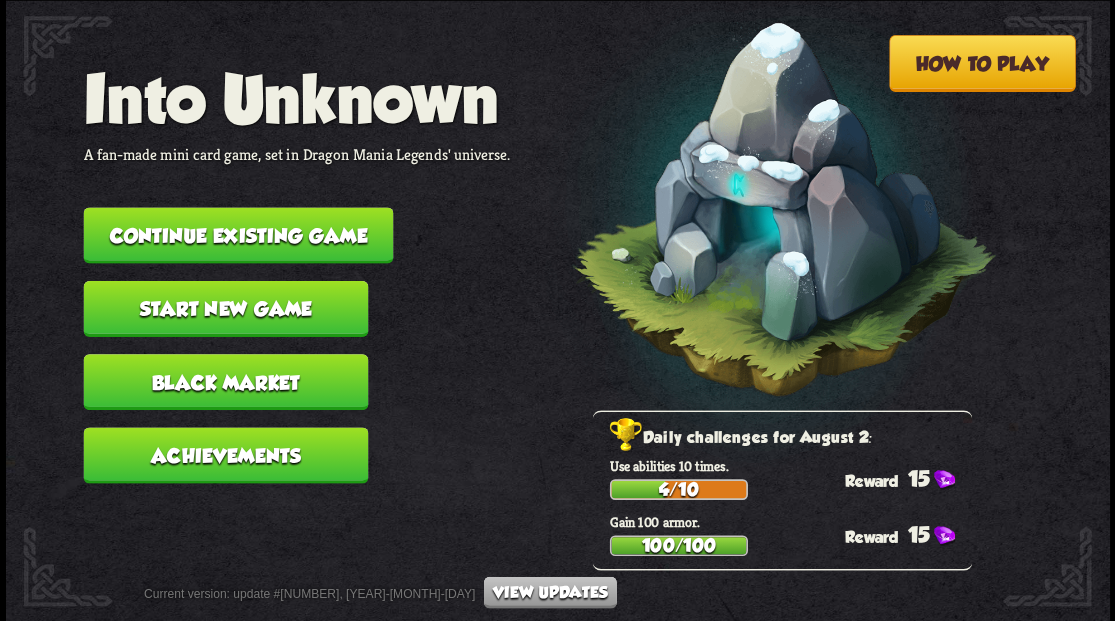 click on "Continue existing game" at bounding box center (238, 235) 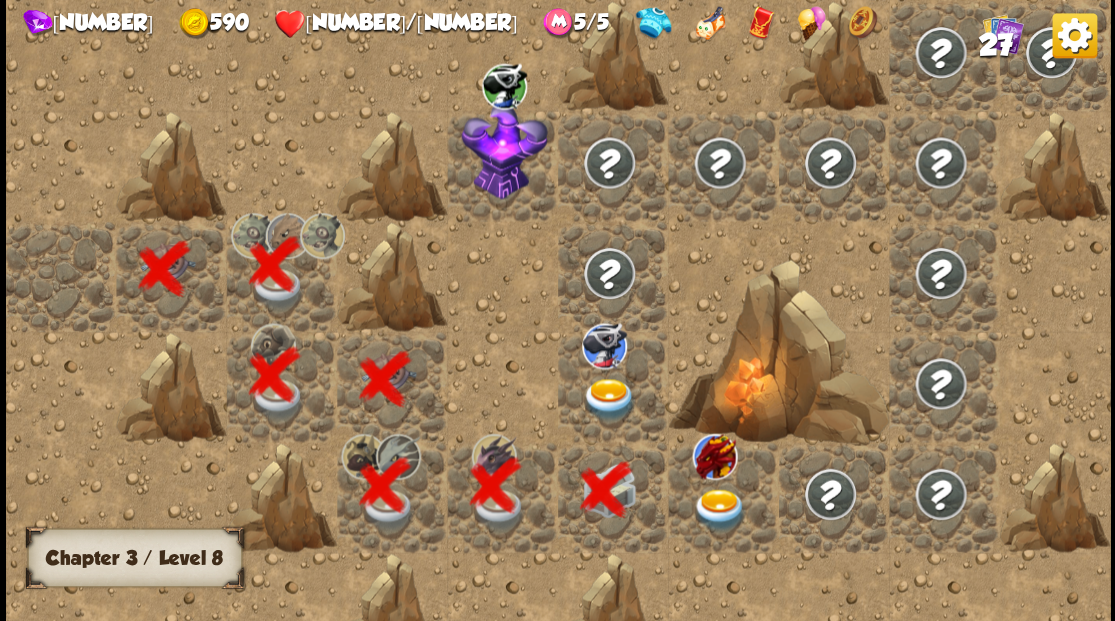 click at bounding box center (609, 399) 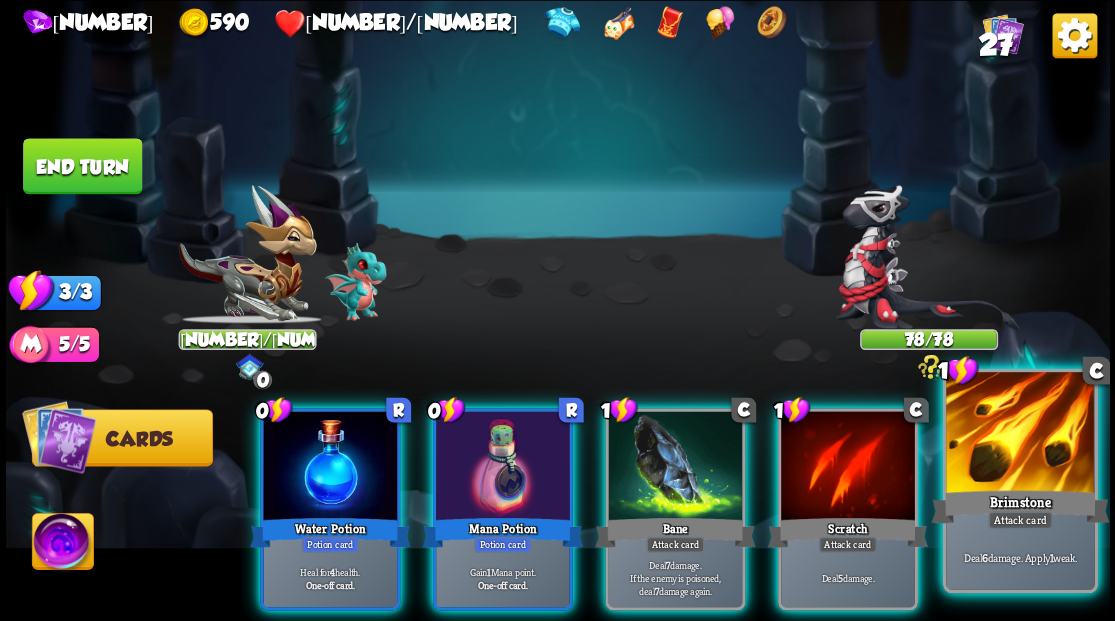 click at bounding box center (1020, 434) 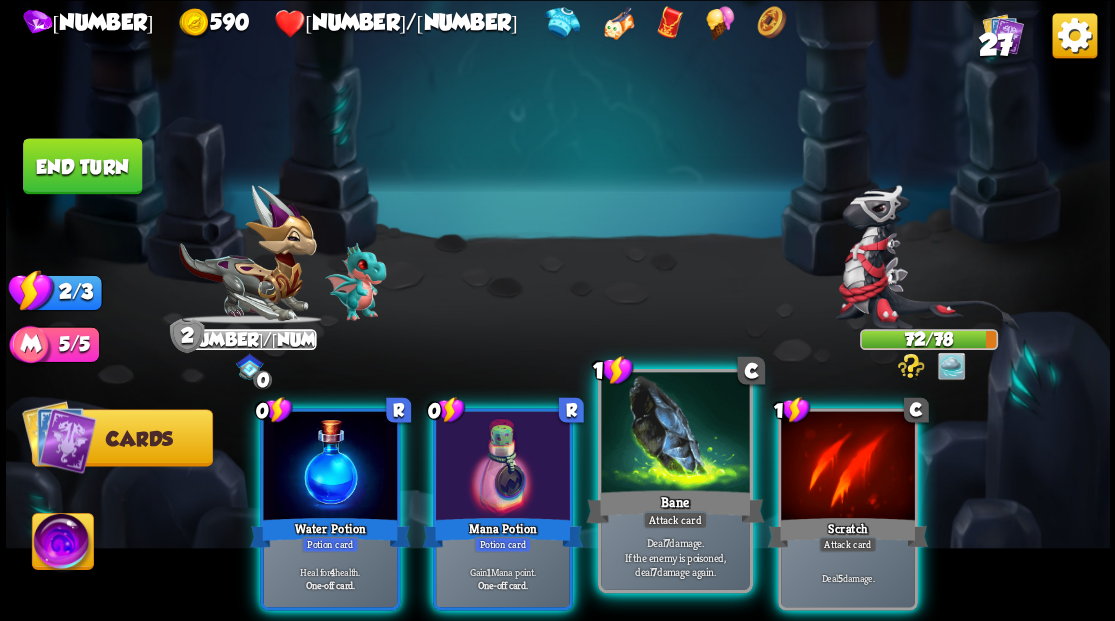 click at bounding box center (675, 434) 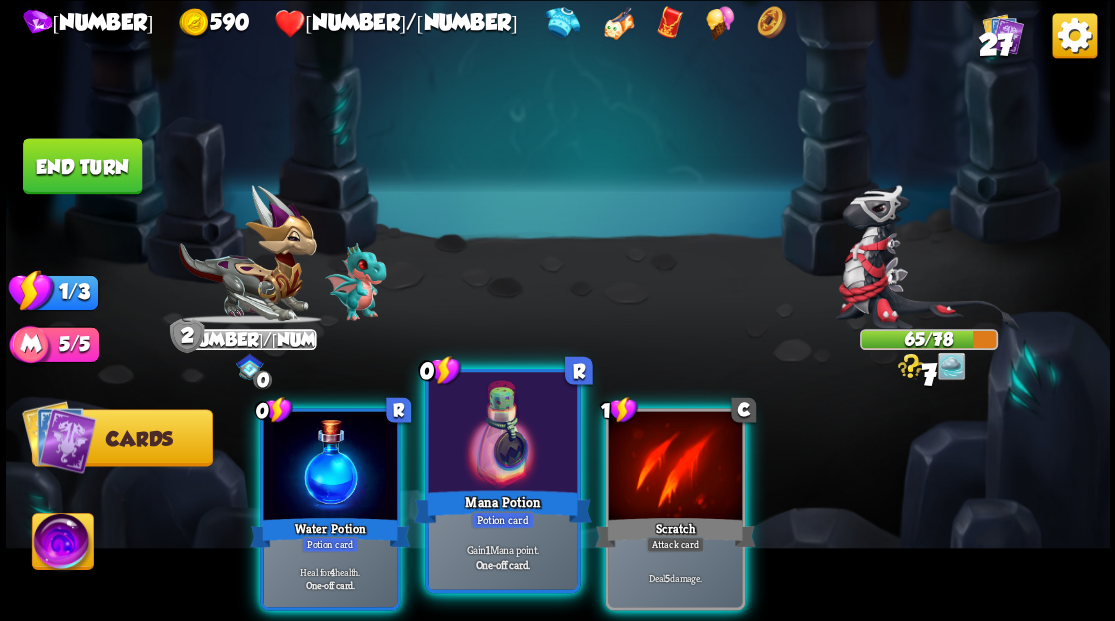 click at bounding box center [502, 434] 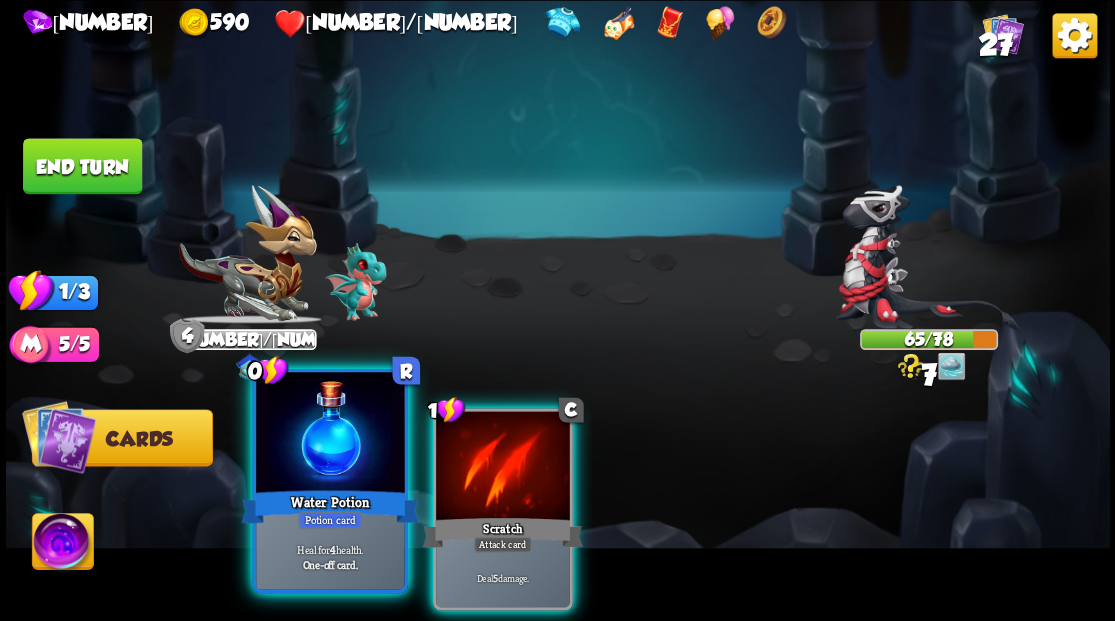 click at bounding box center (330, 434) 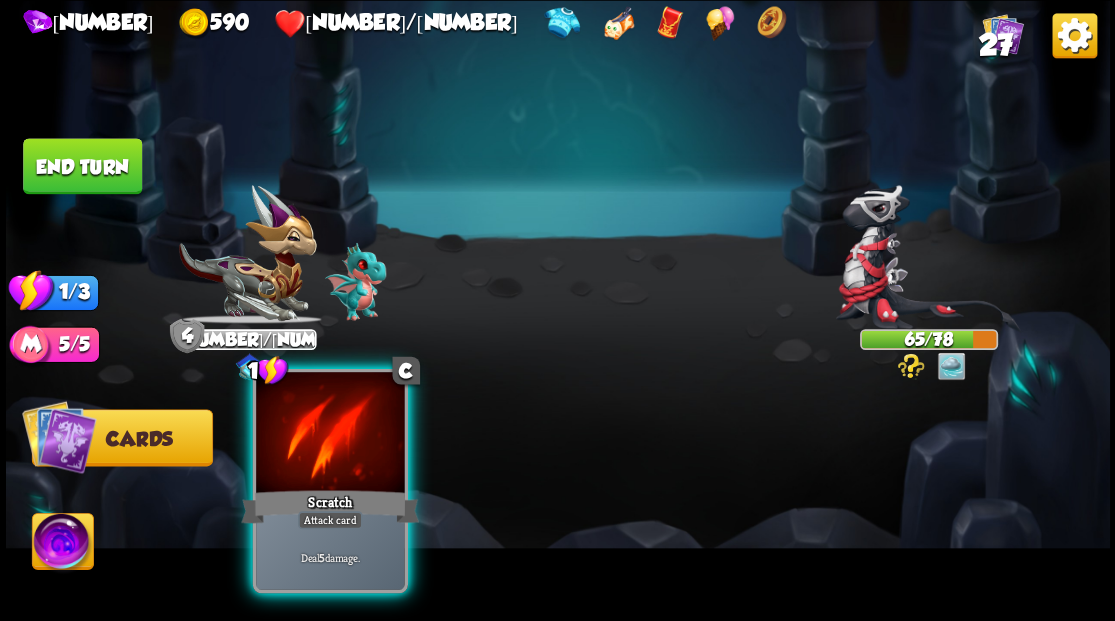 click at bounding box center [330, 434] 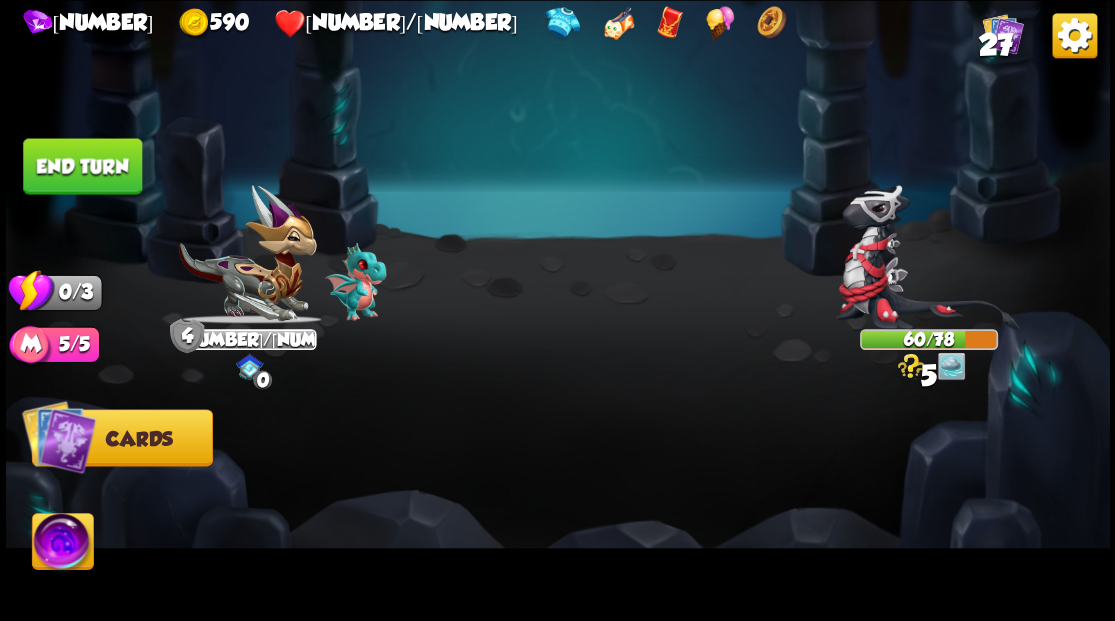 click on "End turn" at bounding box center (82, 166) 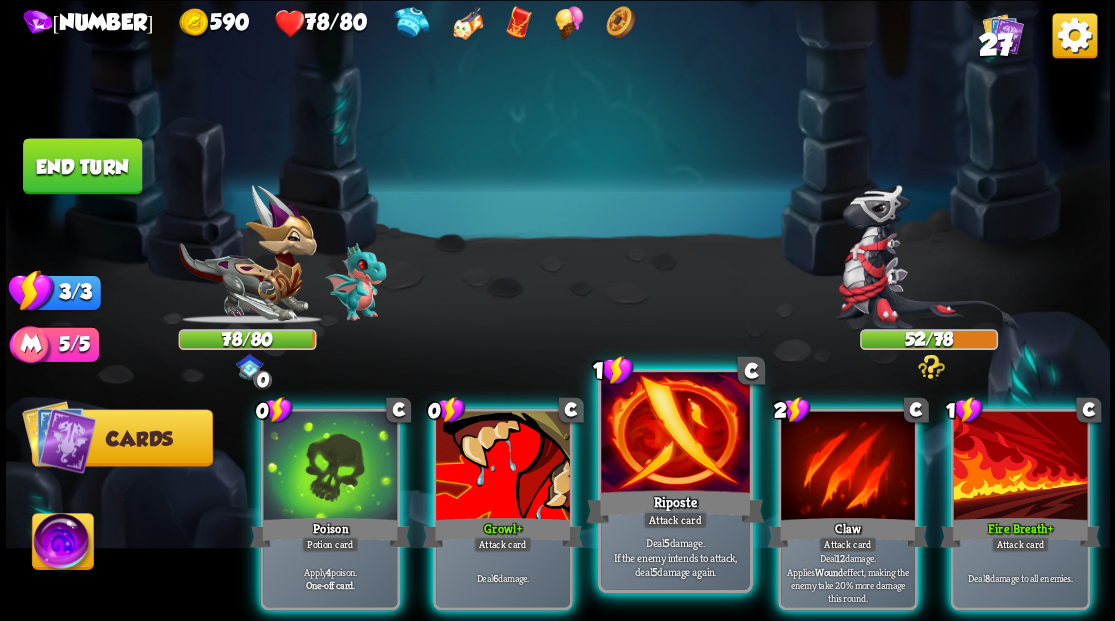 click at bounding box center (675, 434) 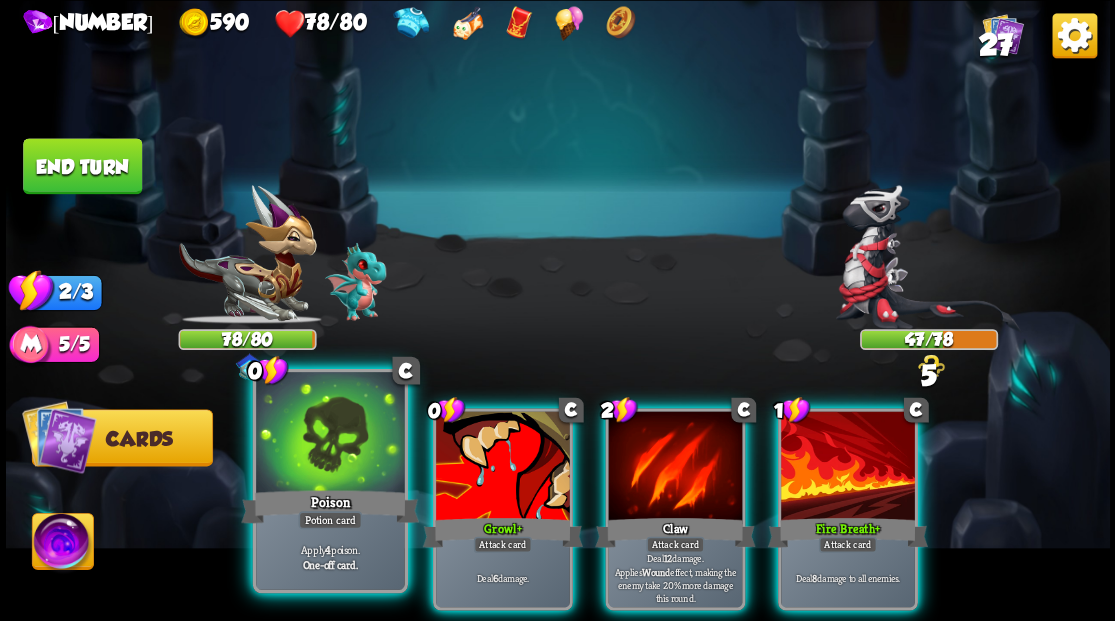 click at bounding box center [330, 434] 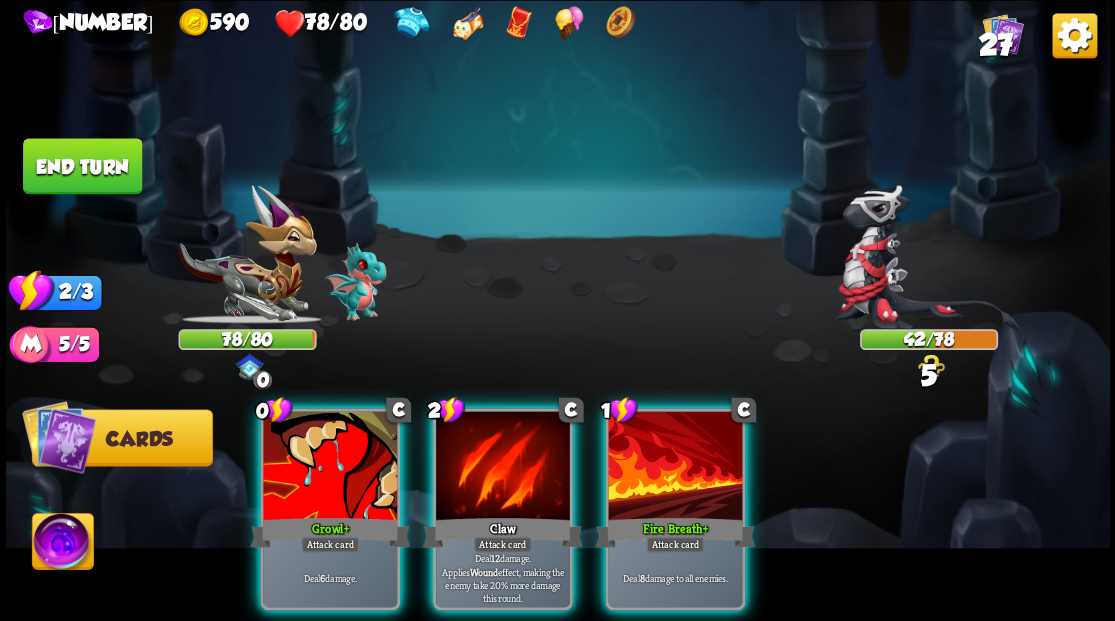 click at bounding box center (330, 467) 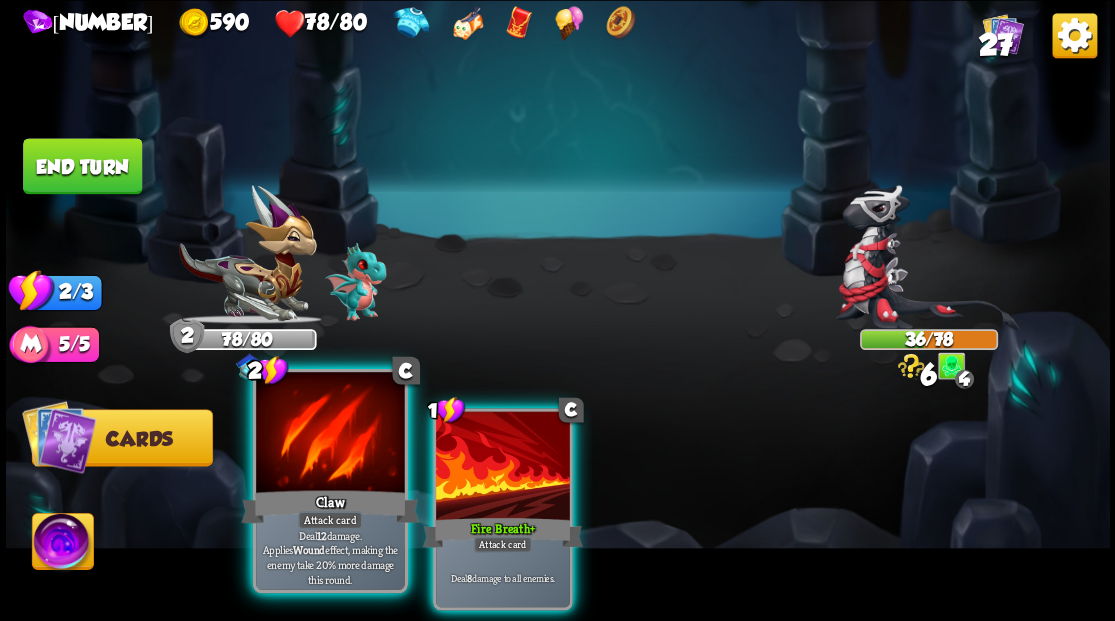 click at bounding box center [330, 434] 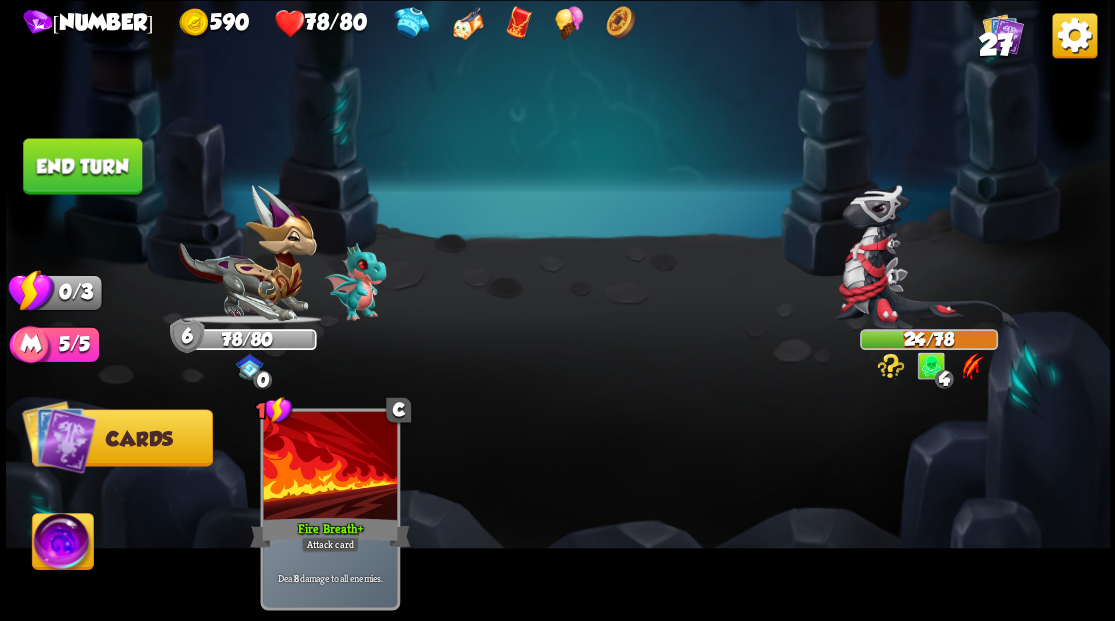 click on "End turn" at bounding box center [82, 166] 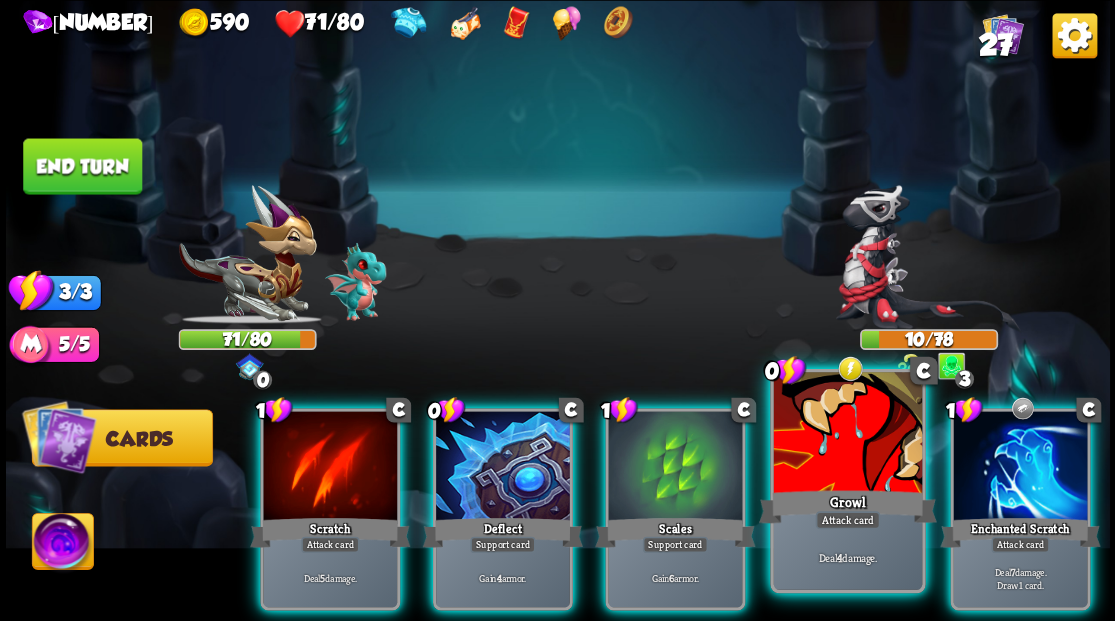 click at bounding box center [847, 434] 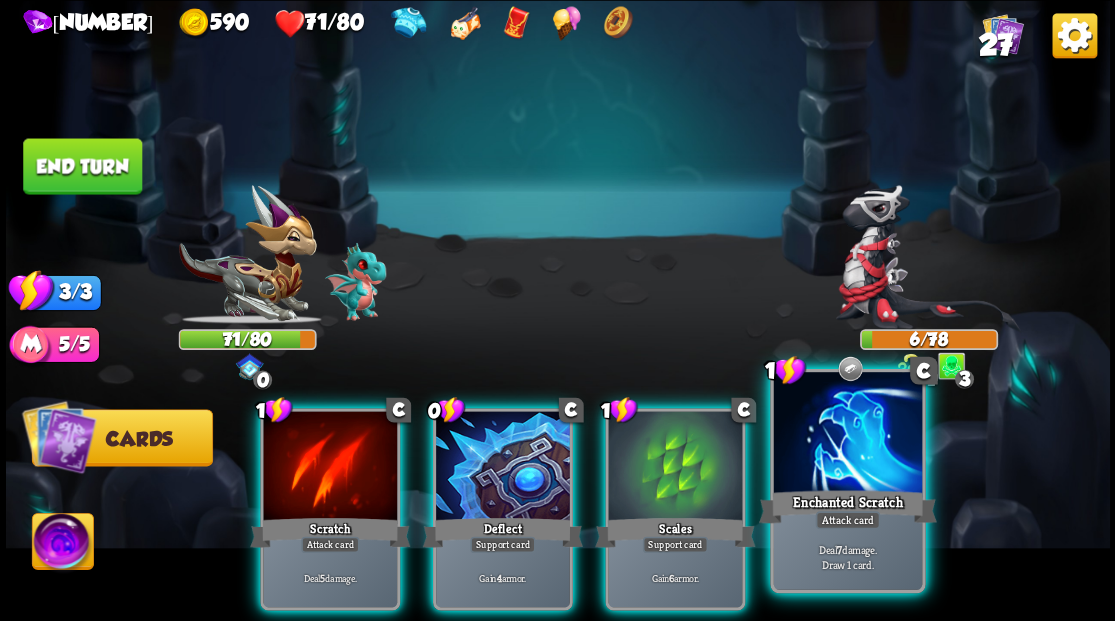 click at bounding box center (847, 434) 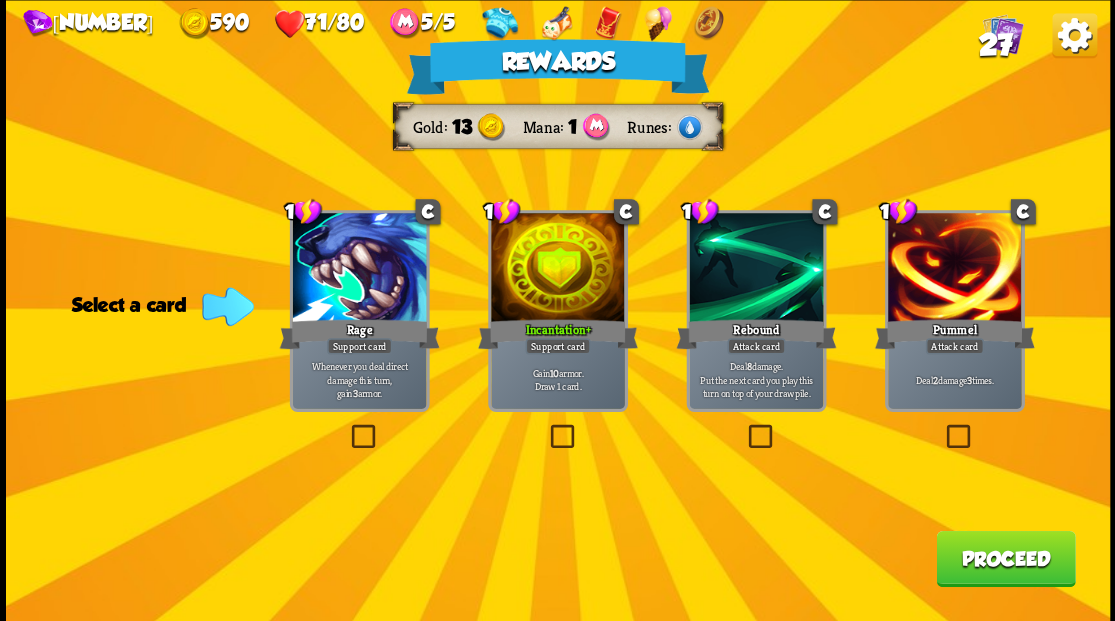 click on "Proceed" at bounding box center (1005, 558) 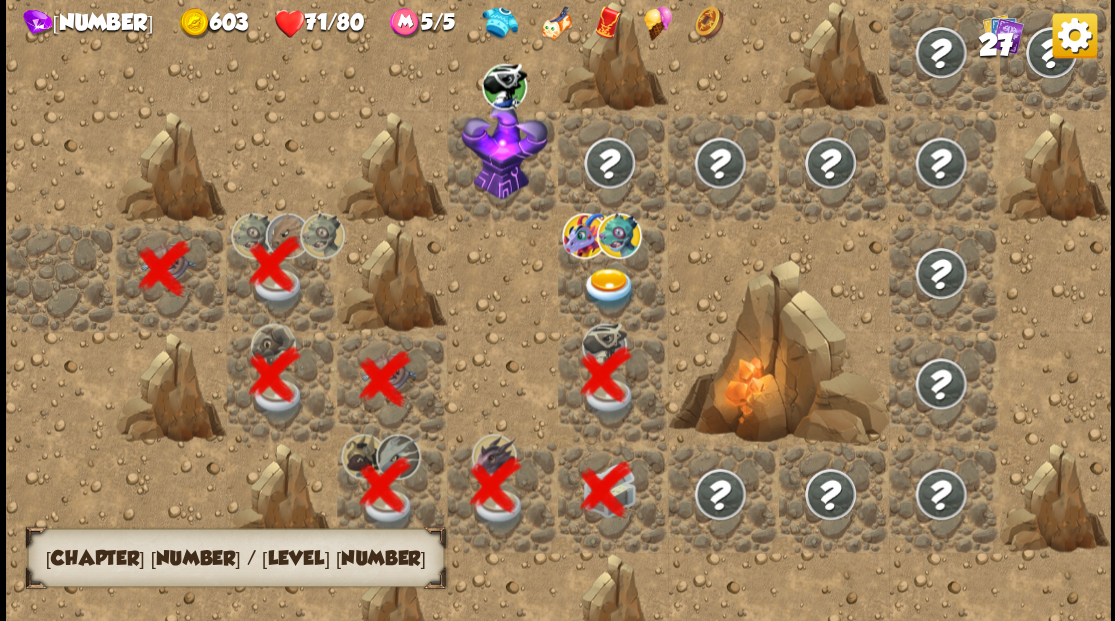 click at bounding box center (609, 288) 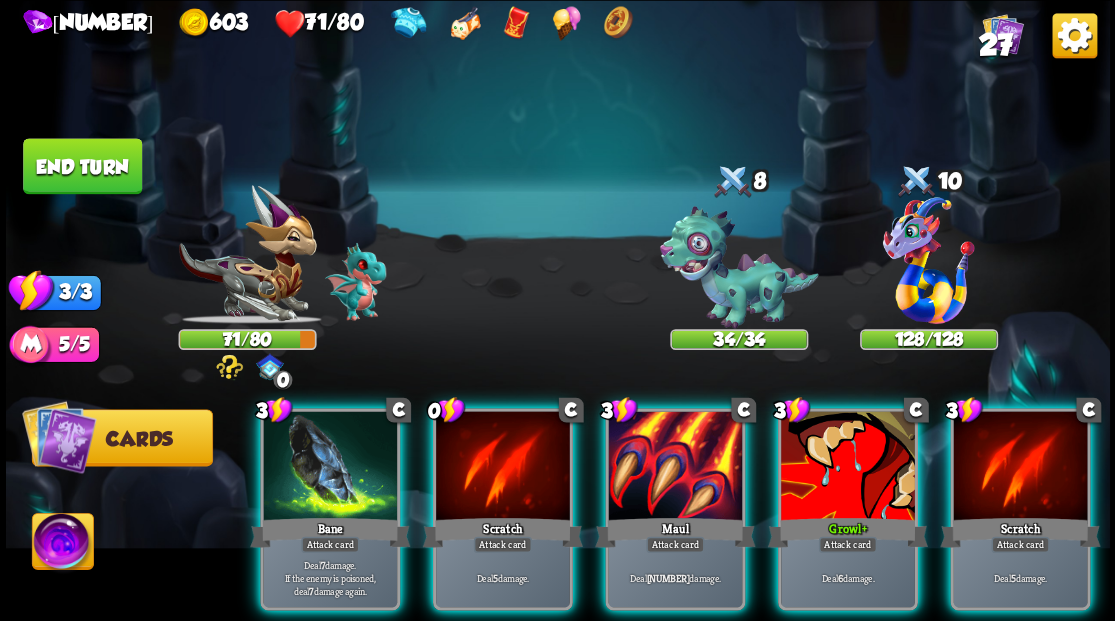 click at bounding box center (62, 544) 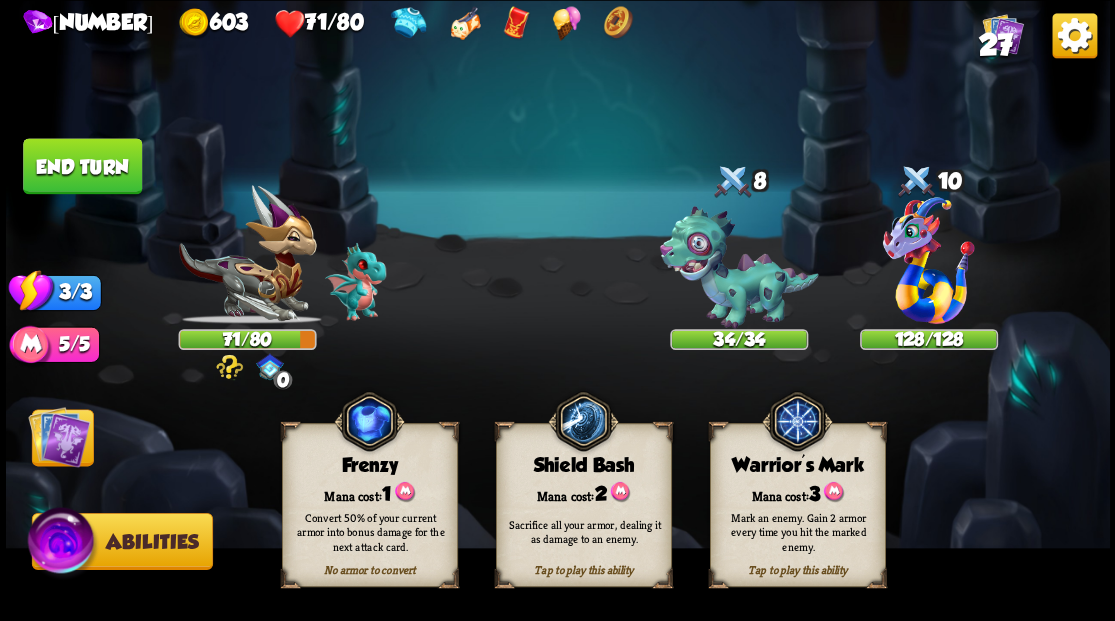 drag, startPoint x: 788, startPoint y: 498, endPoint x: 809, endPoint y: 467, distance: 37.44329 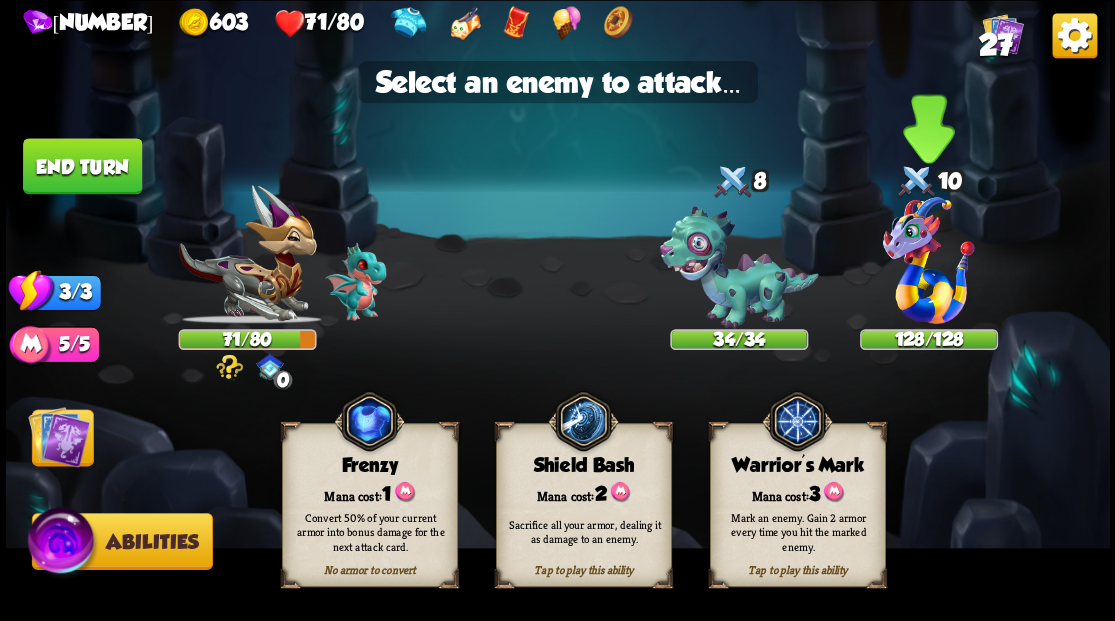 click at bounding box center (929, 260) 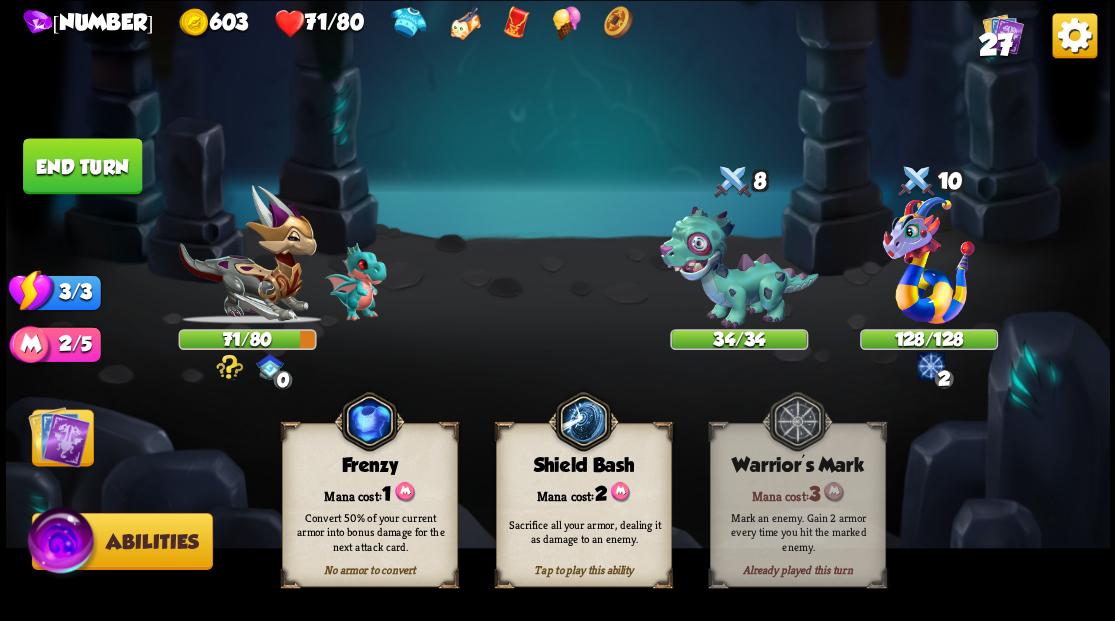 click at bounding box center (59, 436) 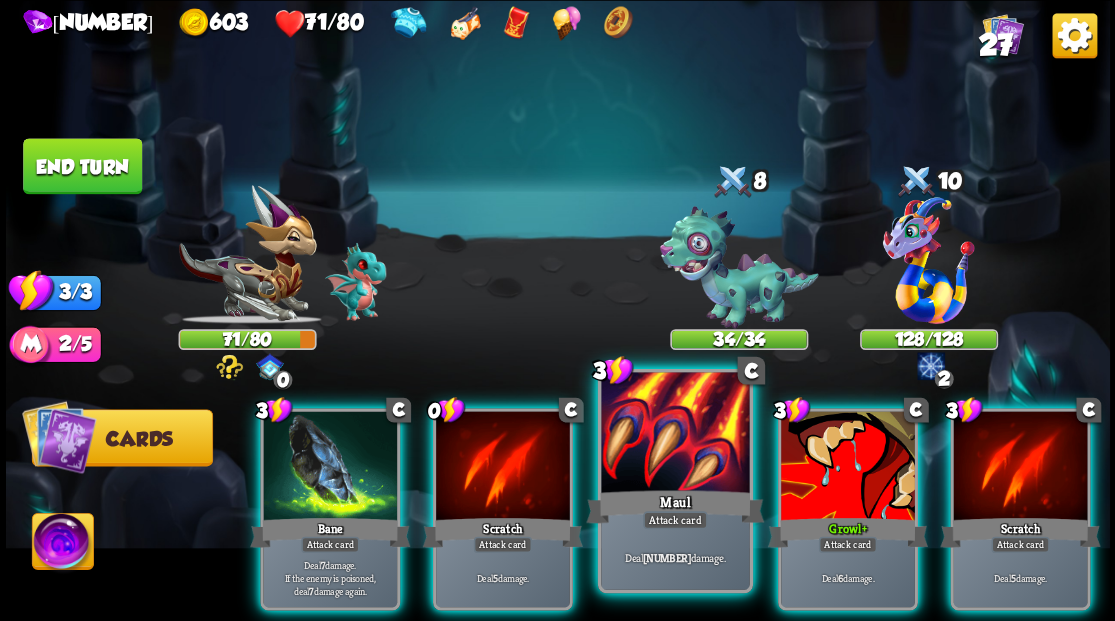 click at bounding box center (675, 434) 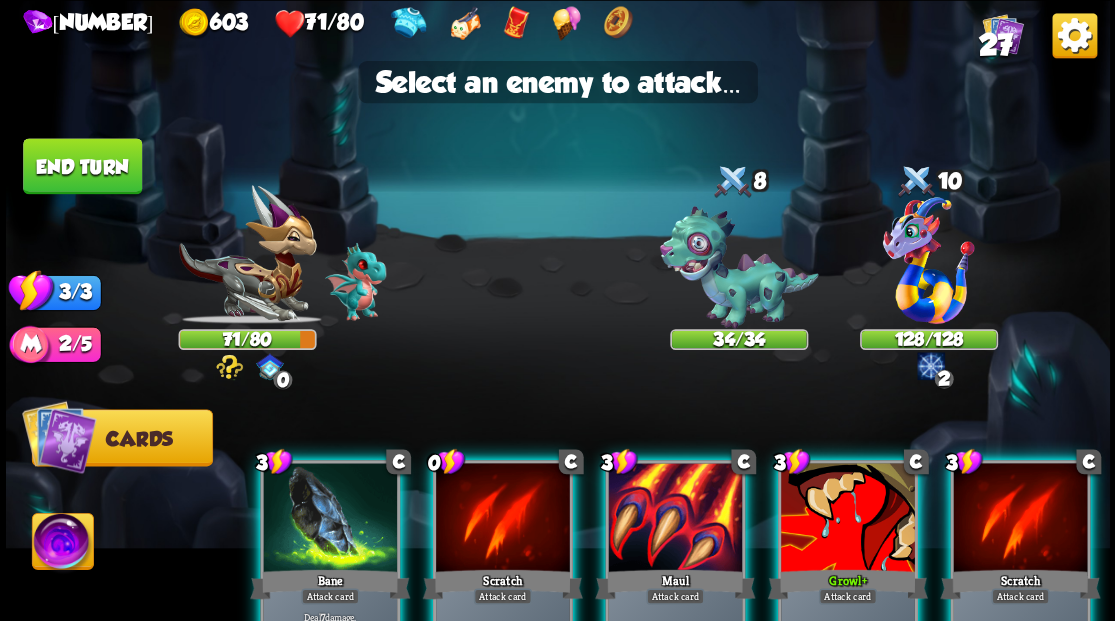 click at bounding box center (675, 519) 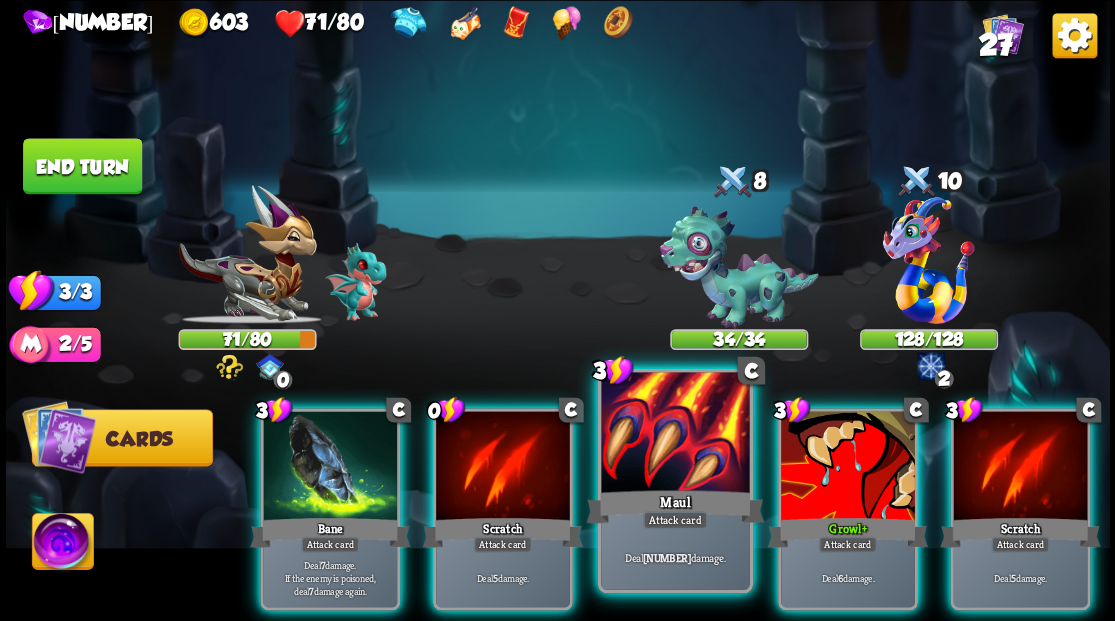 click at bounding box center [675, 434] 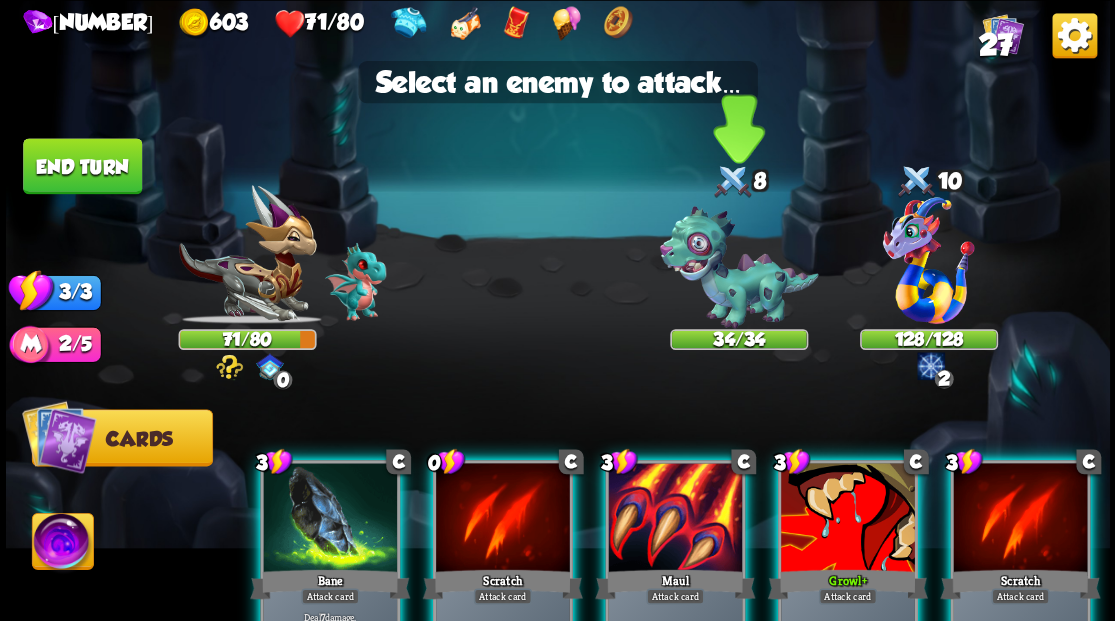 click at bounding box center [738, 267] 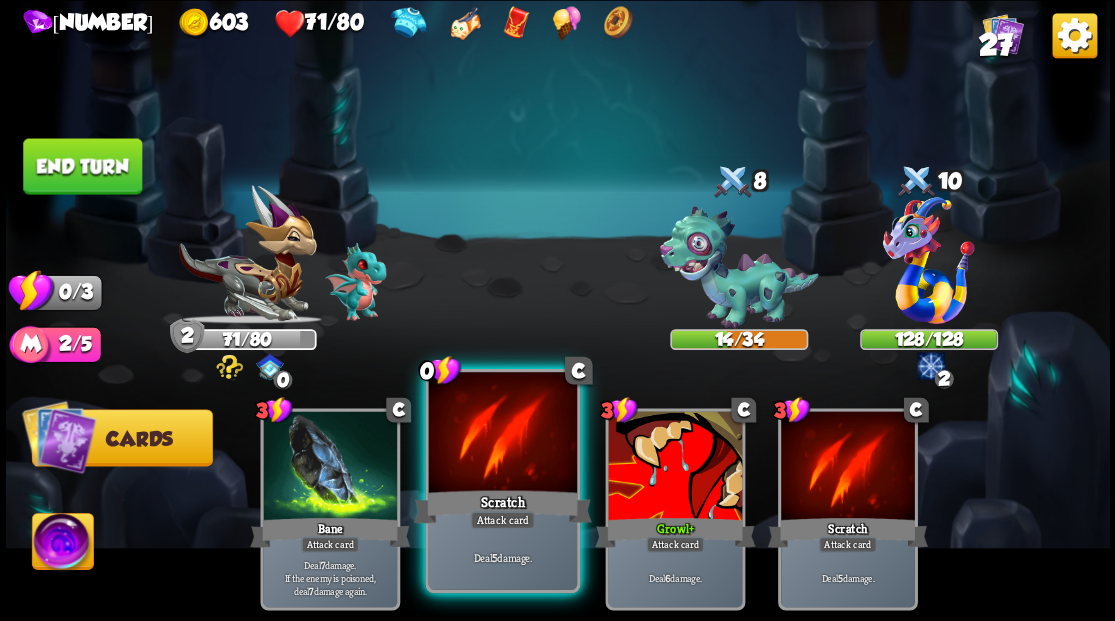 click at bounding box center (502, 434) 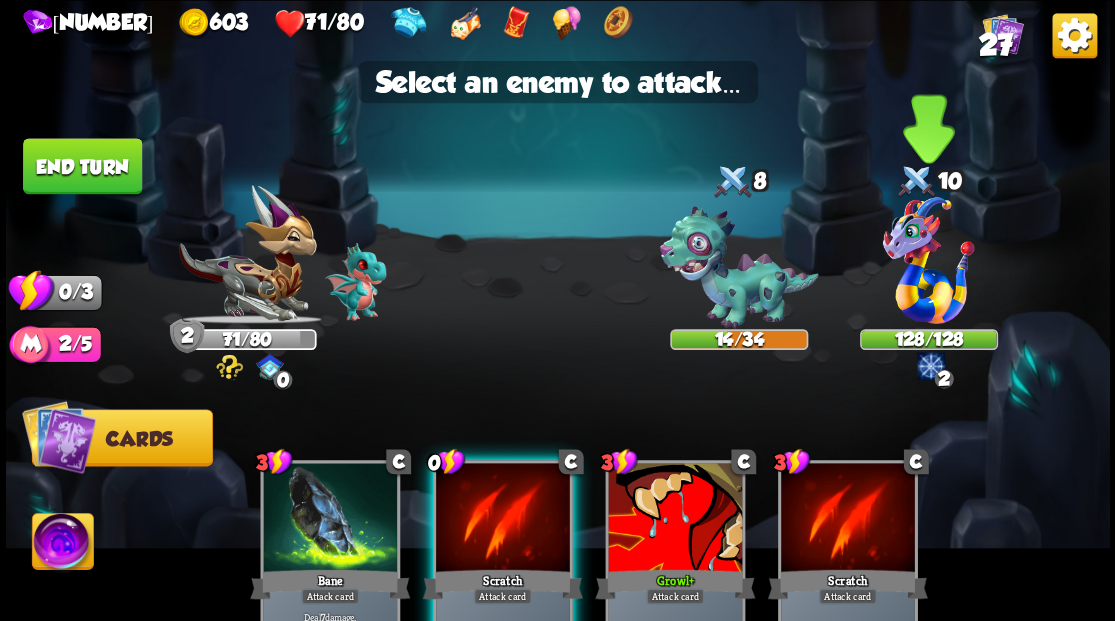click at bounding box center (929, 260) 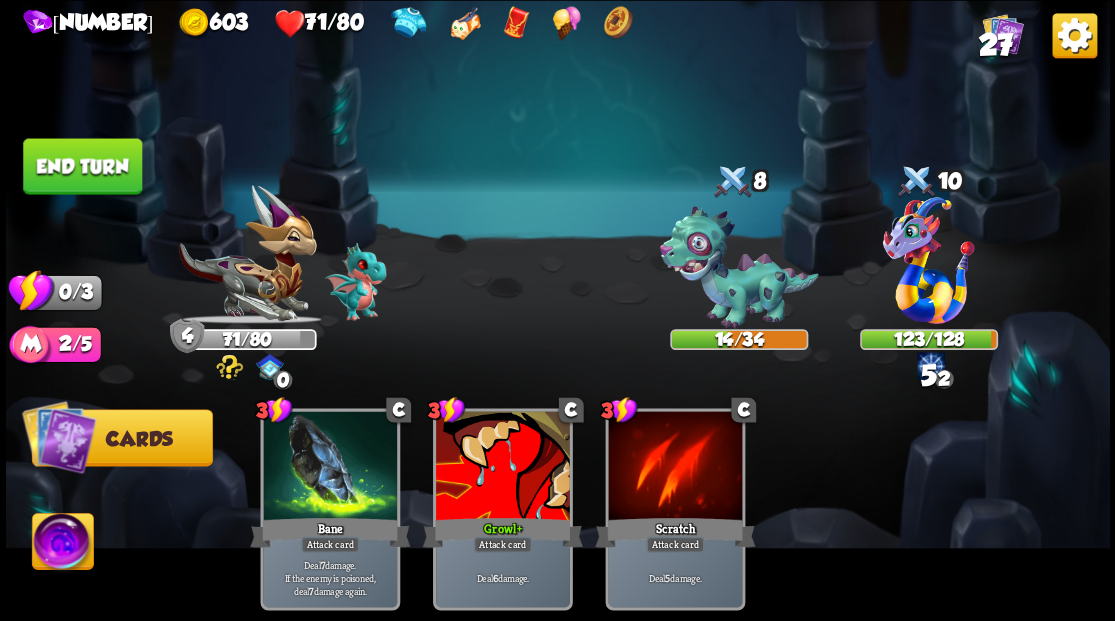 drag, startPoint x: 95, startPoint y: 176, endPoint x: 569, endPoint y: 187, distance: 474.12762 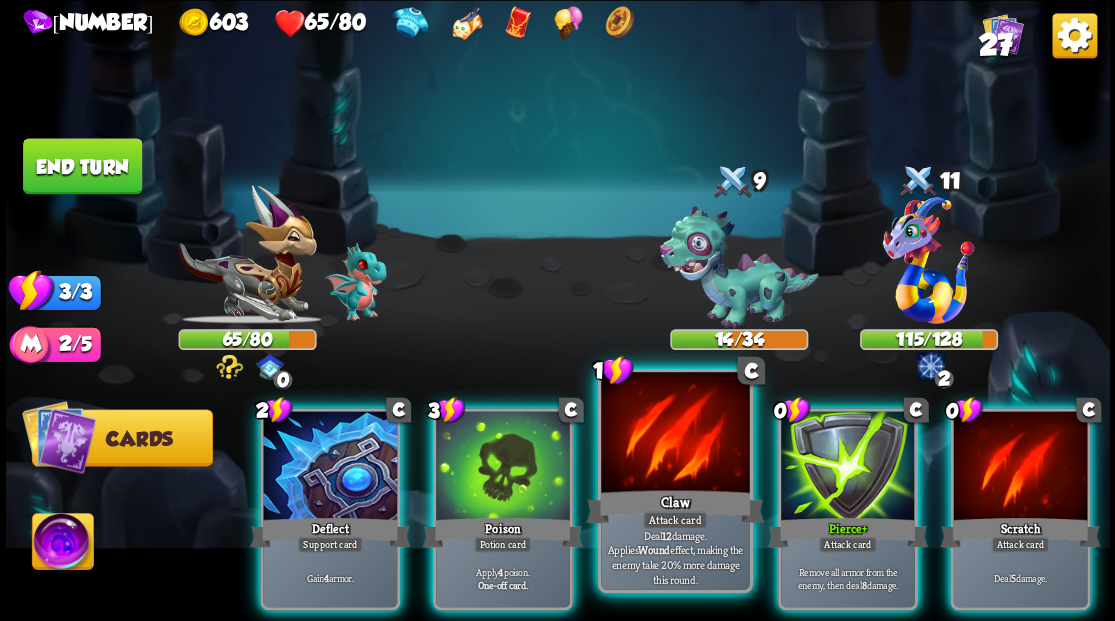 drag, startPoint x: 674, startPoint y: 438, endPoint x: 702, endPoint y: 388, distance: 57.306194 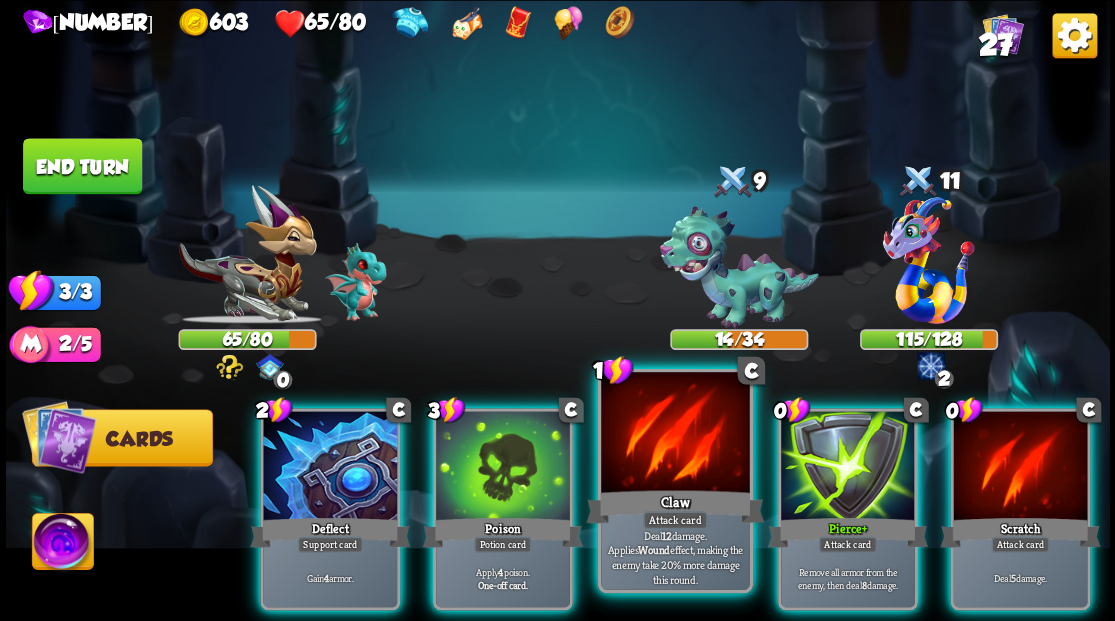 click at bounding box center (675, 434) 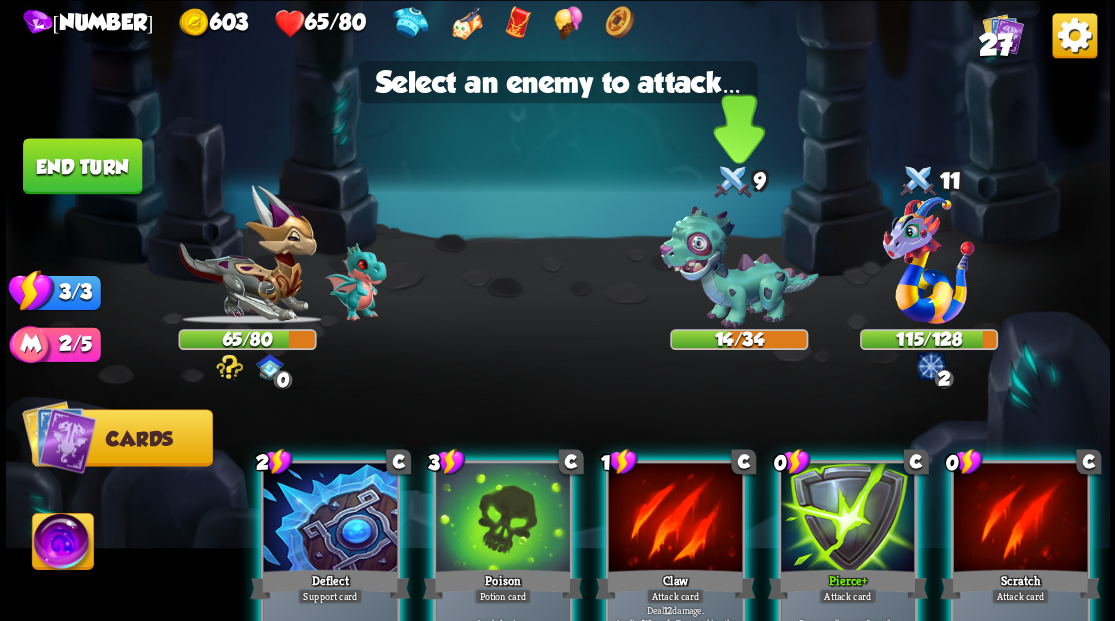 click at bounding box center [738, 267] 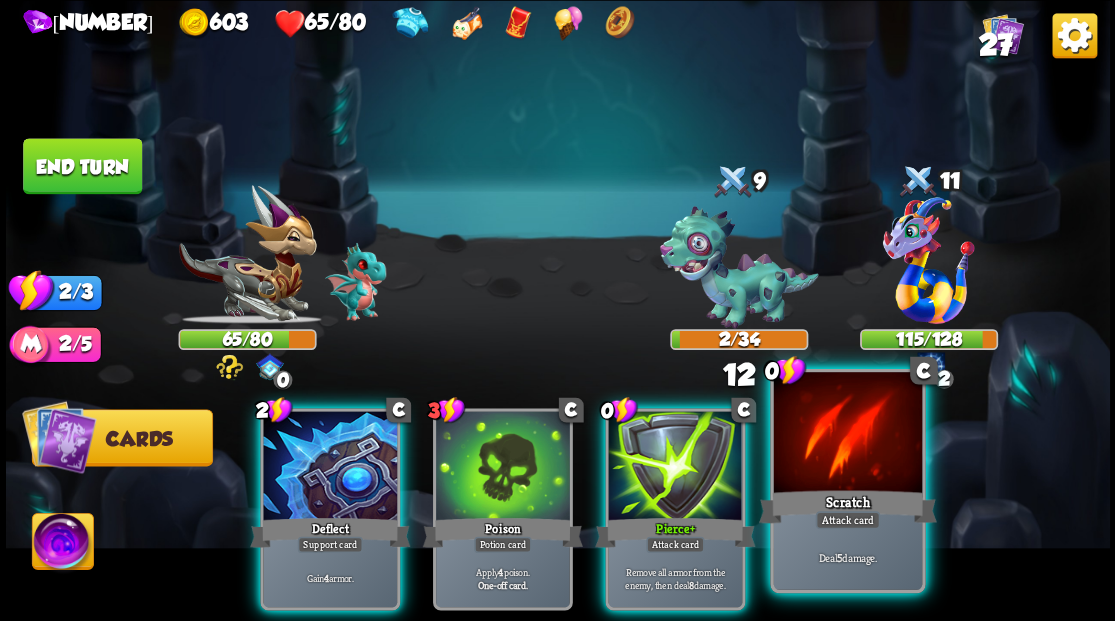 drag, startPoint x: 837, startPoint y: 458, endPoint x: 824, endPoint y: 438, distance: 23.853722 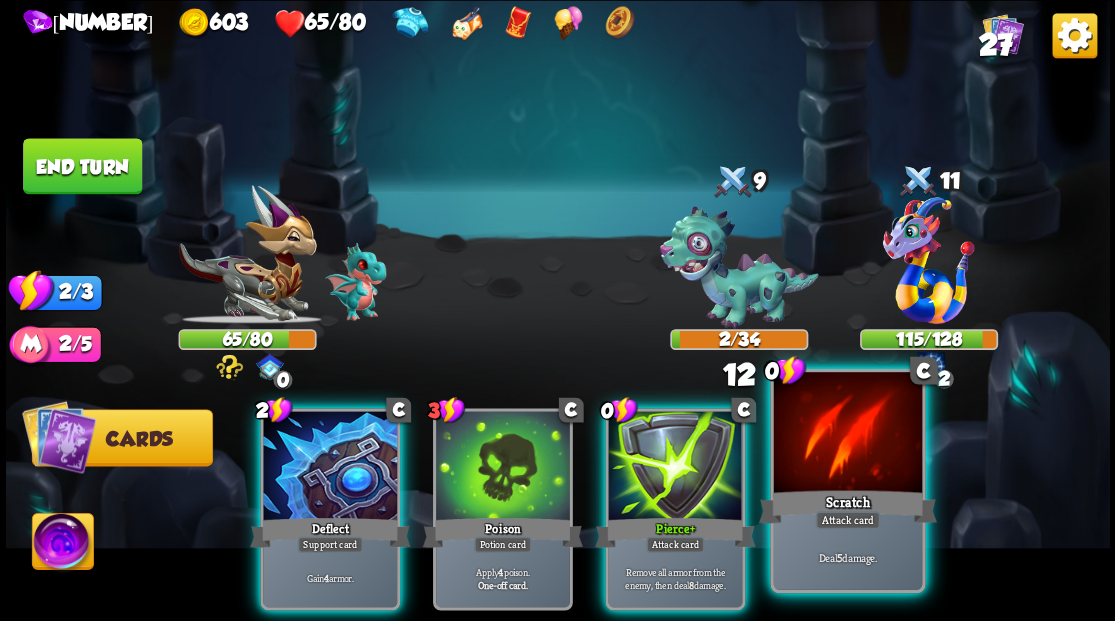 click at bounding box center [847, 434] 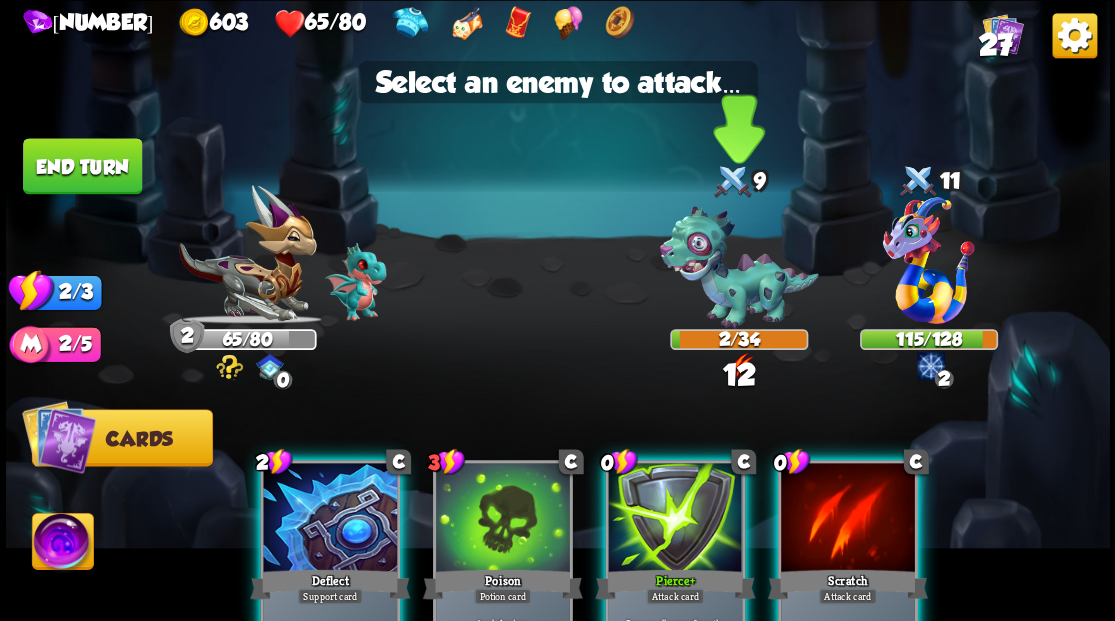 click at bounding box center (738, 267) 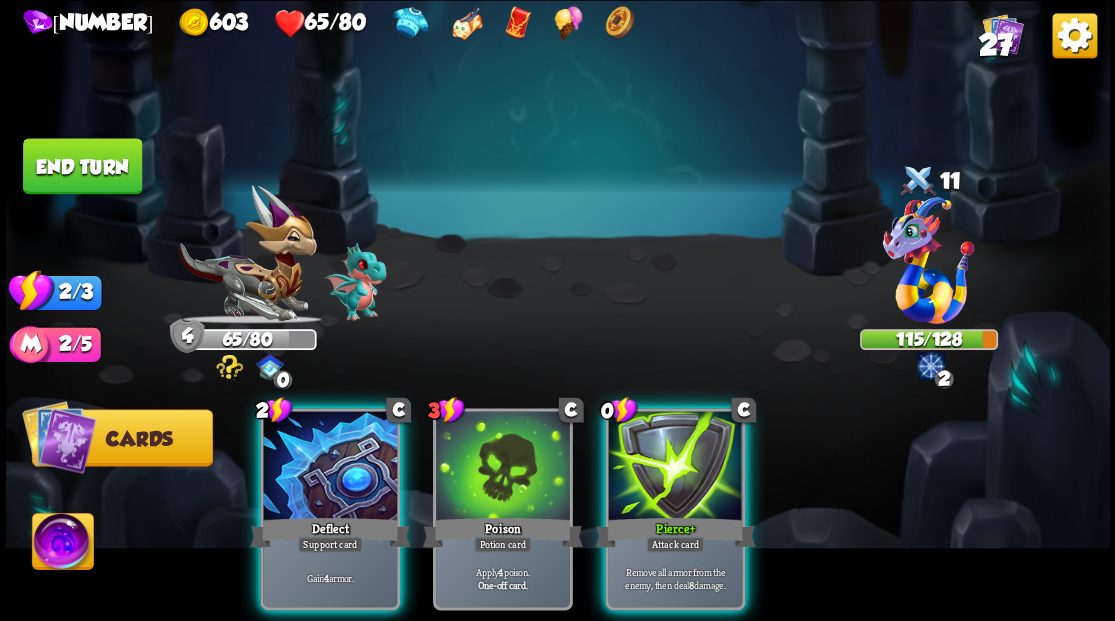 drag, startPoint x: 671, startPoint y: 458, endPoint x: 683, endPoint y: 416, distance: 43.68066 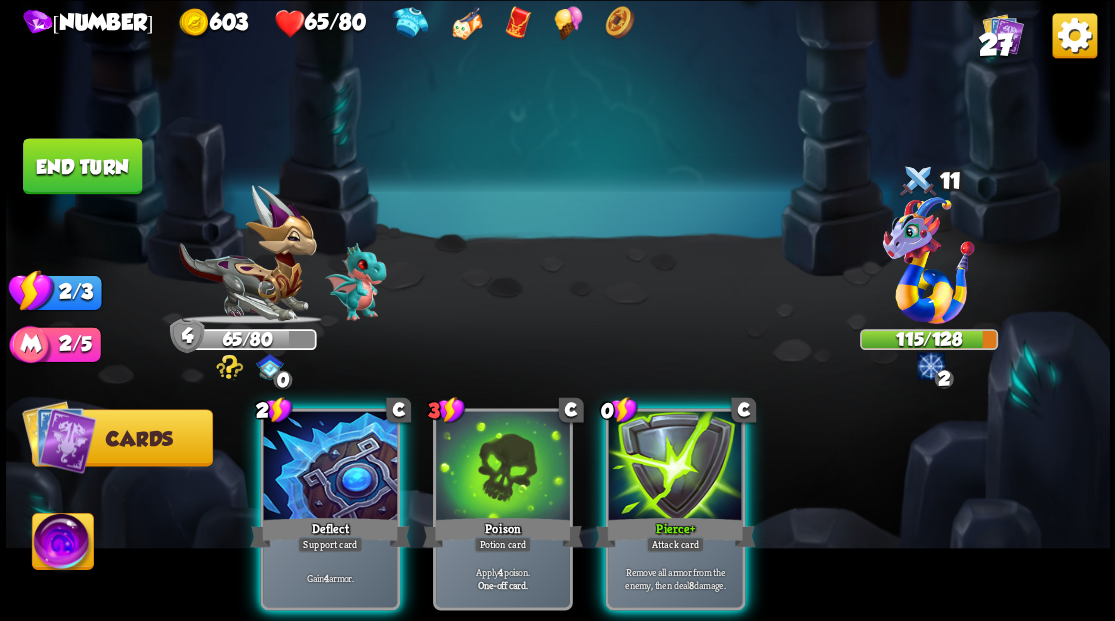 click at bounding box center (675, 467) 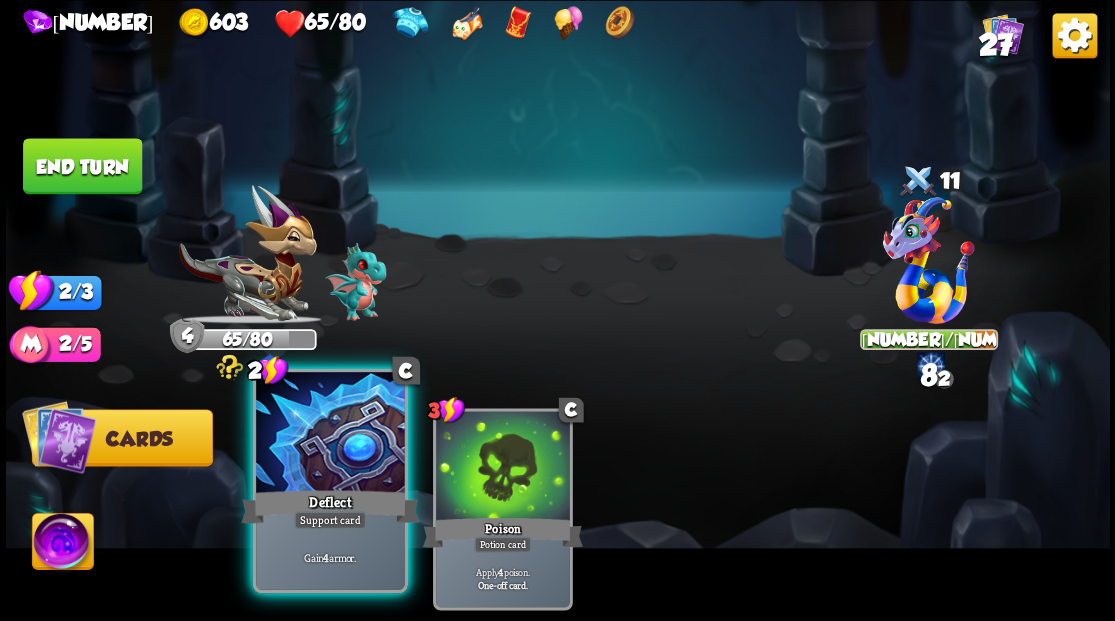 click at bounding box center [330, 434] 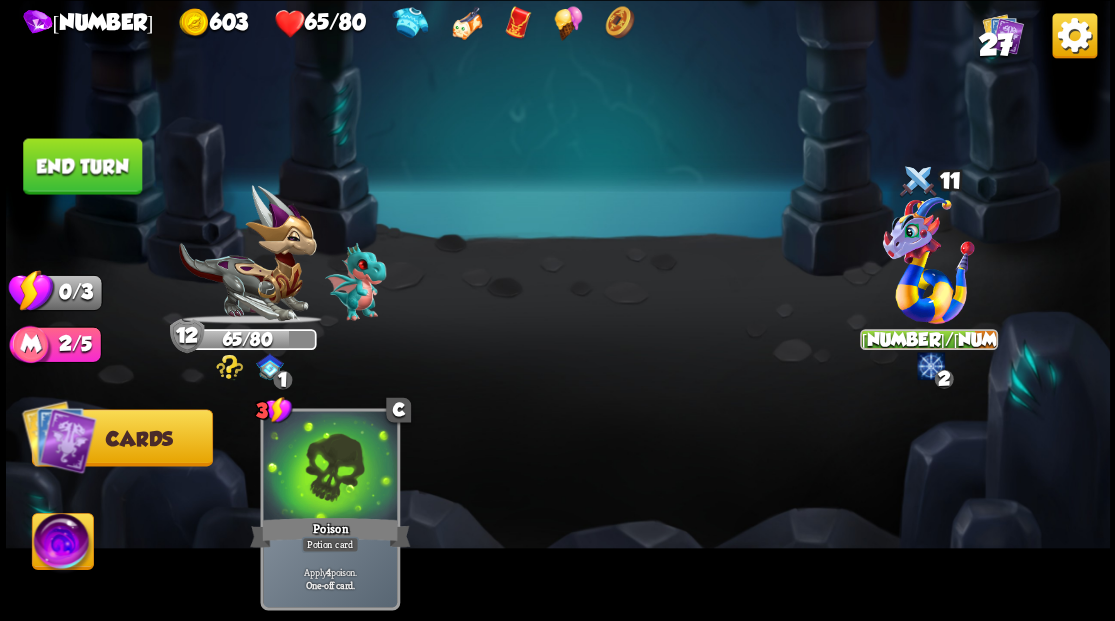 click on "End turn" at bounding box center (82, 166) 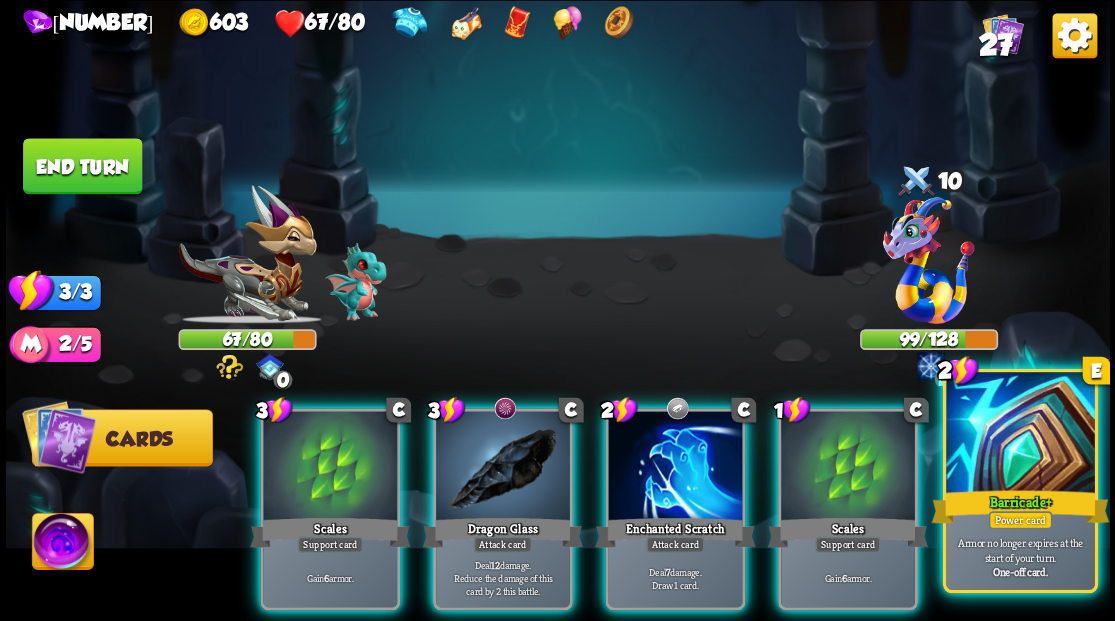 click at bounding box center (1020, 434) 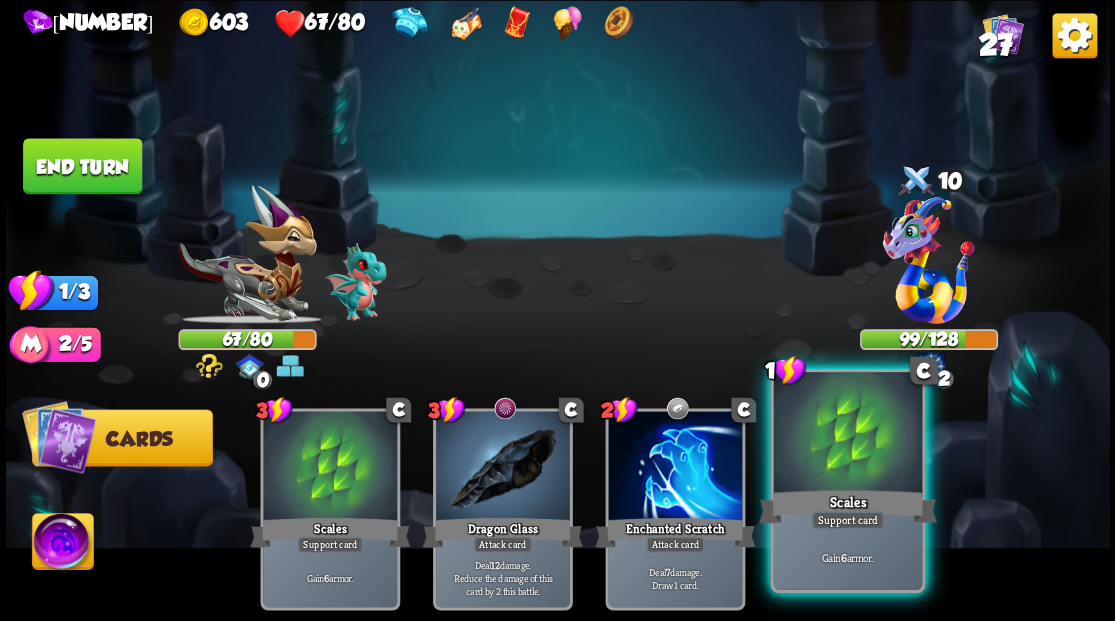 click at bounding box center [847, 434] 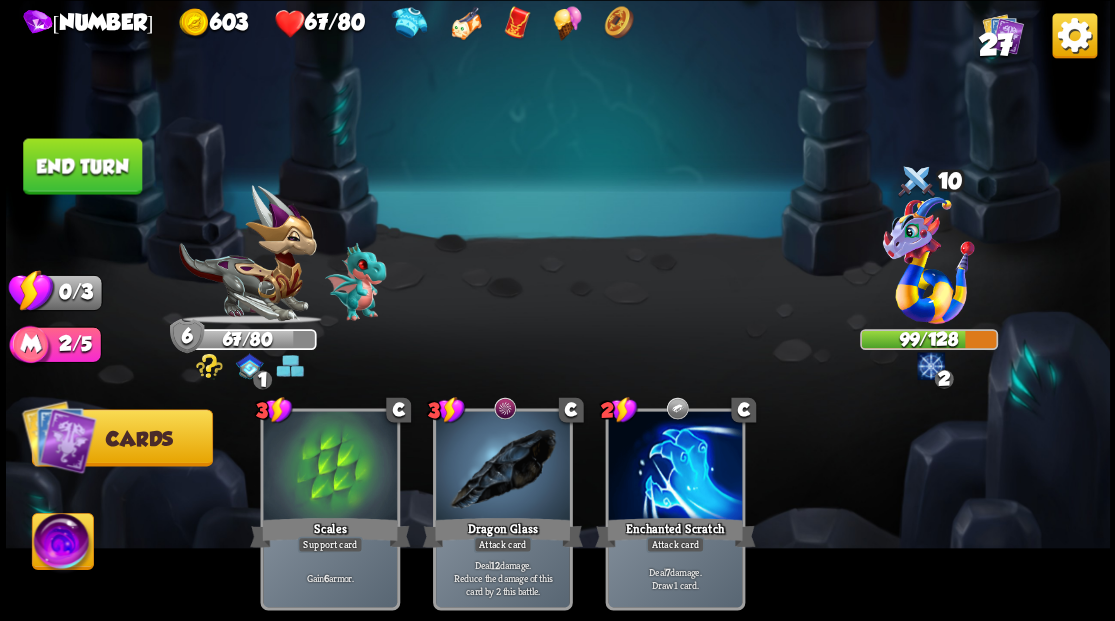 click on "End turn" at bounding box center [82, 166] 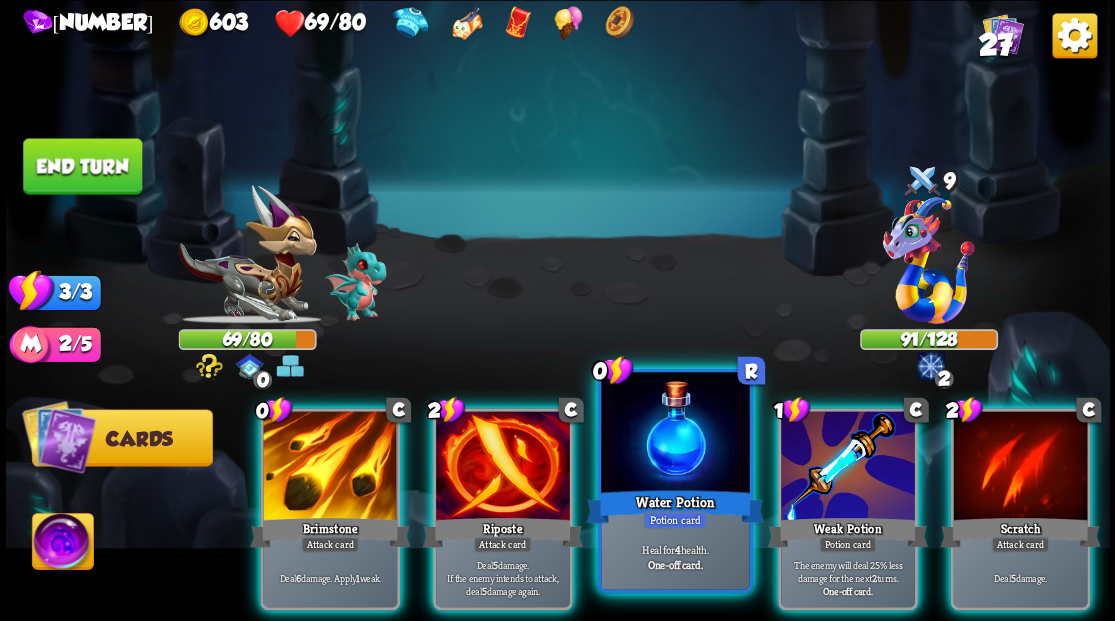 click at bounding box center [675, 434] 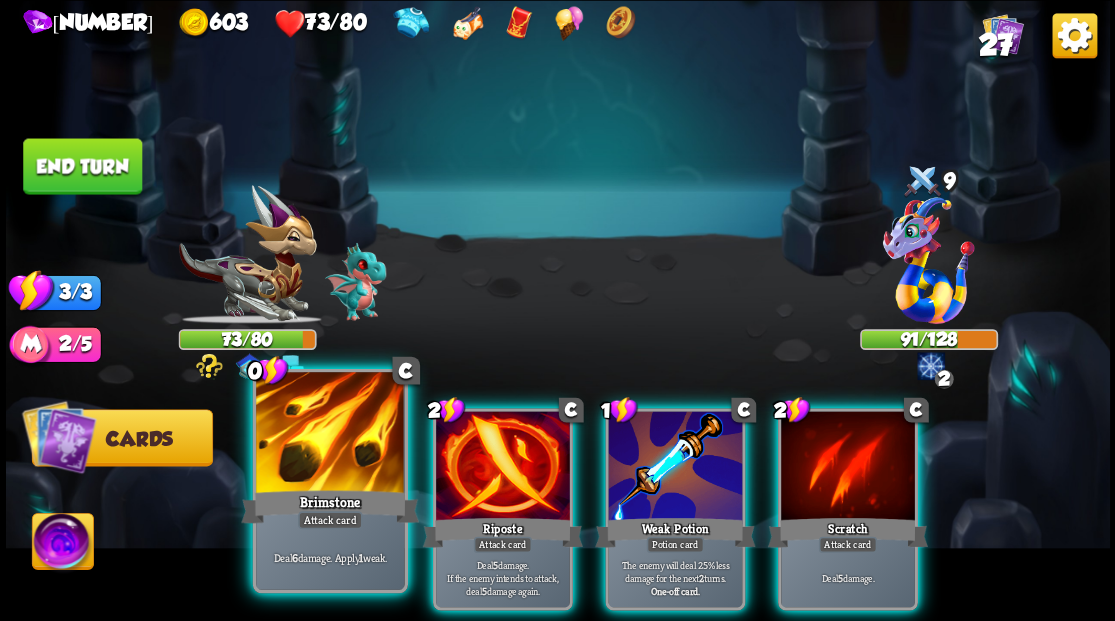 click at bounding box center (330, 434) 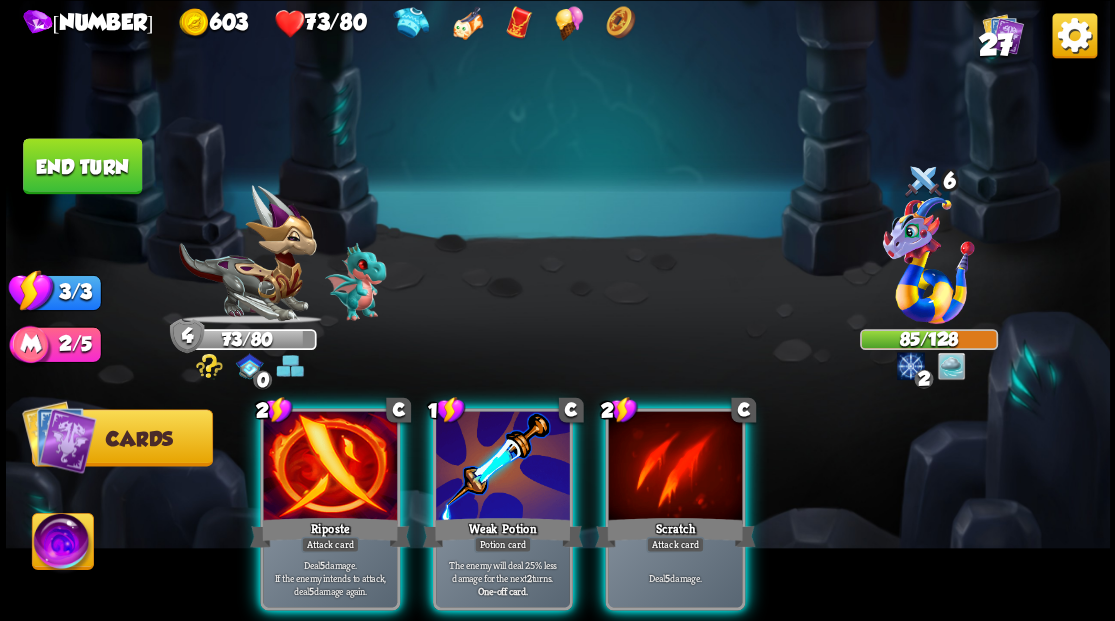 click at bounding box center [330, 467] 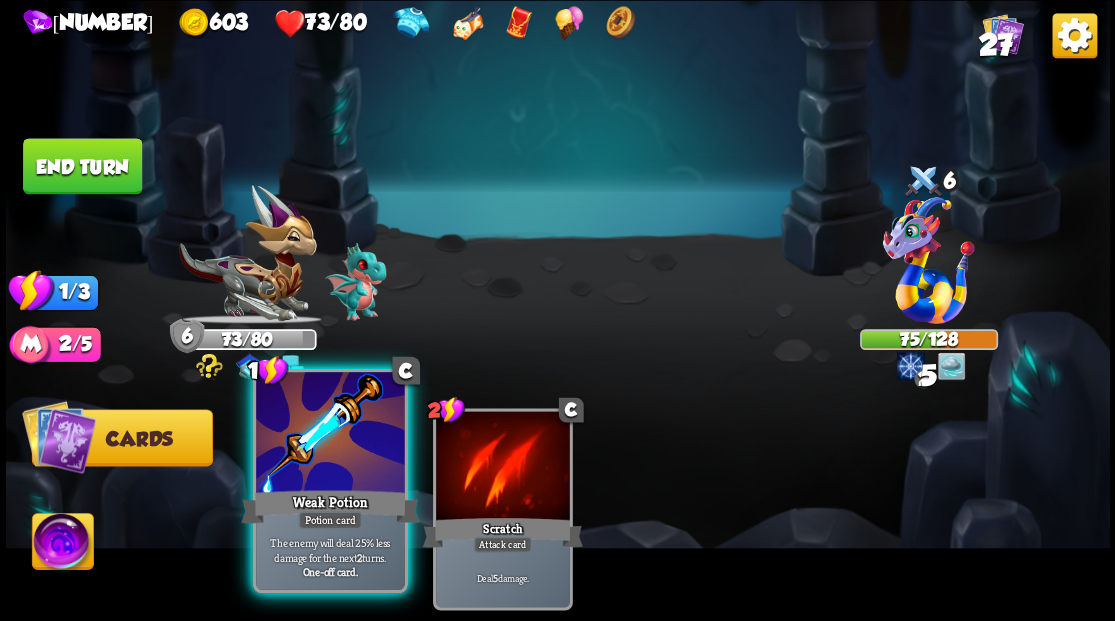 click at bounding box center [330, 434] 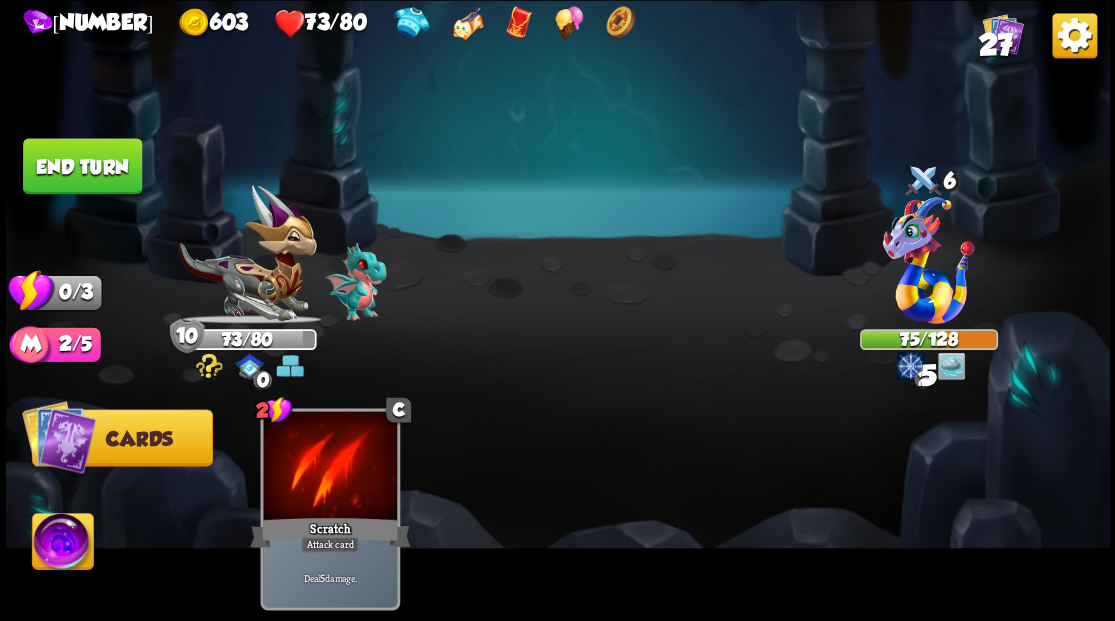click at bounding box center (558, 310) 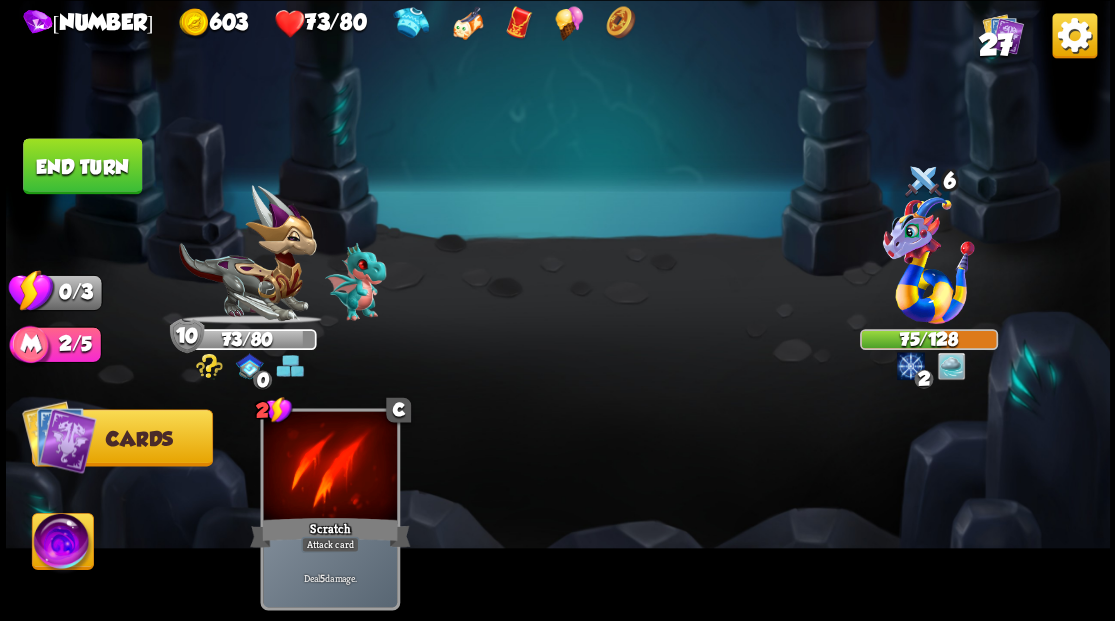 drag, startPoint x: 78, startPoint y: 146, endPoint x: 585, endPoint y: 284, distance: 525.4455 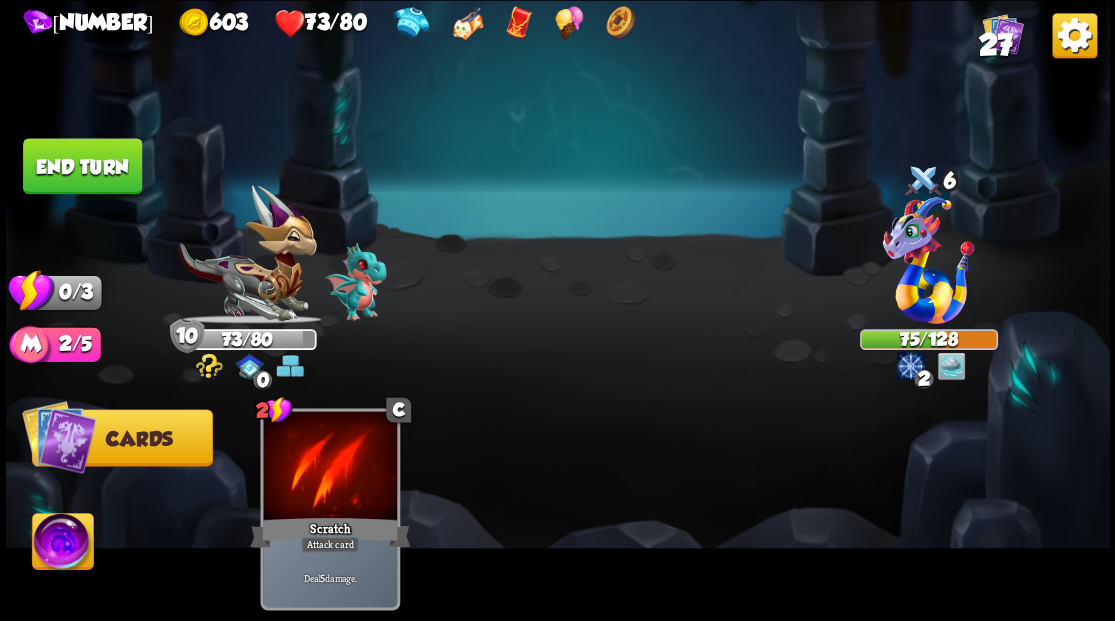 click on "End turn" at bounding box center [82, 166] 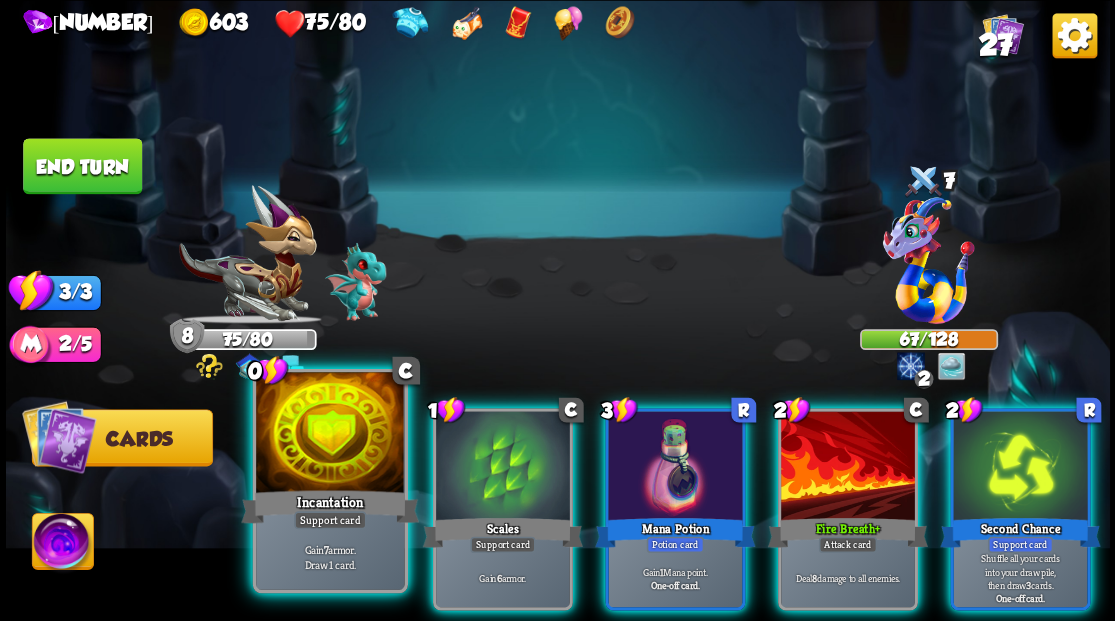 click at bounding box center [330, 434] 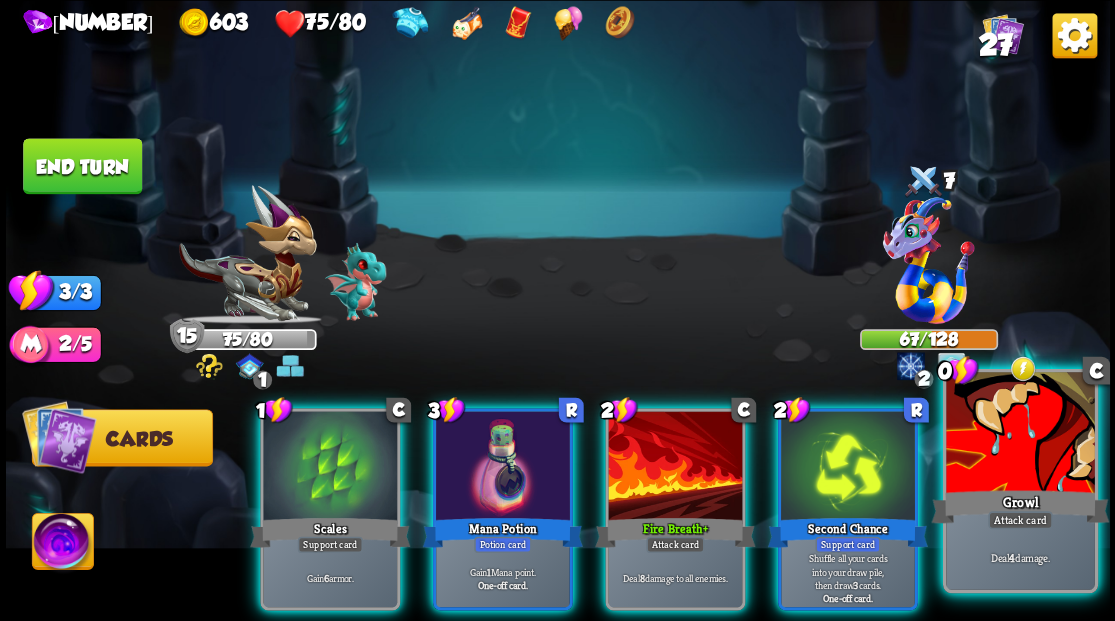 click at bounding box center (1020, 434) 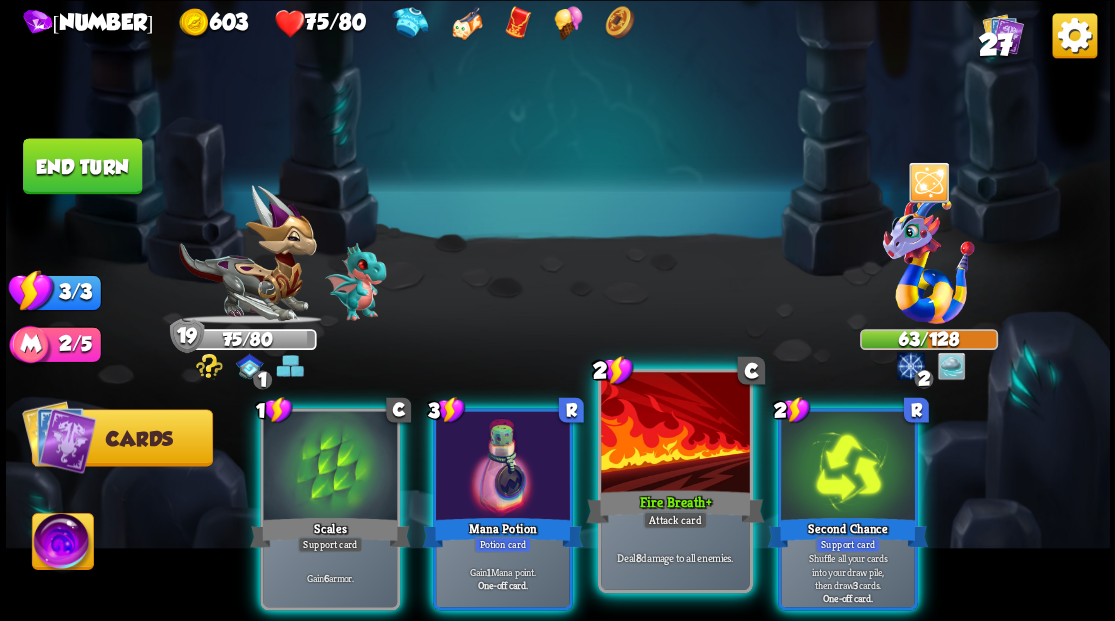 click at bounding box center [675, 434] 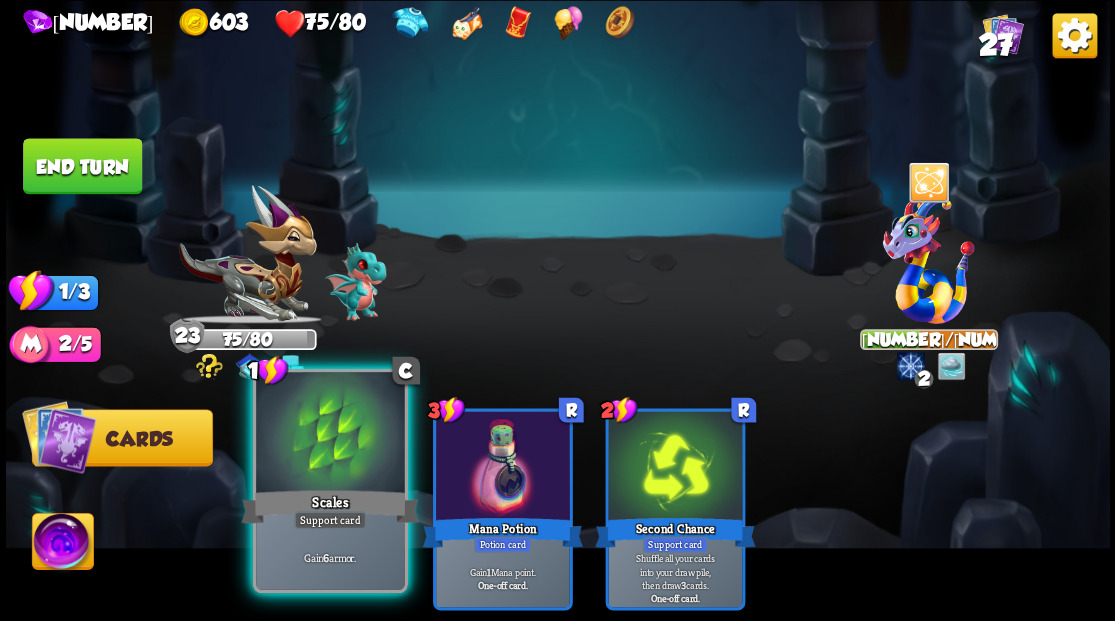 drag, startPoint x: 326, startPoint y: 472, endPoint x: 323, endPoint y: 460, distance: 12.369317 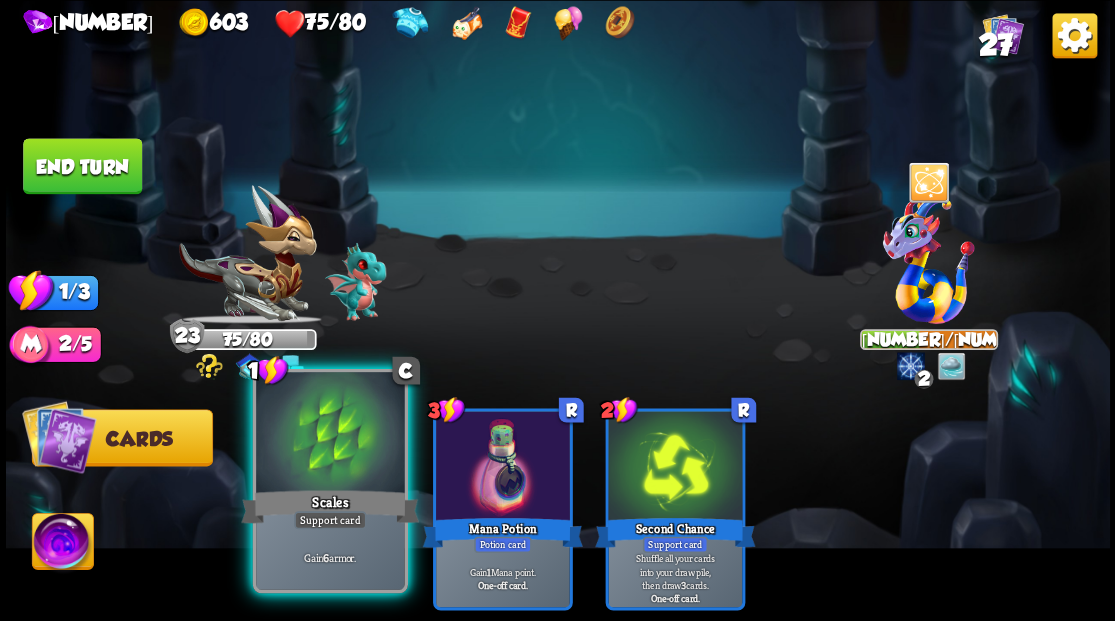 click at bounding box center (330, 434) 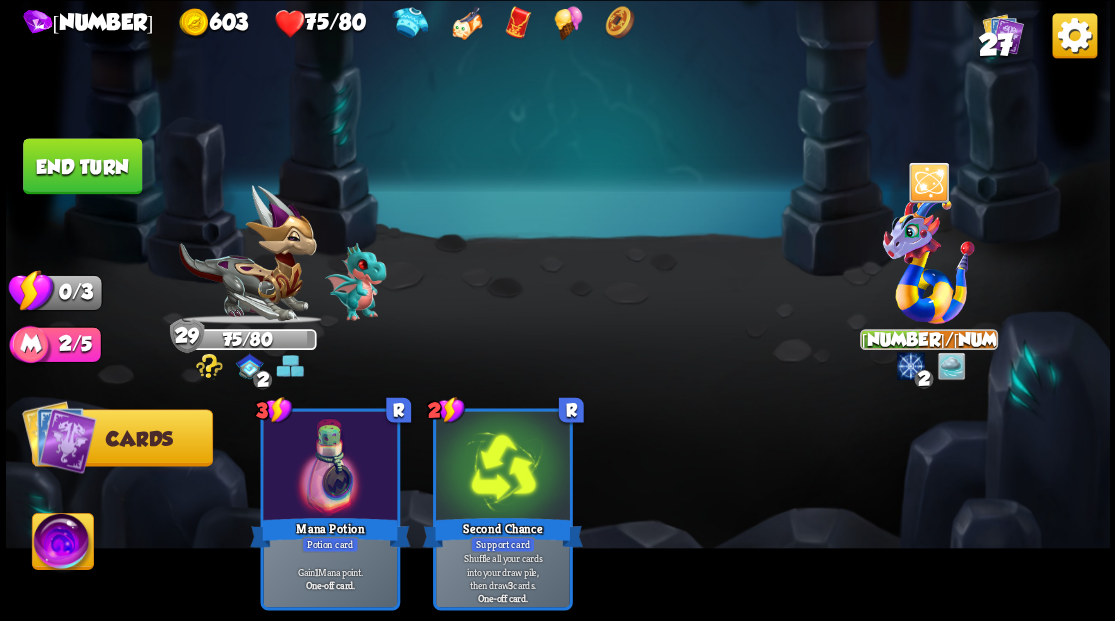 click on "End turn" at bounding box center (82, 166) 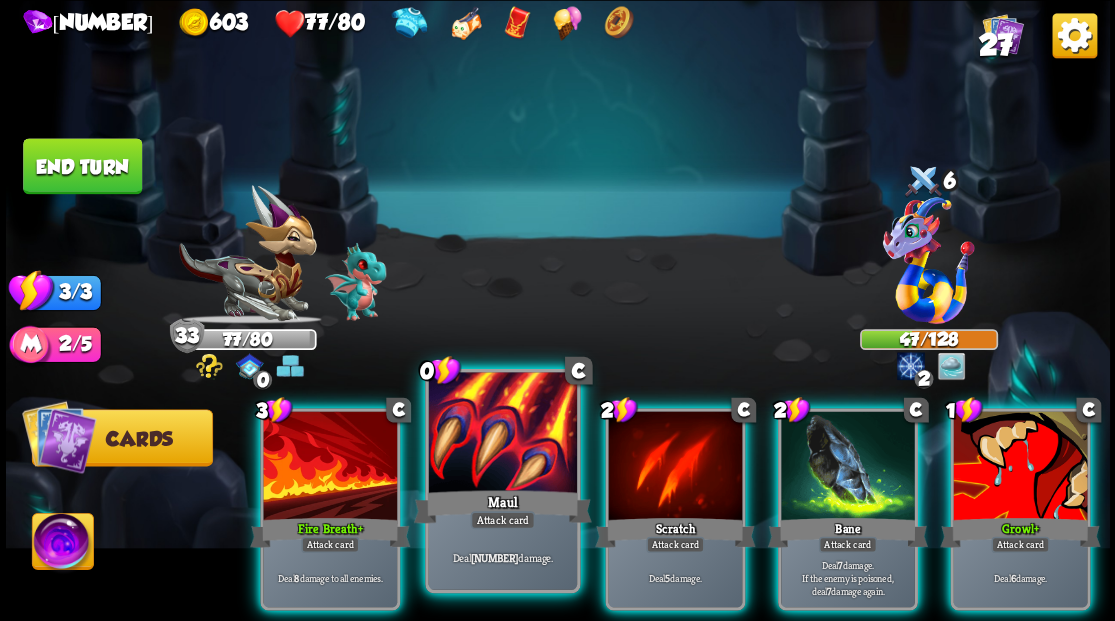 click on "Maul" at bounding box center (502, 506) 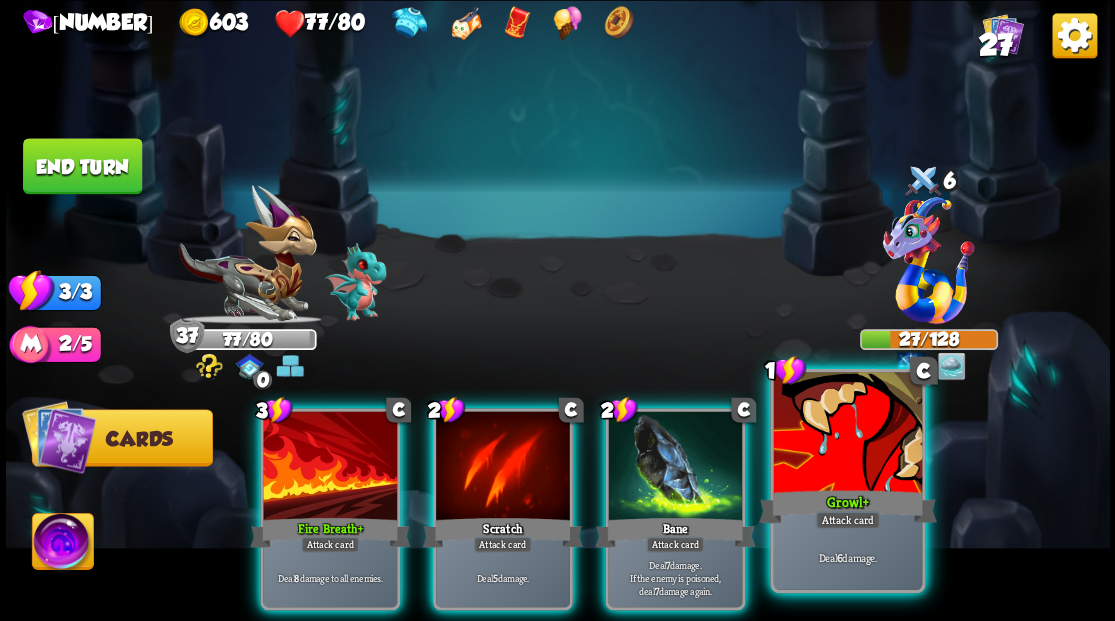 click on "+" at bounding box center [865, 501] 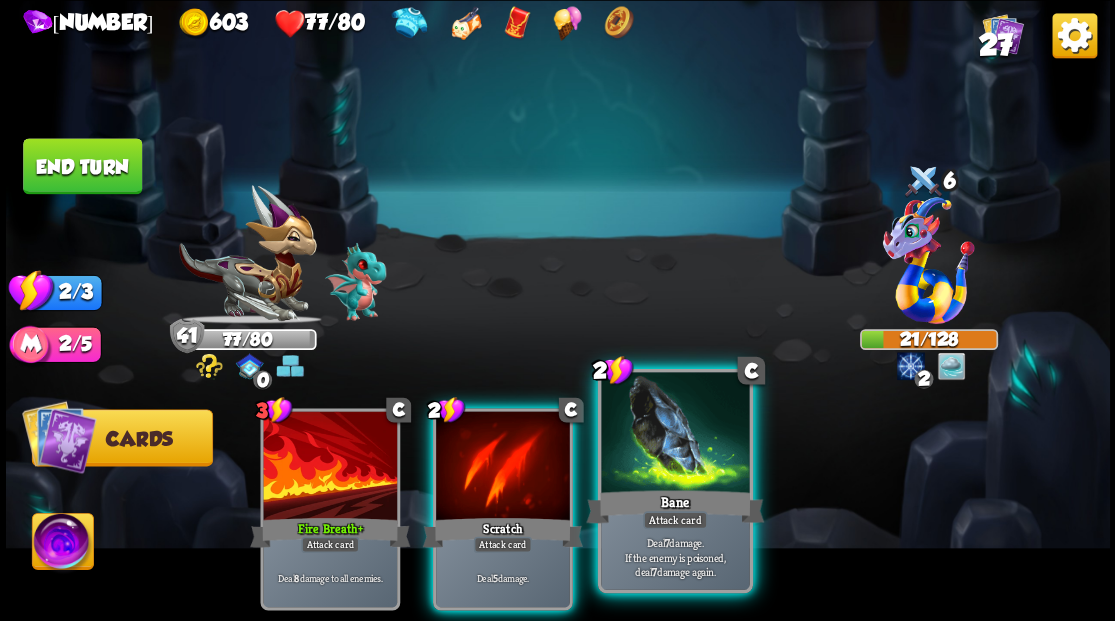 click at bounding box center (675, 434) 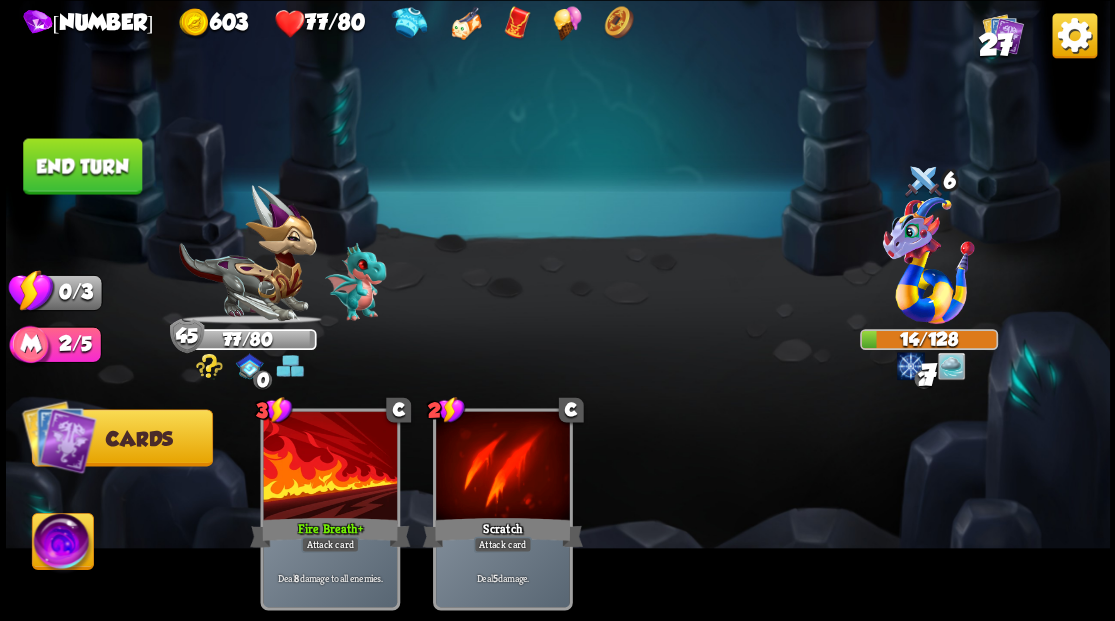 click on "End turn" at bounding box center (82, 166) 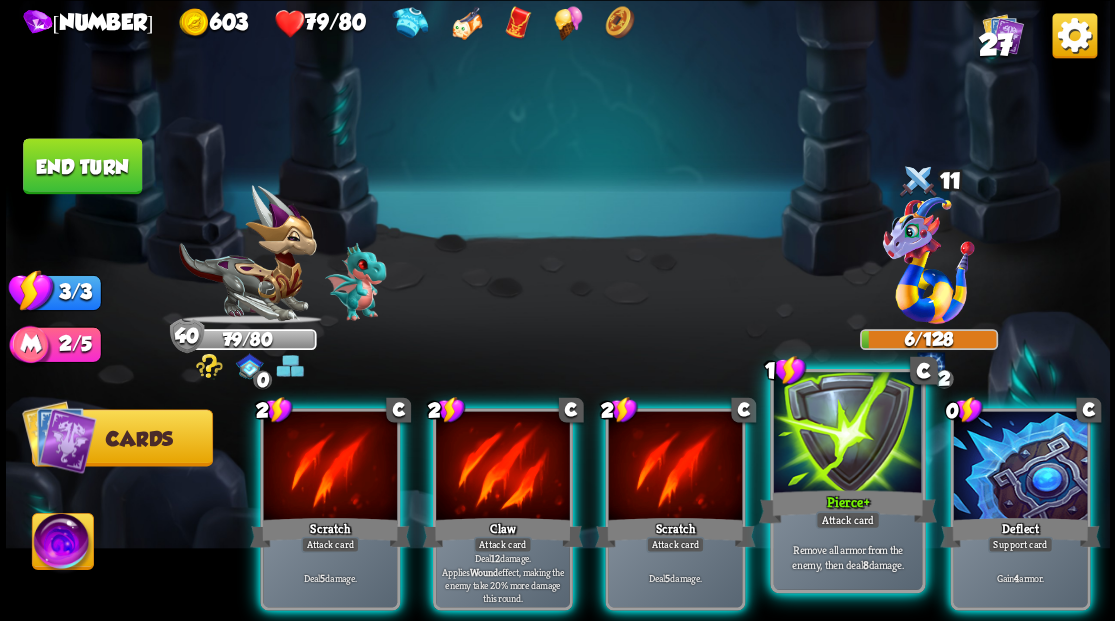 click at bounding box center [847, 434] 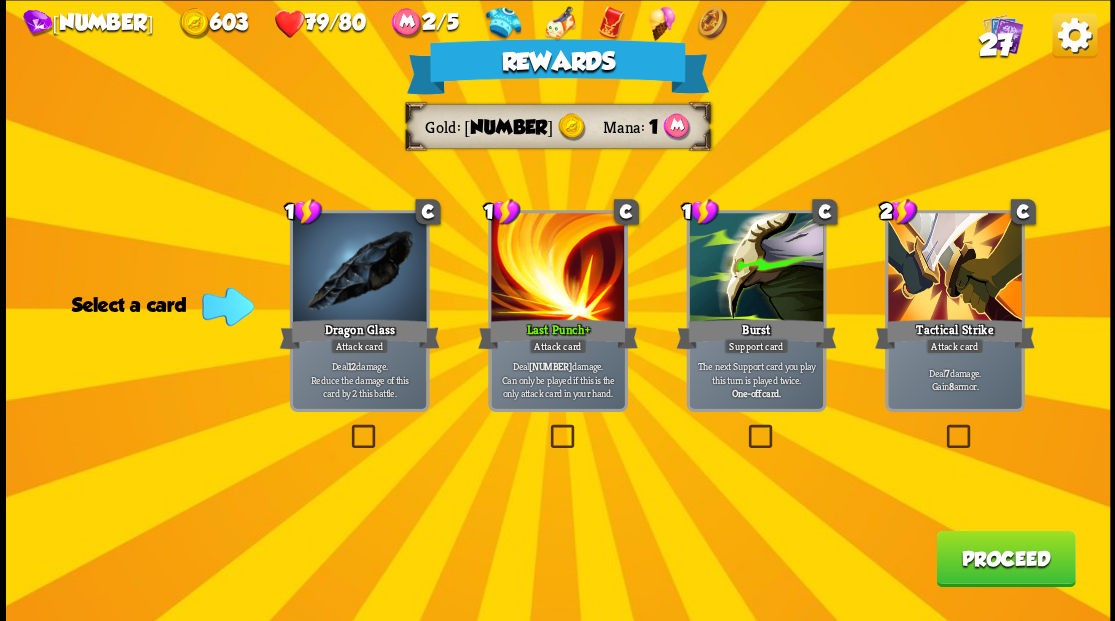 click on "Proceed" at bounding box center (1005, 558) 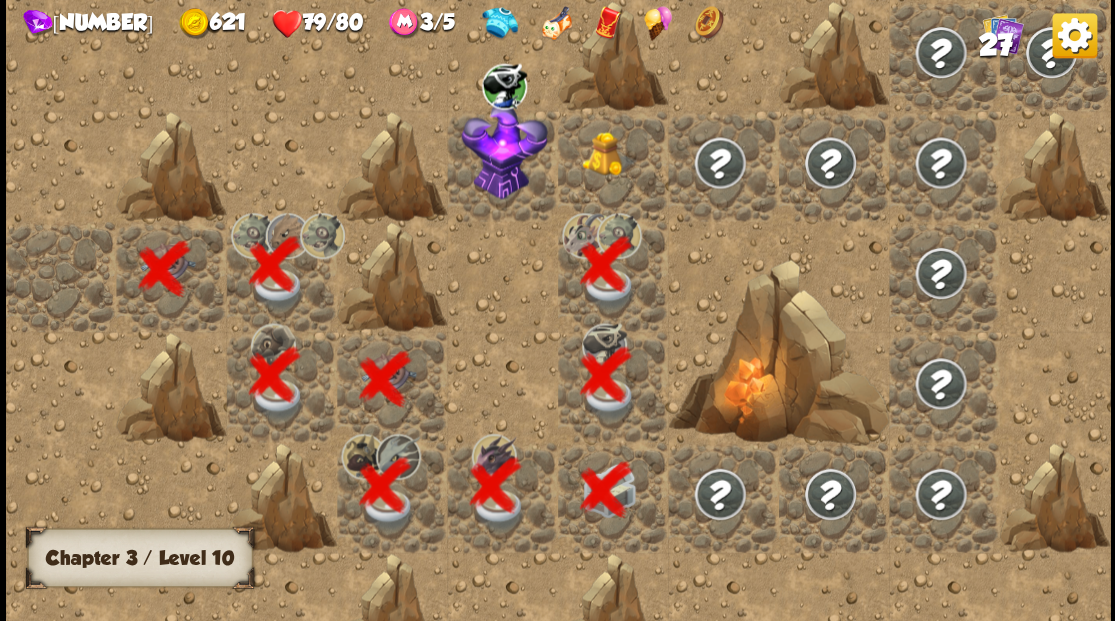 click at bounding box center (613, 165) 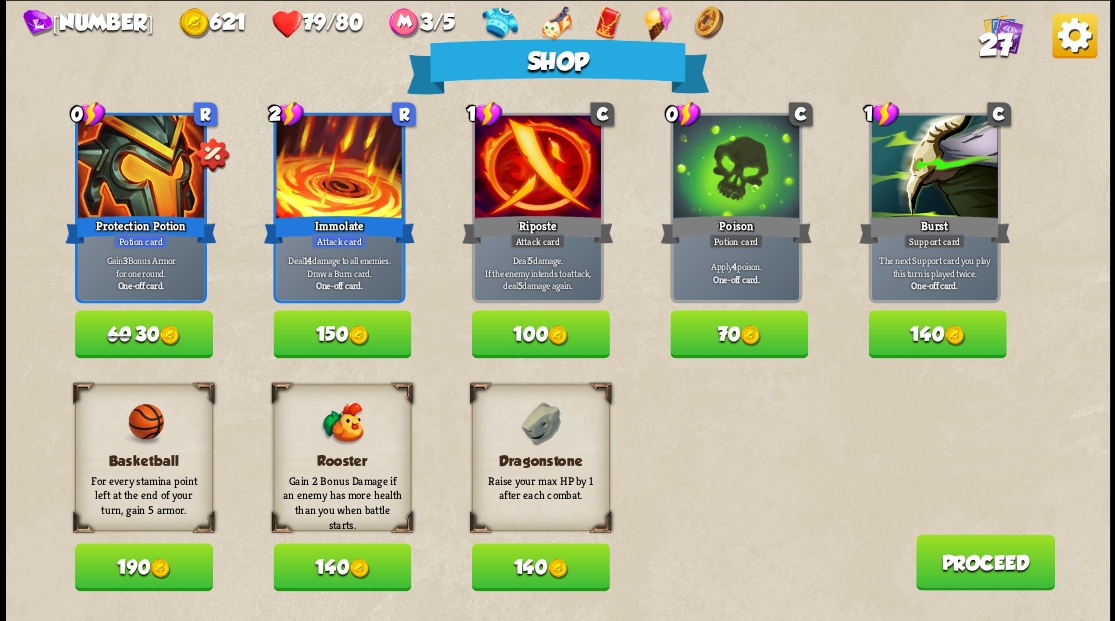 click on "140" at bounding box center (540, 567) 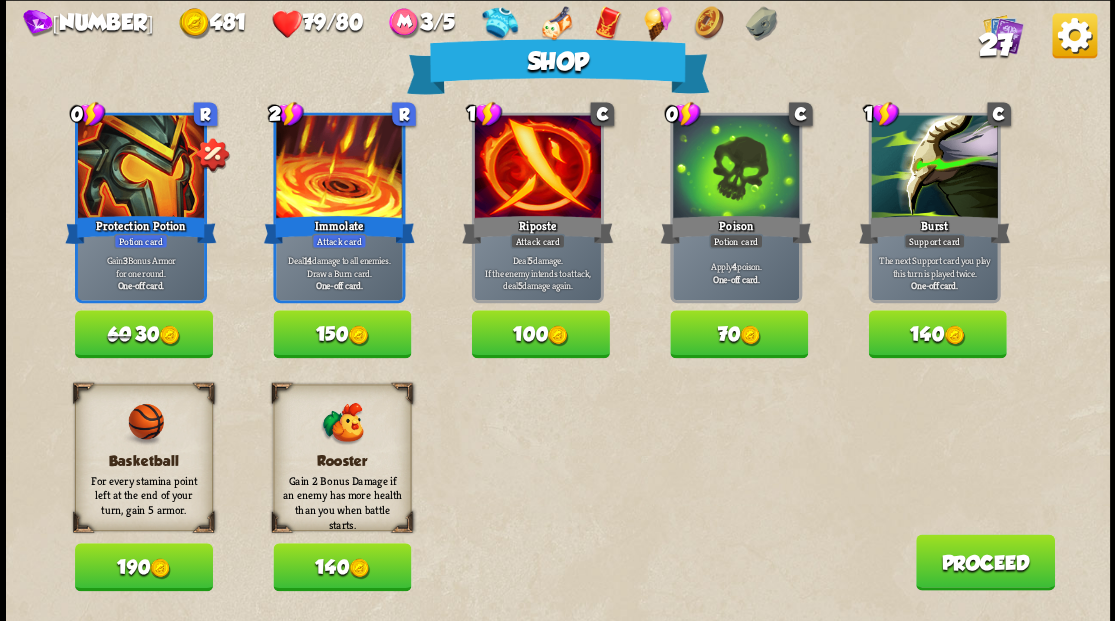 click on "Proceed" at bounding box center [984, 562] 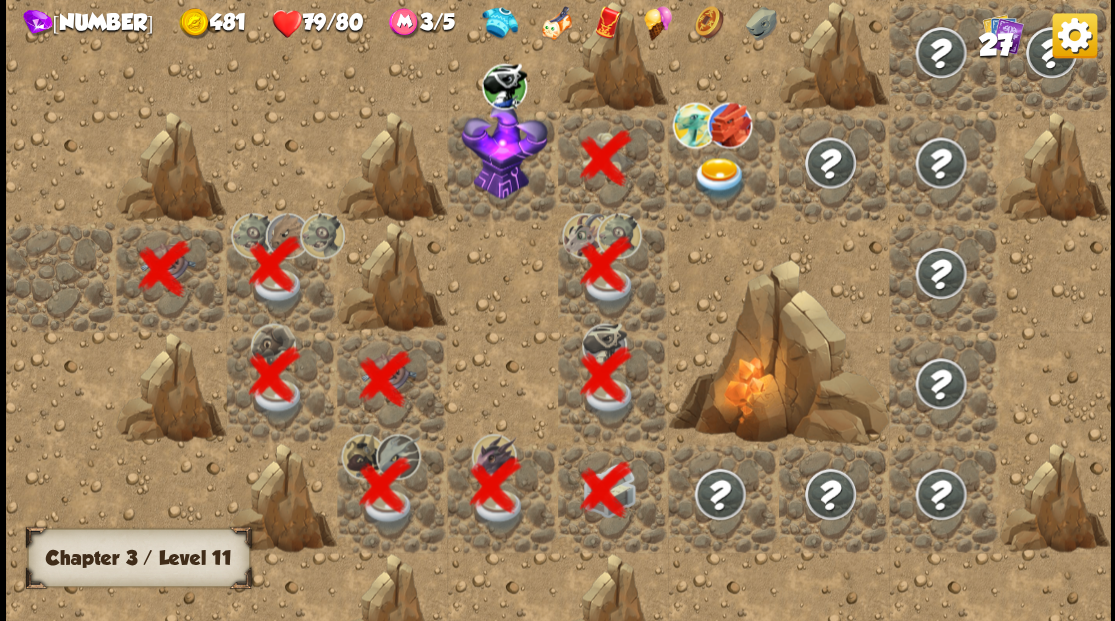 scroll, scrollTop: 0, scrollLeft: 384, axis: horizontal 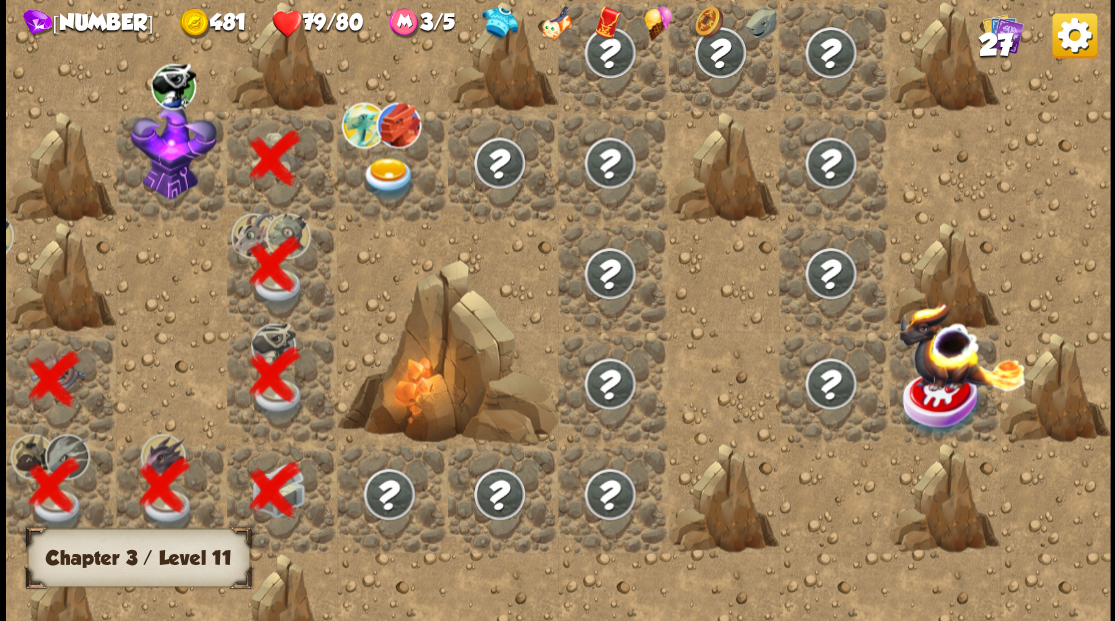click at bounding box center [173, 150] 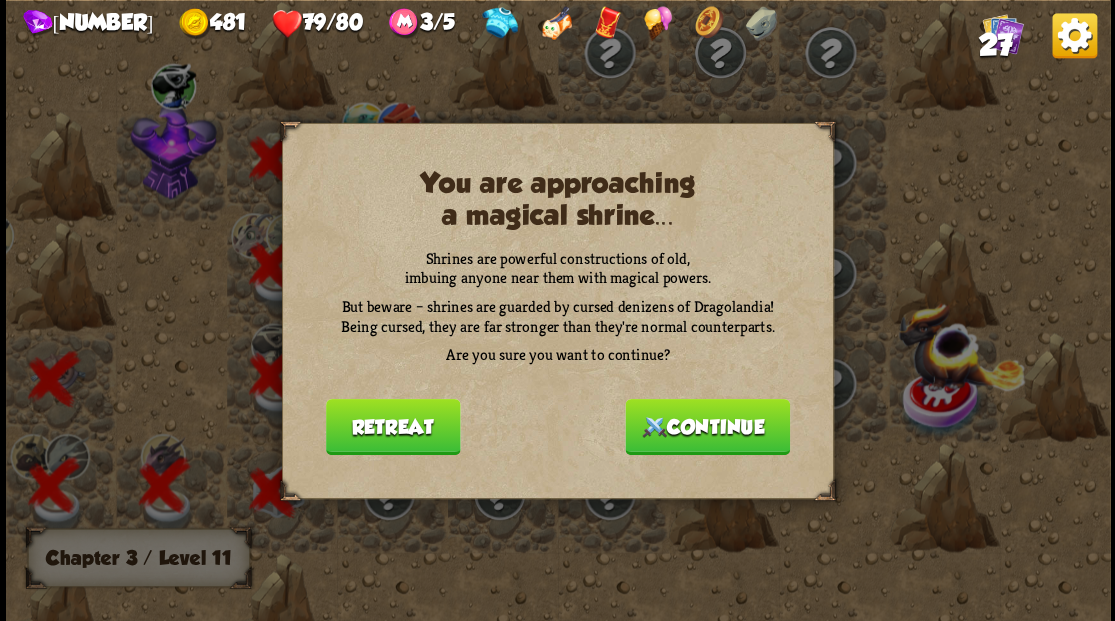 click on "Continue" at bounding box center (707, 426) 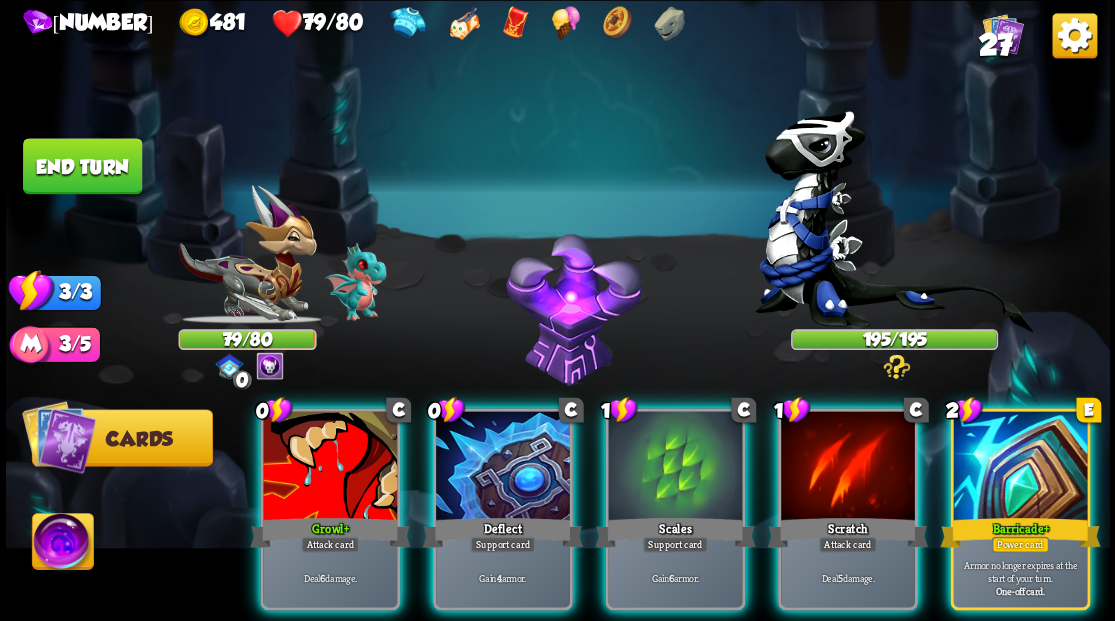 click at bounding box center [62, 544] 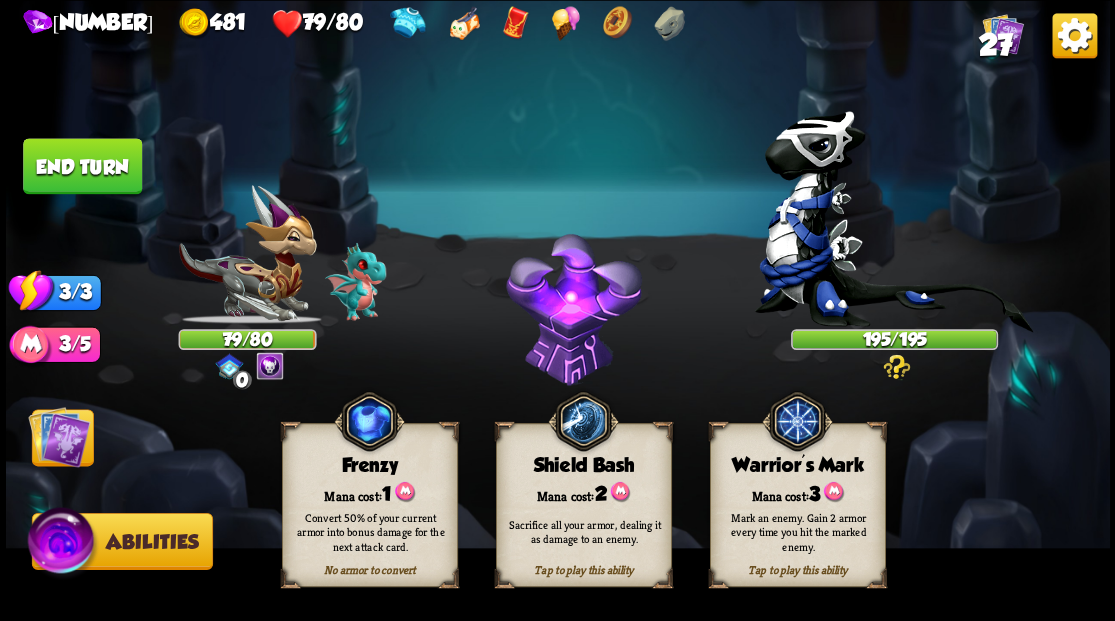 click on "Mana cost:  3" at bounding box center [797, 492] 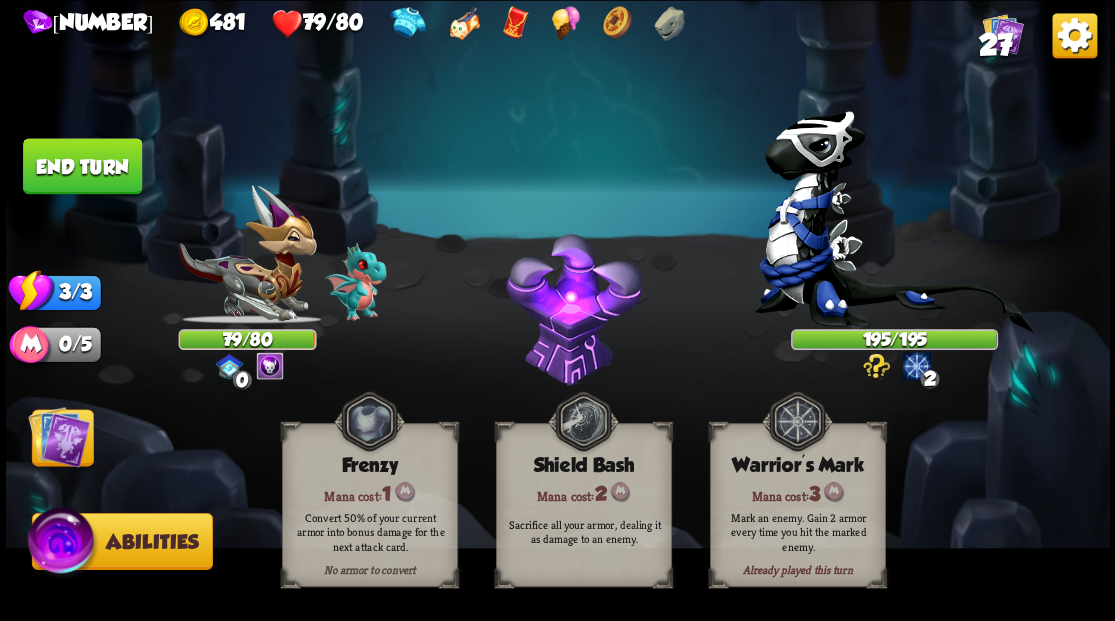 click at bounding box center [59, 436] 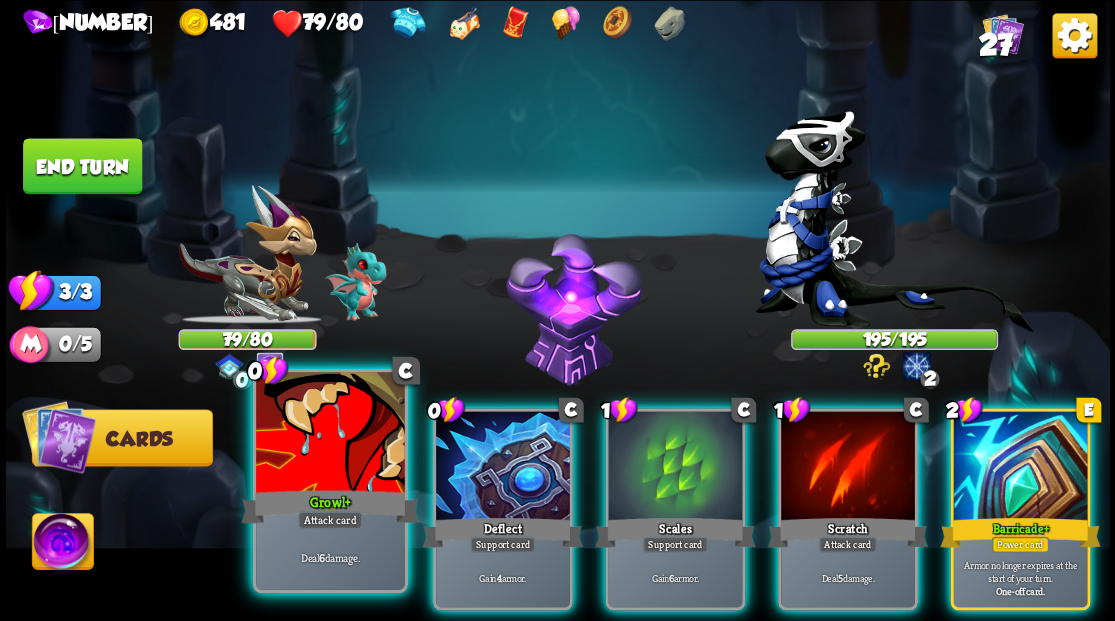 click at bounding box center [330, 434] 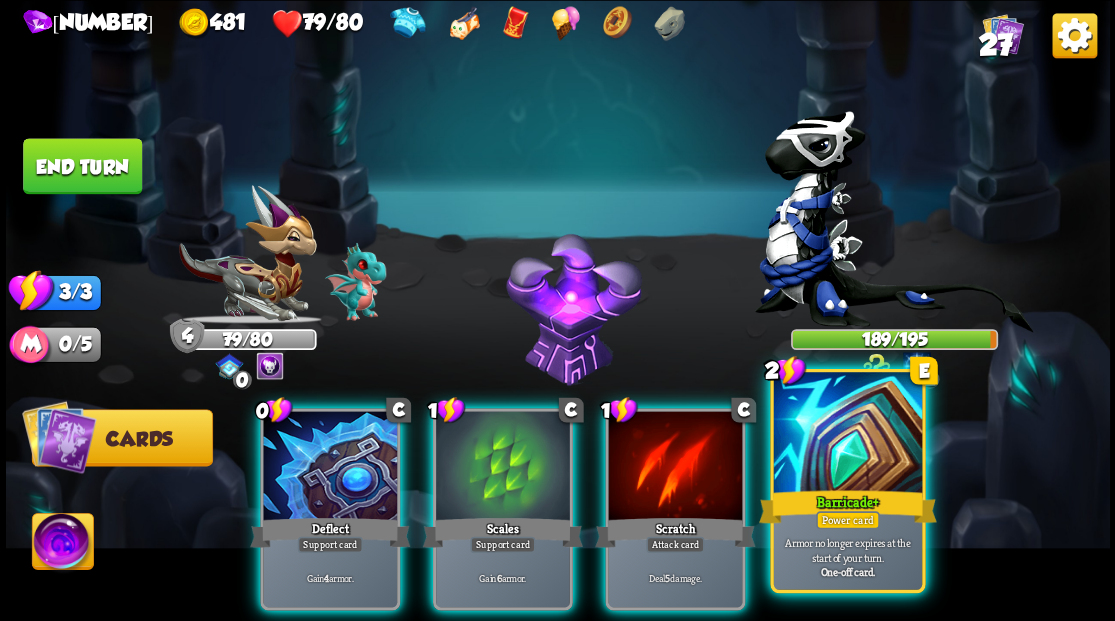 click at bounding box center (847, 434) 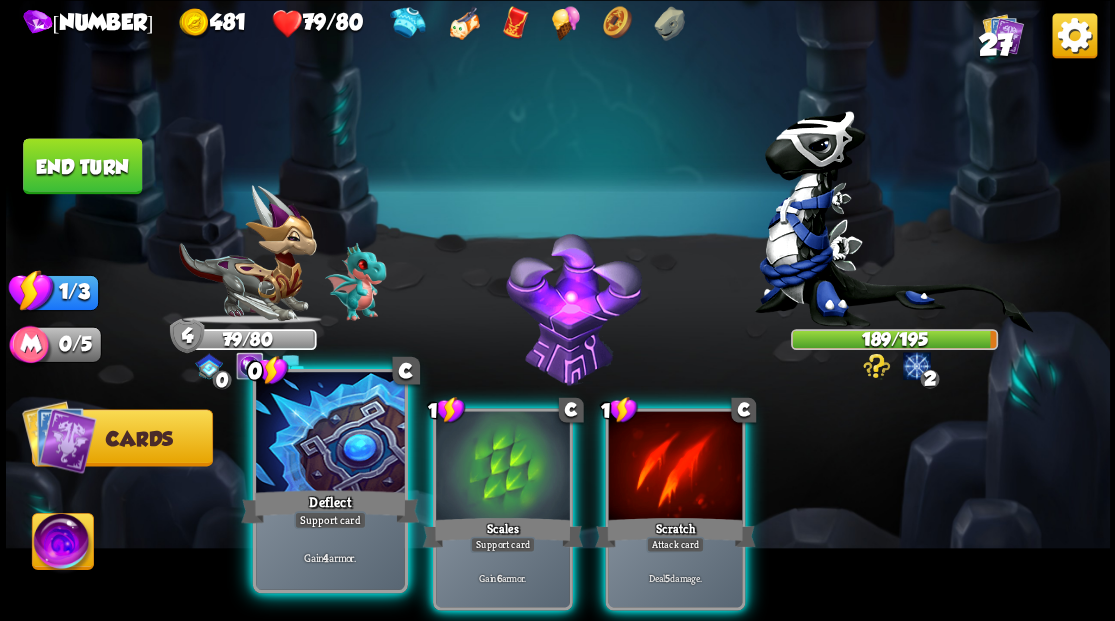 click at bounding box center (330, 434) 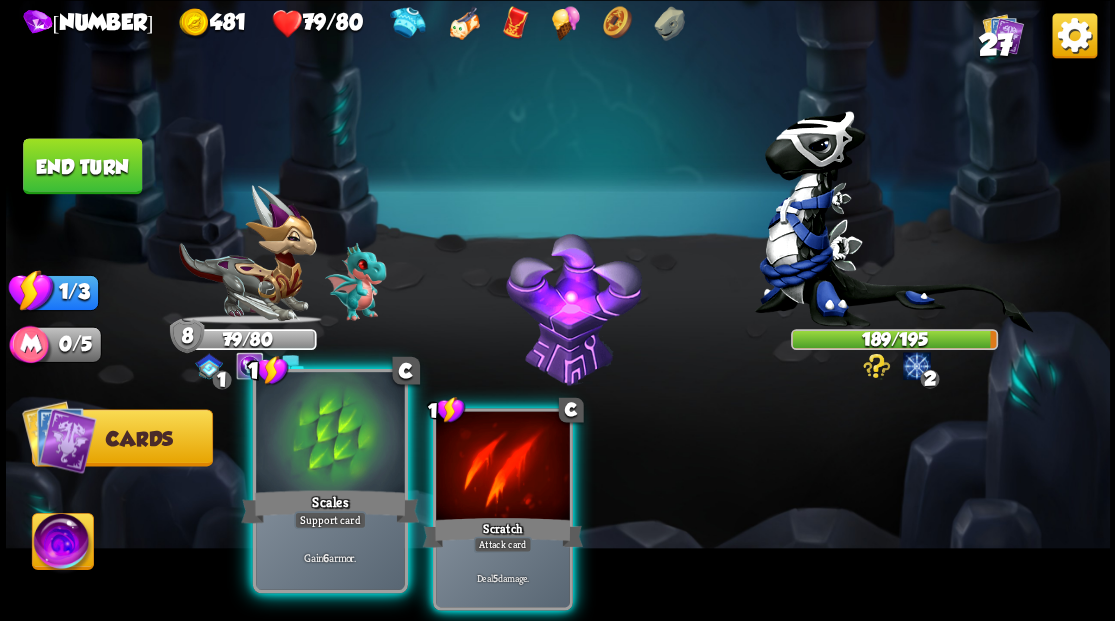 click at bounding box center [330, 434] 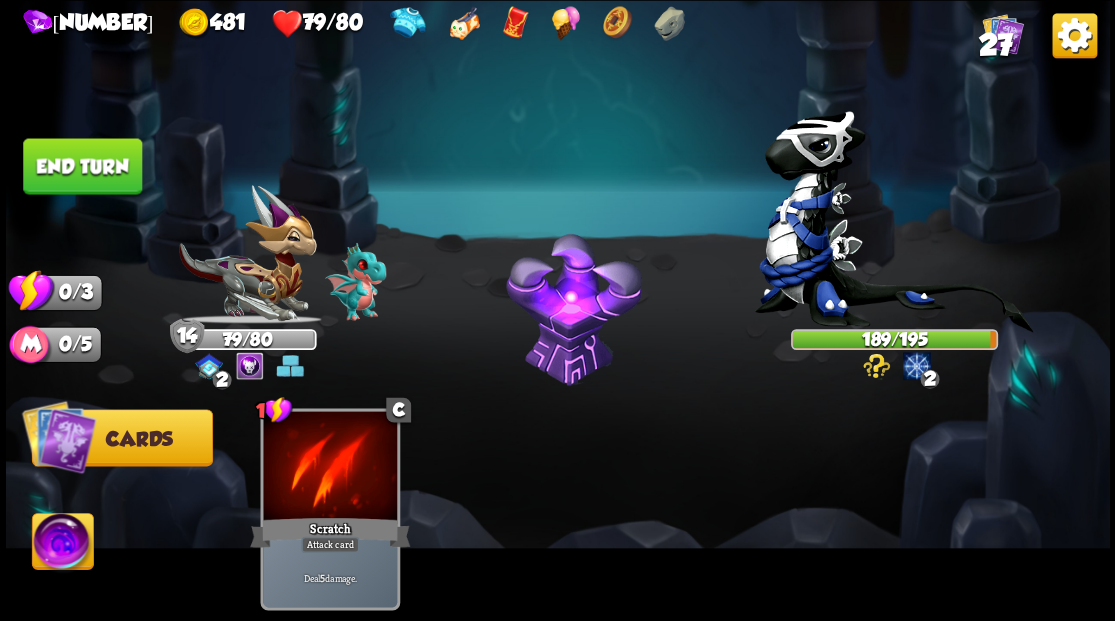 click on "End turn" at bounding box center (82, 166) 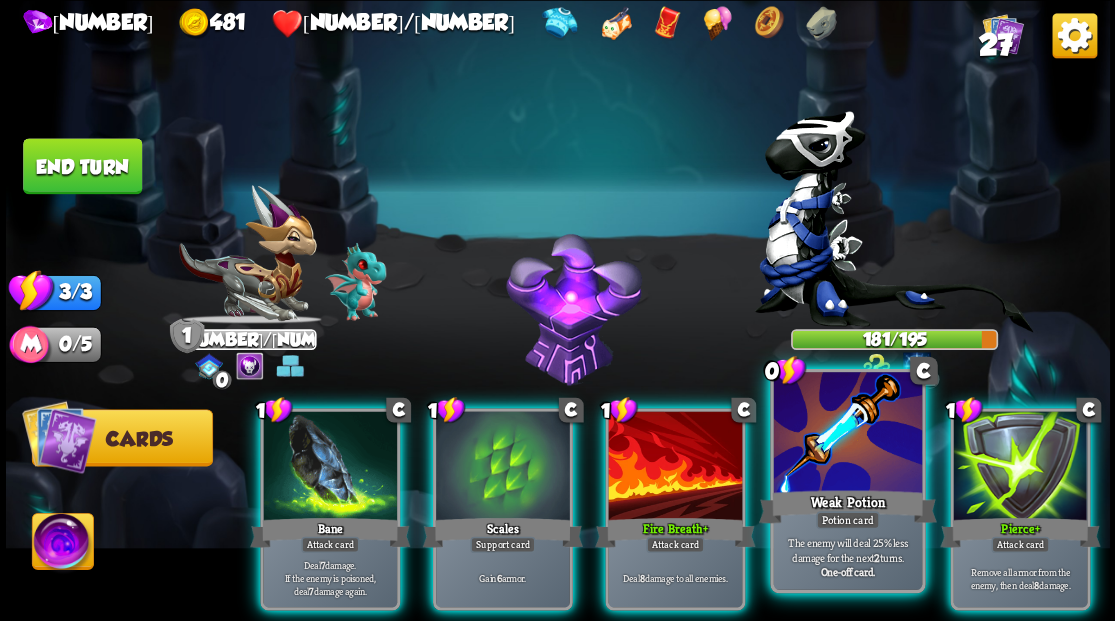 click at bounding box center [847, 434] 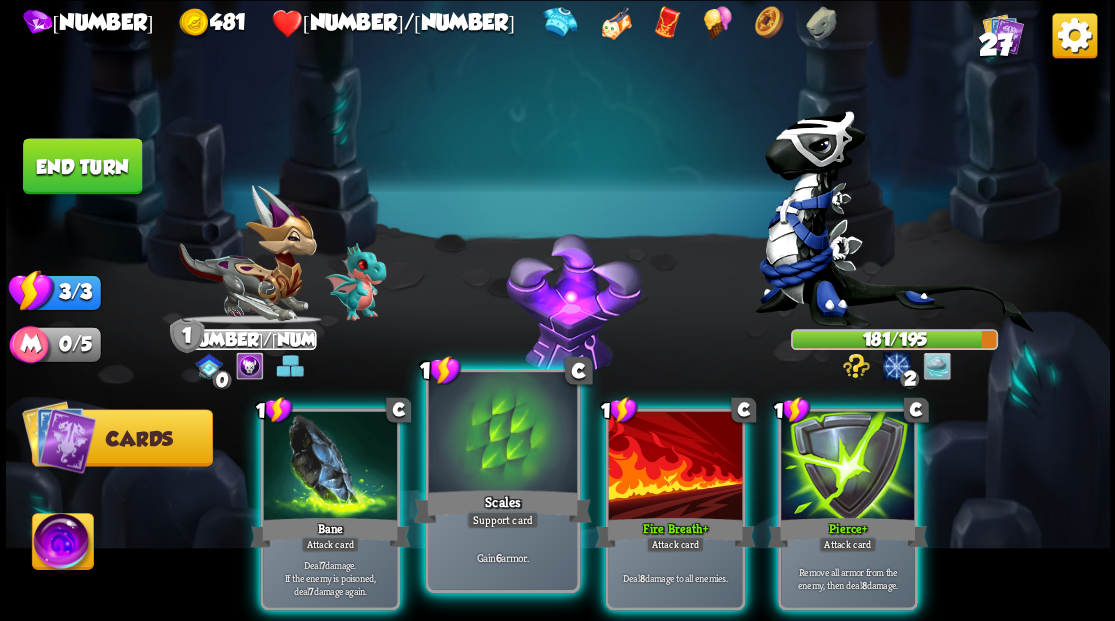 click at bounding box center (502, 434) 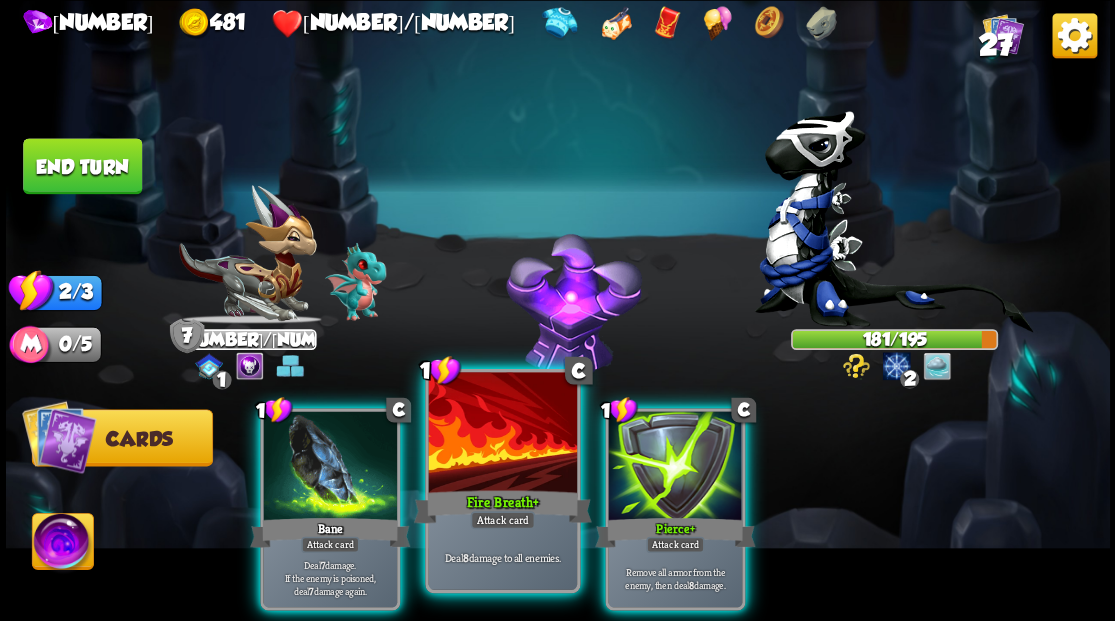 click on "Attack card" at bounding box center (502, 520) 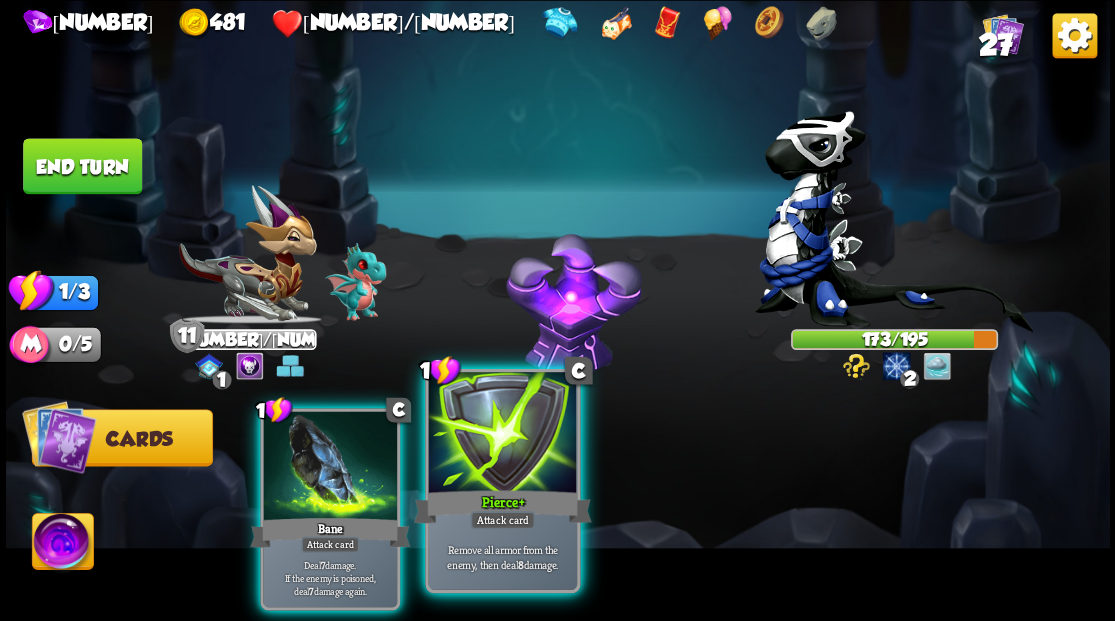 click on "Pierce +" at bounding box center (502, 506) 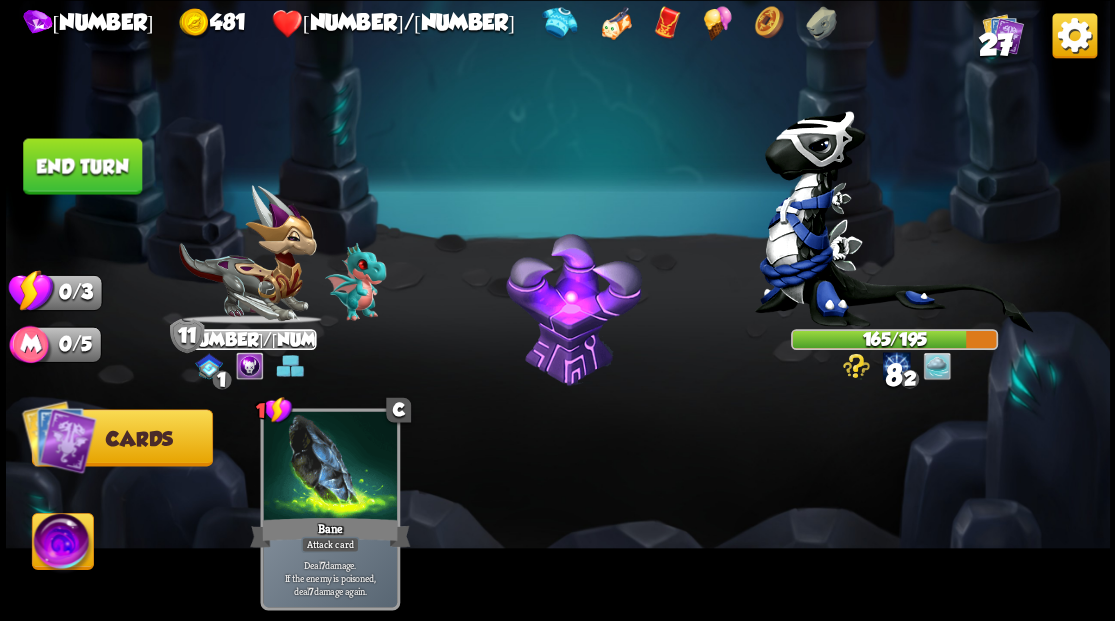 click on "End turn" at bounding box center (82, 166) 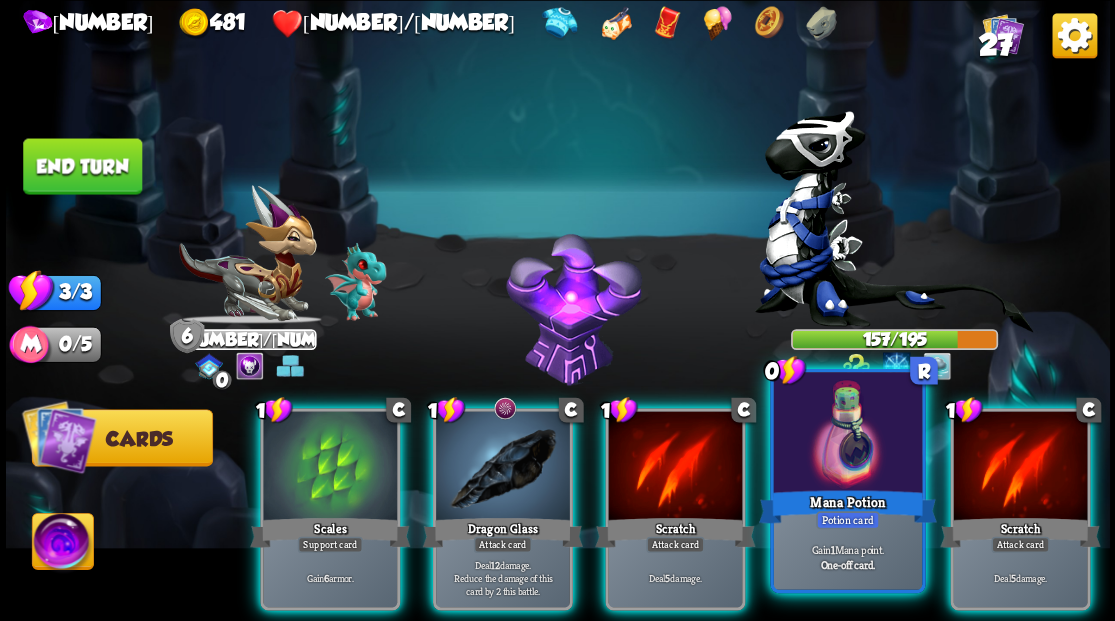 click at bounding box center (847, 434) 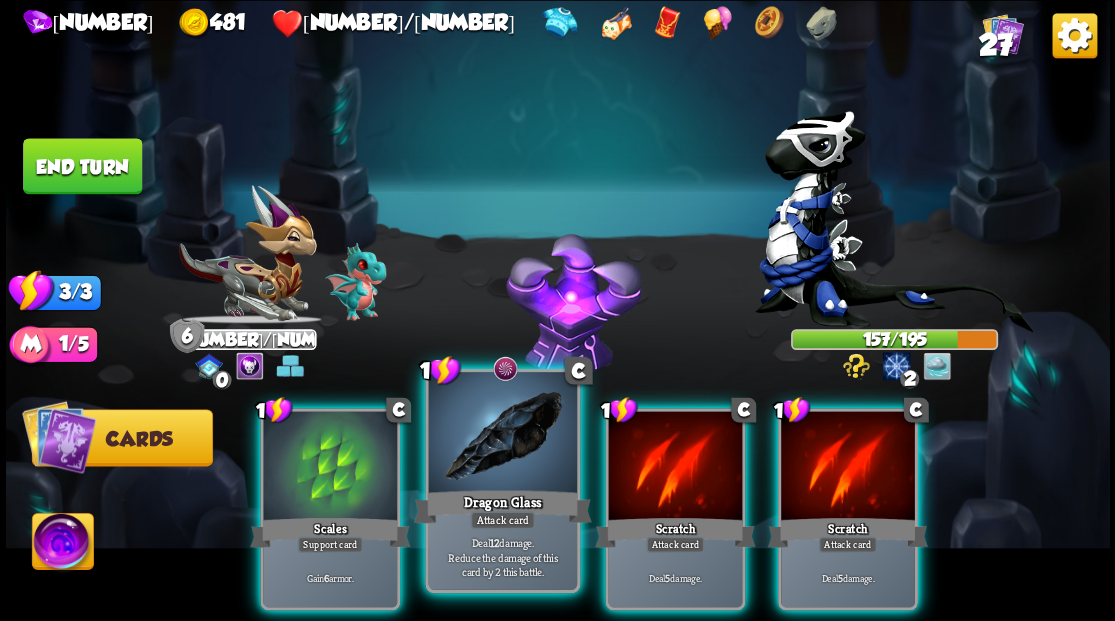 click at bounding box center [502, 434] 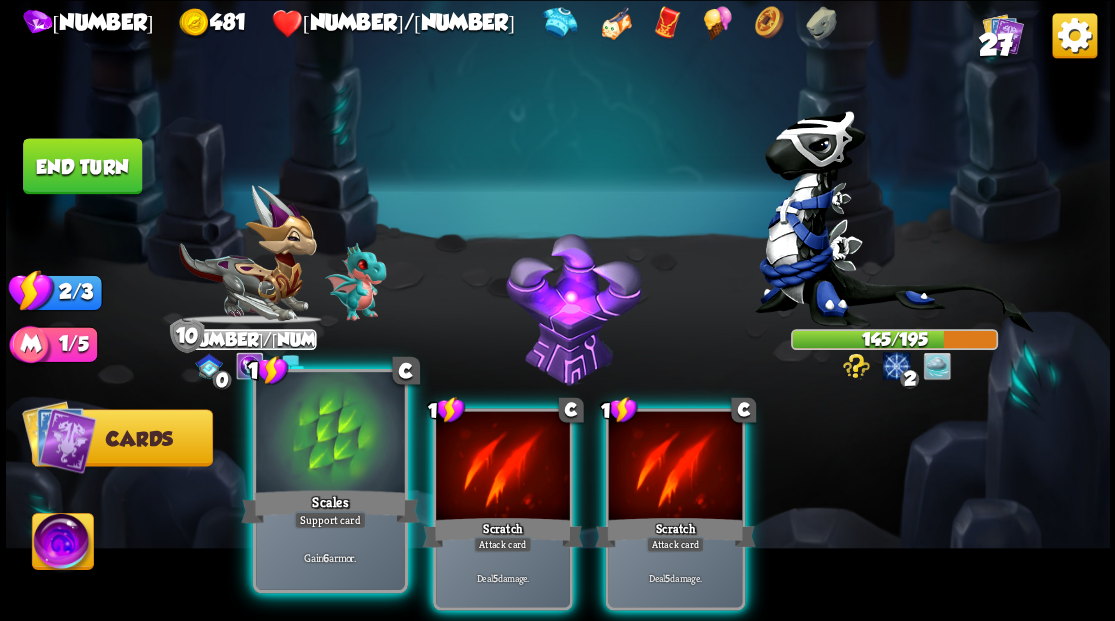 click at bounding box center (330, 434) 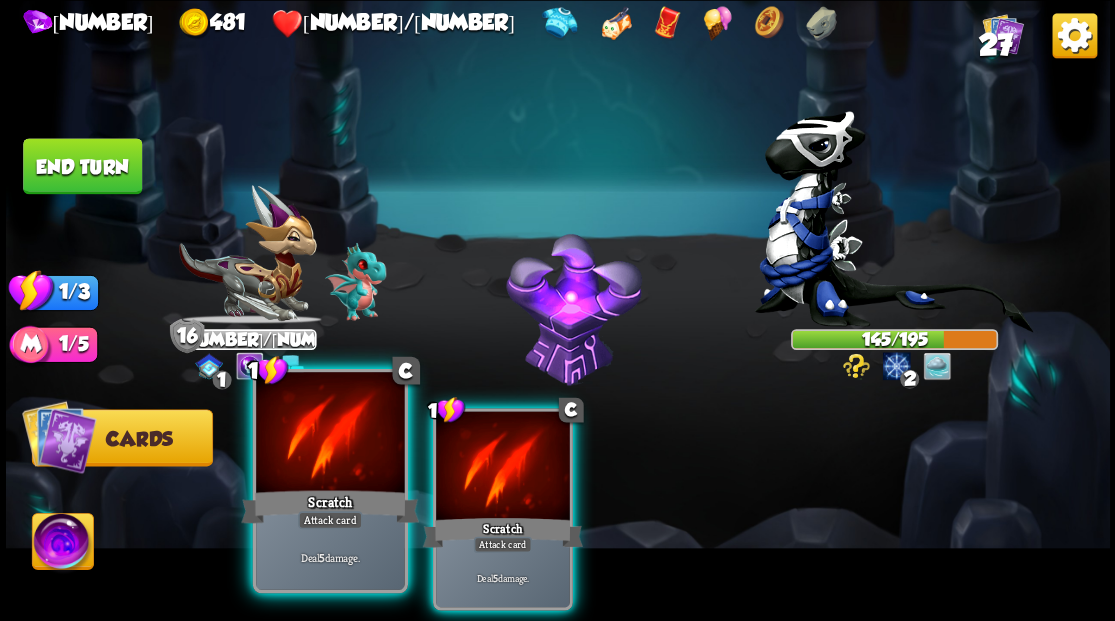 click at bounding box center [330, 434] 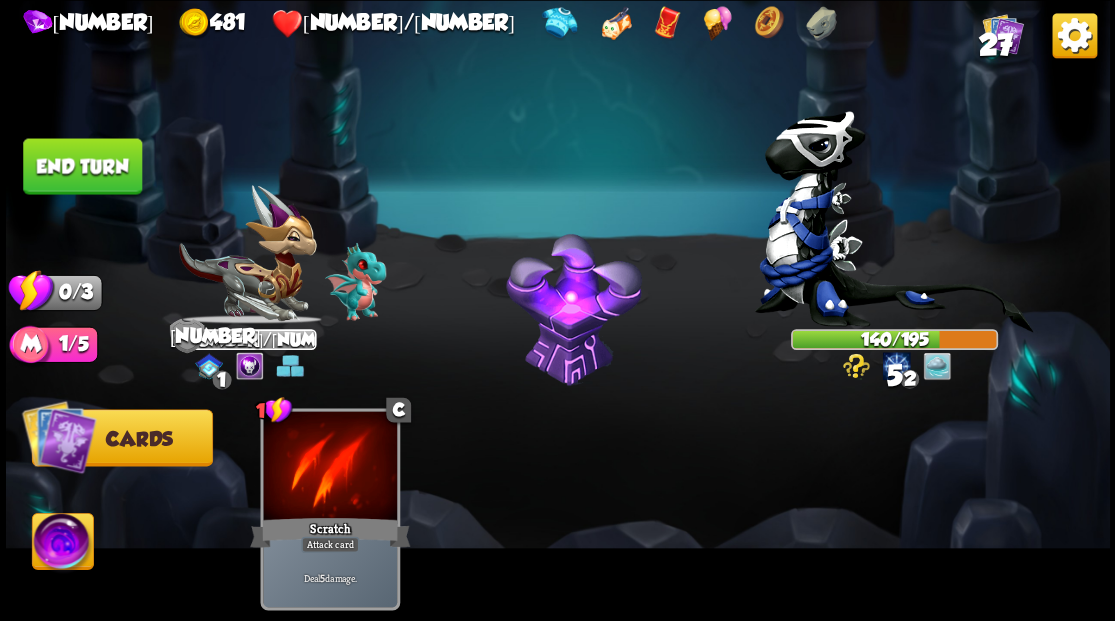 drag, startPoint x: 86, startPoint y: 176, endPoint x: 319, endPoint y: 308, distance: 267.79282 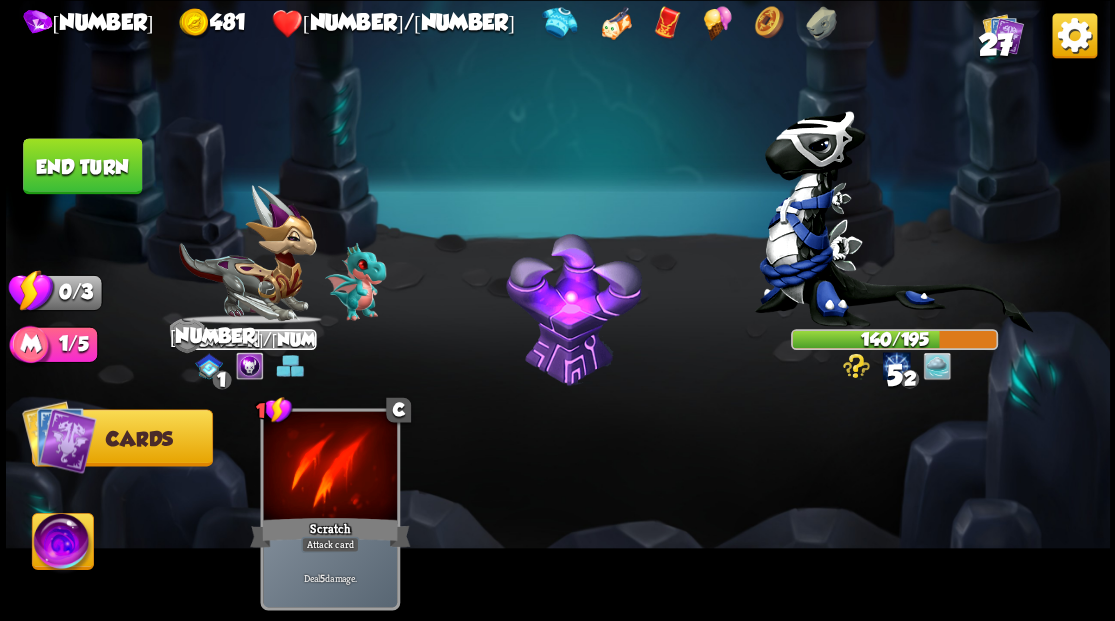 click on "End turn" at bounding box center (82, 166) 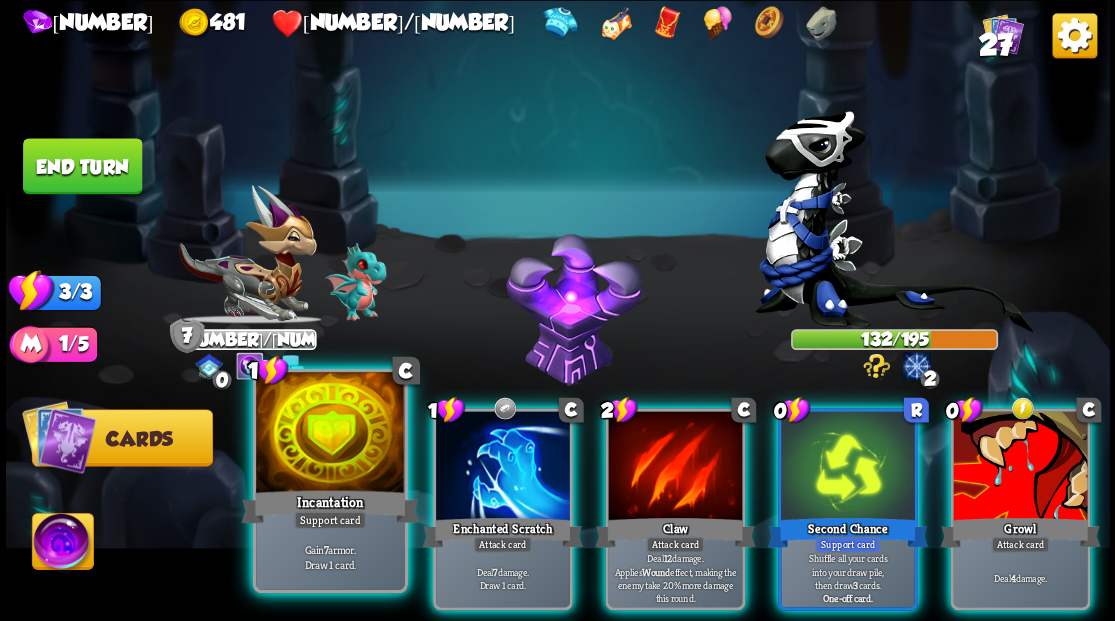 click at bounding box center [330, 434] 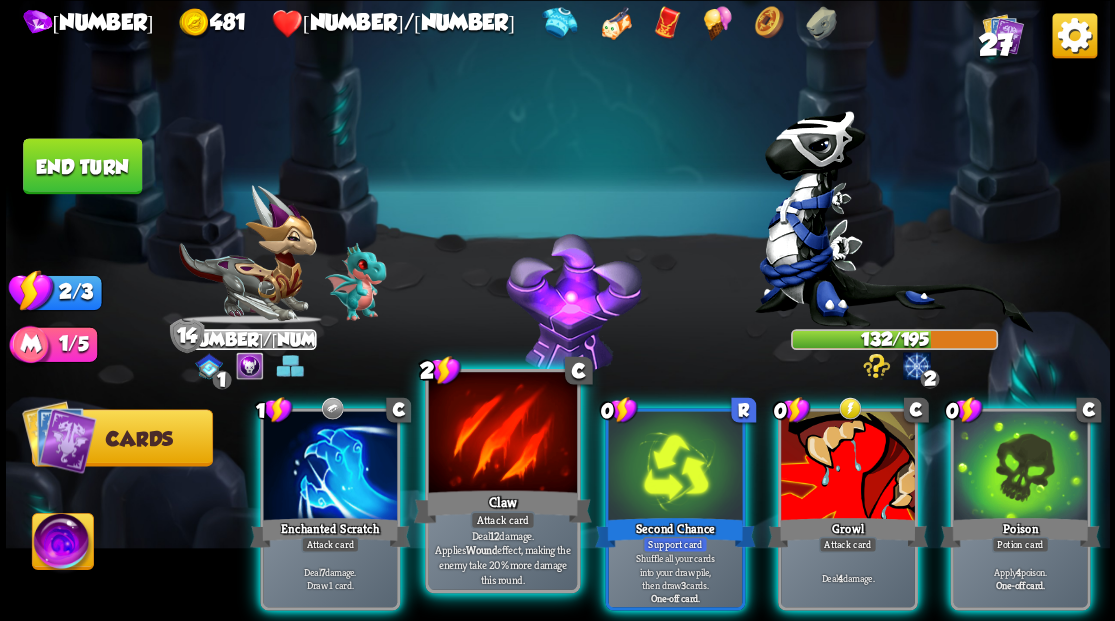 click at bounding box center [502, 434] 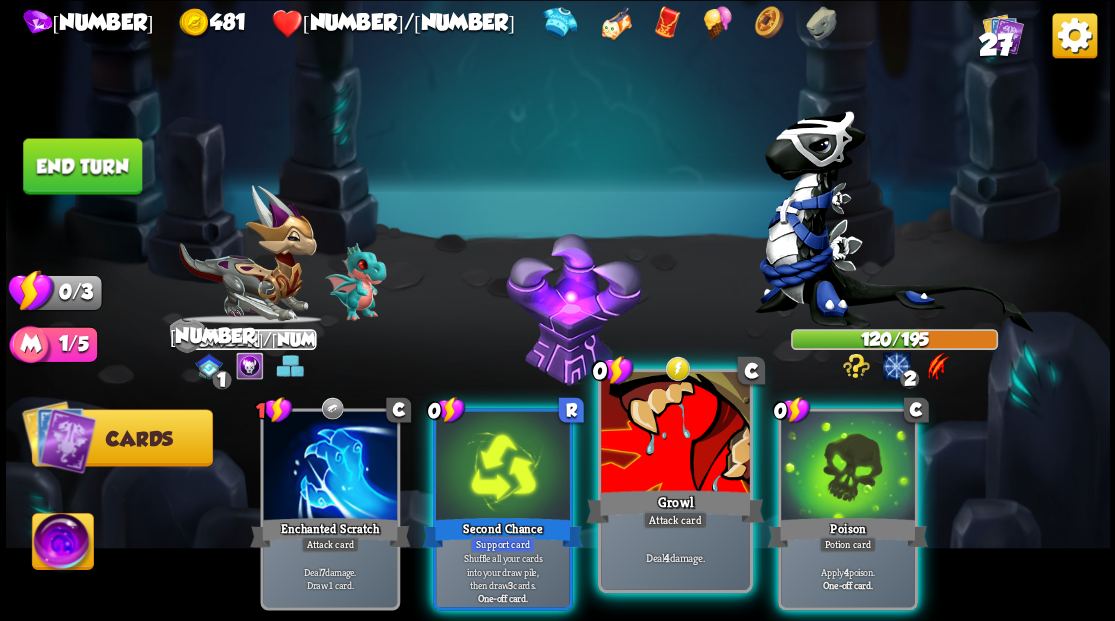 click at bounding box center [675, 434] 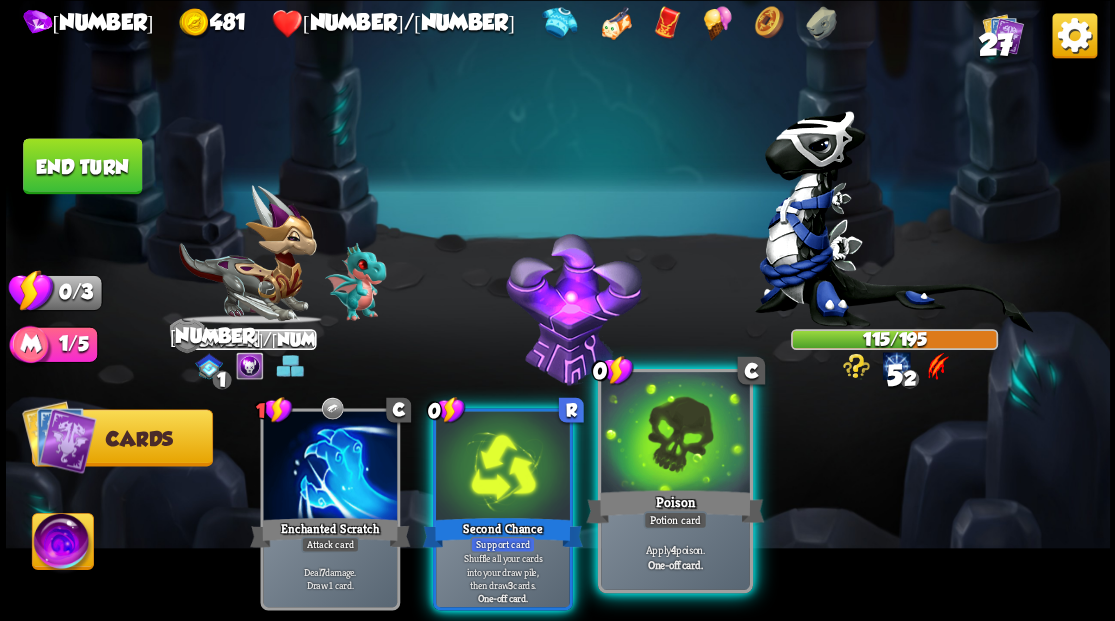click at bounding box center (675, 434) 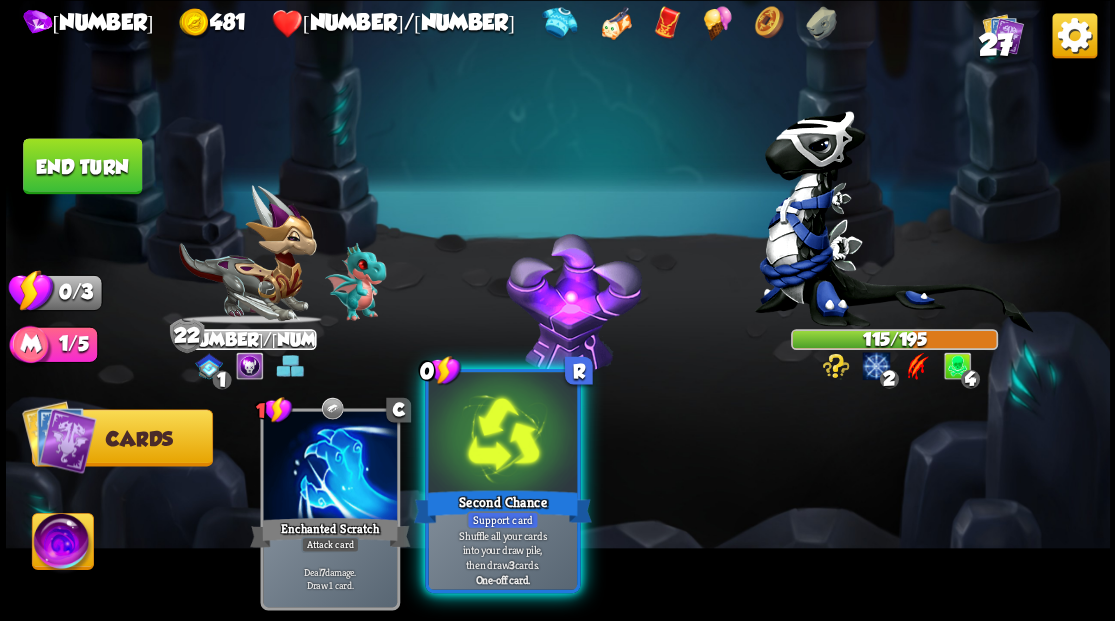 click at bounding box center [502, 434] 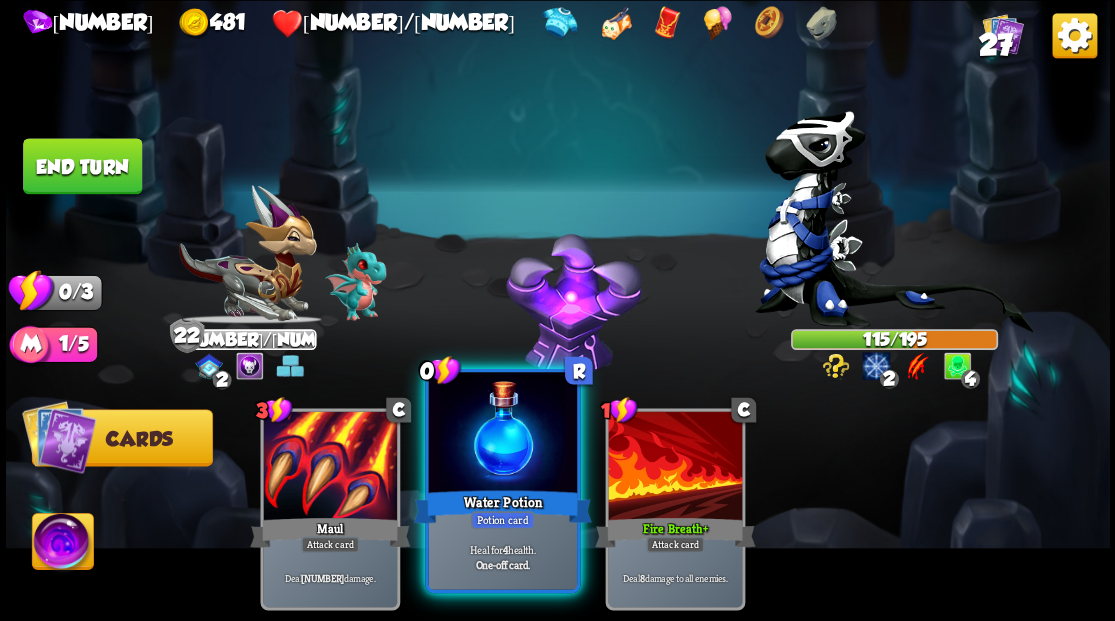 drag, startPoint x: 480, startPoint y: 464, endPoint x: 477, endPoint y: 454, distance: 10.440307 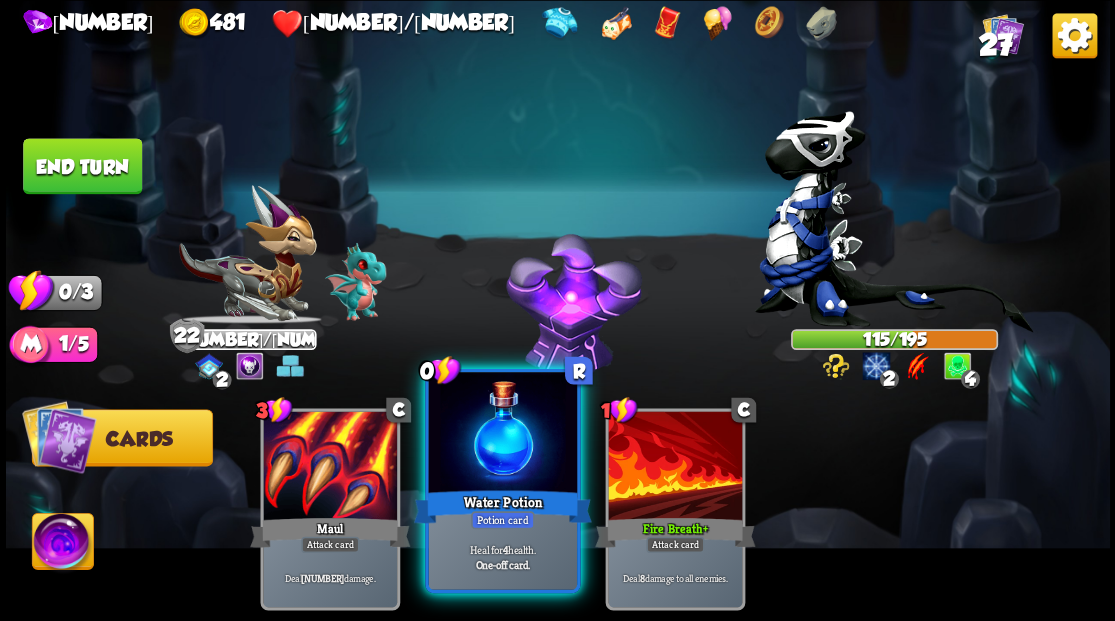 click at bounding box center [502, 434] 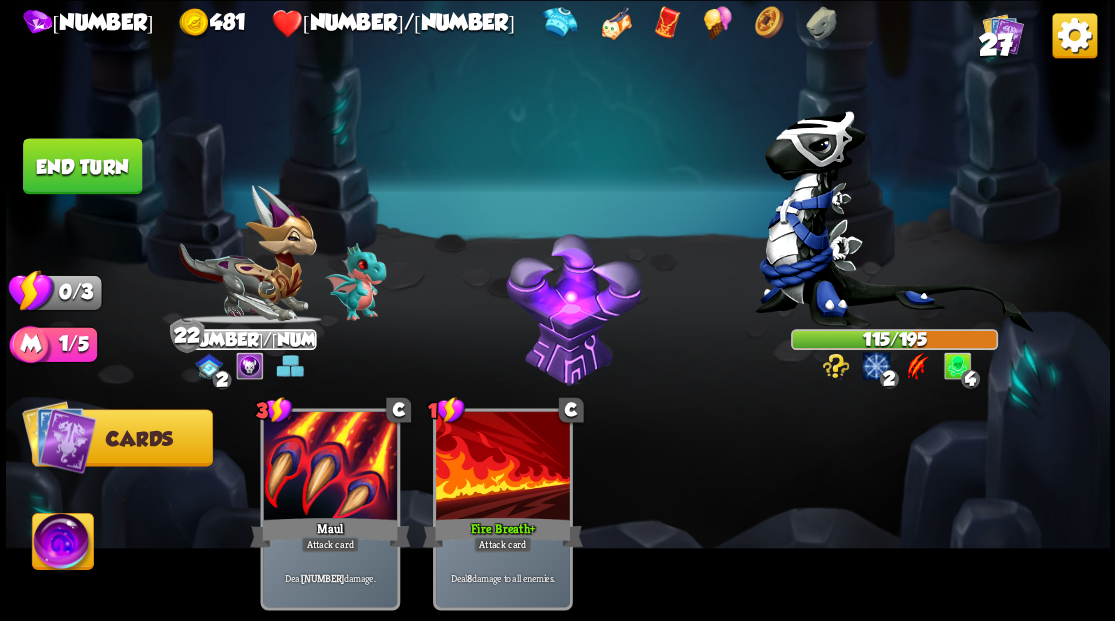 click on "End turn" at bounding box center [82, 166] 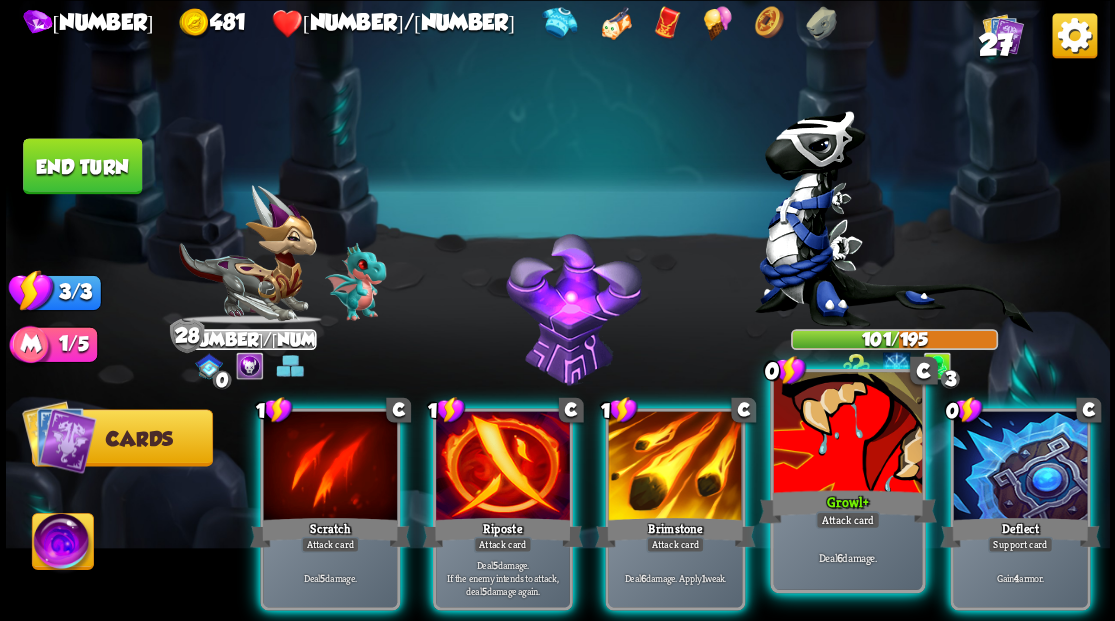 click at bounding box center [847, 434] 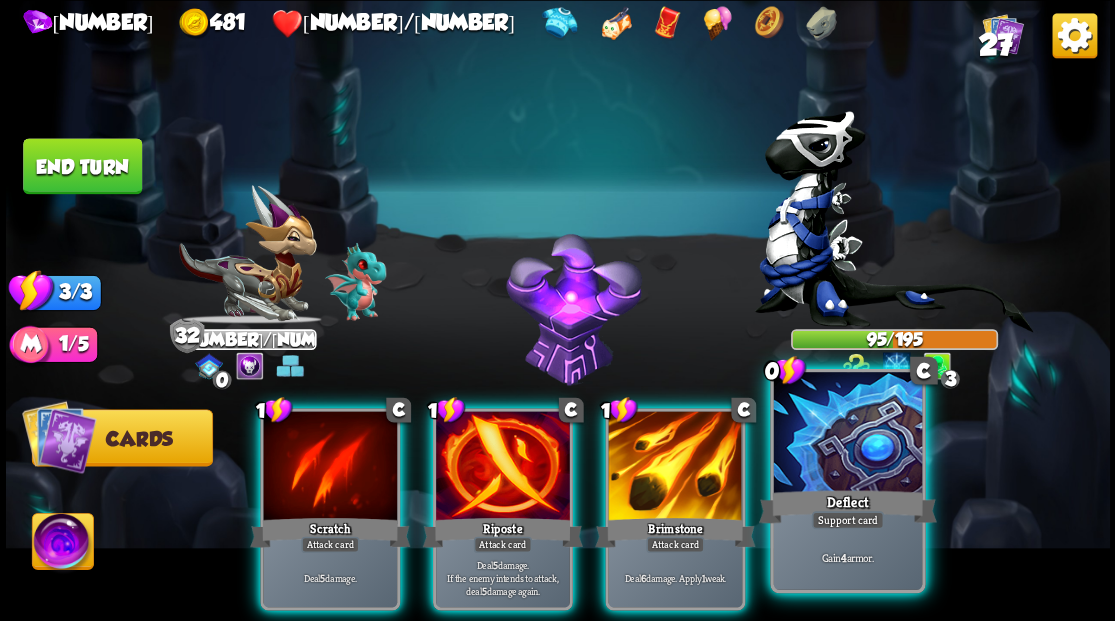 click at bounding box center (847, 434) 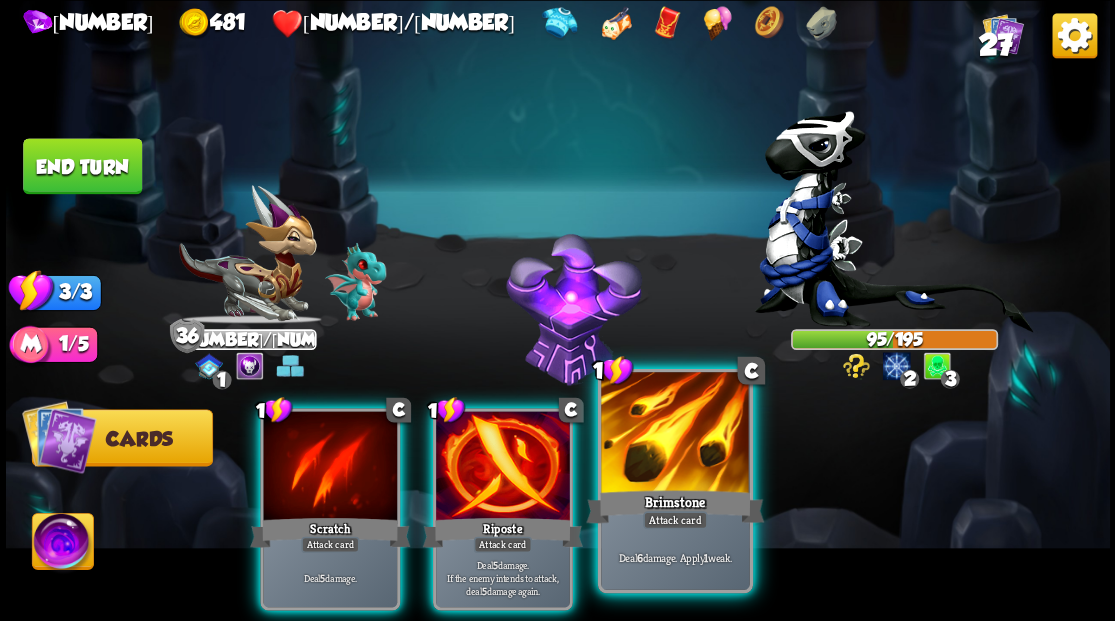 click at bounding box center (675, 434) 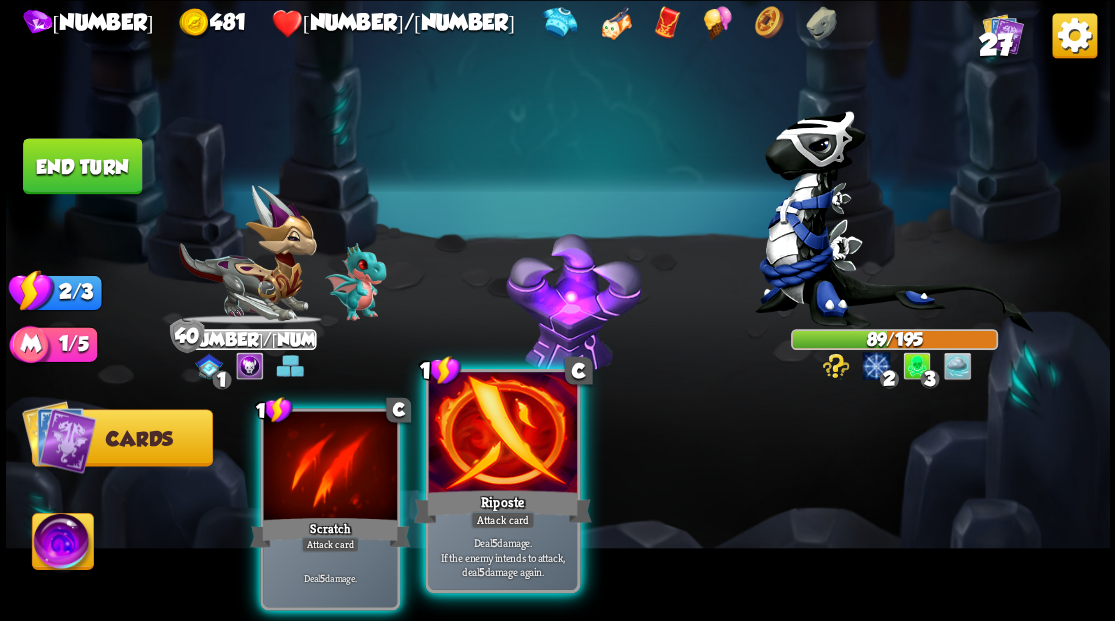click at bounding box center (502, 434) 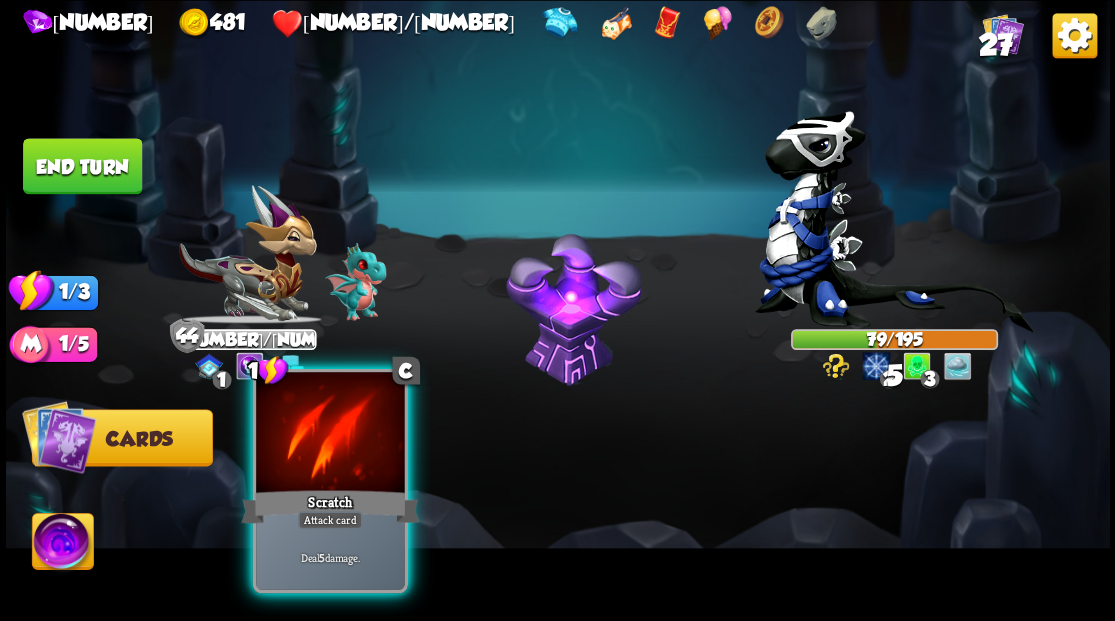 click at bounding box center [330, 434] 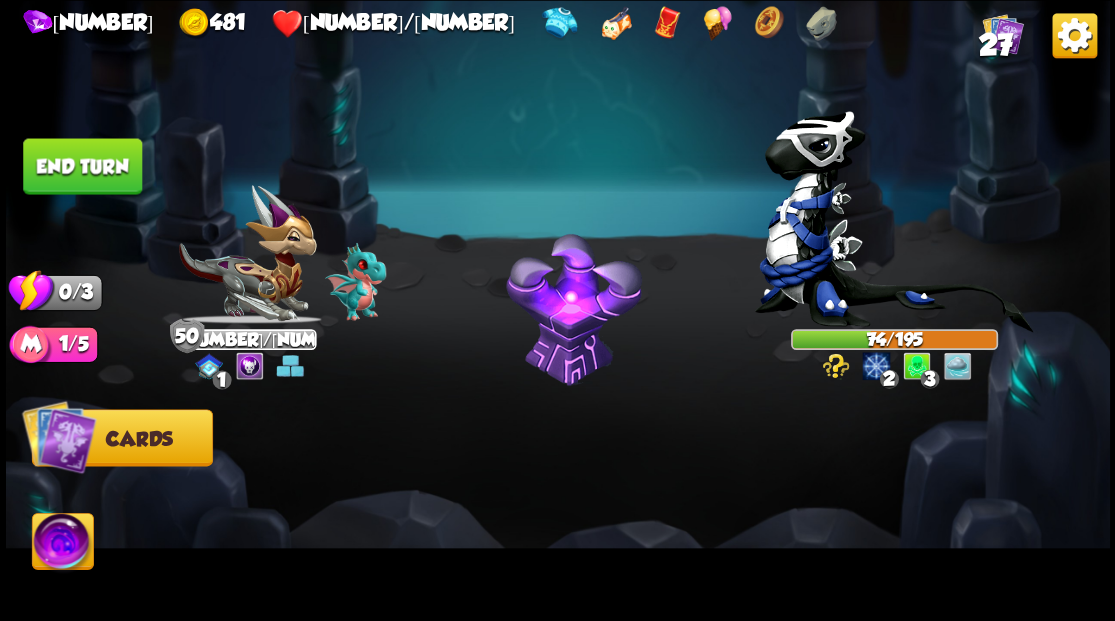 click on "End turn" at bounding box center [82, 166] 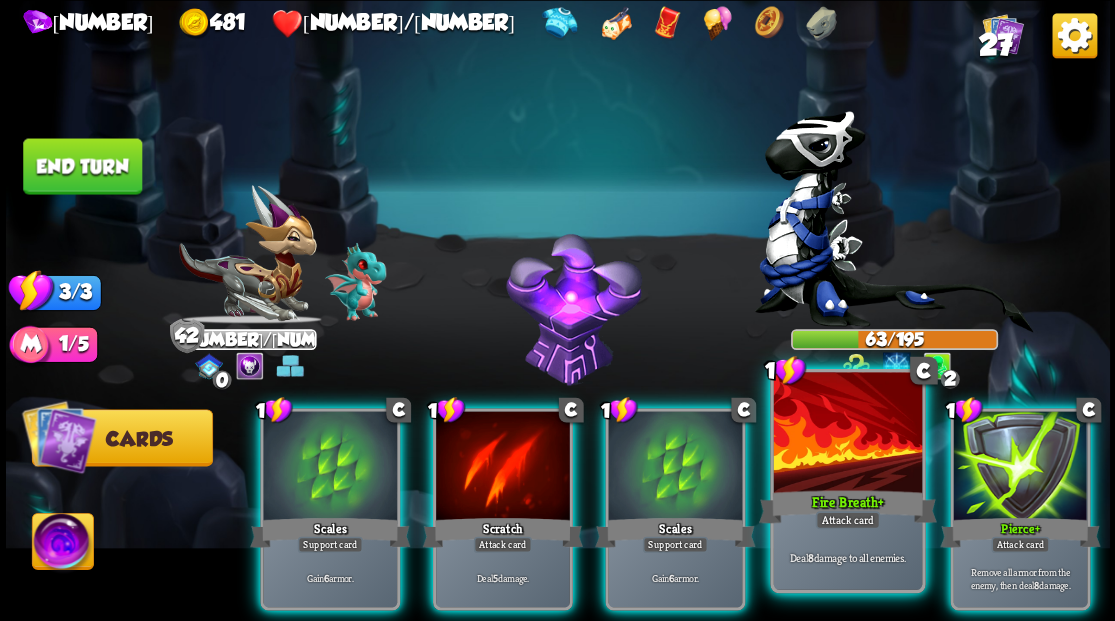 click at bounding box center [847, 434] 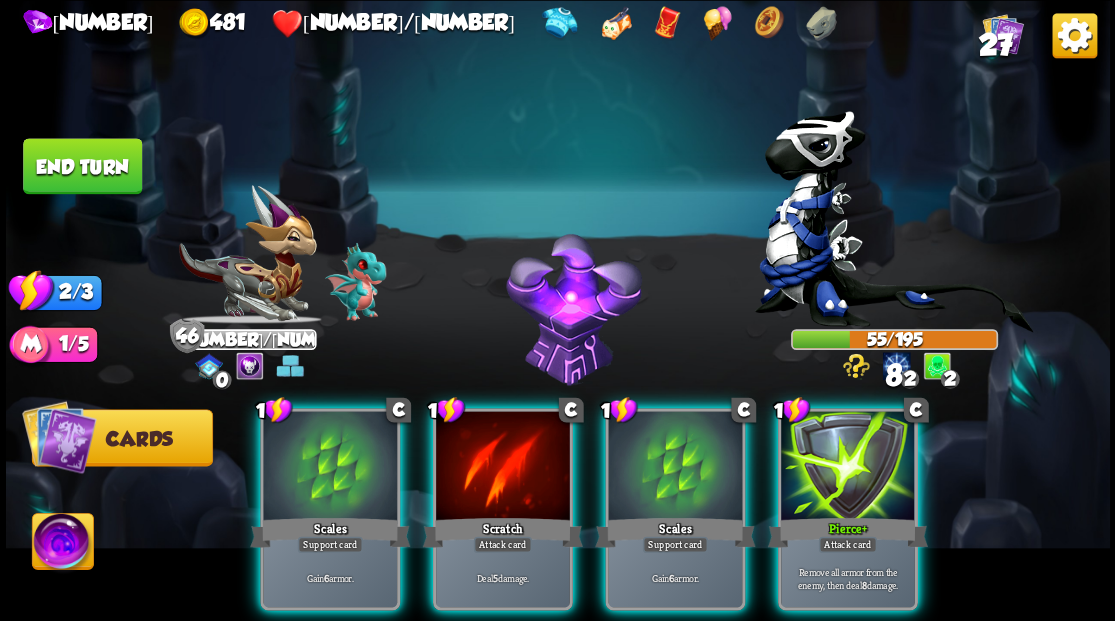 click at bounding box center [848, 467] 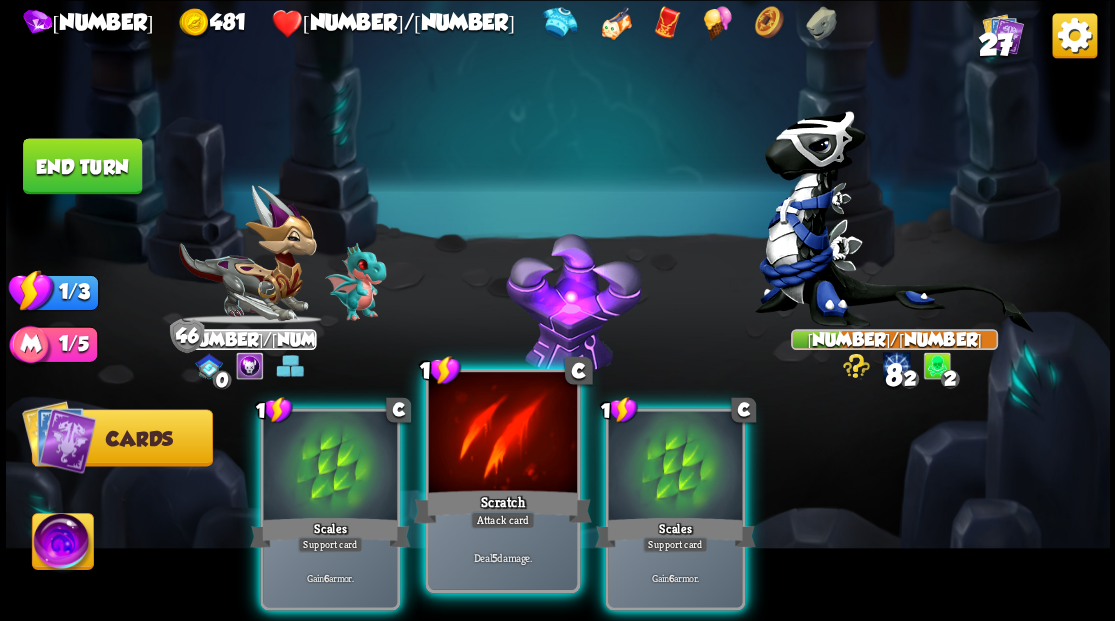 click at bounding box center [502, 434] 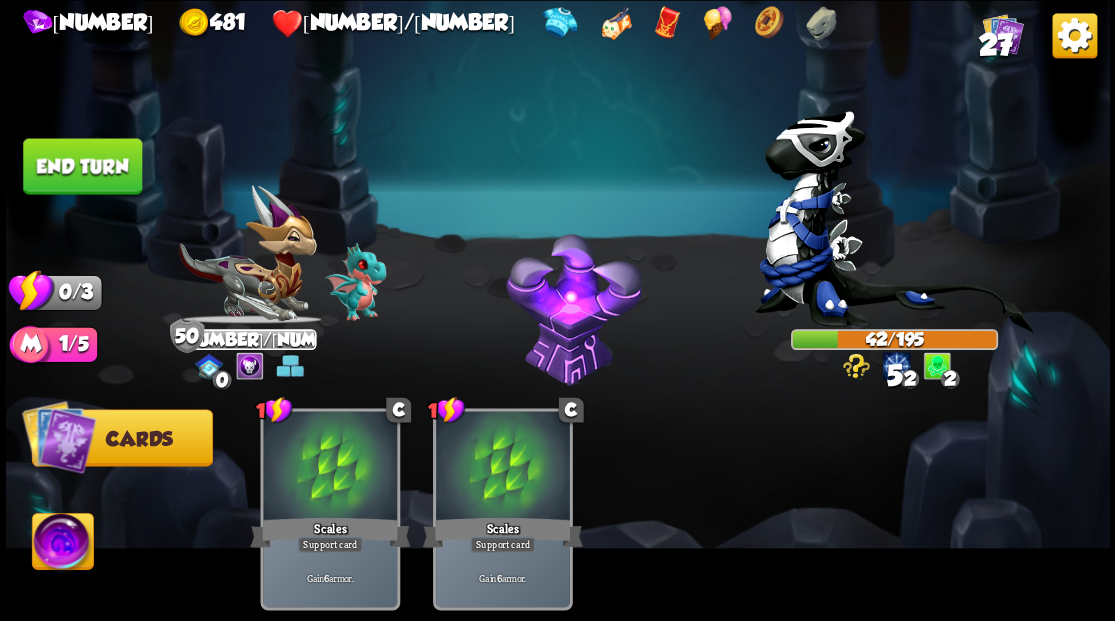 click on "End turn" at bounding box center (82, 166) 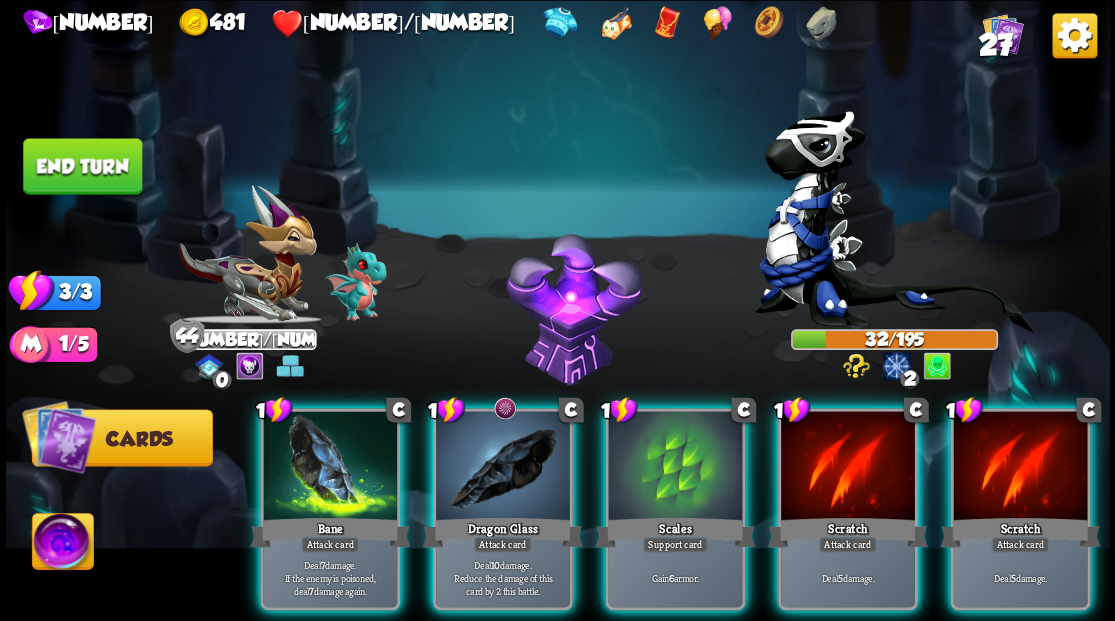 click on "Select an enemy to attack...   You don't have enough   stamina to play that card...
Player turn
44
80/80
0     0     0               Blocked      10      0
32/195
0     0         2           Blocked
3/3
Stamina   Your current stamina count. Cards require stamina to play.
1/5
Mana   Your current mana count. Used for activating abilities. Earn mana by defeating enemies.       Cards     Abilities
1
C   Bane     Attack card   Deal  7  damage. If the enemy is poisoned, deal  7  damage again.
1
C   Dragon Glass     Attack card   Deal  10  damage. Reduce the damage of this card by 2 this battle.
1
C   Scales     Support card   Gain  6  armor.
1
C   Scratch     Attack card   Deal  5  damage.
1
C   Scratch     Attack card   Deal  5  damage." at bounding box center [558, 310] 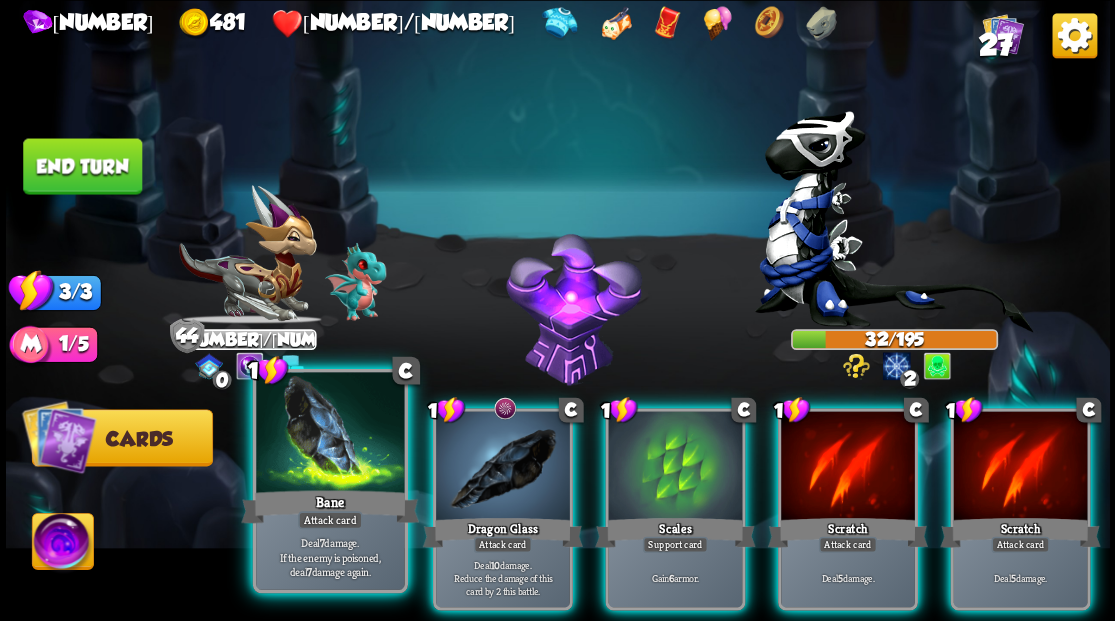 click on "Bane" at bounding box center (330, 506) 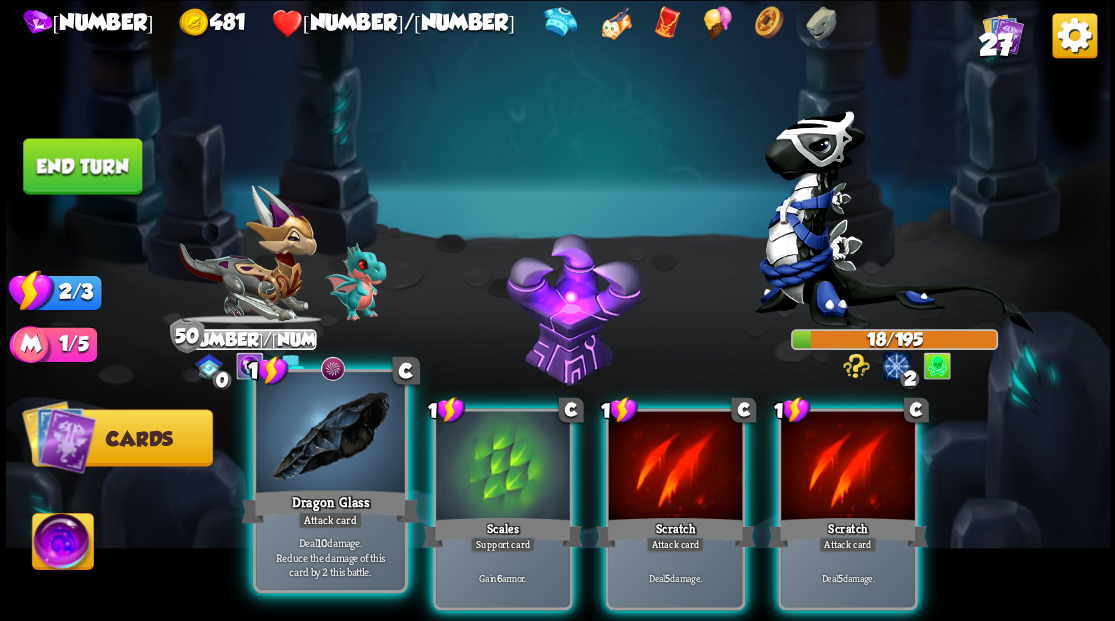 click at bounding box center (330, 434) 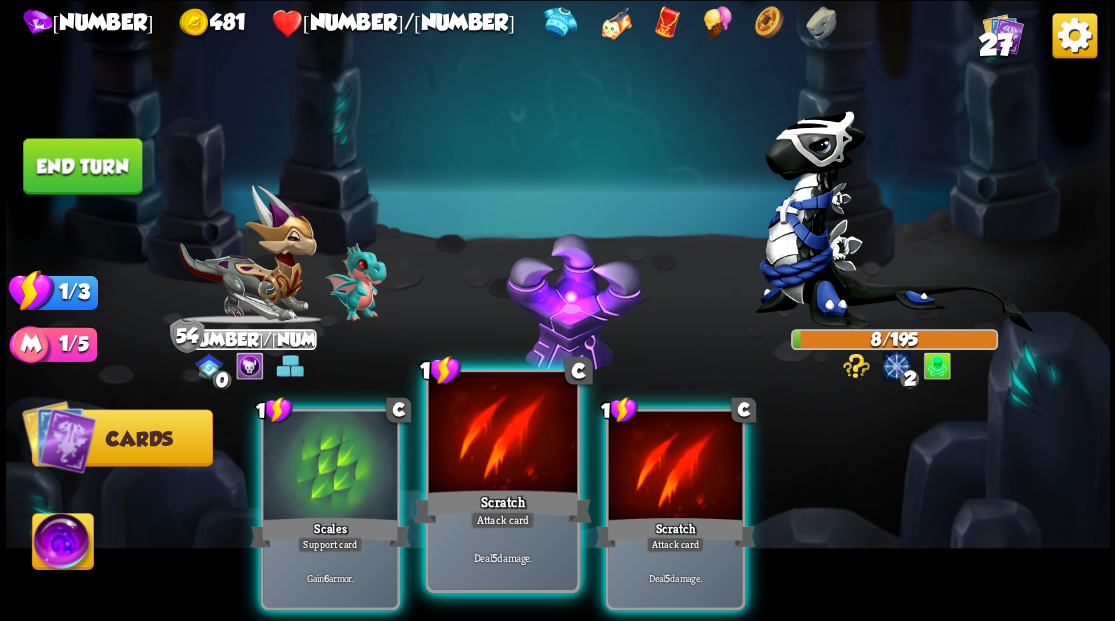 click at bounding box center [502, 434] 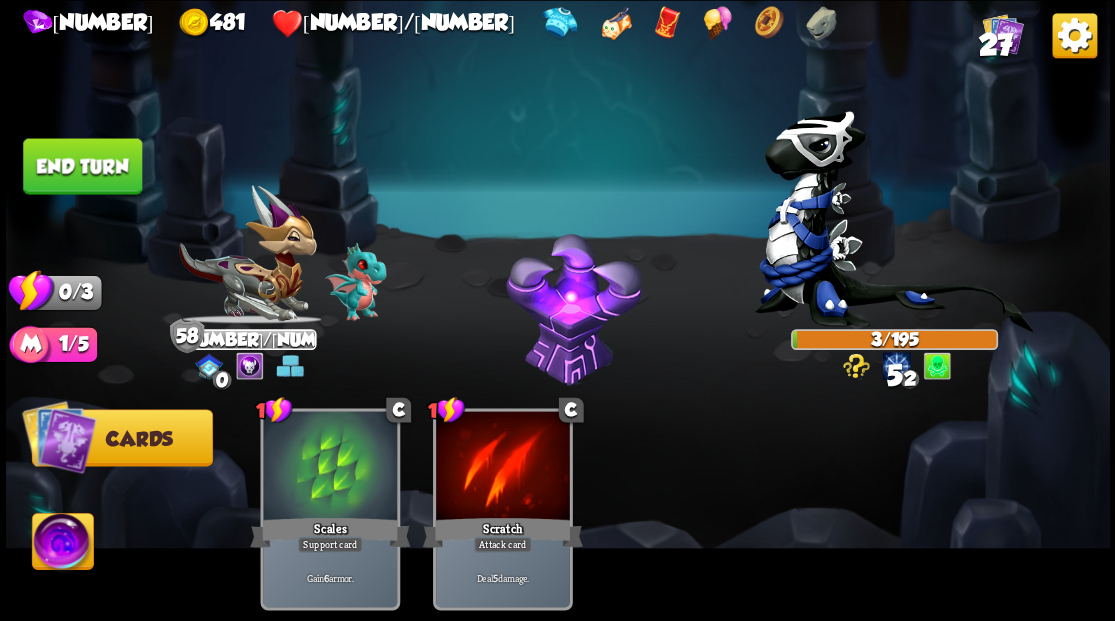 click on "End turn" at bounding box center [82, 166] 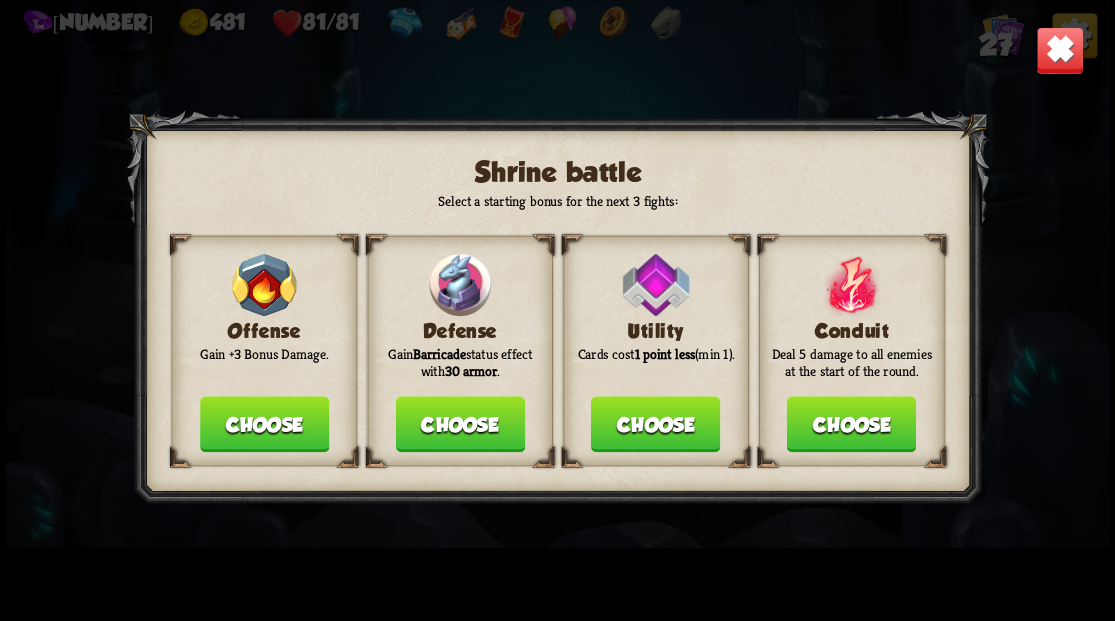 click on "Choose" at bounding box center [459, 424] 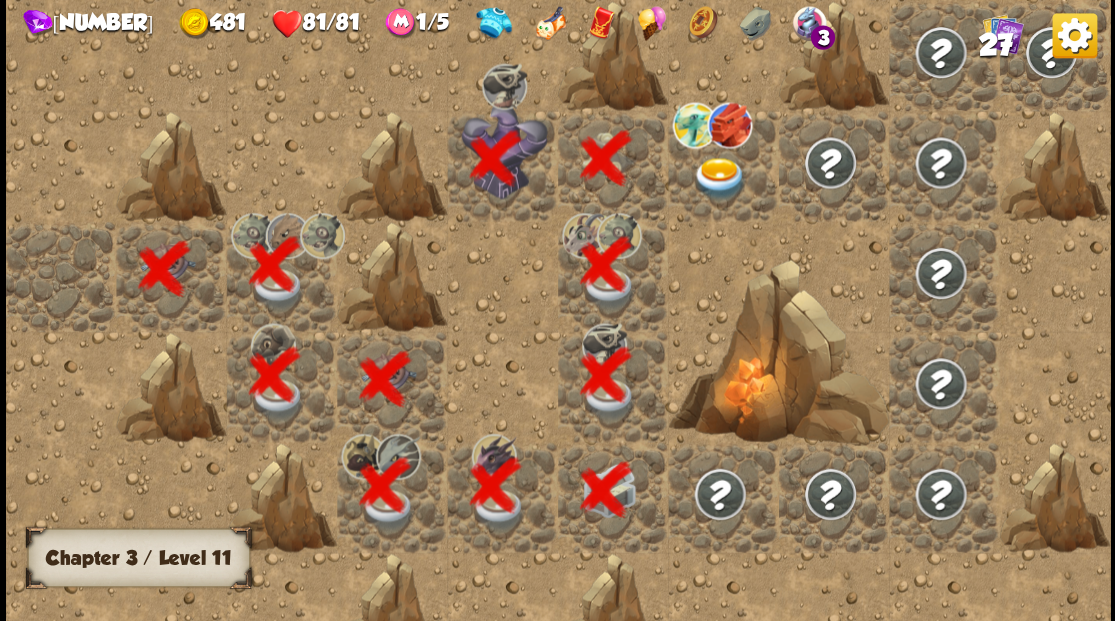scroll, scrollTop: 0, scrollLeft: 384, axis: horizontal 